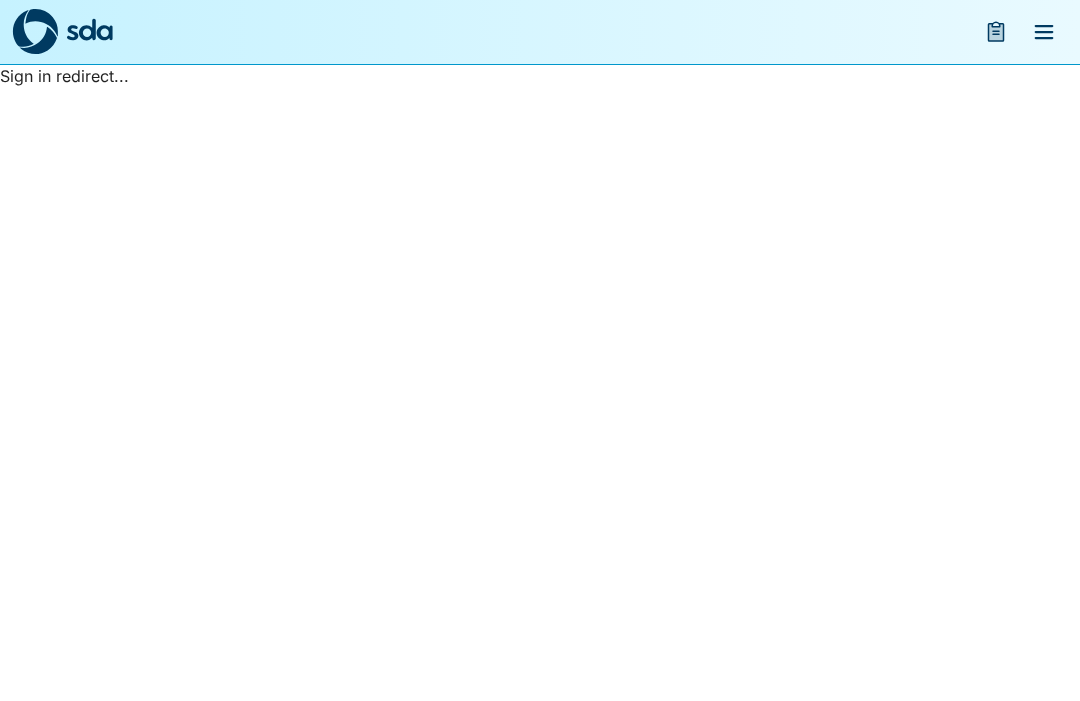 scroll, scrollTop: 0, scrollLeft: 0, axis: both 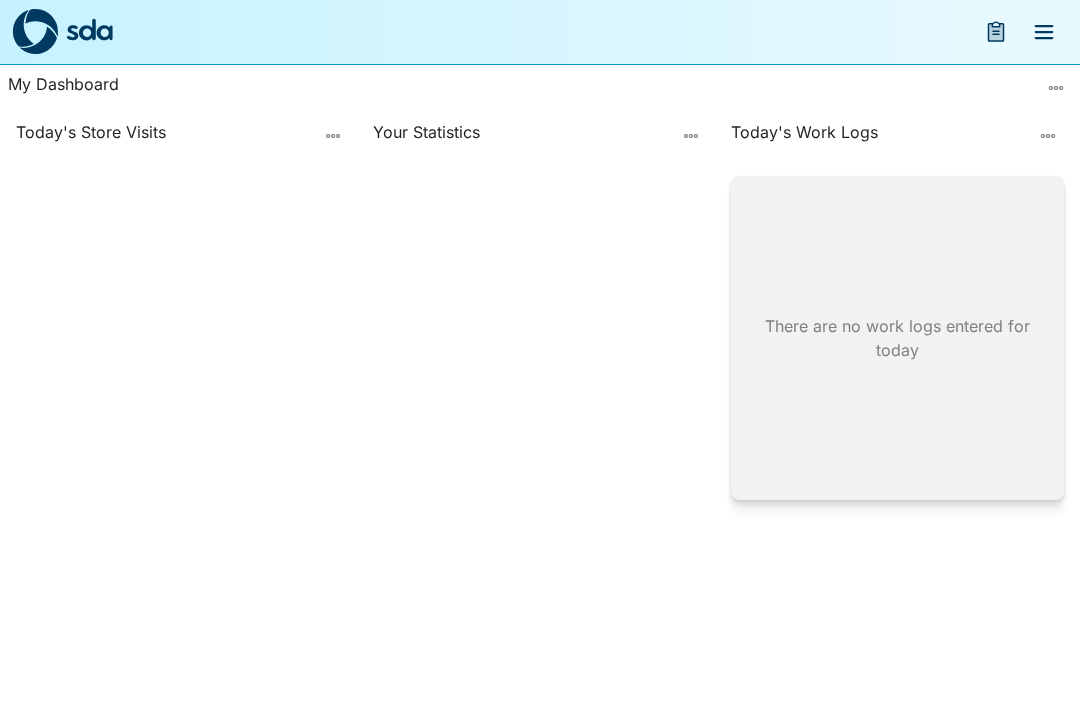 click at bounding box center [996, 32] 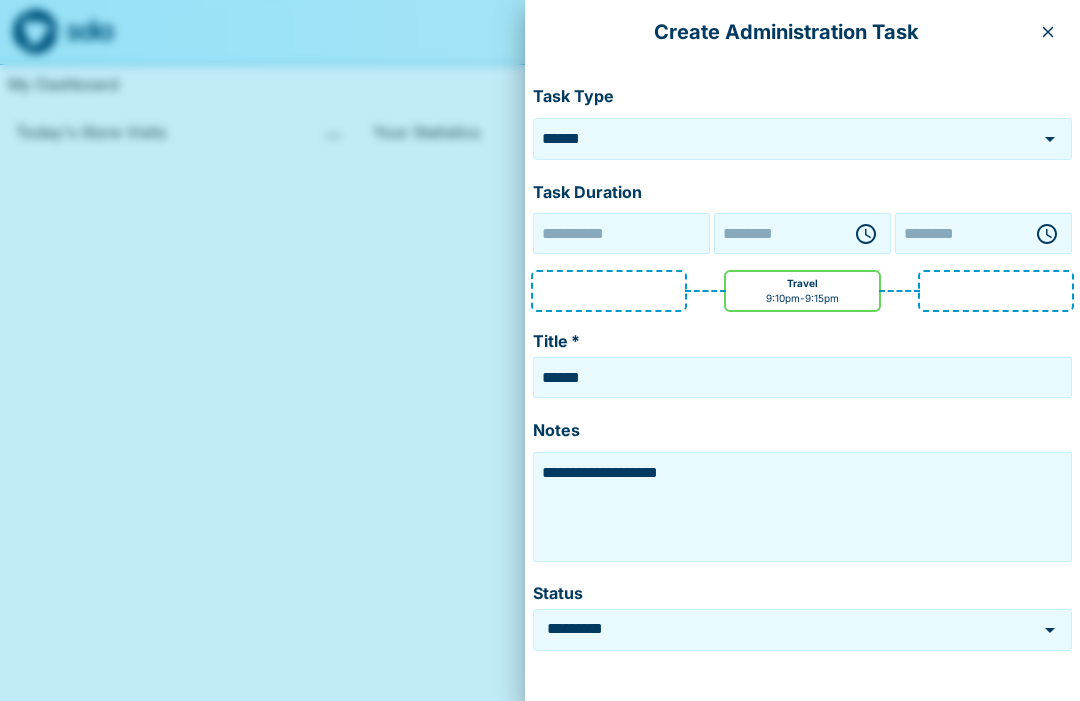 type on "**********" 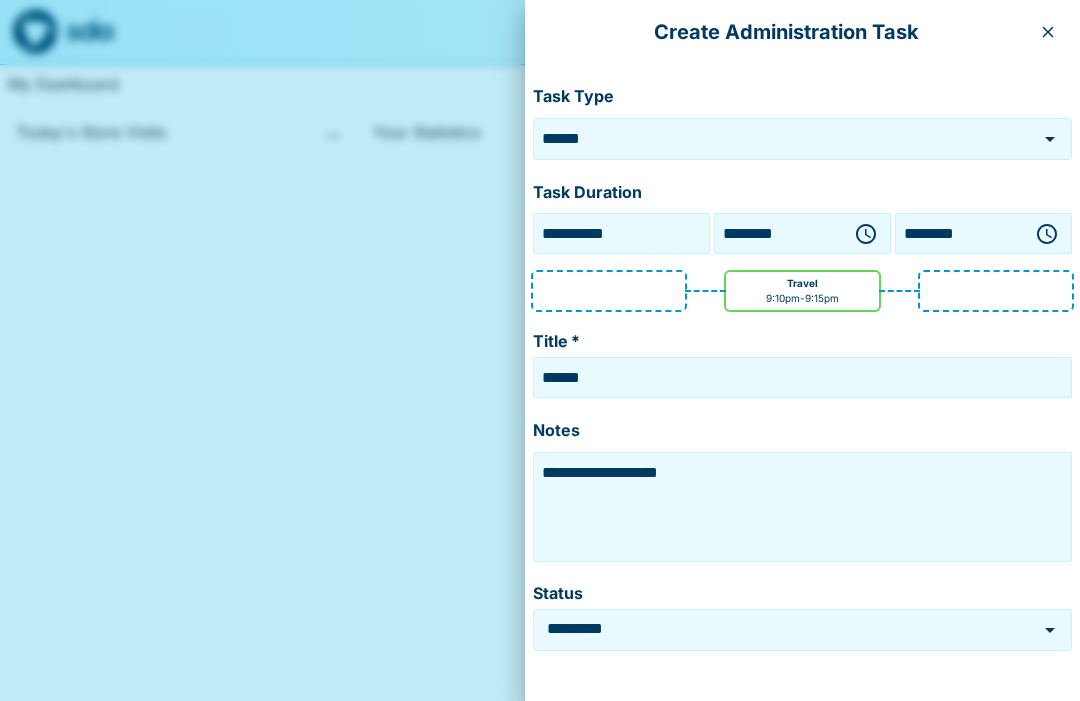click 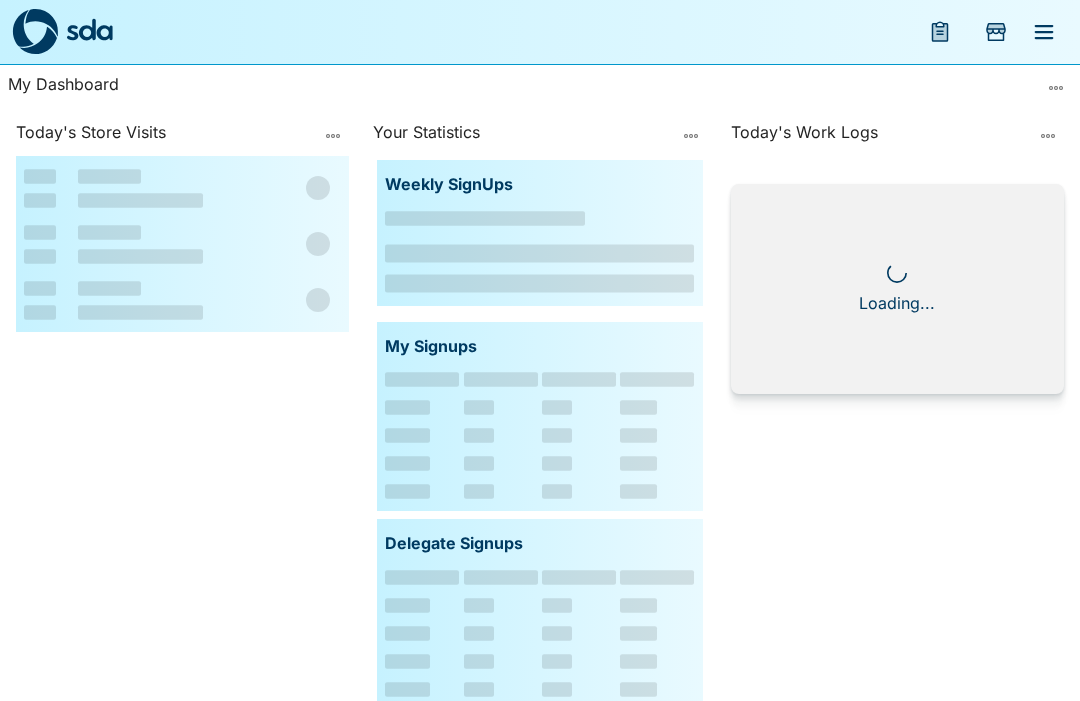 scroll, scrollTop: 0, scrollLeft: 0, axis: both 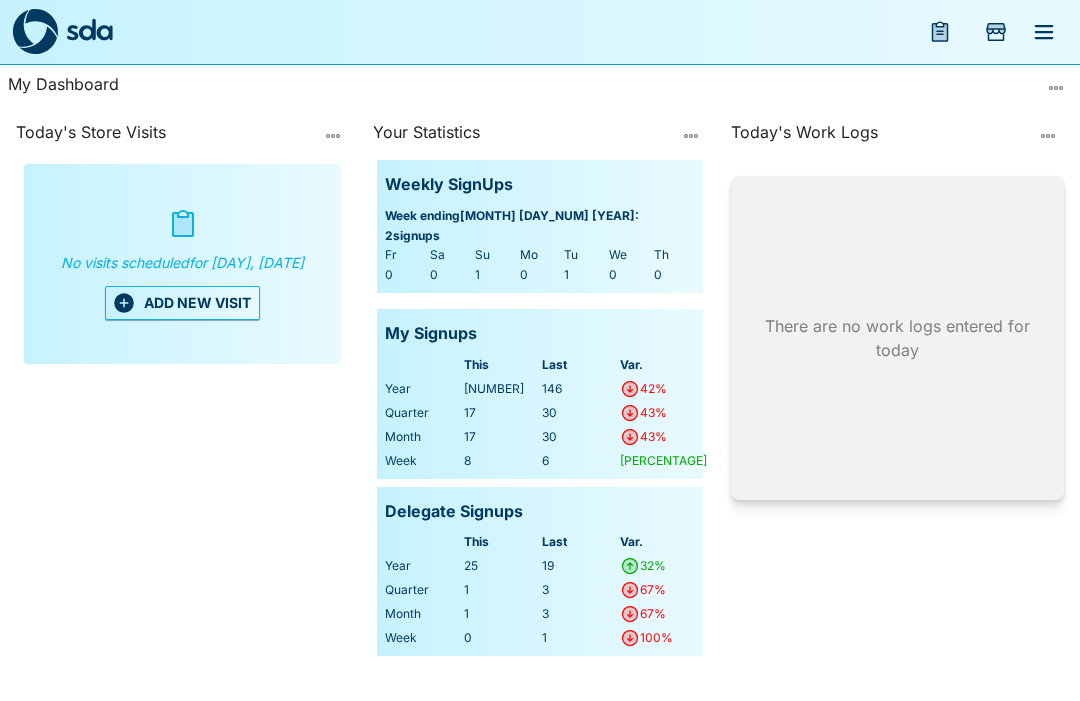 click 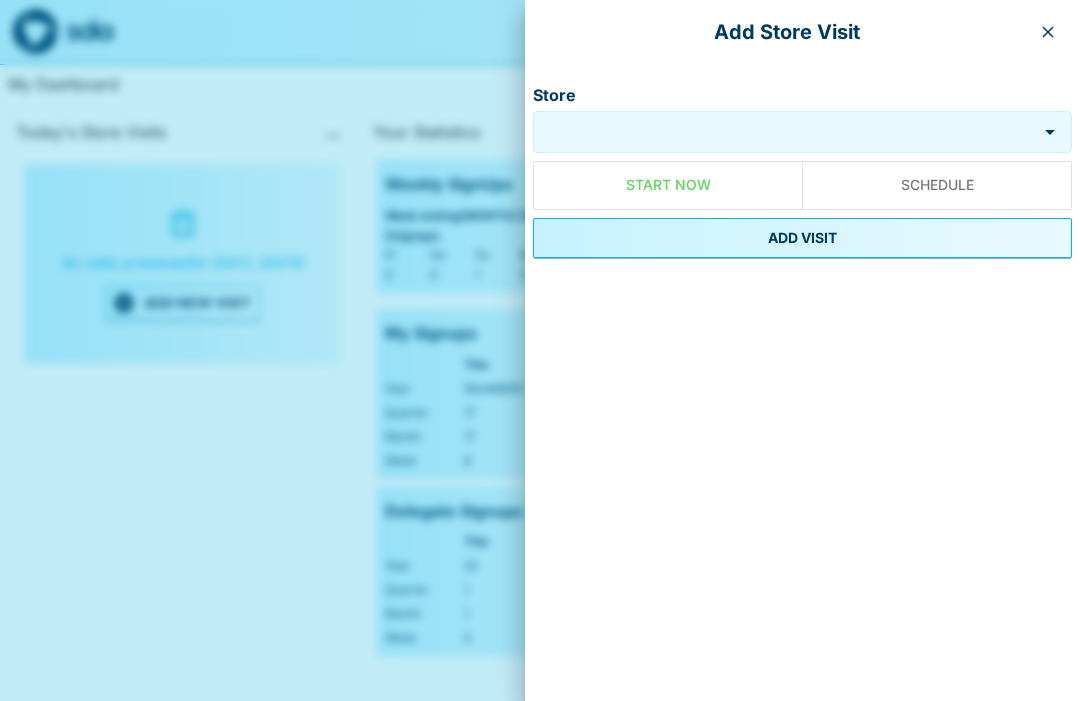 click 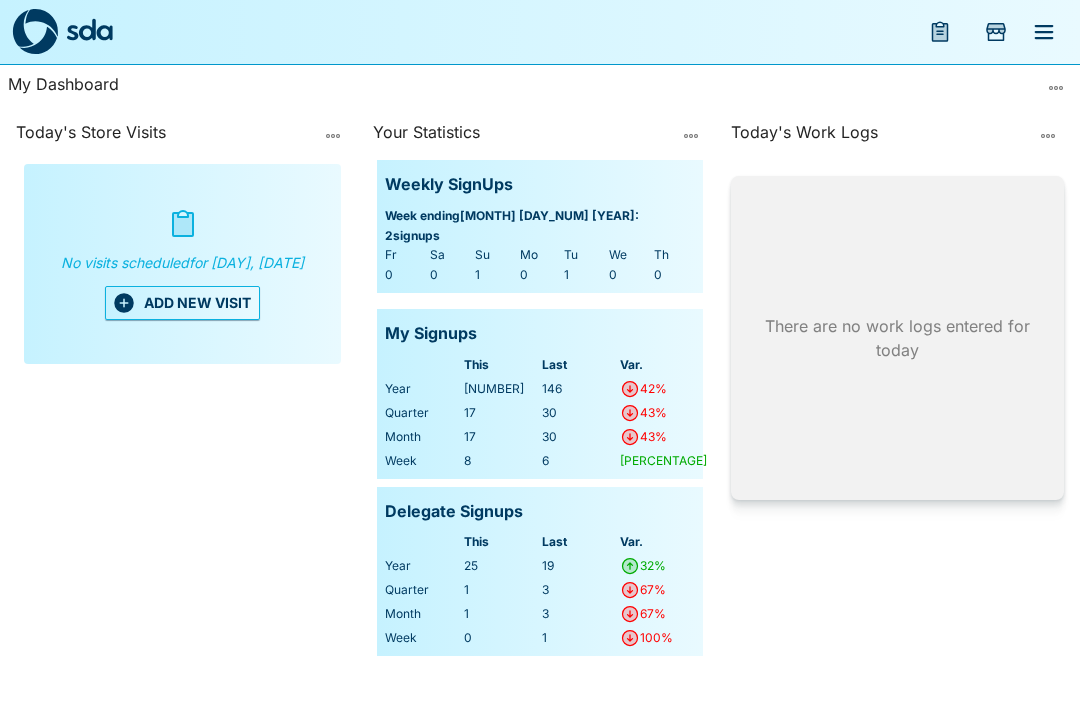 click 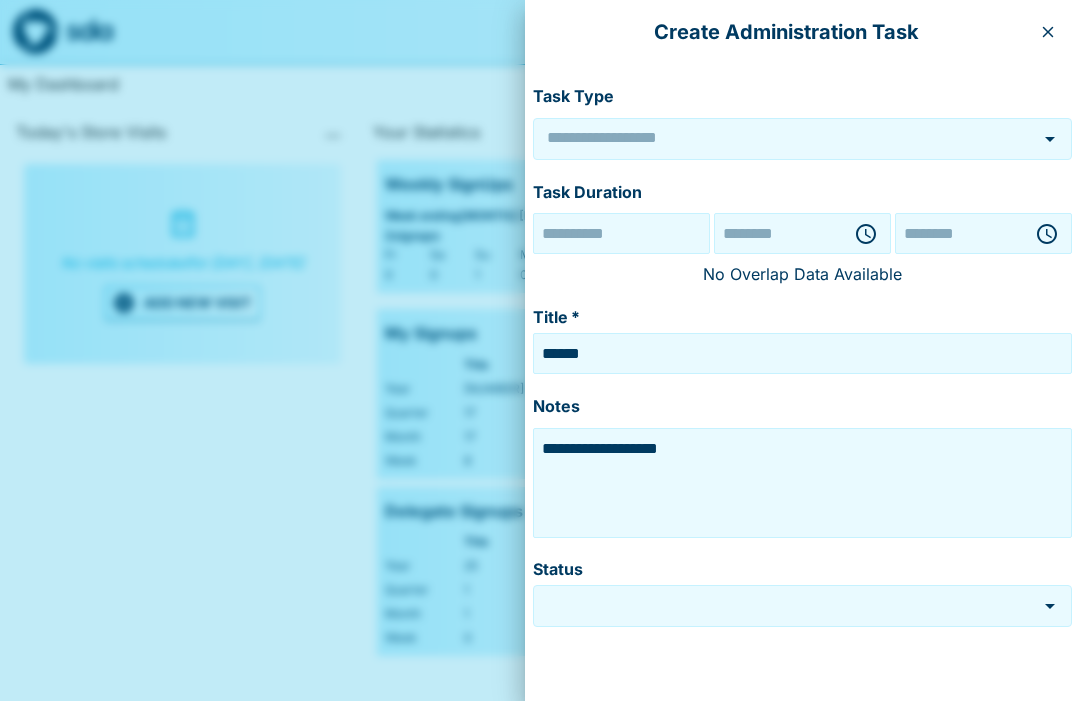 type on "******" 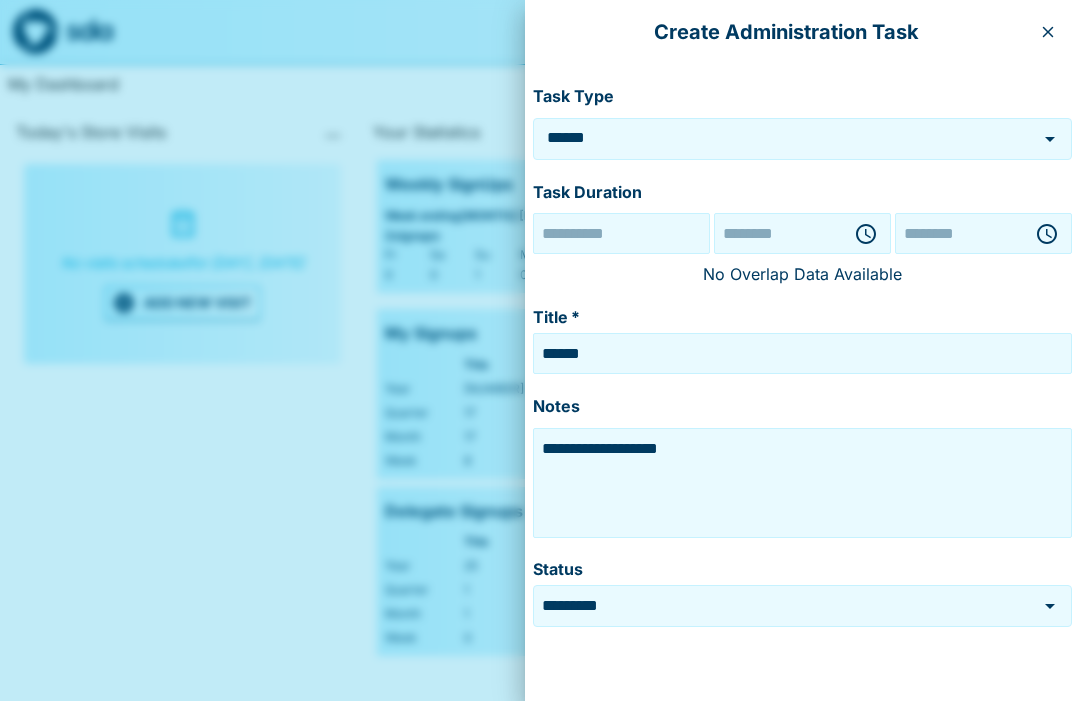 type on "**********" 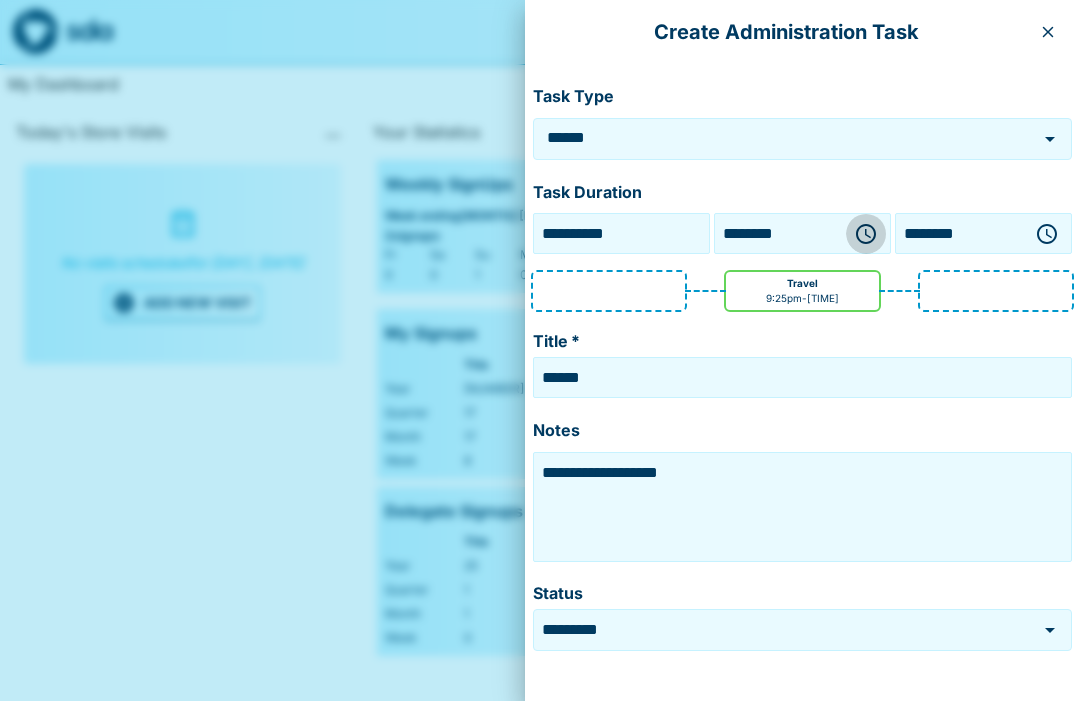 click 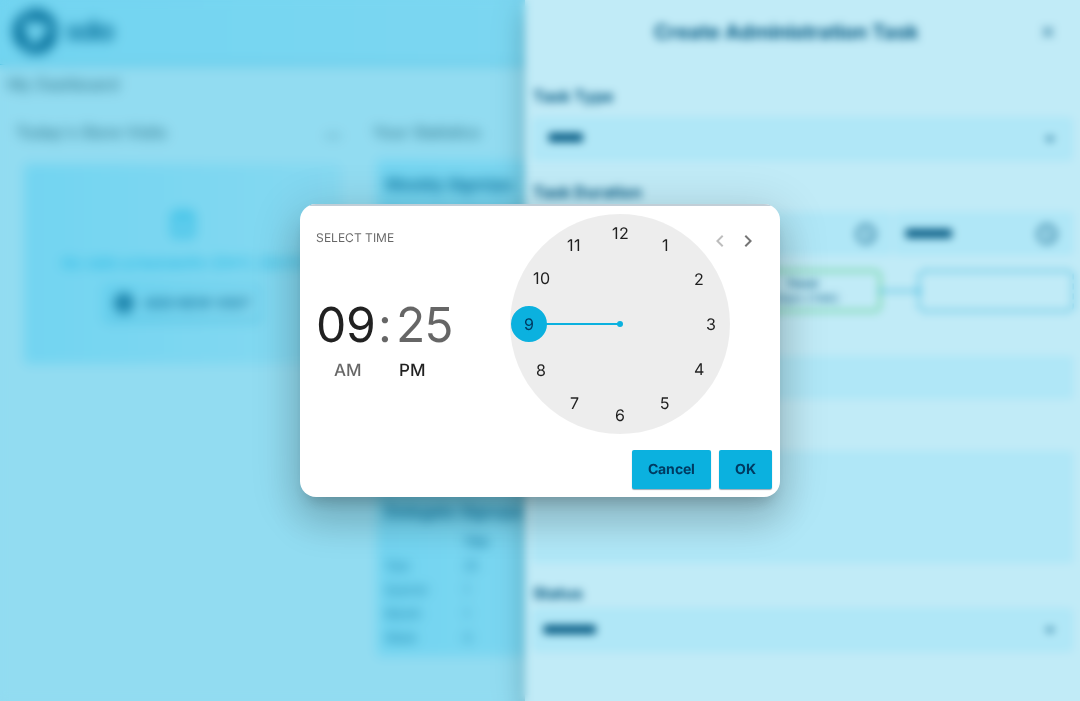 click on "AM" at bounding box center [348, 370] 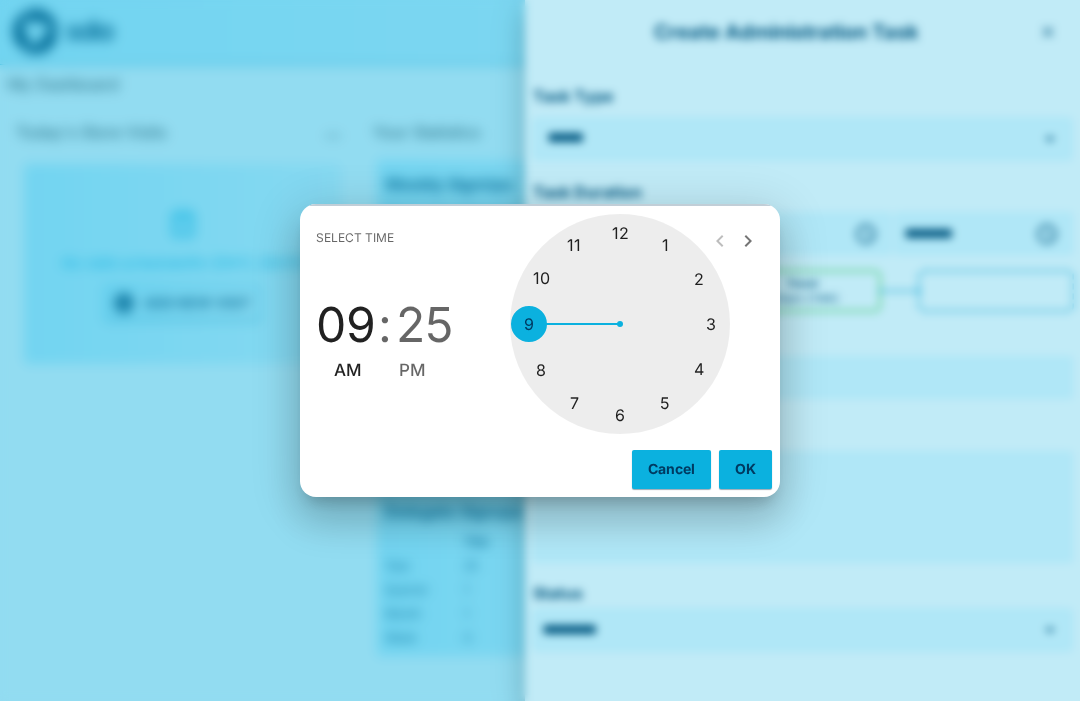 click on "OK" at bounding box center (745, 469) 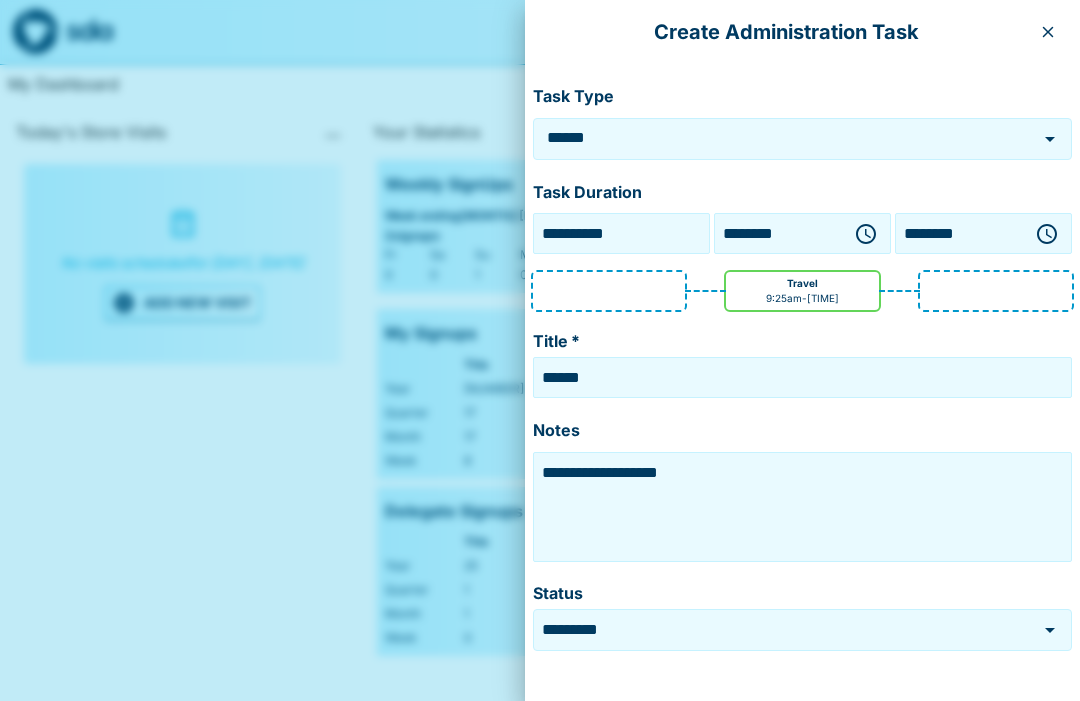 click 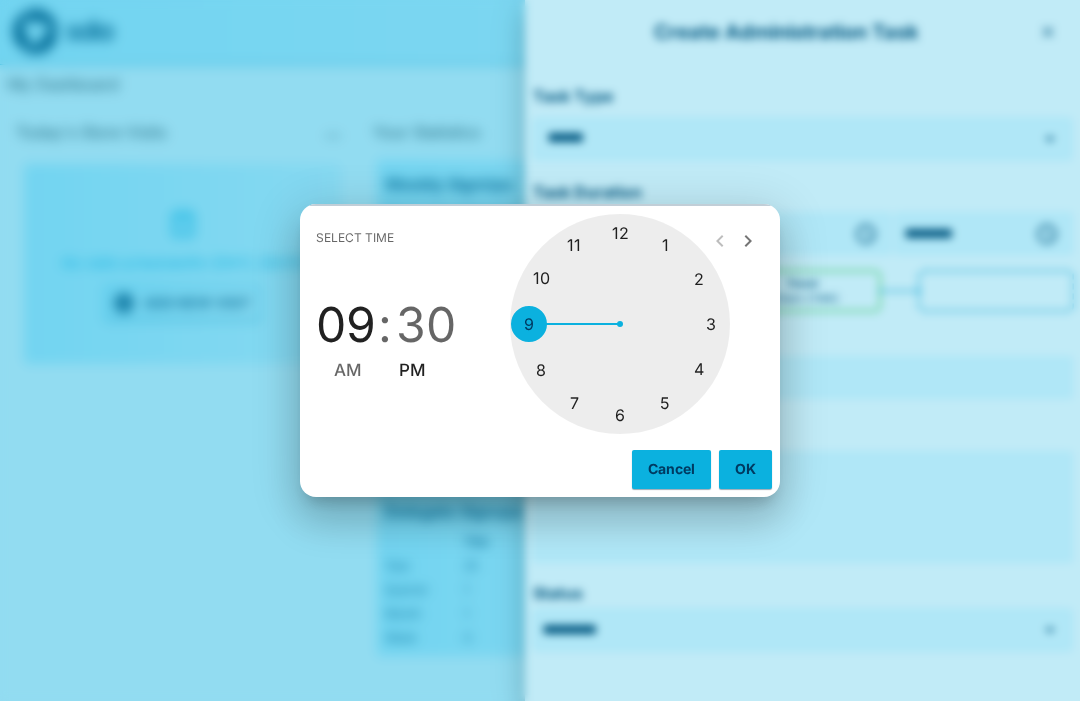 click at bounding box center (620, 324) 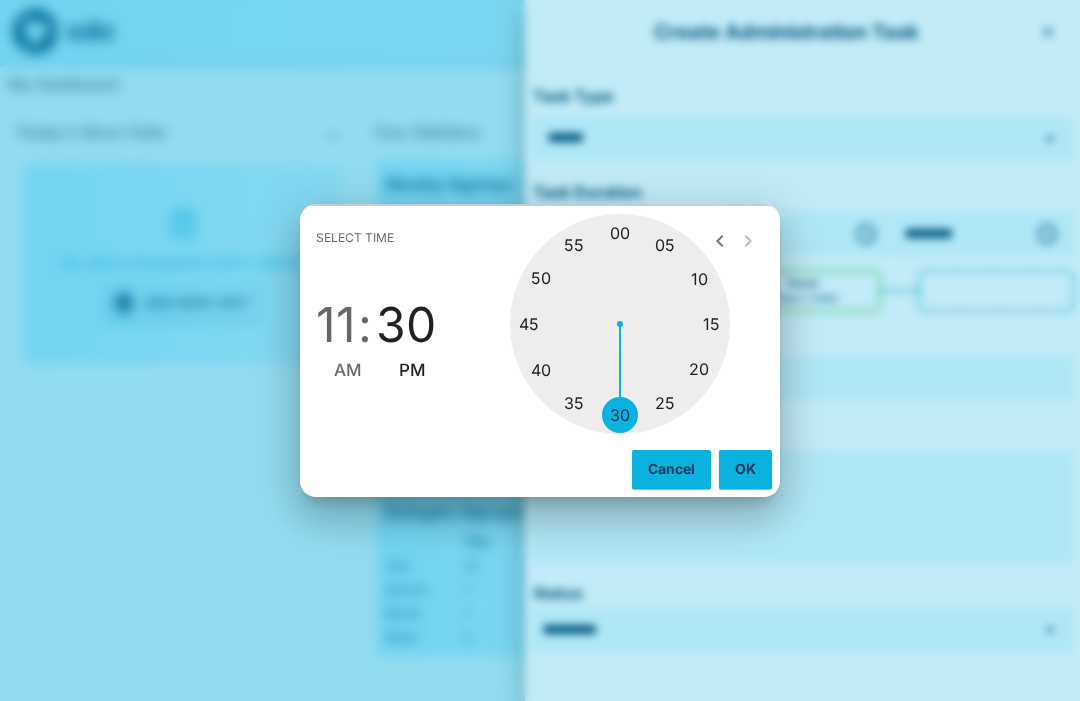 click at bounding box center (620, 324) 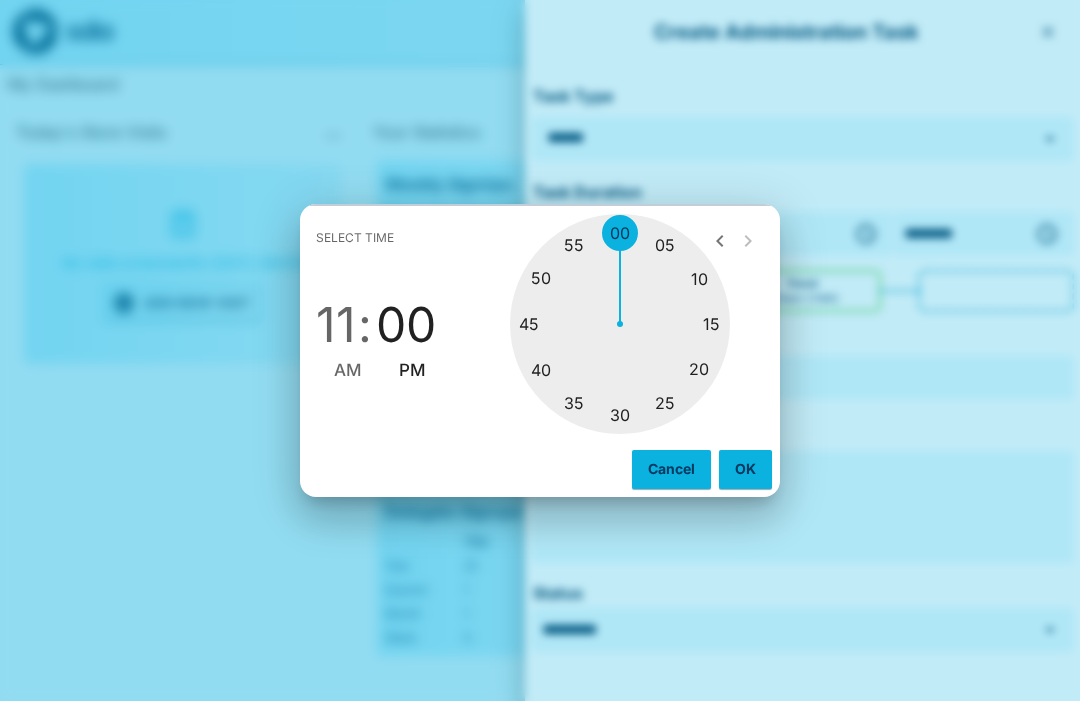 click on "AM" at bounding box center (348, 370) 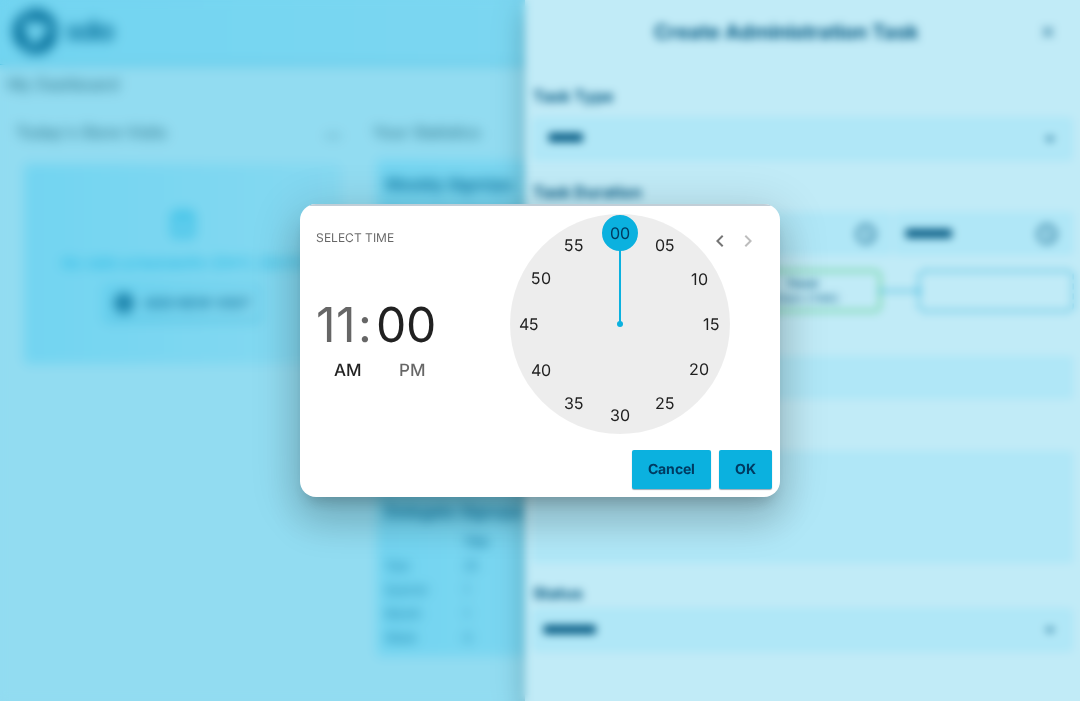 click on "OK" at bounding box center [745, 469] 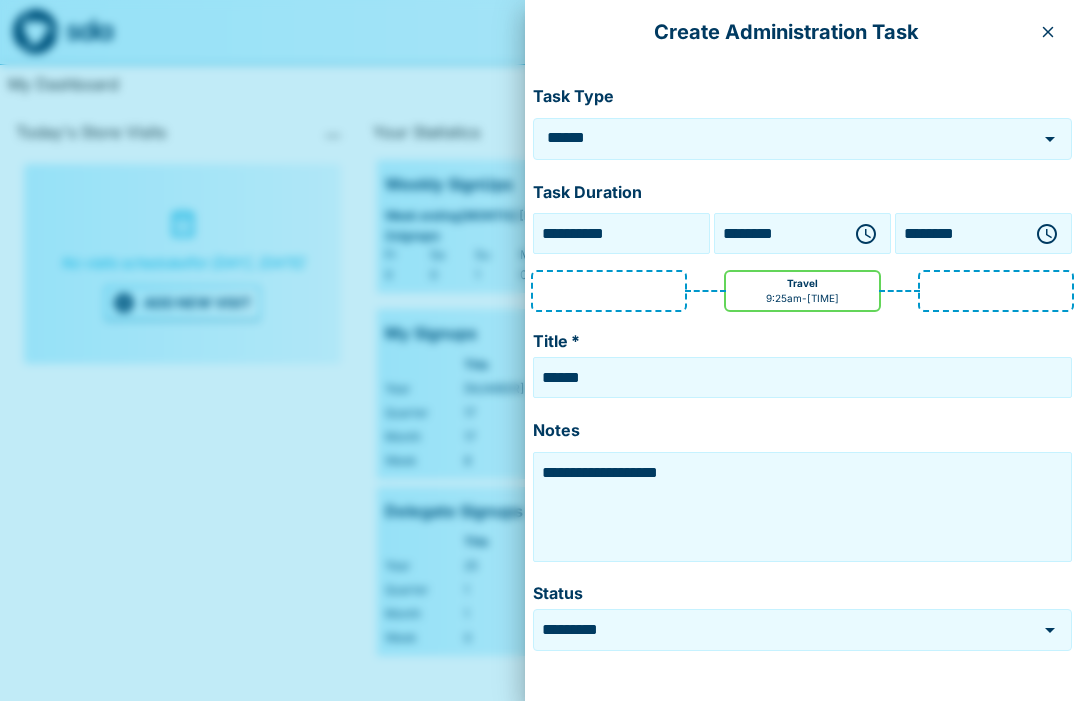 click on "**********" at bounding box center [802, 507] 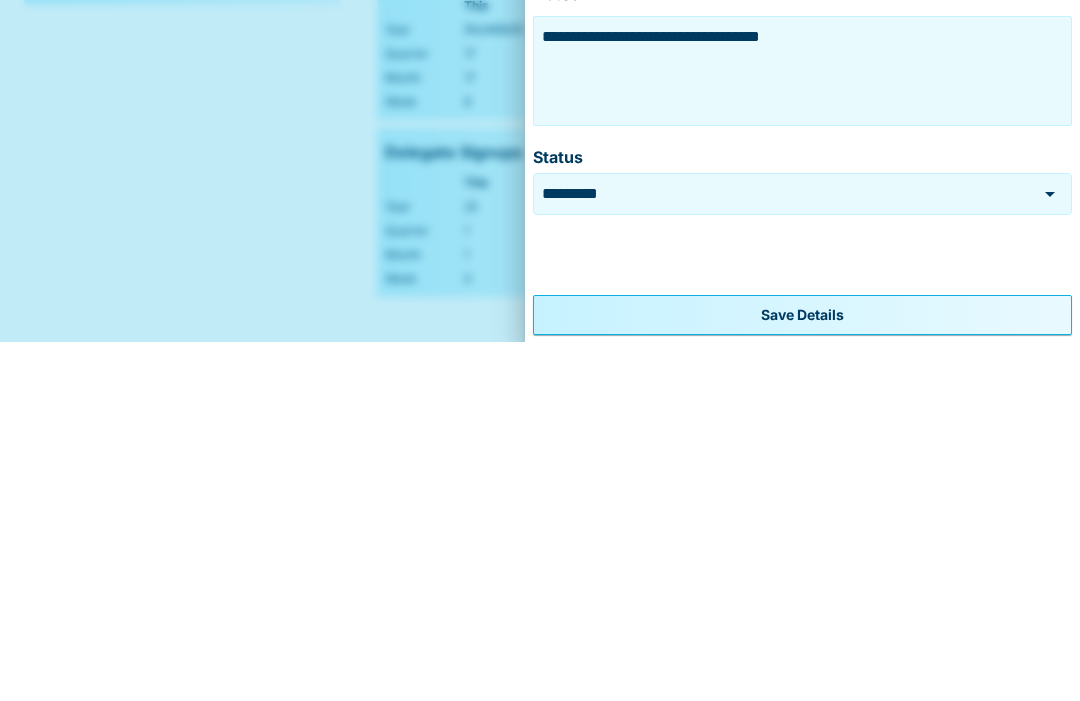 scroll, scrollTop: 76, scrollLeft: 0, axis: vertical 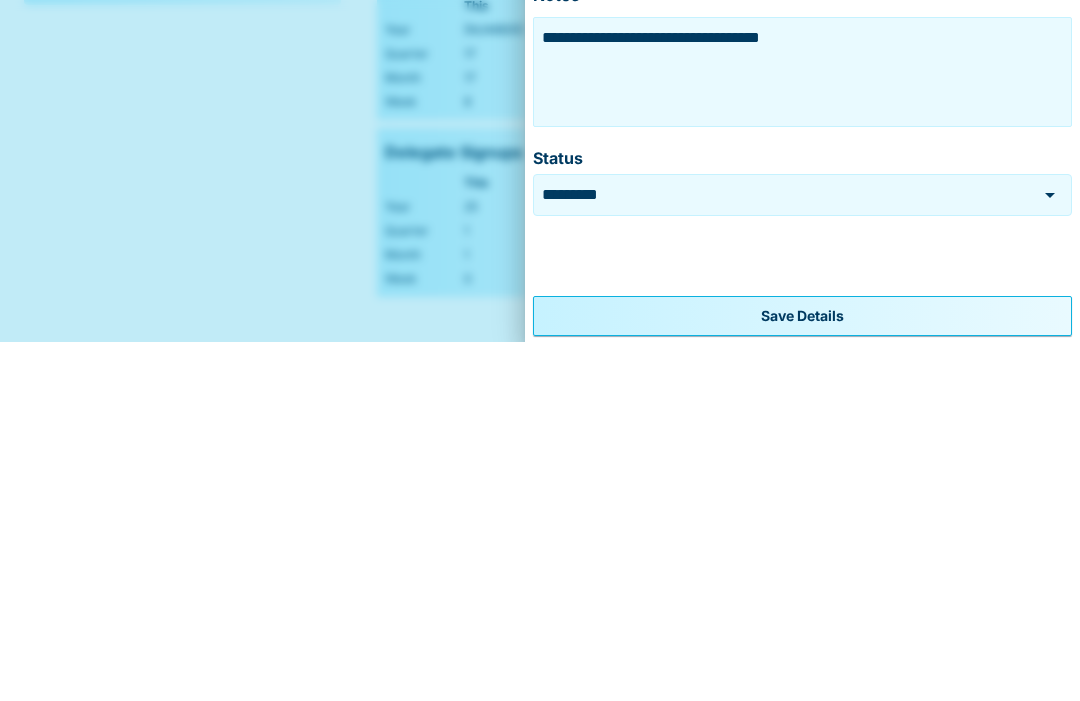 type on "**********" 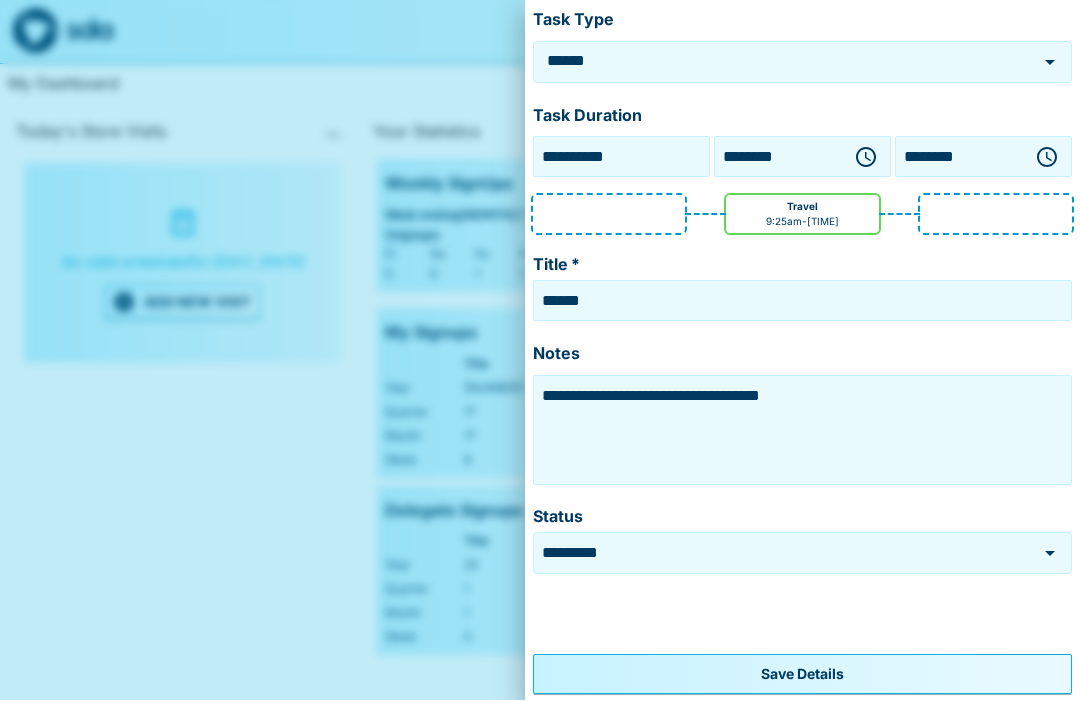click on "Save Details" at bounding box center (802, 675) 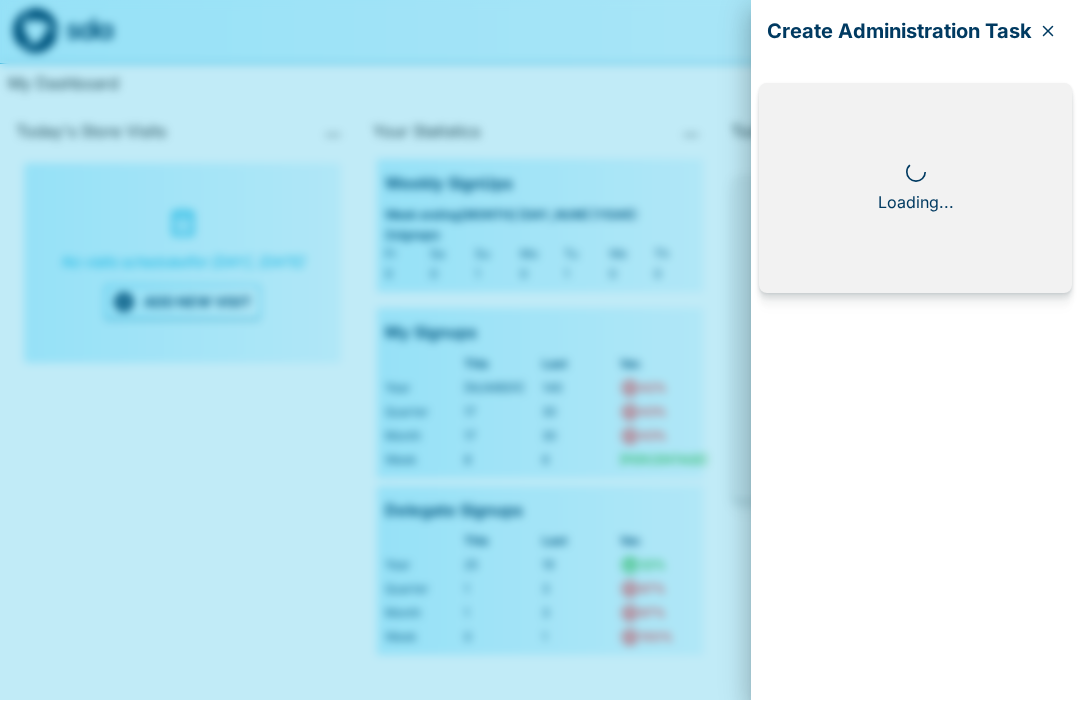 scroll, scrollTop: 0, scrollLeft: 0, axis: both 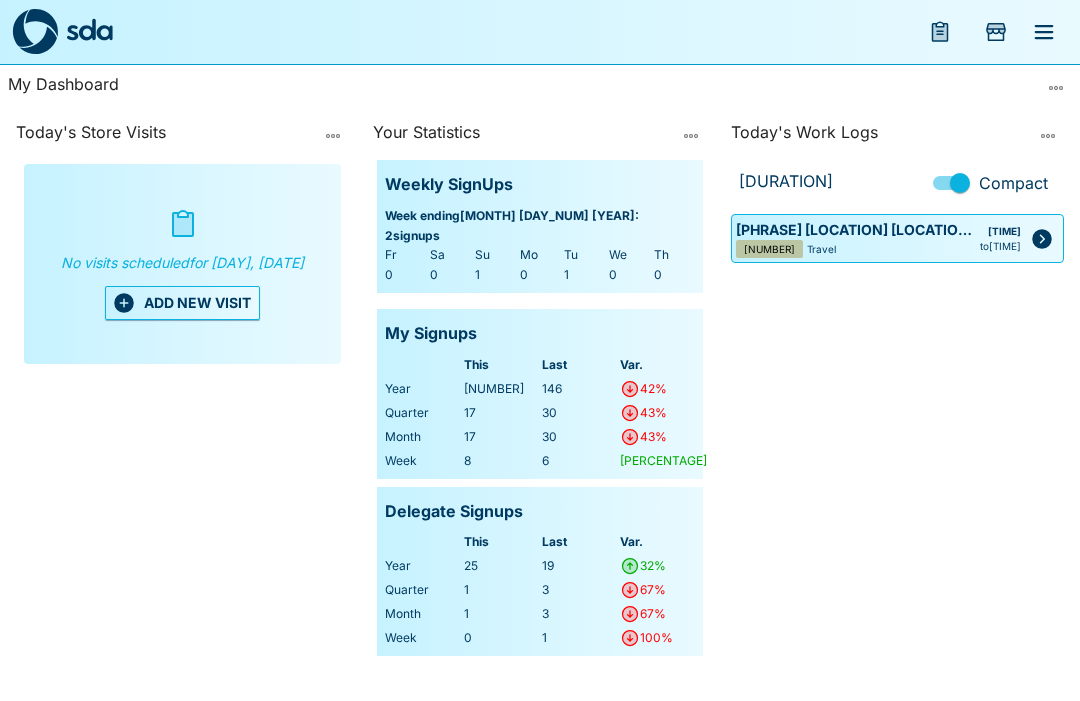 click on "ADD NEW VISIT" at bounding box center (182, 303) 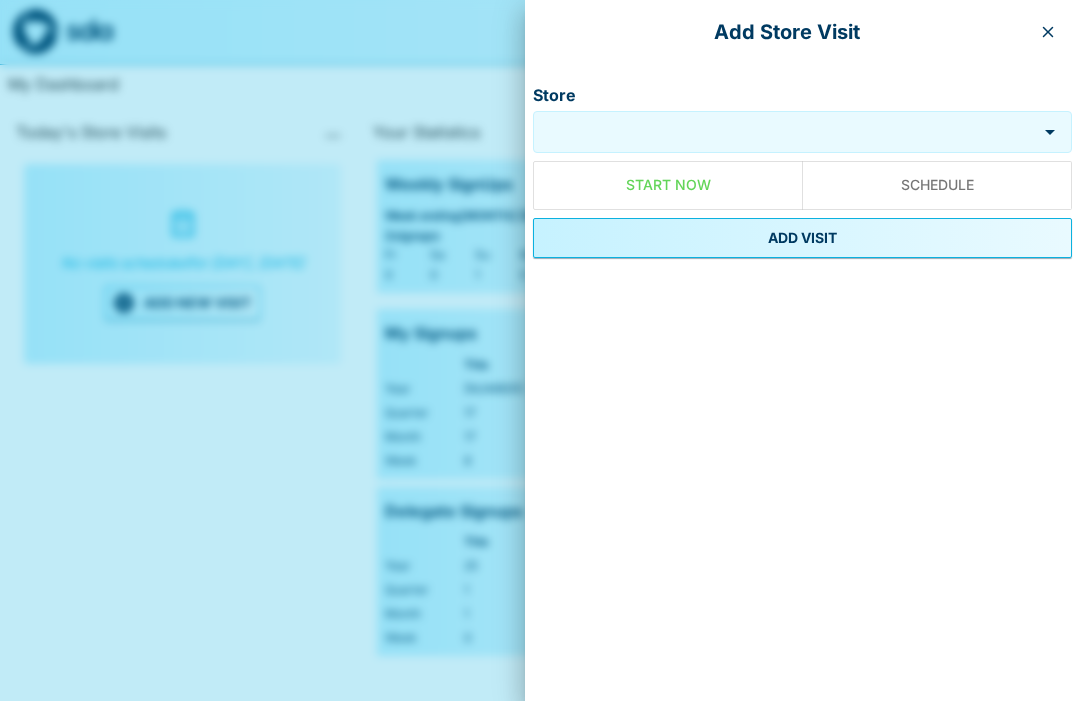 click on "Store" at bounding box center [785, 132] 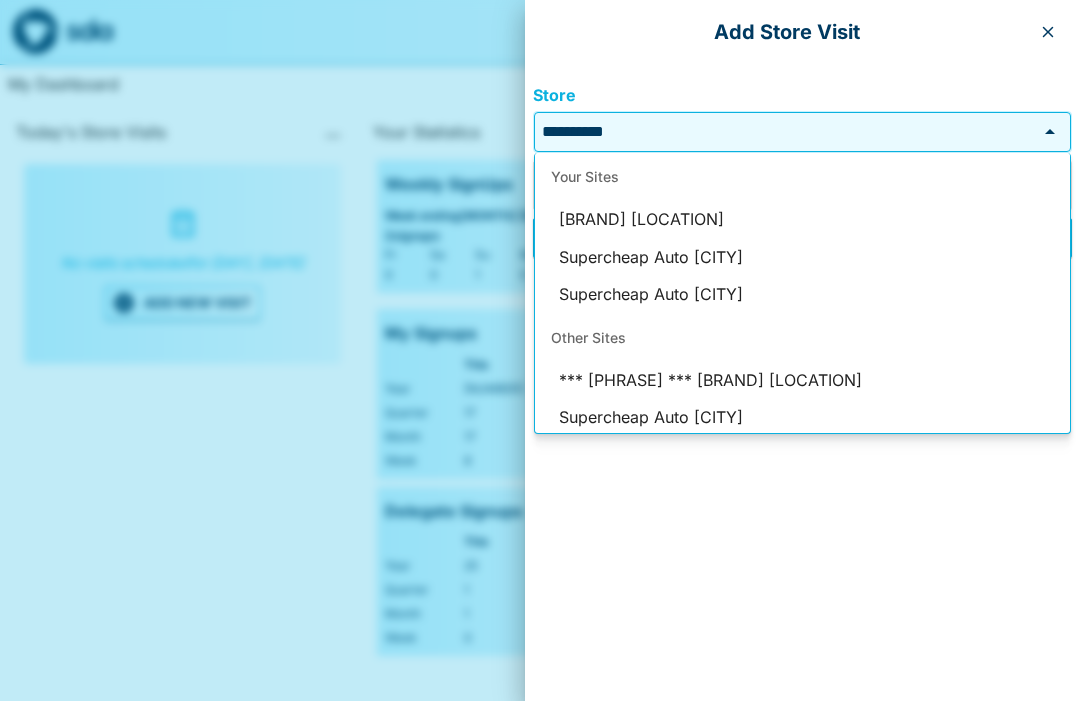 click on "[BRAND] [LOCATION]" at bounding box center (802, 220) 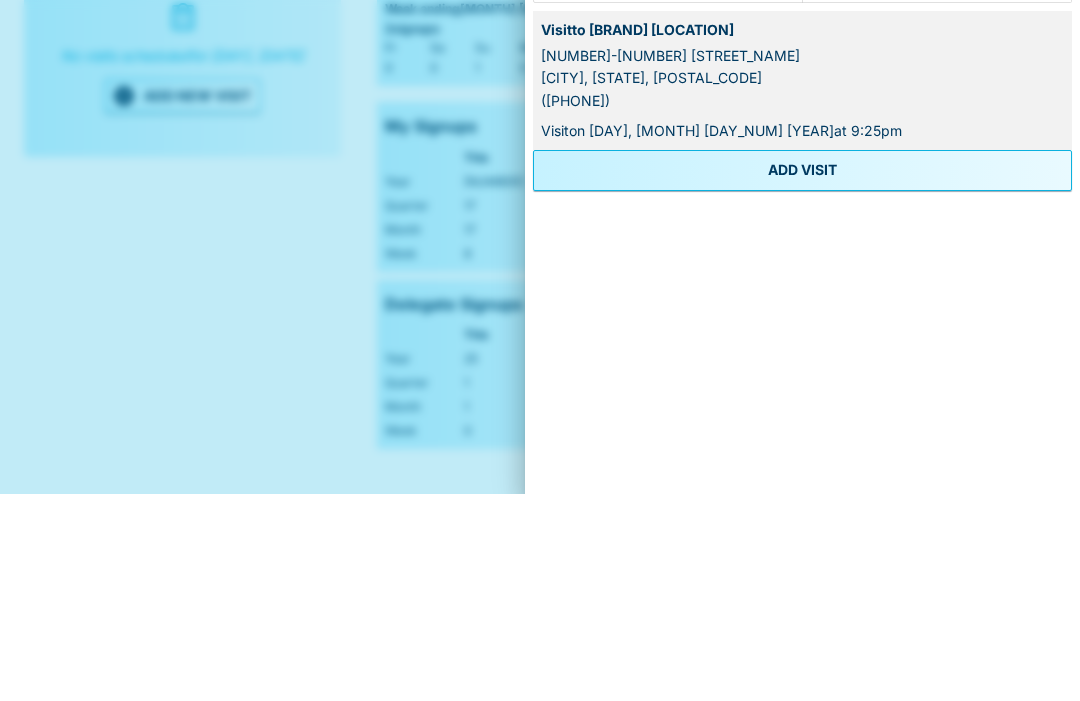 click on "ADD VISIT" at bounding box center [802, 377] 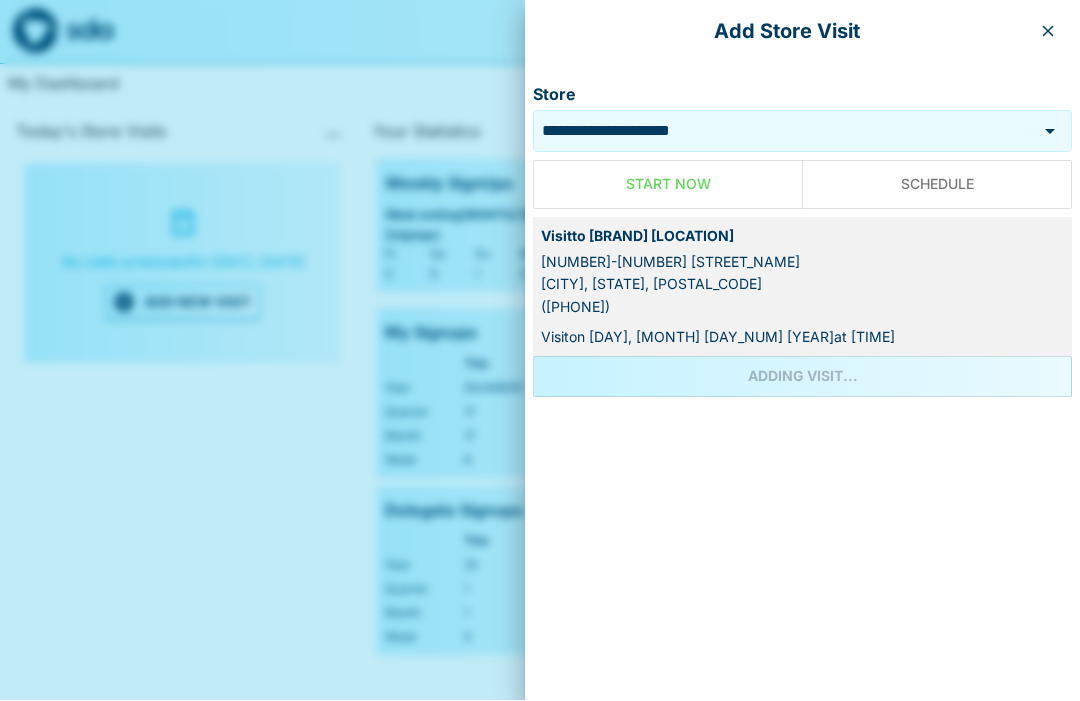 scroll, scrollTop: 0, scrollLeft: 0, axis: both 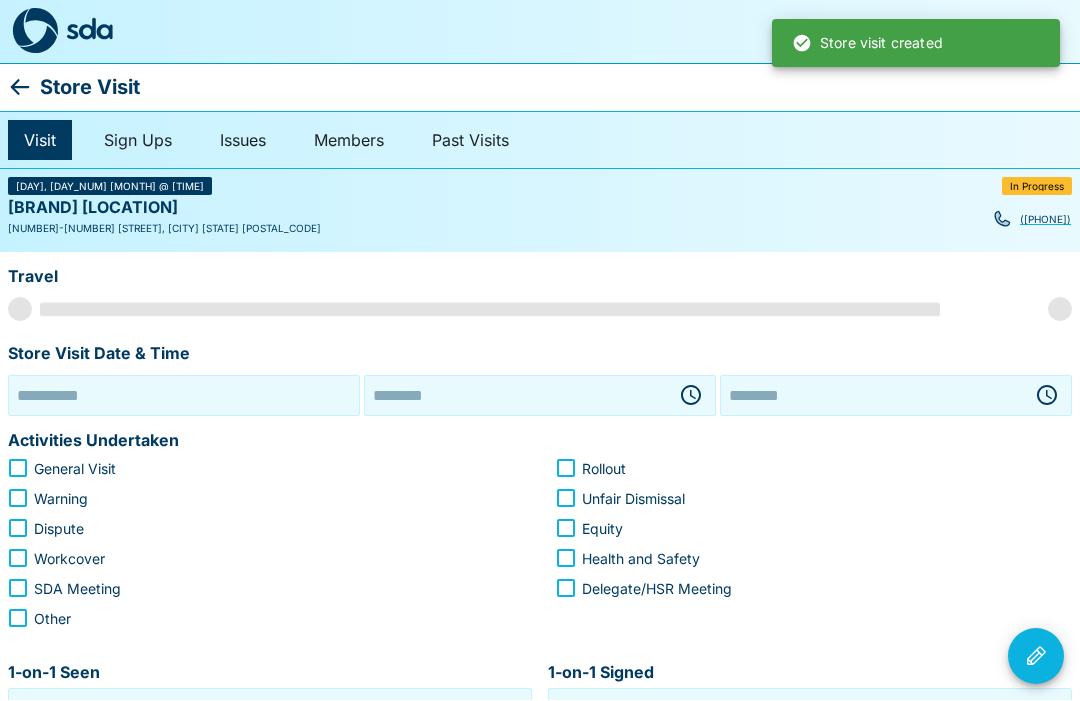 type on "**********" 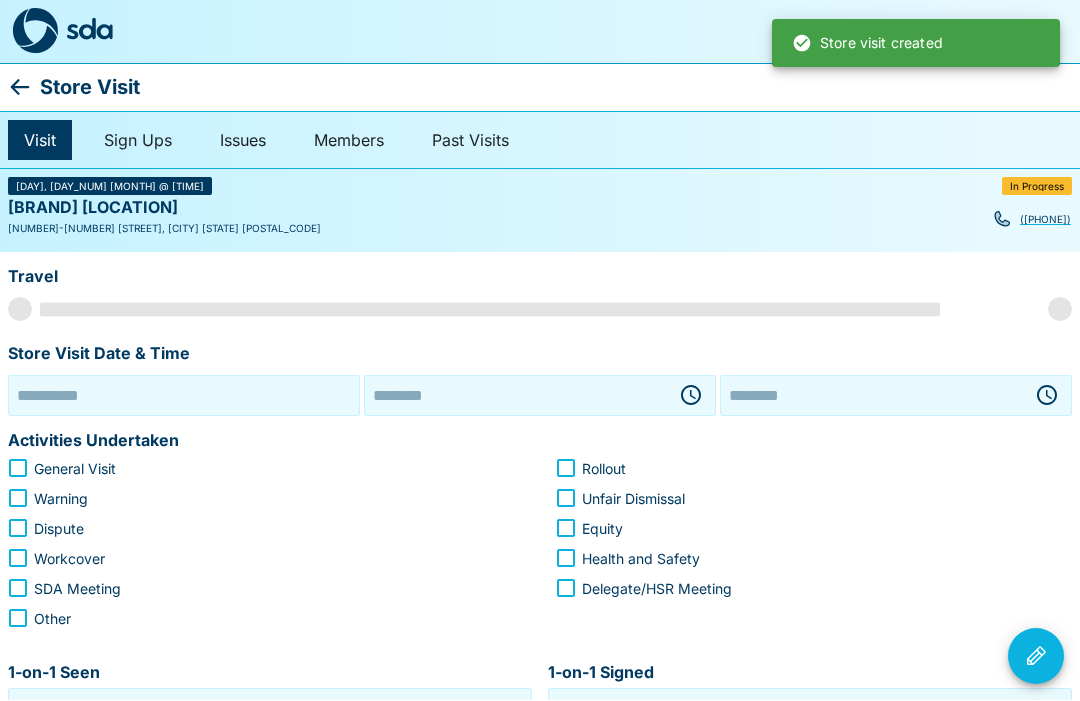 type on "********" 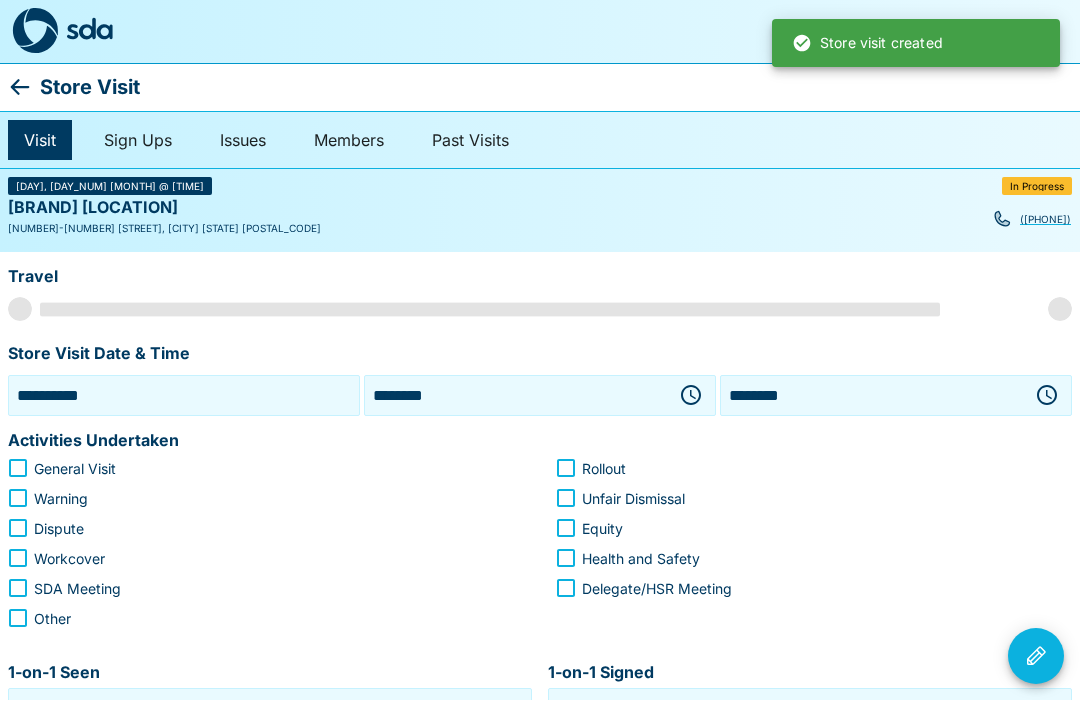 scroll, scrollTop: 1, scrollLeft: 0, axis: vertical 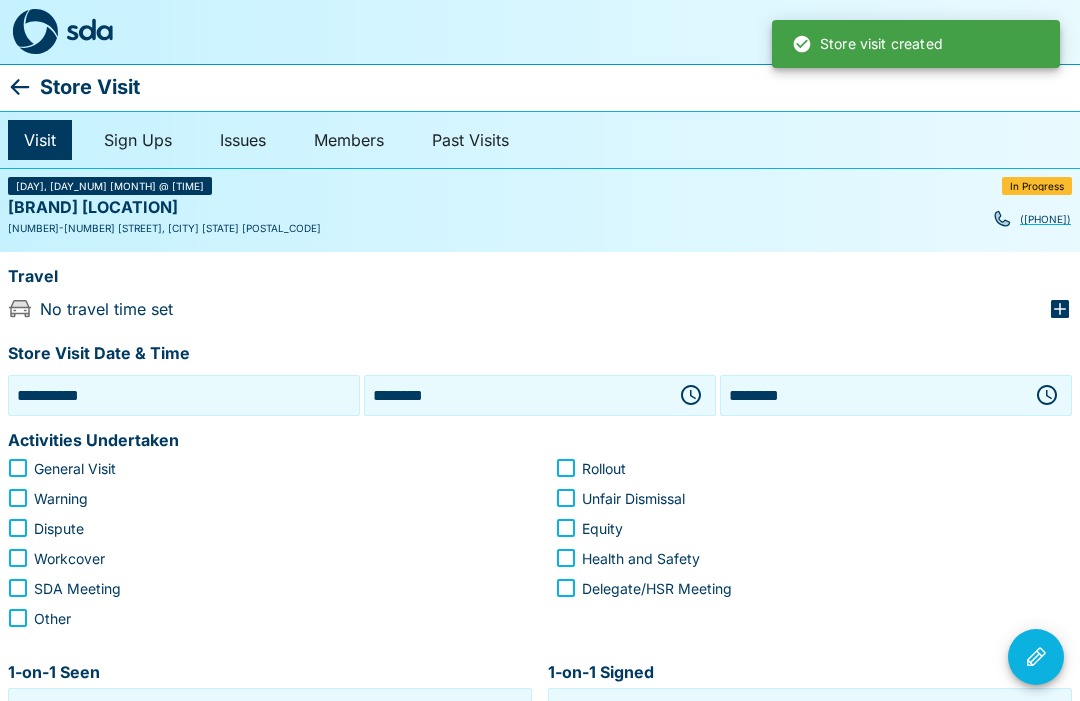 click on "General Visit" at bounding box center (75, 468) 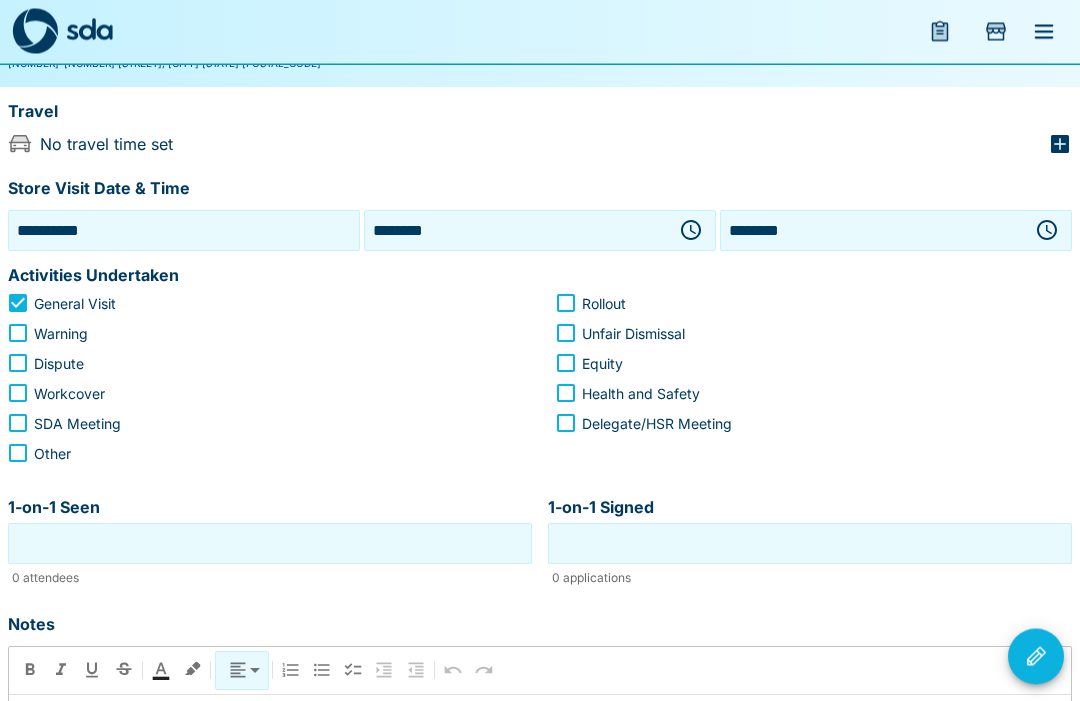 scroll, scrollTop: 166, scrollLeft: 0, axis: vertical 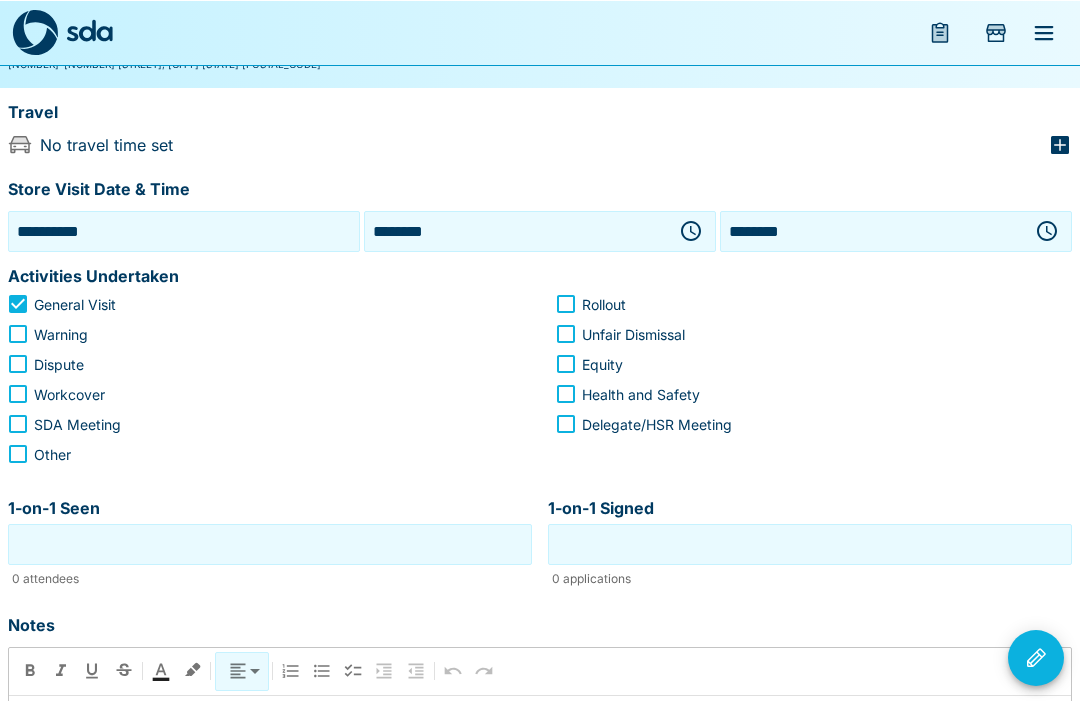 click 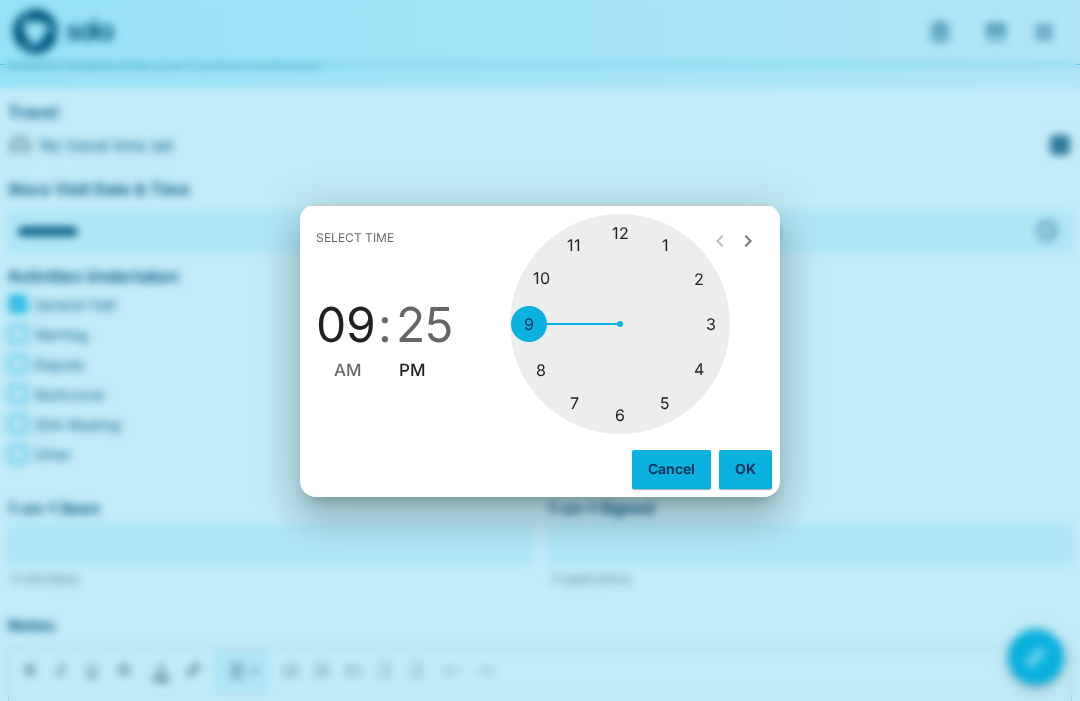 click at bounding box center (620, 324) 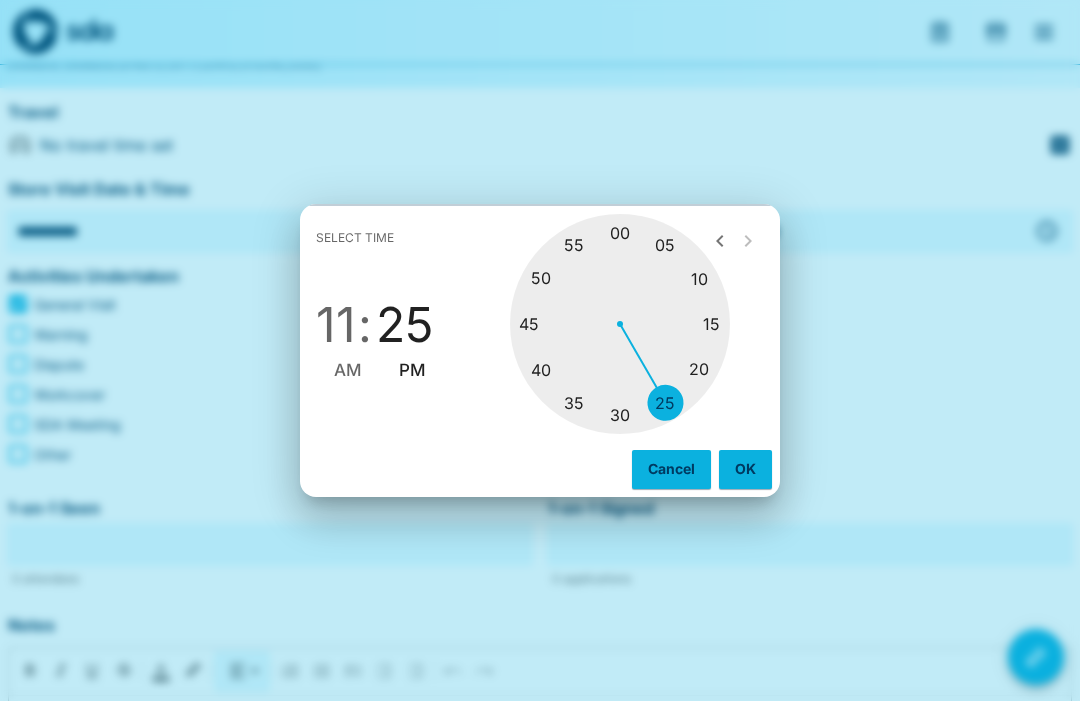 click at bounding box center [620, 324] 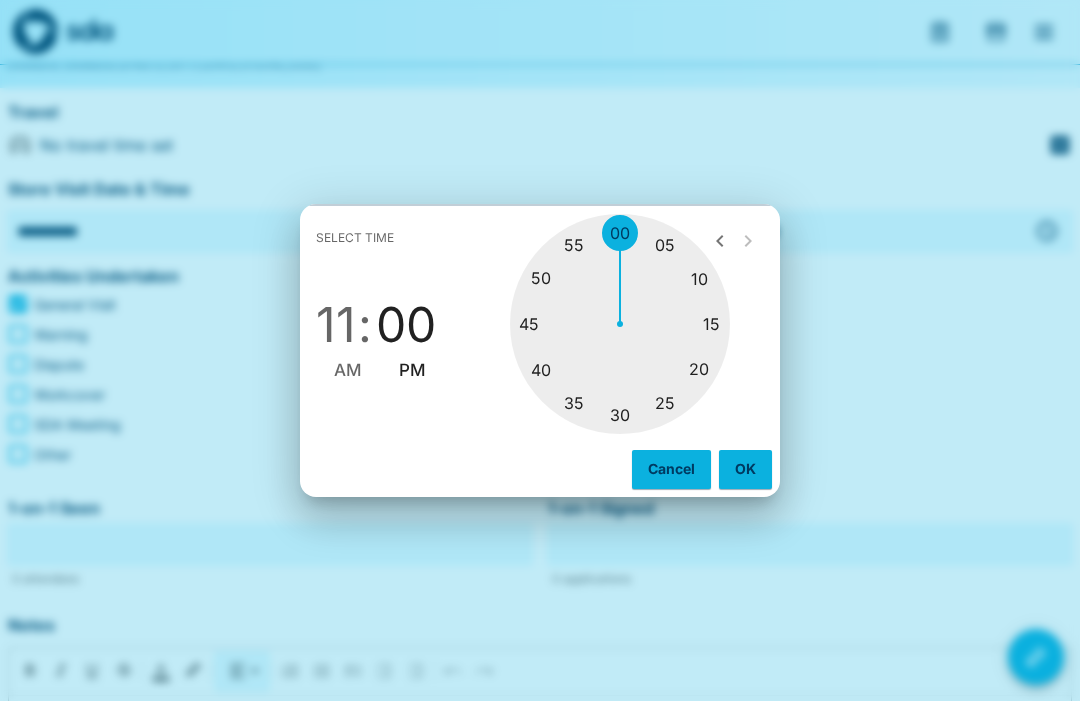 click on "AM" at bounding box center (348, 370) 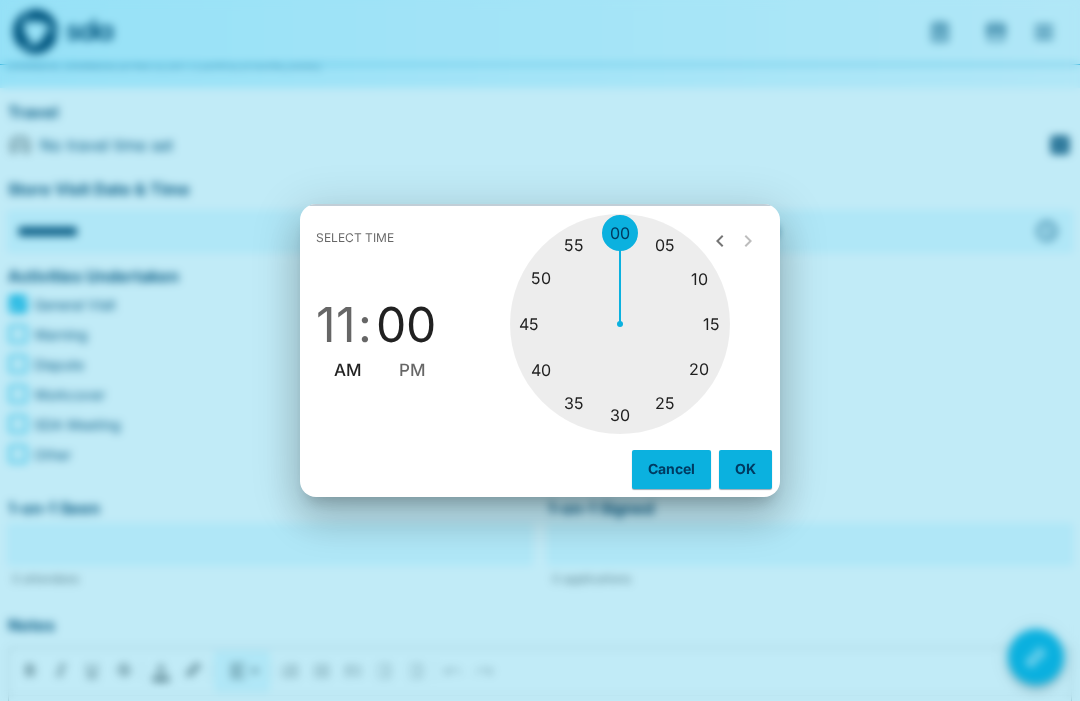 click on "OK" at bounding box center (745, 469) 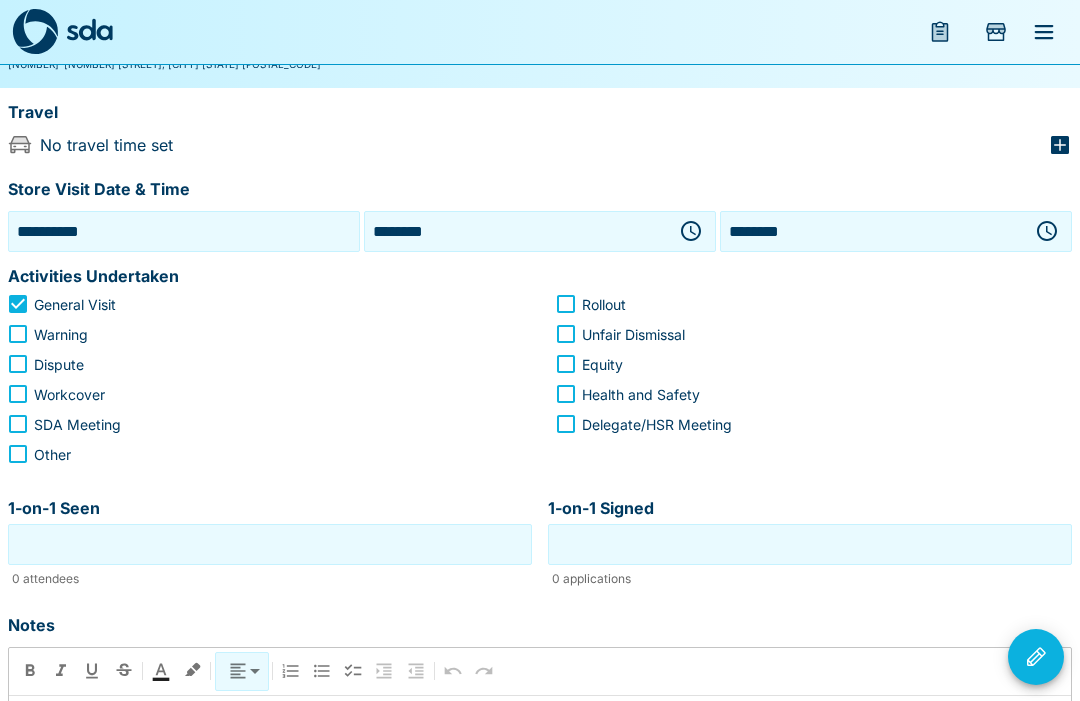click 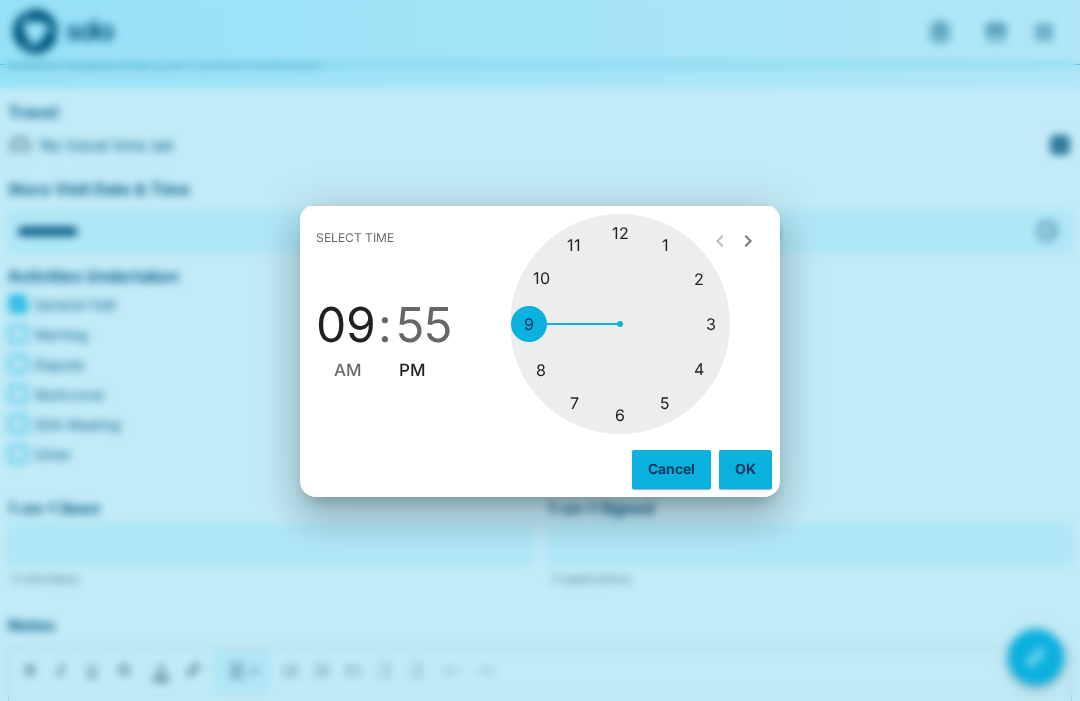 click at bounding box center [620, 324] 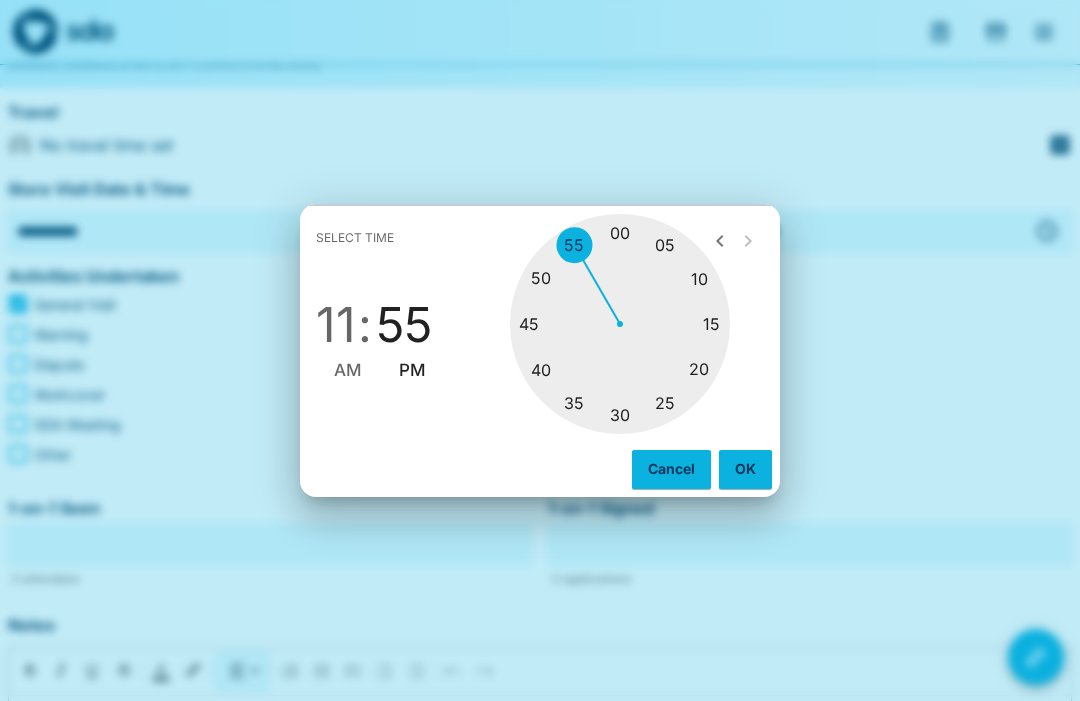 click at bounding box center (620, 324) 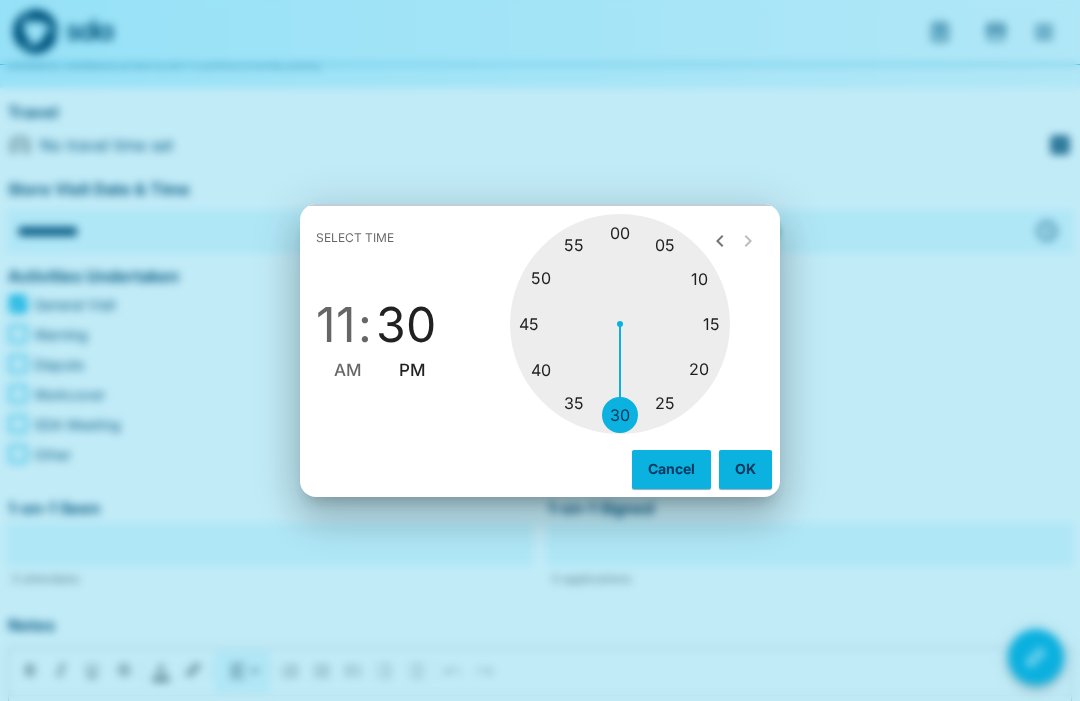 click on "AM" at bounding box center (348, 370) 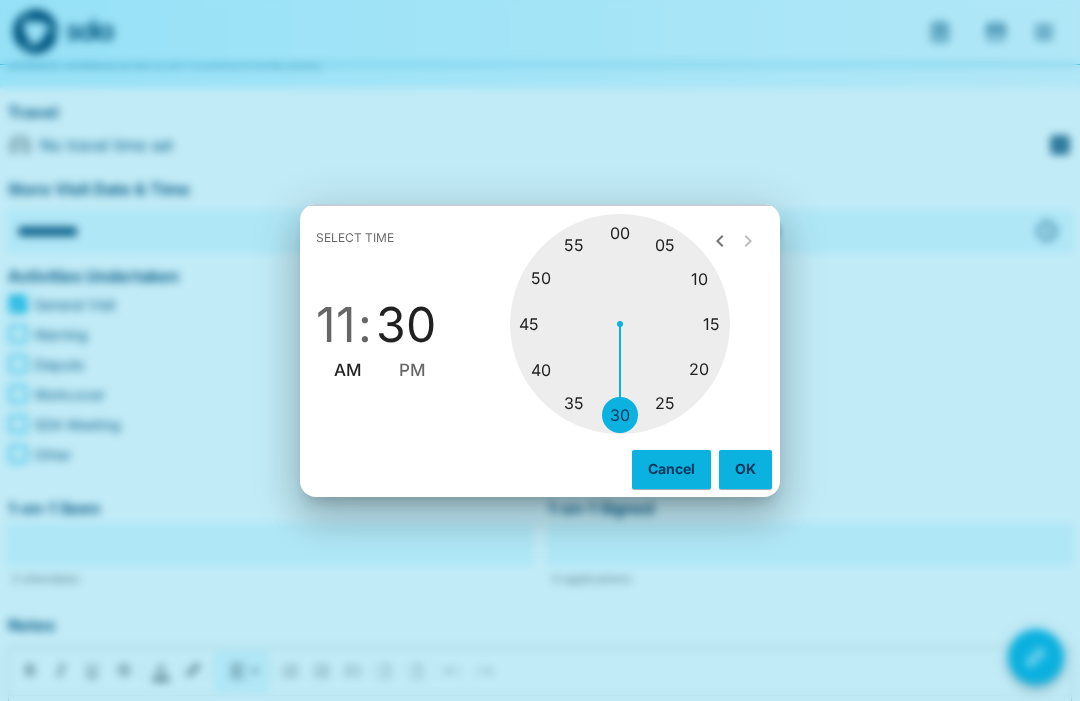 click on "OK" at bounding box center [745, 469] 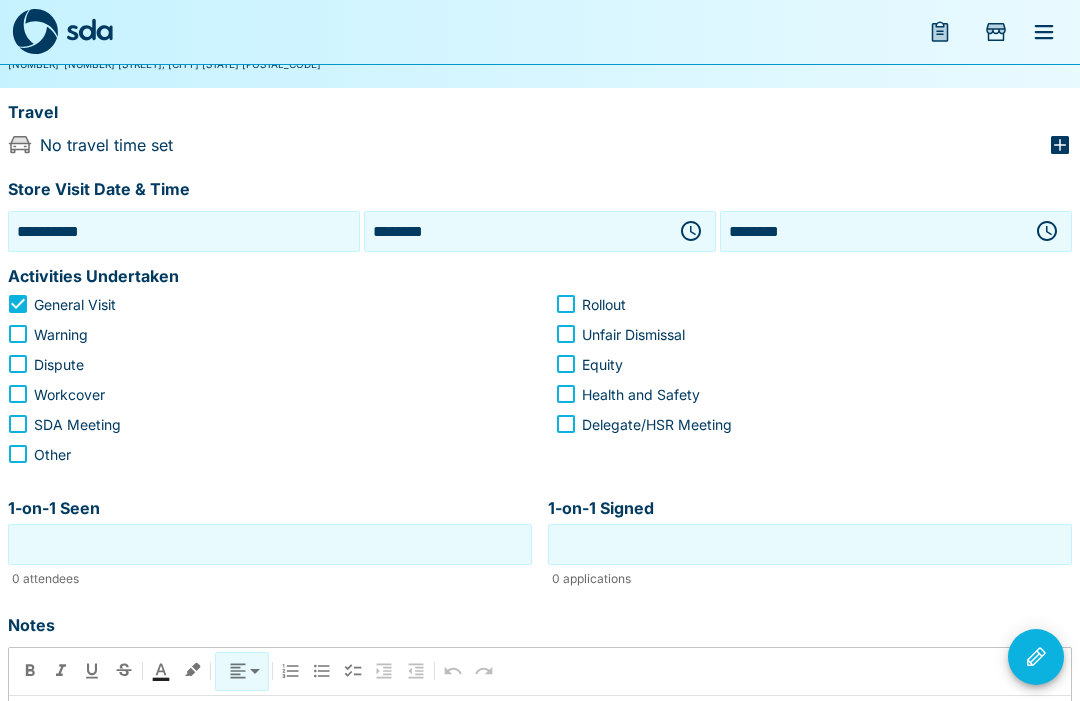 click 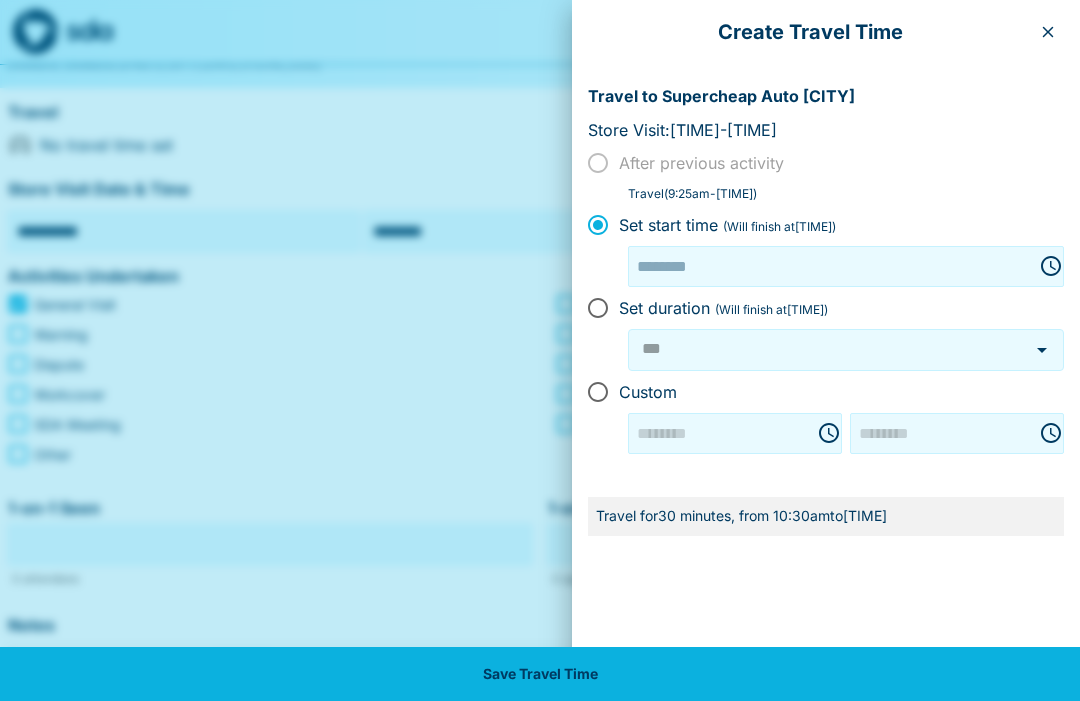 type on "********" 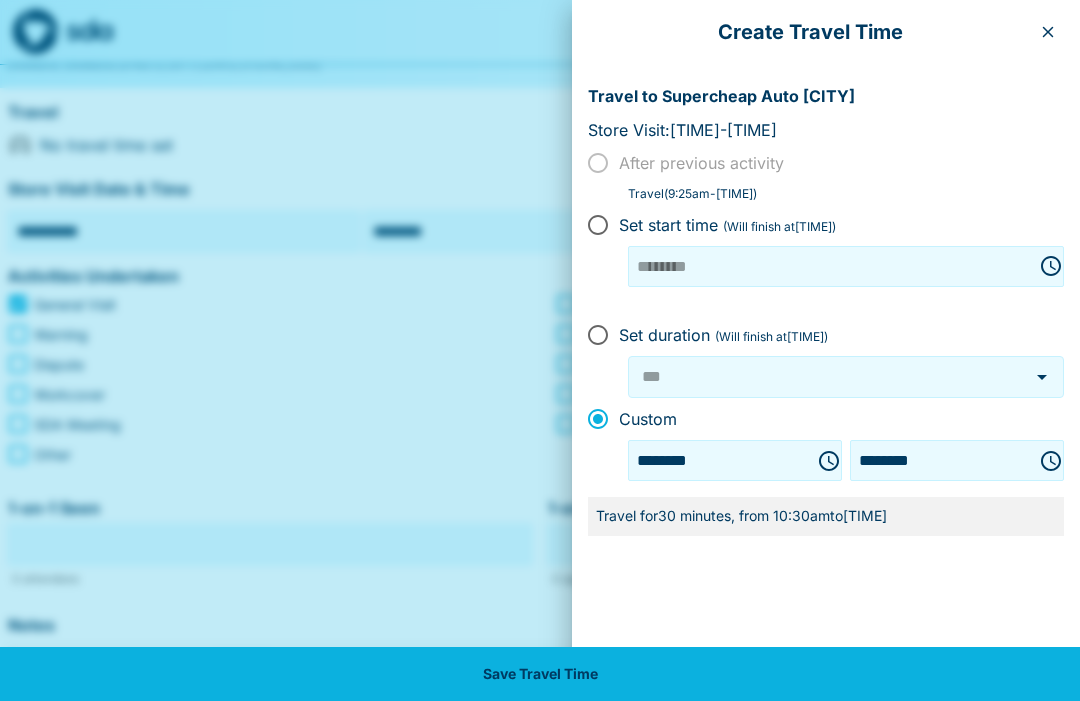 click 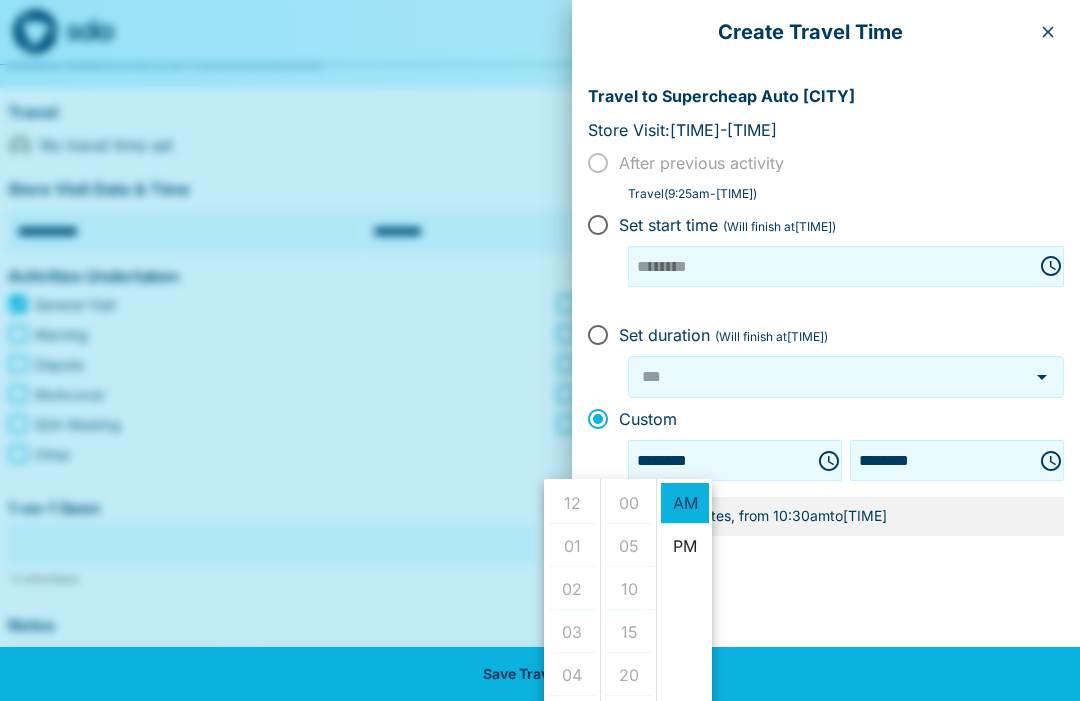 scroll, scrollTop: 430, scrollLeft: 0, axis: vertical 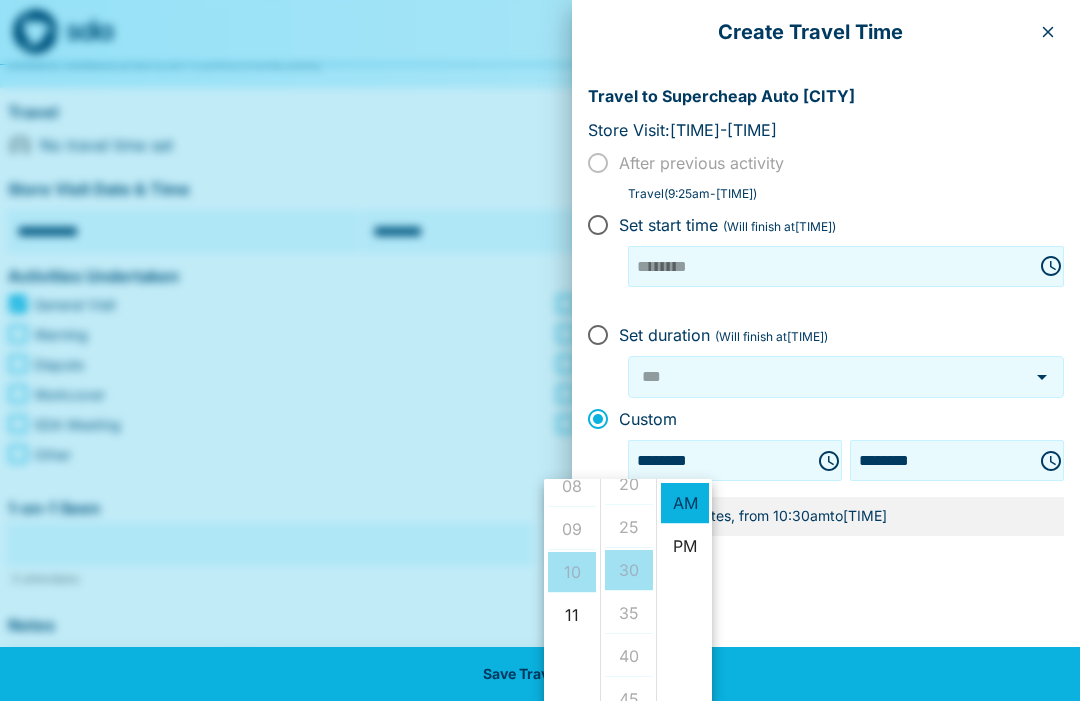 click on "Create Travel Time Travel to Supercheap Auto Colac Store Visit:  [TIME] - [TIME] After previous activity Travel  ( [TIME] - [TIME] ) Set start time   (Will finish at  [TIME] ) ******** ​ ​ Set duration   (Will finish at  [TIME] ) *** ​ Custom ******** ​ ******** ​ Travel for  30   minutes , from   [TIME]  to  [TIME] Save Travel Time" at bounding box center (826, 350) 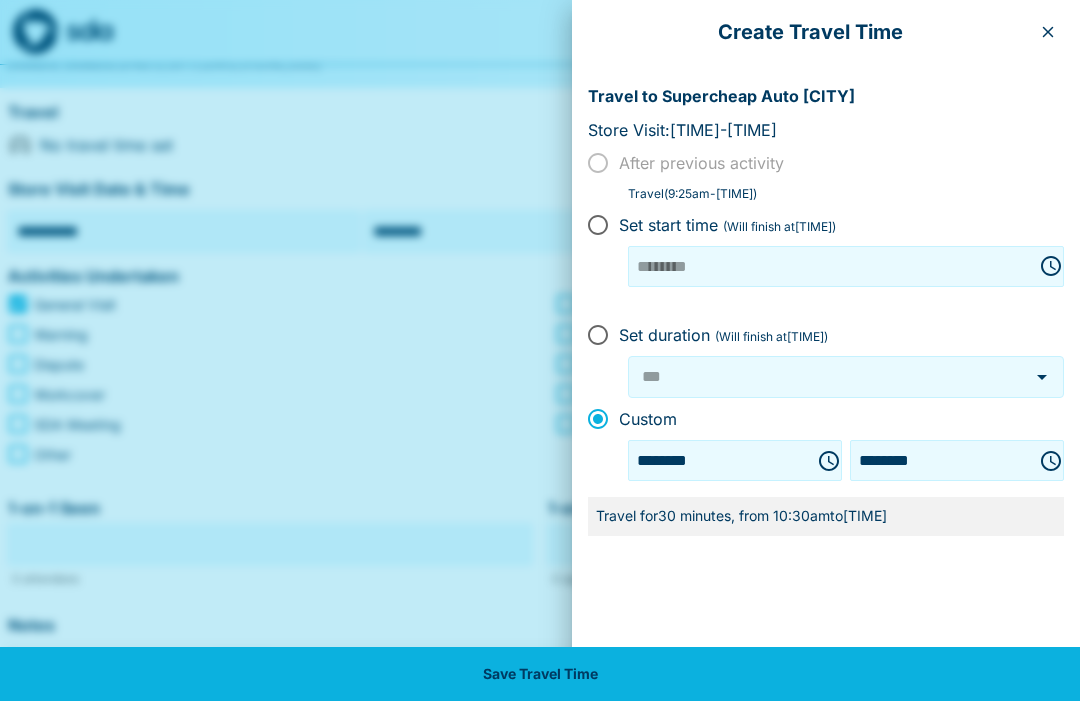 click 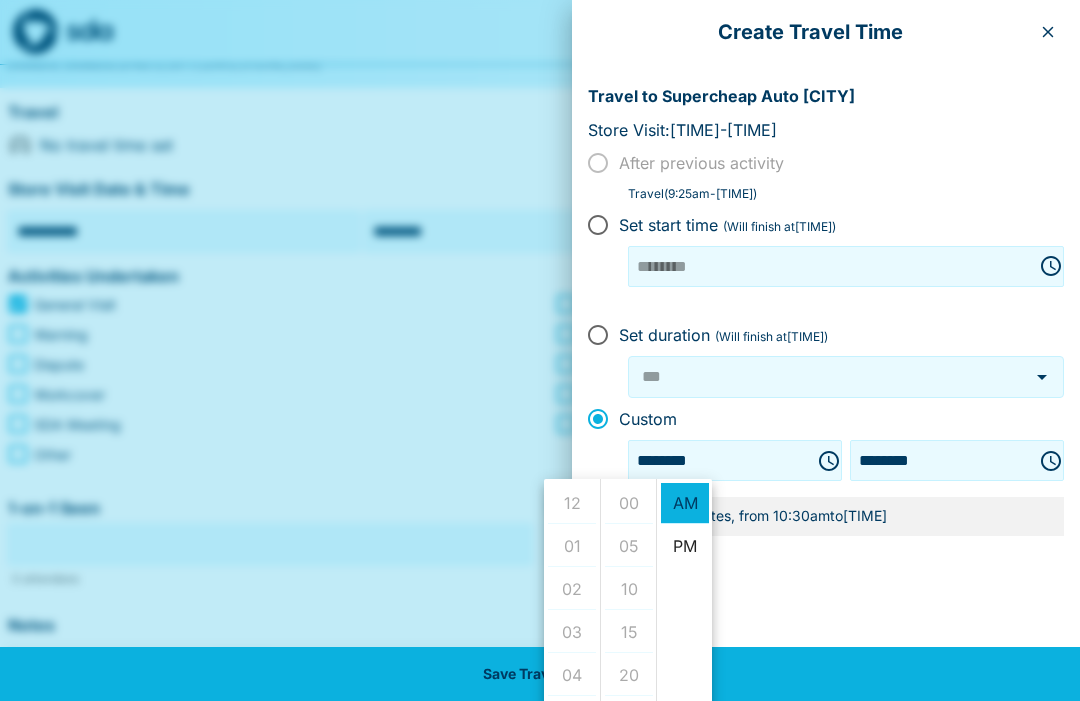 scroll, scrollTop: 430, scrollLeft: 0, axis: vertical 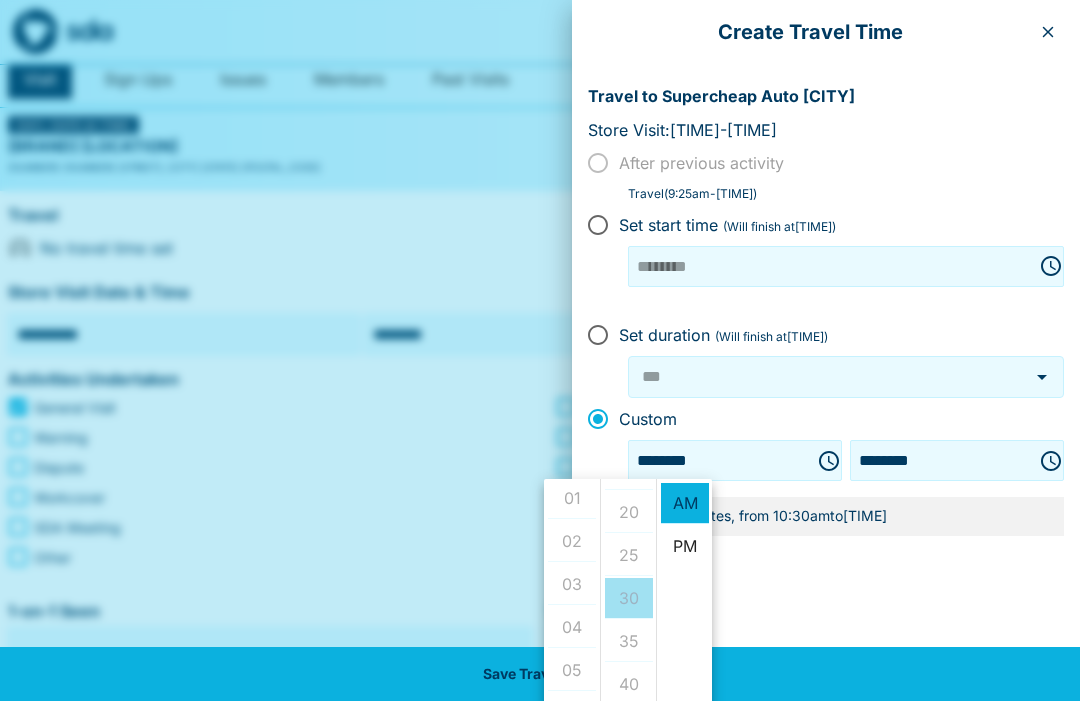 click on "[NUMBER] [NUMBER] [NUMBER] [NUMBER] [NUMBER] [NUMBER] [NUMBER] [NUMBER] [NUMBER] [NUMBER] [NUMBER] [NUMBER]" at bounding box center [628, 595] 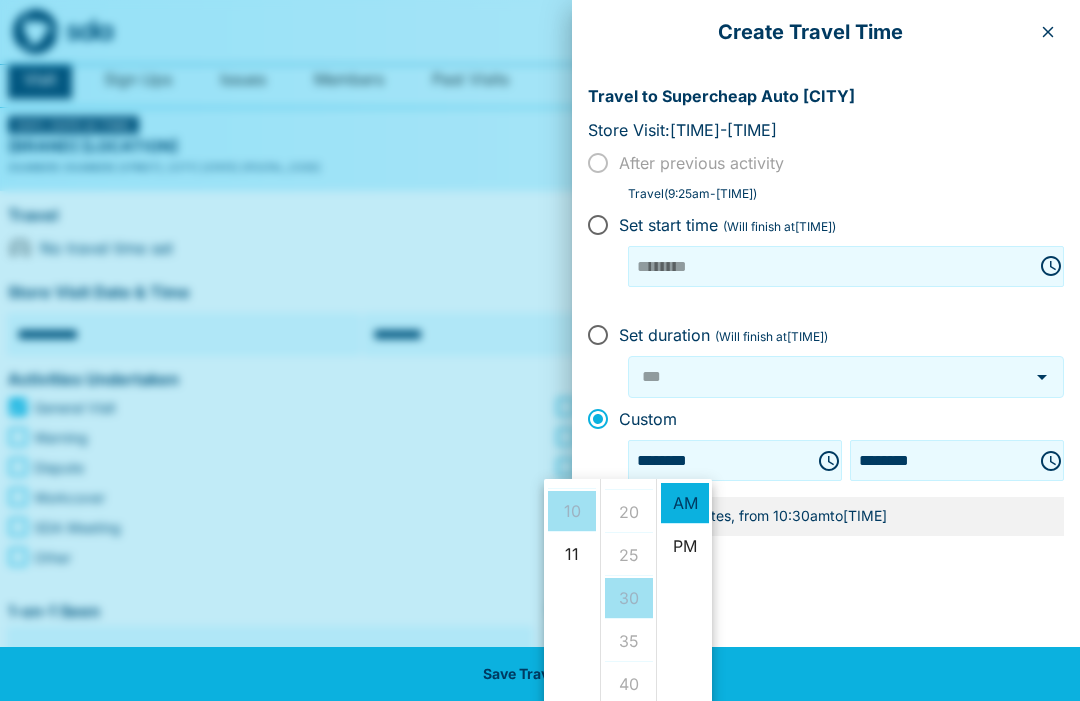 scroll, scrollTop: 414, scrollLeft: 0, axis: vertical 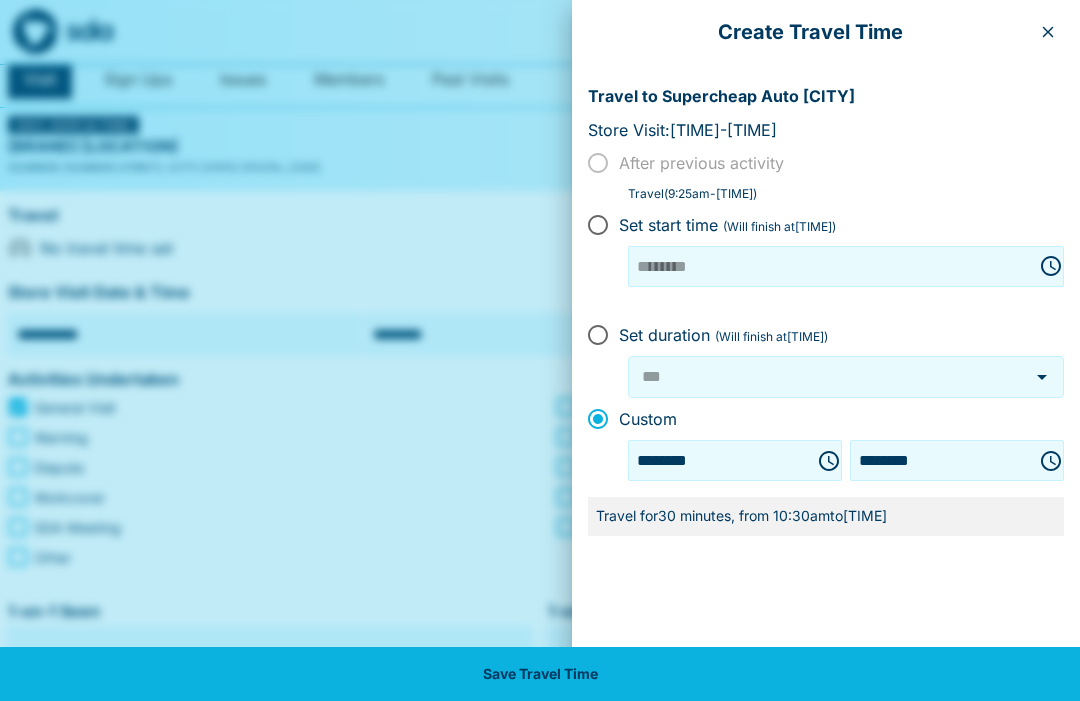 click 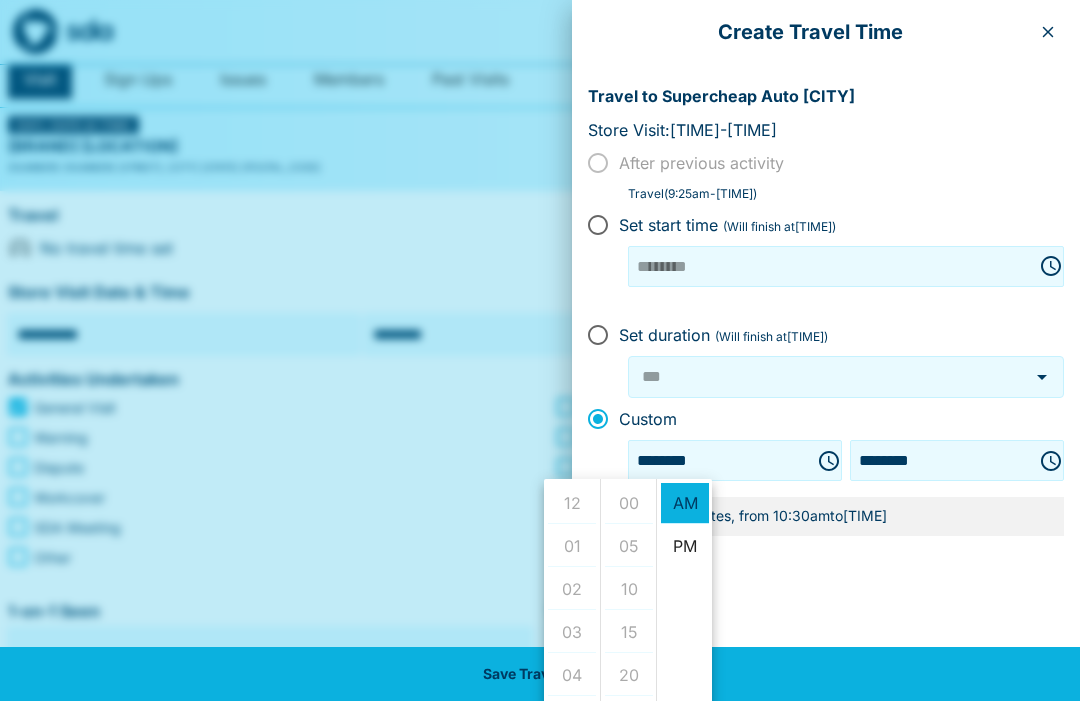 scroll, scrollTop: 430, scrollLeft: 0, axis: vertical 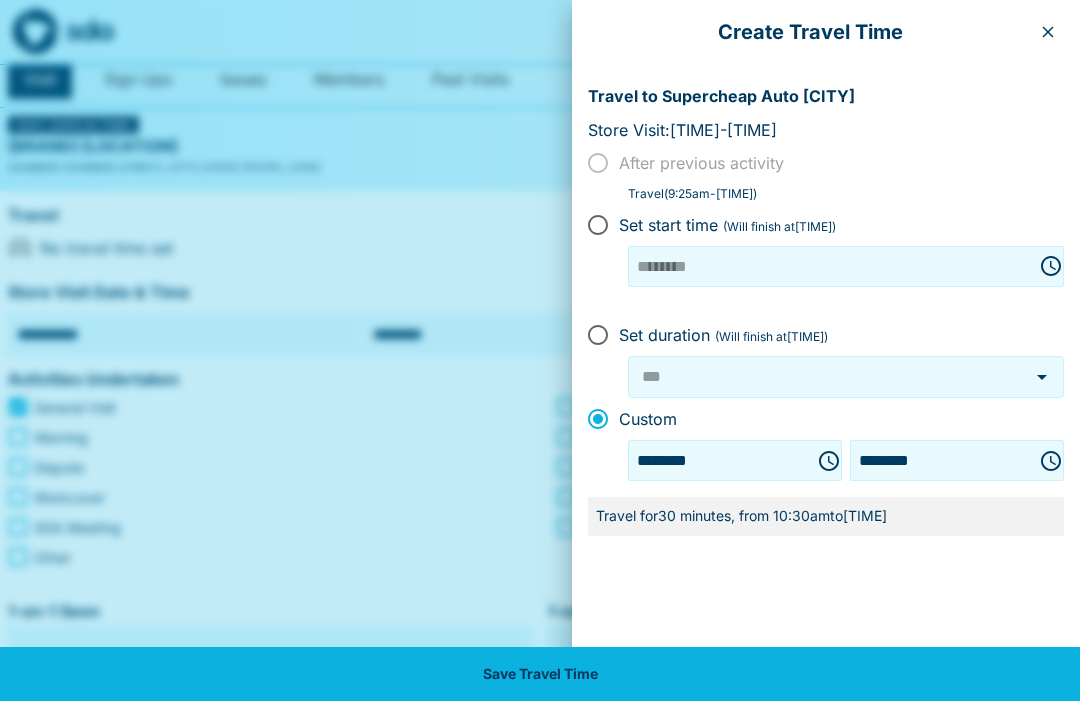 click 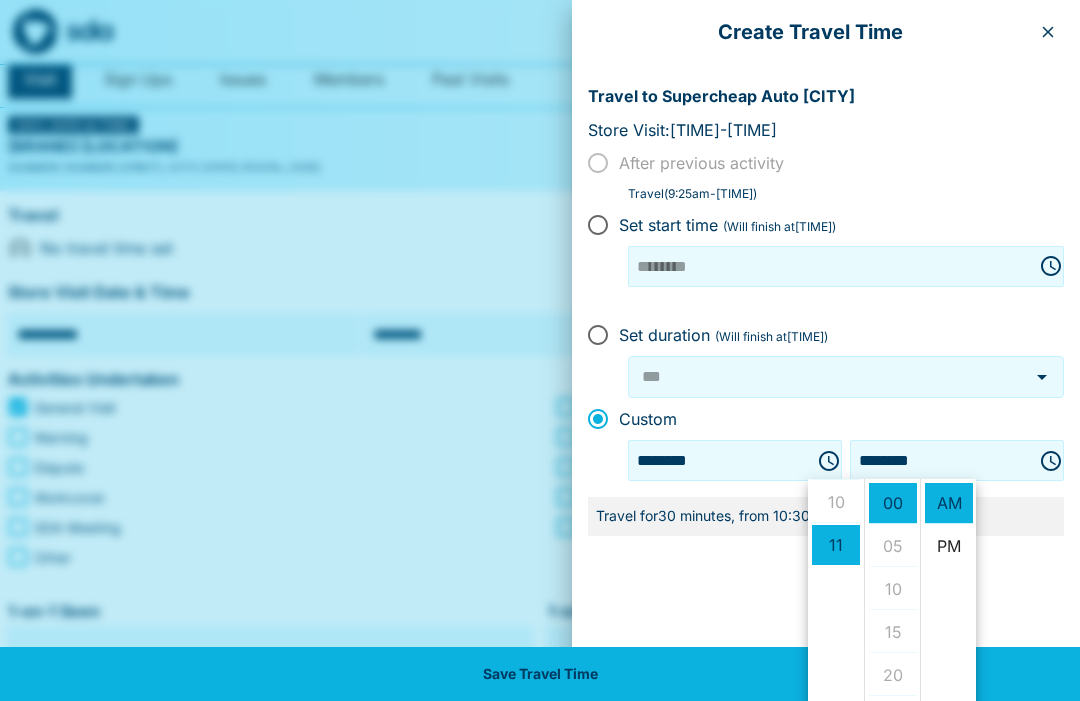 scroll, scrollTop: 429, scrollLeft: 0, axis: vertical 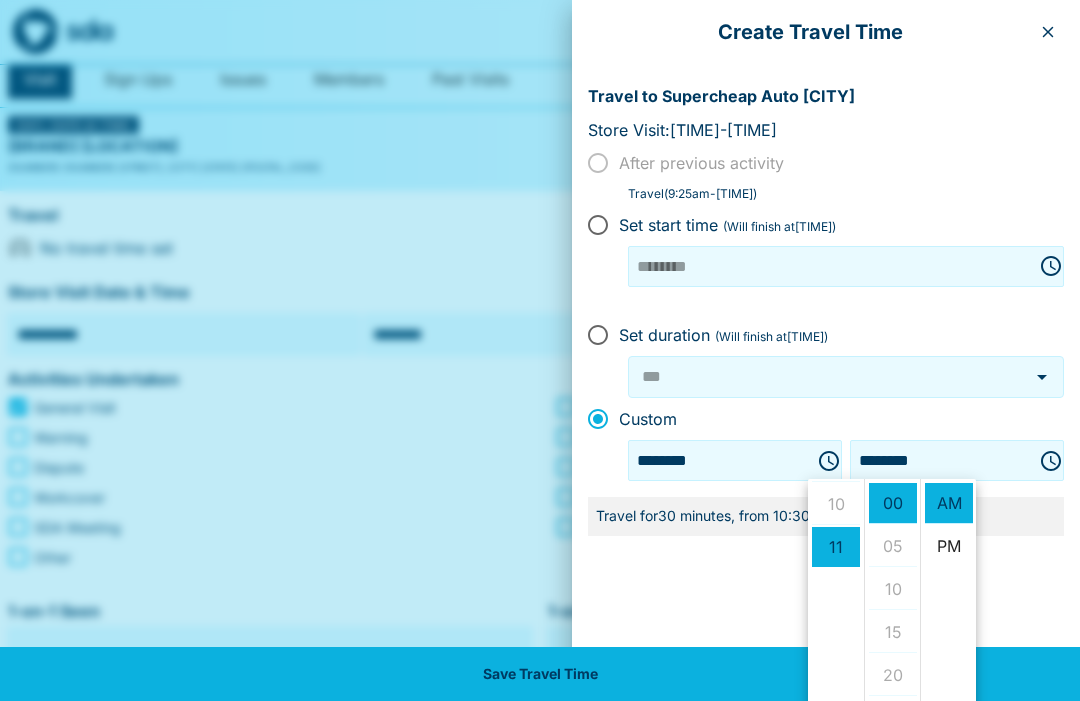 click on "[HOUR] [HOUR] [HOUR] [HOUR] [HOUR] [HOUR] [HOUR] [HOUR] [HOUR] [HOUR] [HOUR] [HOUR]" at bounding box center [836, 595] 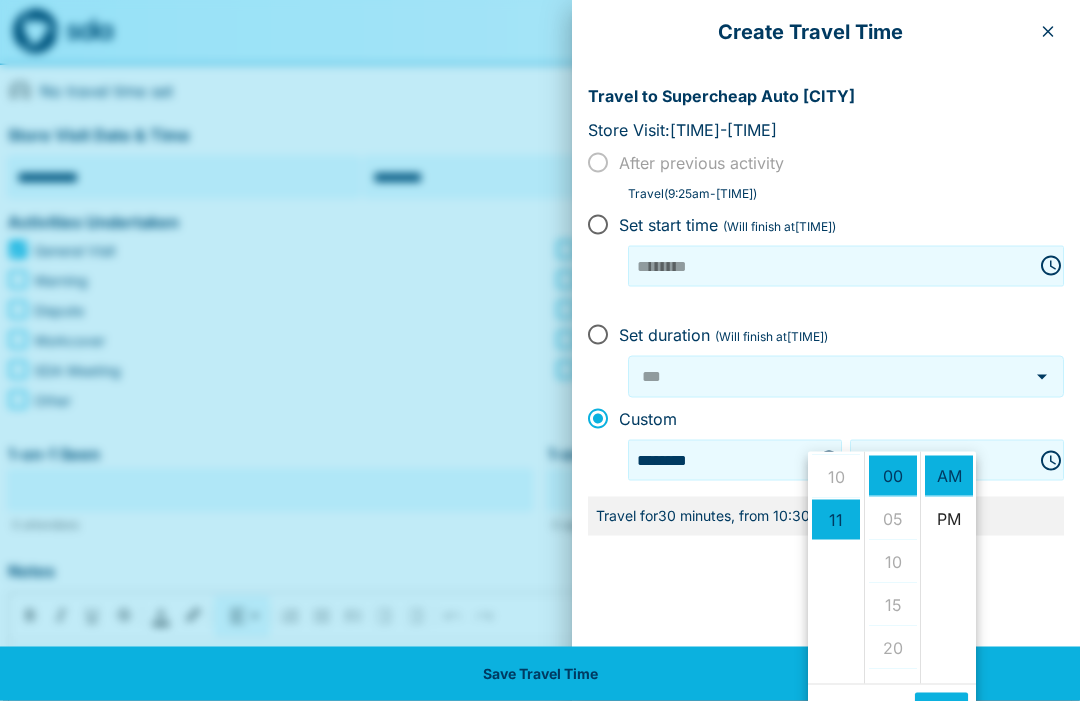 scroll, scrollTop: 209, scrollLeft: 0, axis: vertical 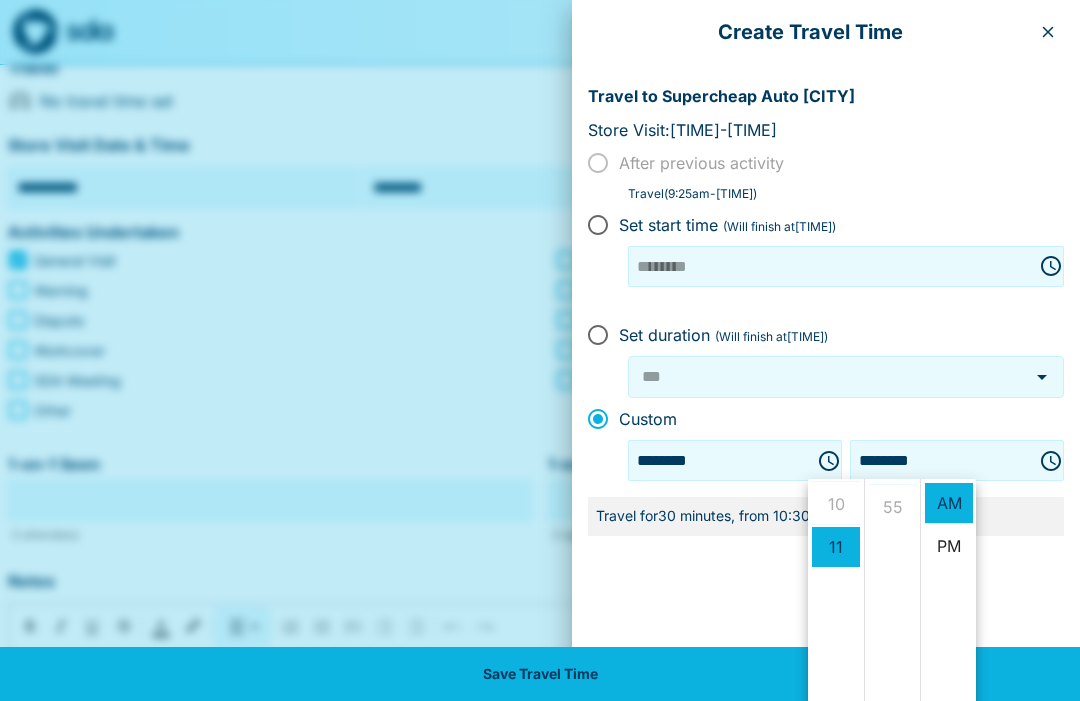 click on "[NUMBER] [NUMBER] [NUMBER] [NUMBER] [NUMBER] [NUMBER] [NUMBER] [NUMBER] [NUMBER] [NUMBER] [NUMBER] [NUMBER]" at bounding box center [892, 595] 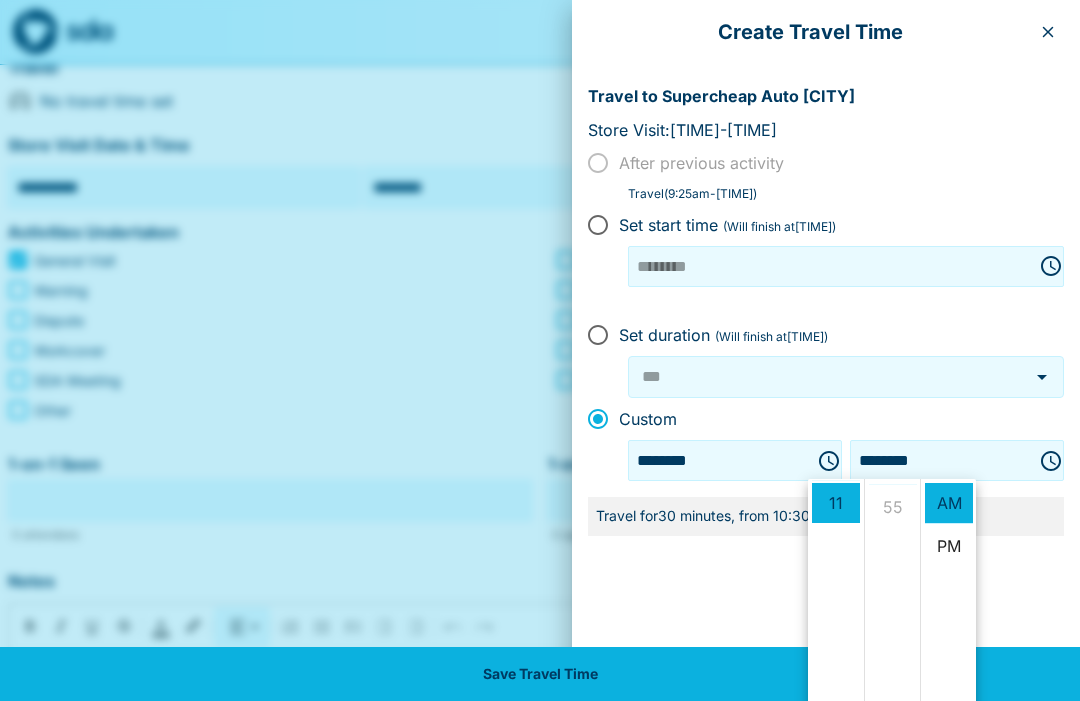 scroll, scrollTop: 473, scrollLeft: 0, axis: vertical 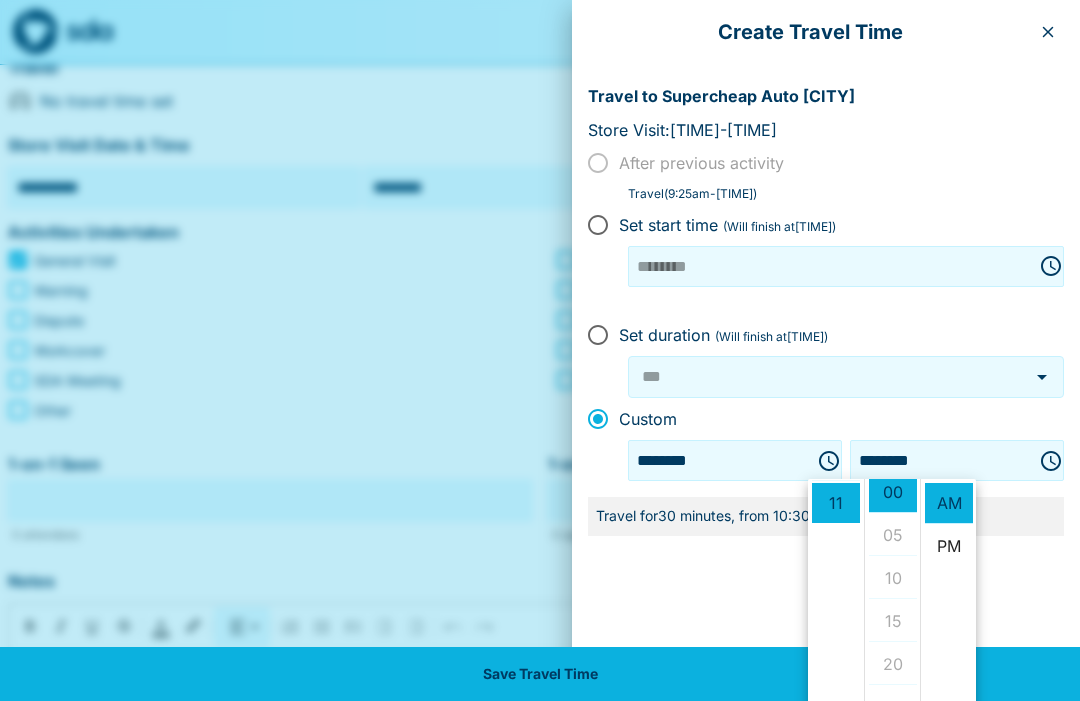 click on "OK" at bounding box center [941, 739] 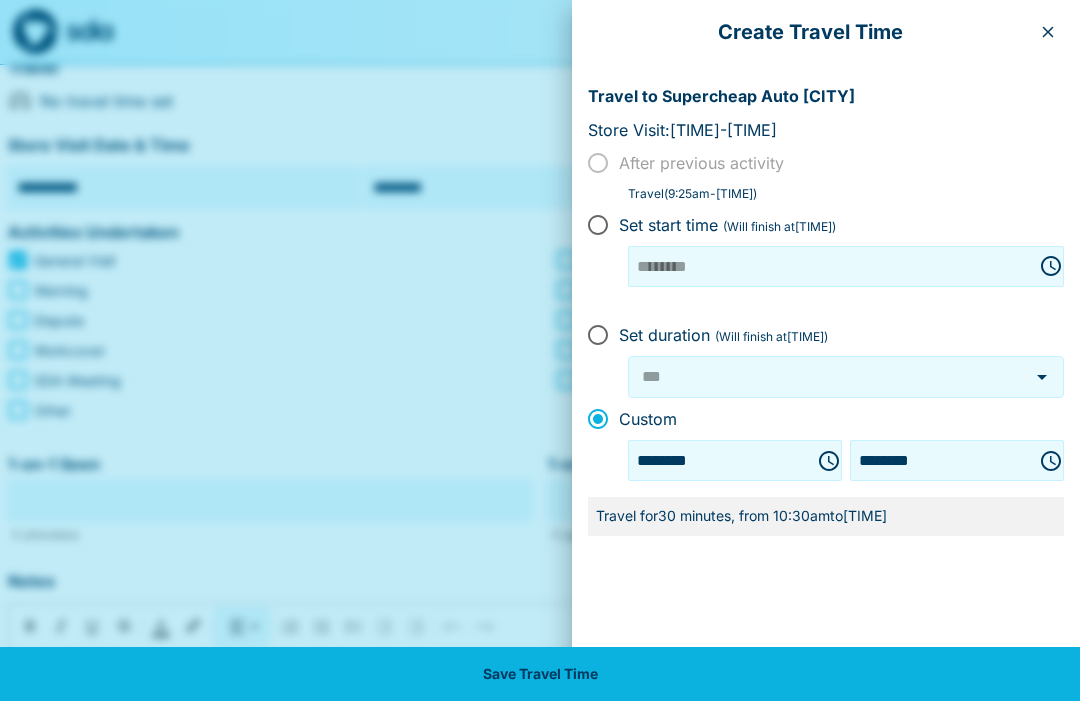 click 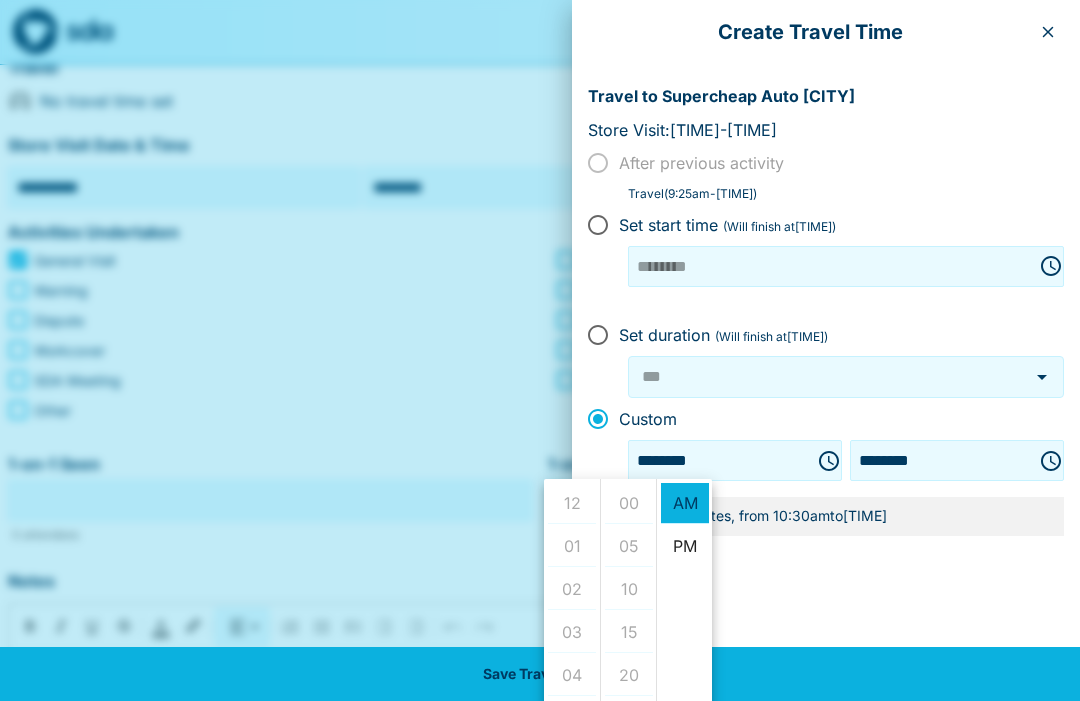 scroll, scrollTop: 430, scrollLeft: 0, axis: vertical 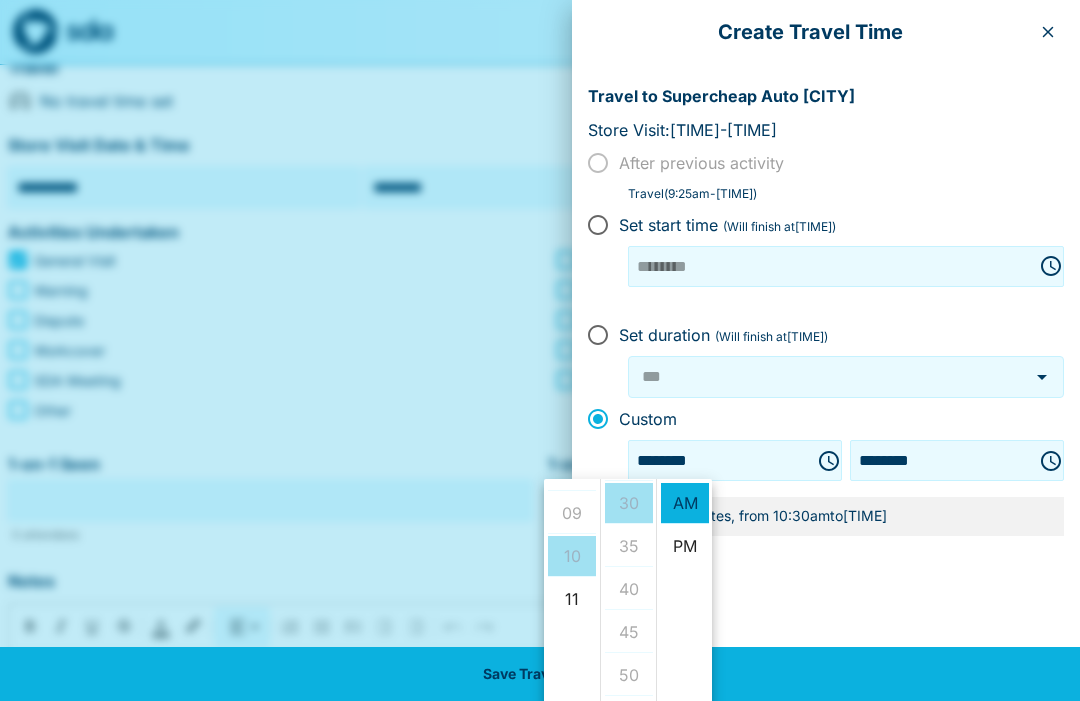 click on "Create Travel Time Travel to Supercheap Auto Colac Store Visit:  [TIME] - [TIME] After previous activity Travel  ( [TIME] - [TIME] ) Set start time   (Will finish at  [TIME] ) ******** ​ ​ Set duration   (Will finish at  [TIME] ) *** ​ Custom ******** ​ ******** ​ Travel for  30   minutes , from   [TIME]  to  [TIME] Save Travel Time" at bounding box center [826, 350] 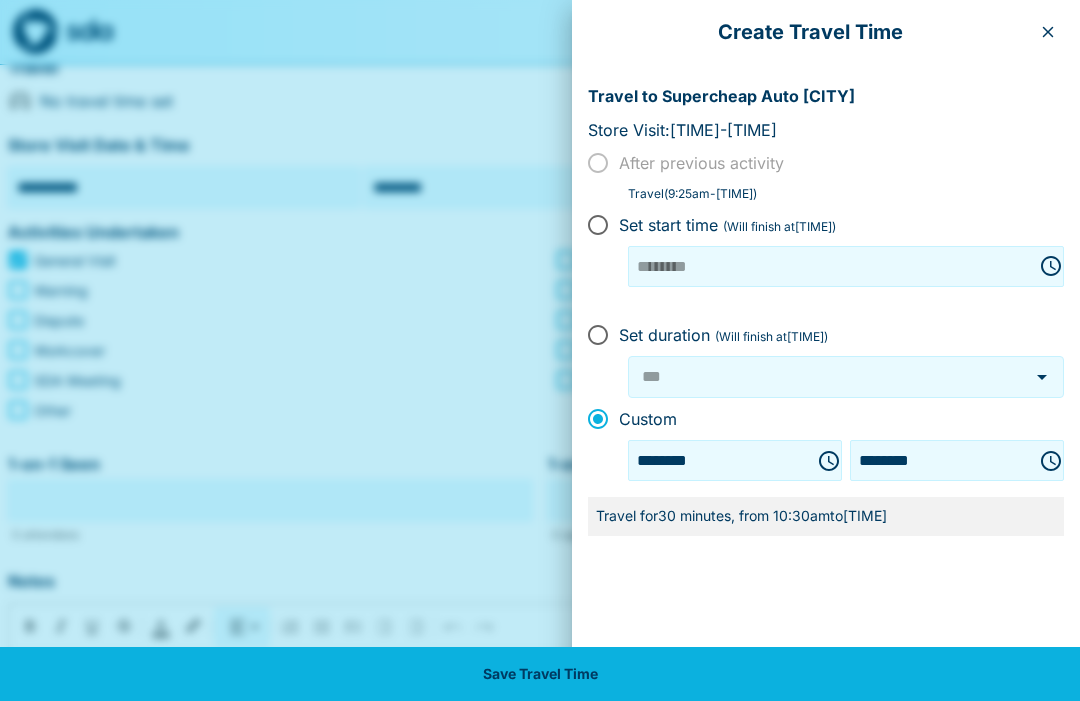 click on "Save Travel Time" at bounding box center [540, 674] 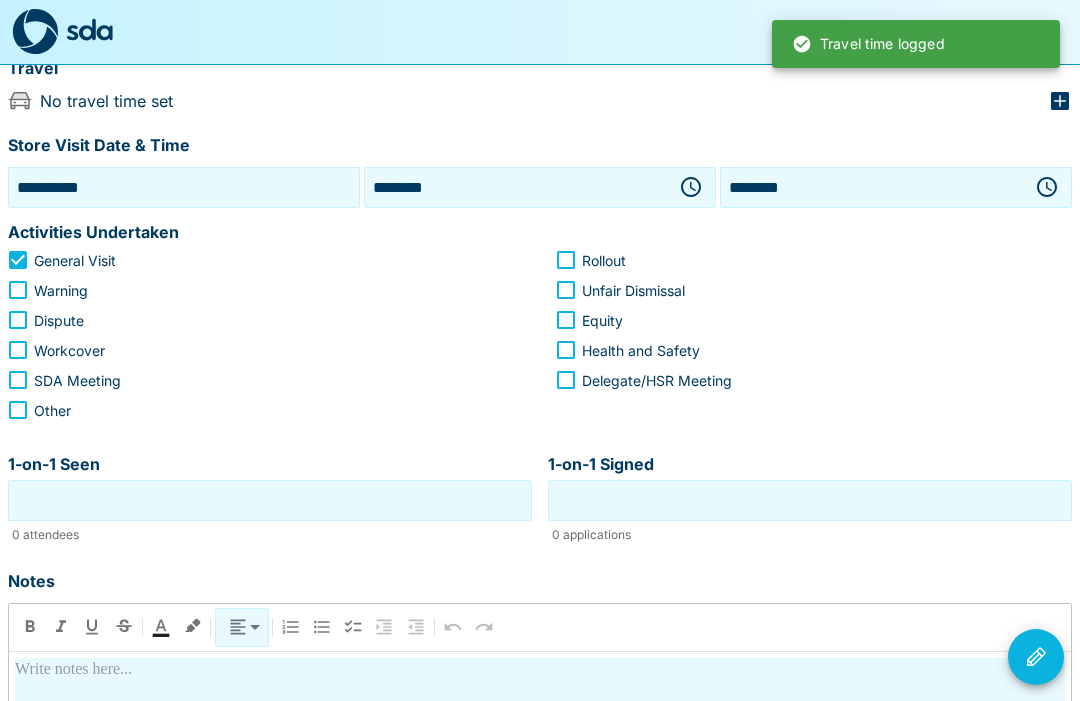 type on "***" 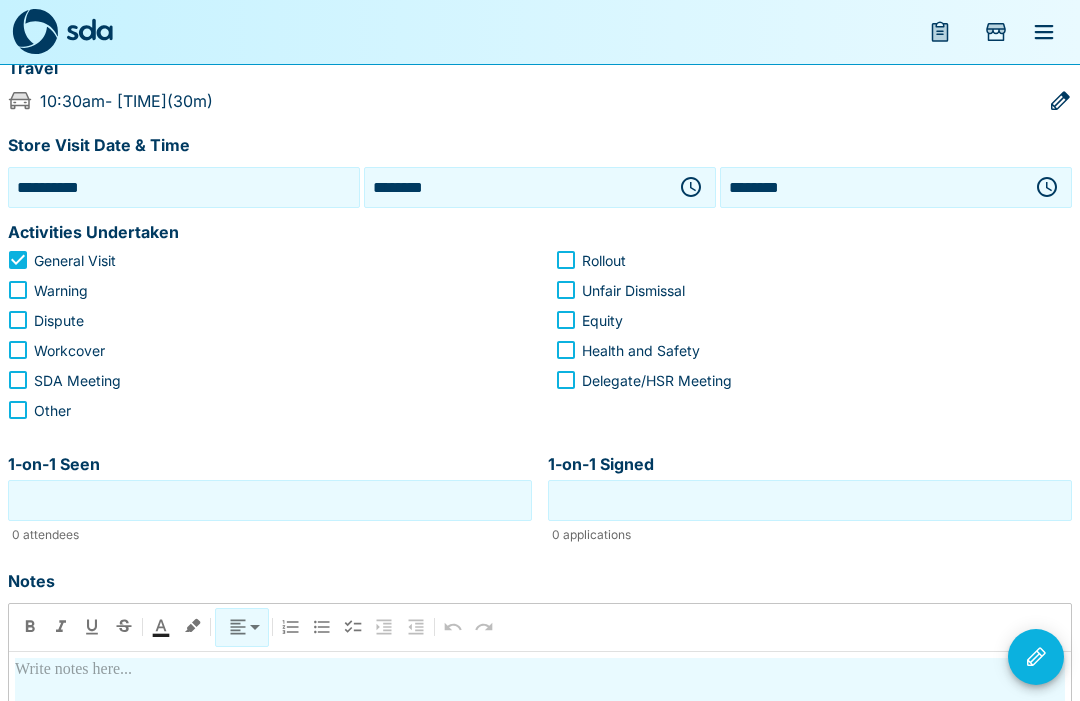 click on "1-on-1 Seen" at bounding box center [270, 500] 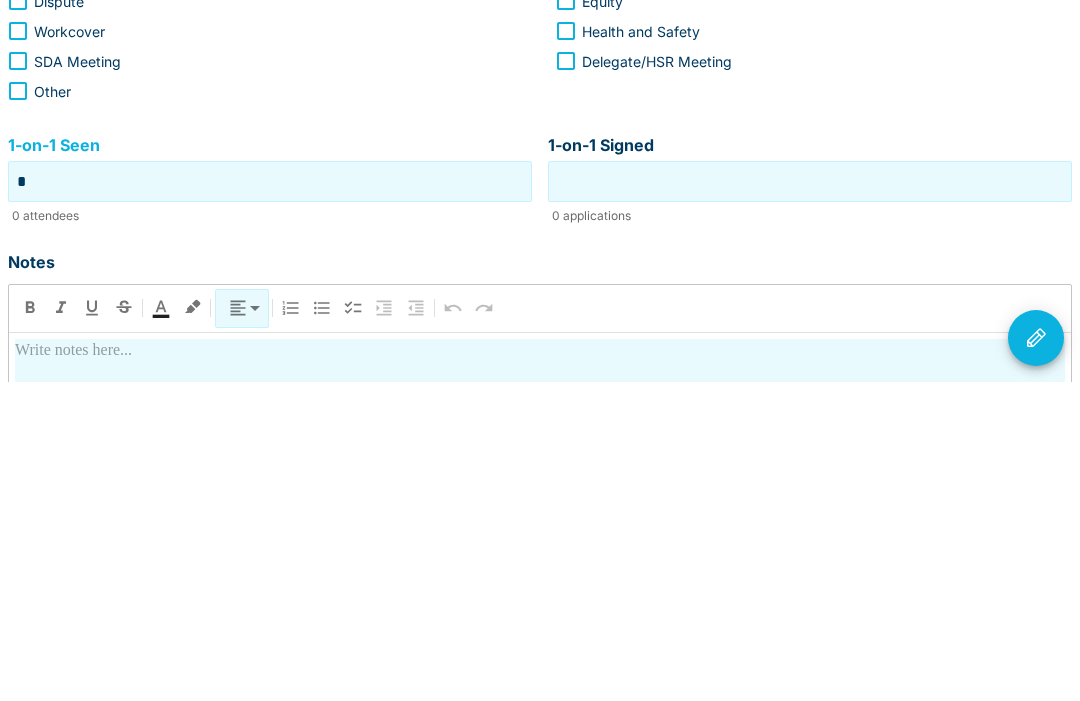 type on "*" 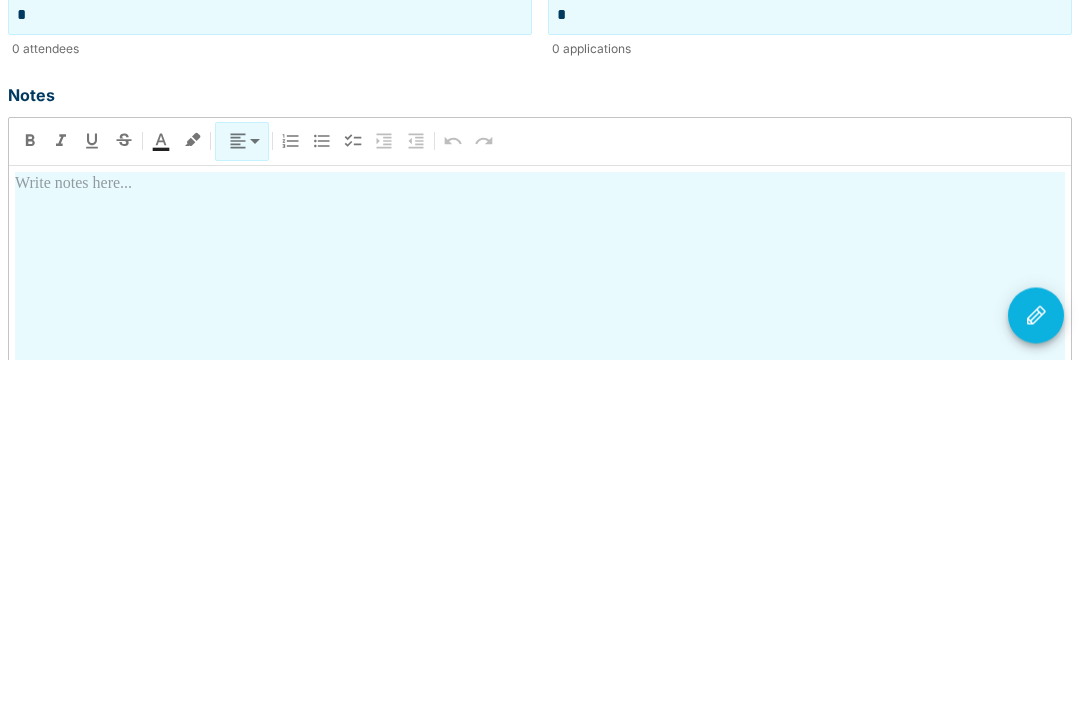 scroll, scrollTop: 377, scrollLeft: 0, axis: vertical 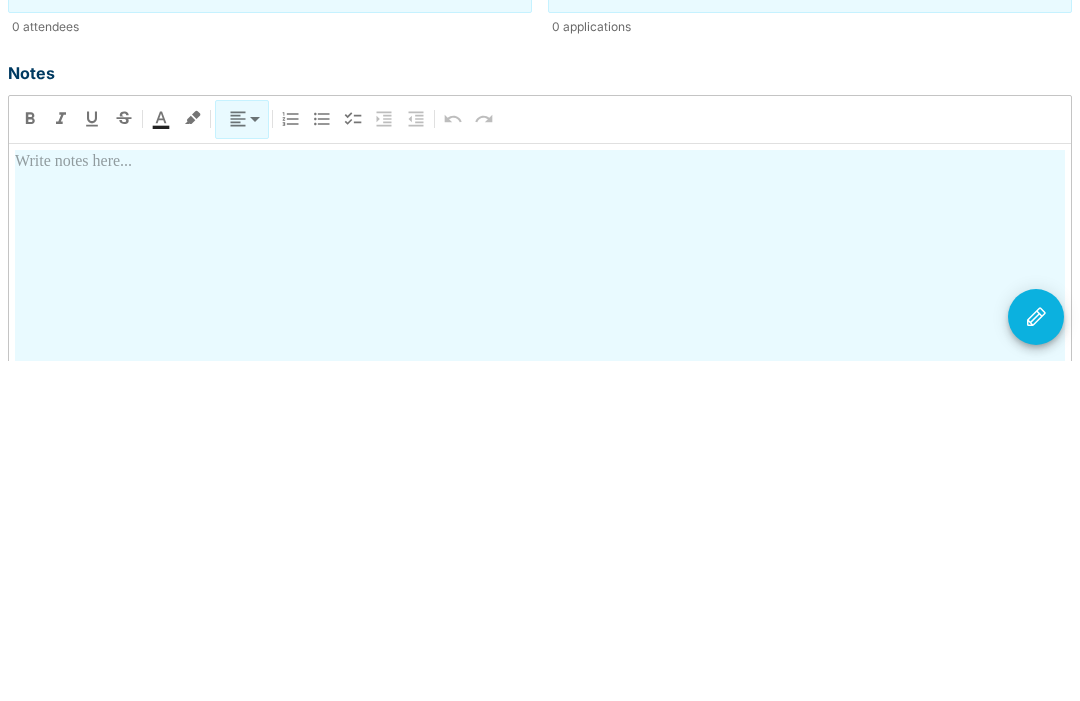 type on "*" 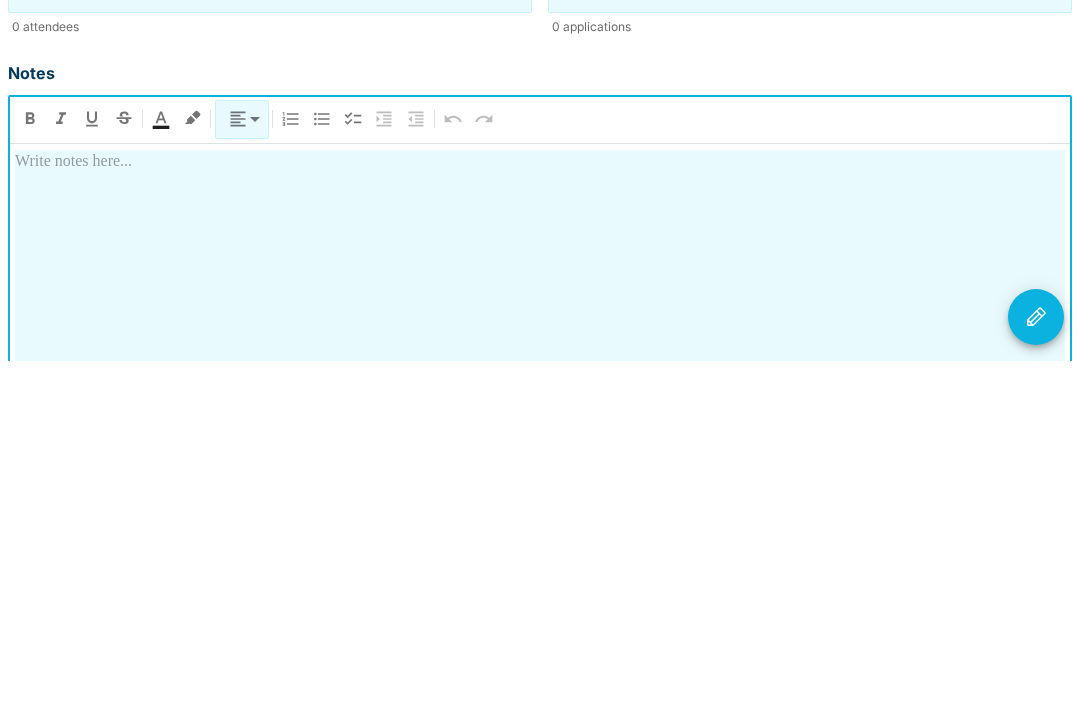 type 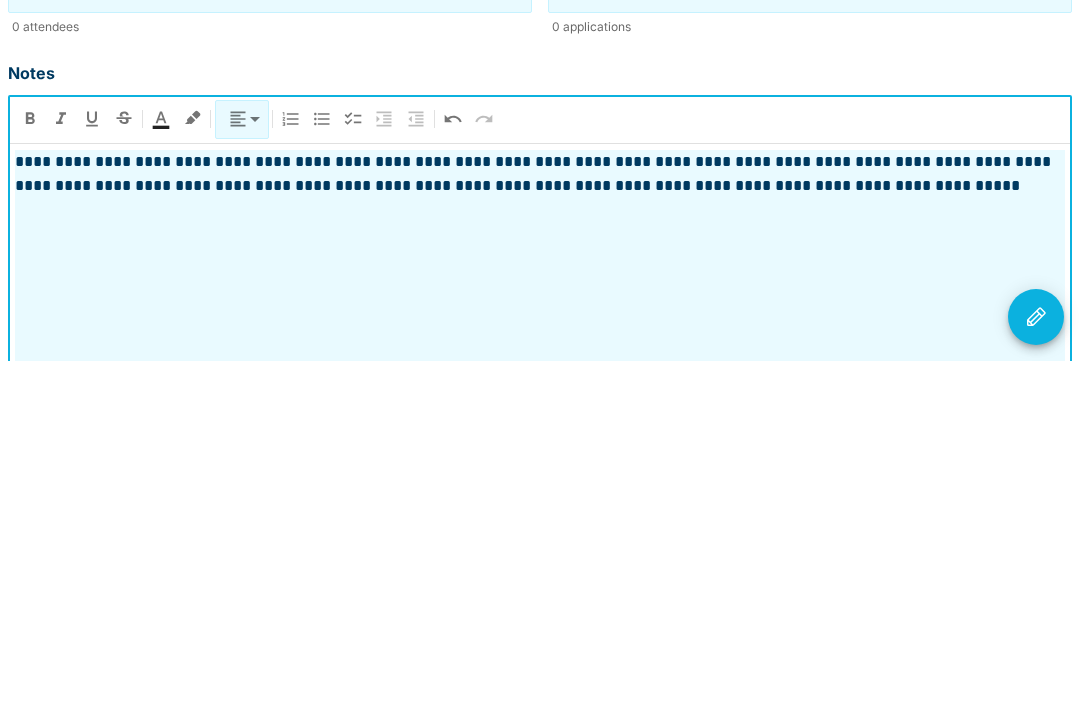 click at bounding box center (1036, 657) 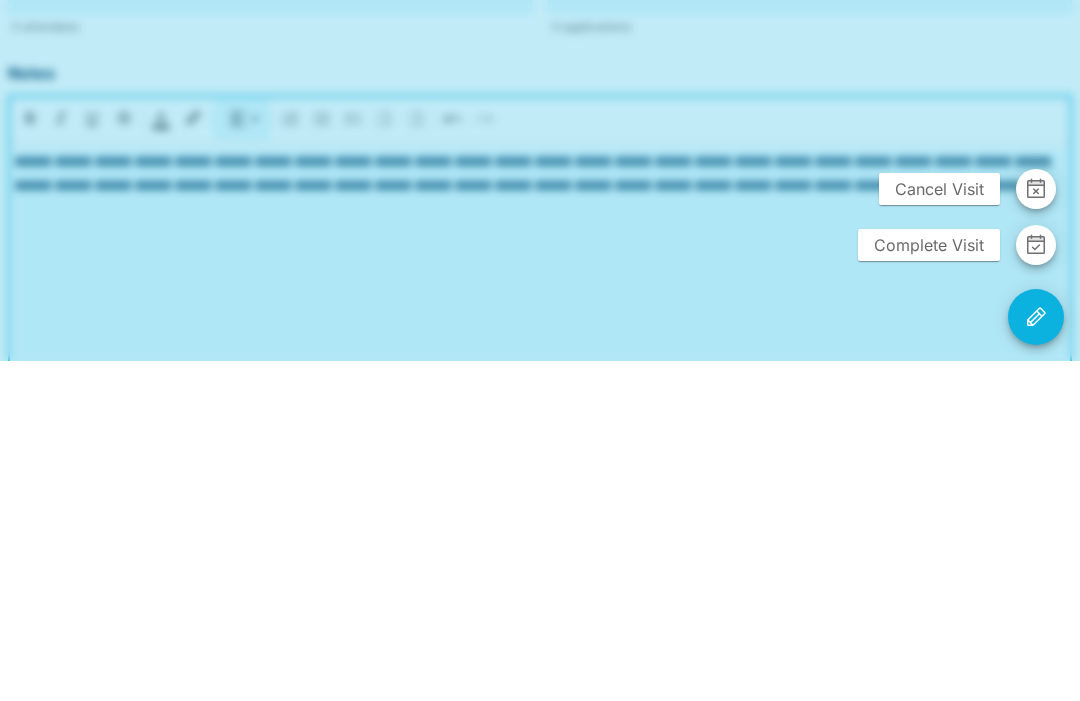 scroll, scrollTop: 501, scrollLeft: 0, axis: vertical 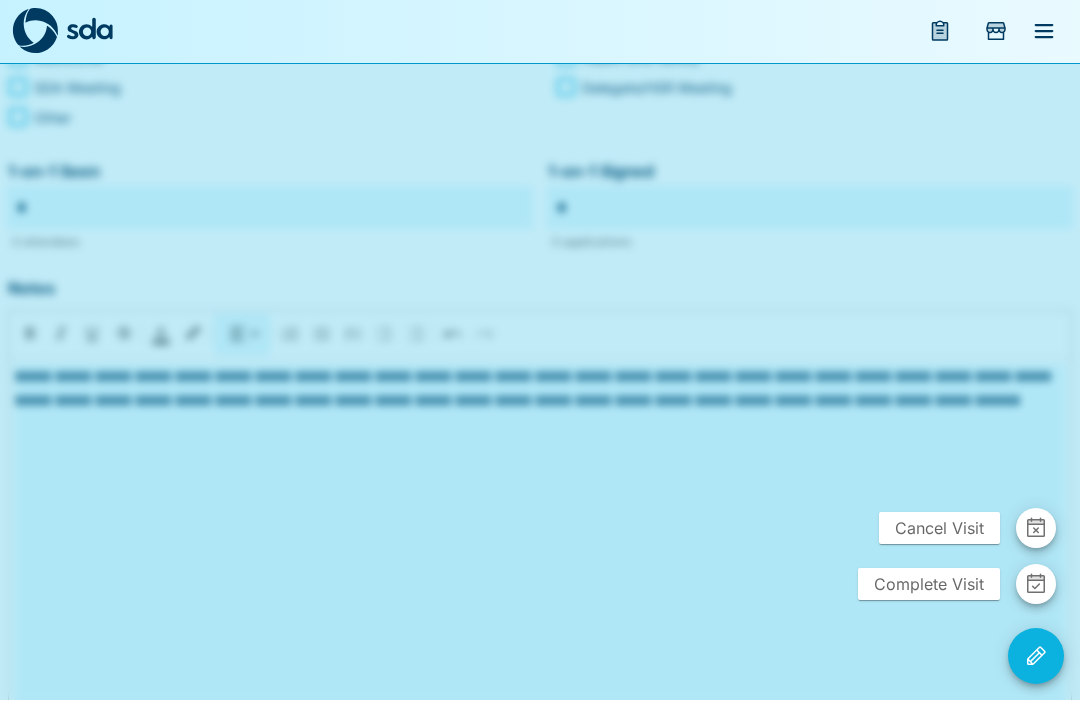 click on "Cancel Visit" at bounding box center [939, 529] 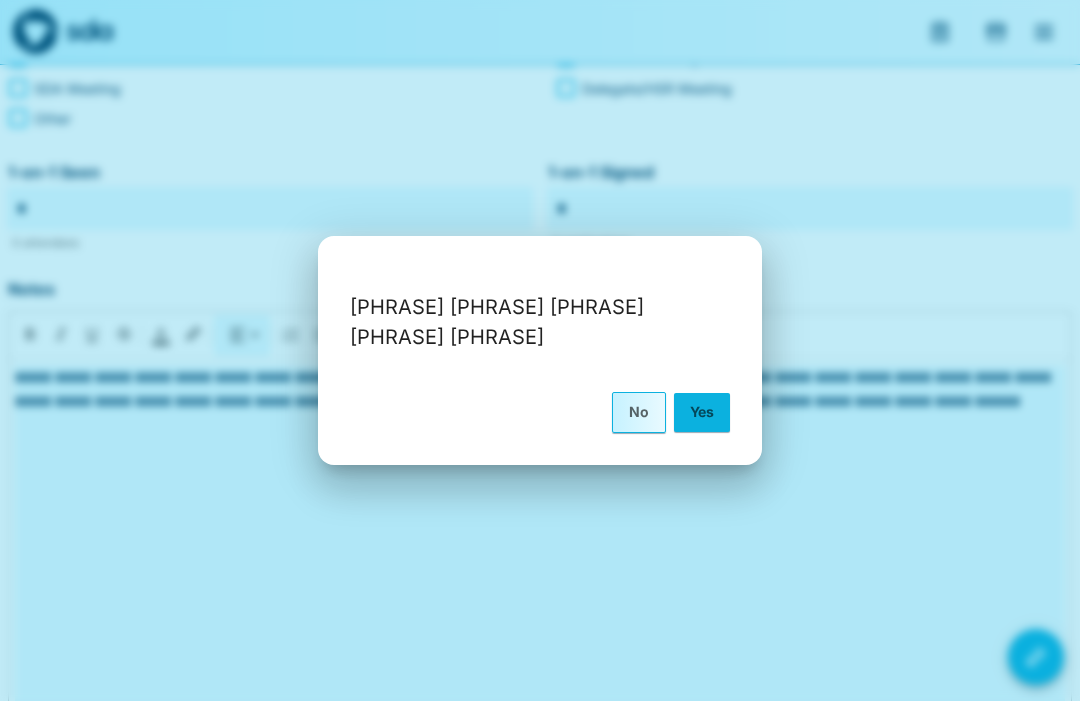 click on "No" at bounding box center [639, 412] 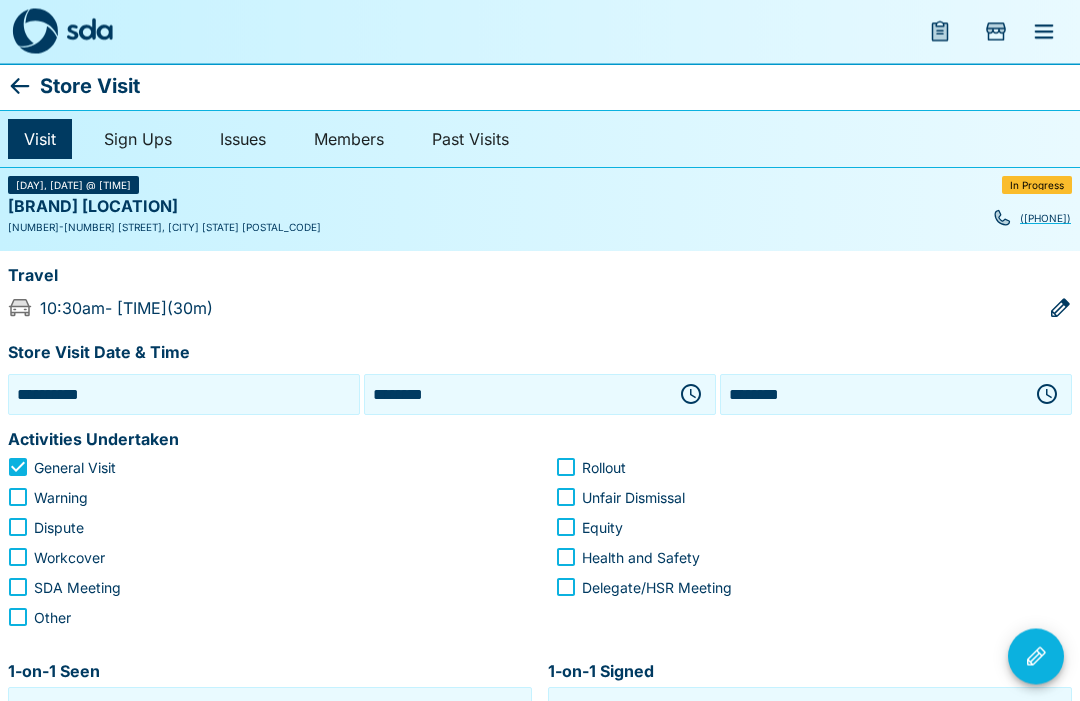 scroll, scrollTop: 0, scrollLeft: 0, axis: both 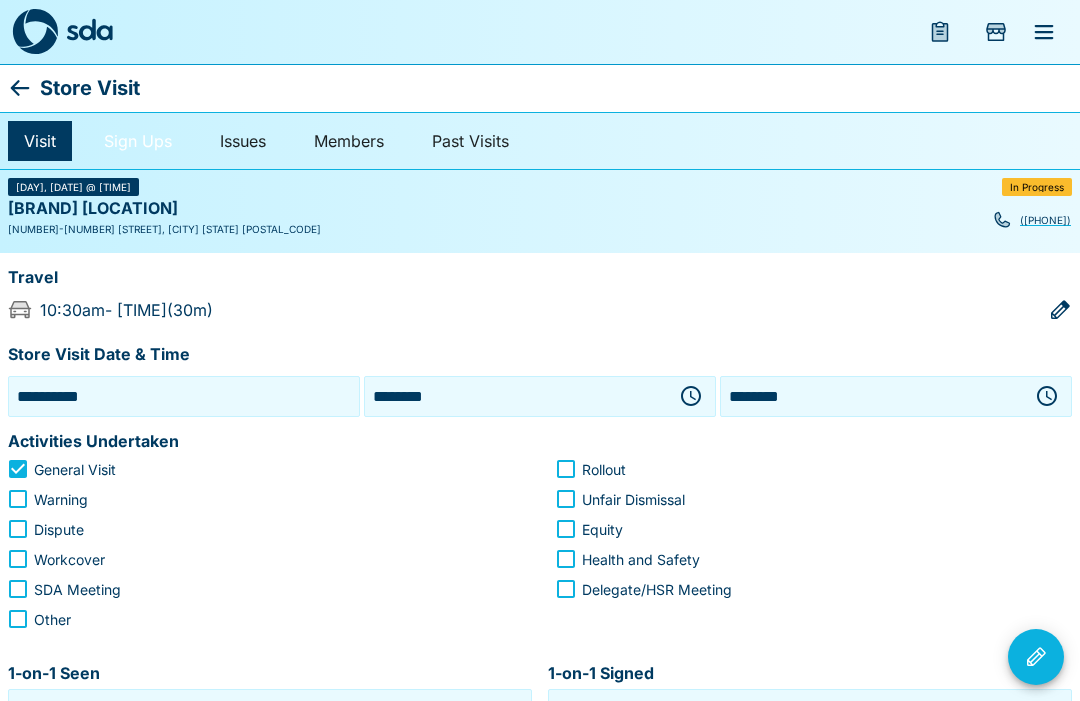 click on "Sign Ups" at bounding box center (138, 141) 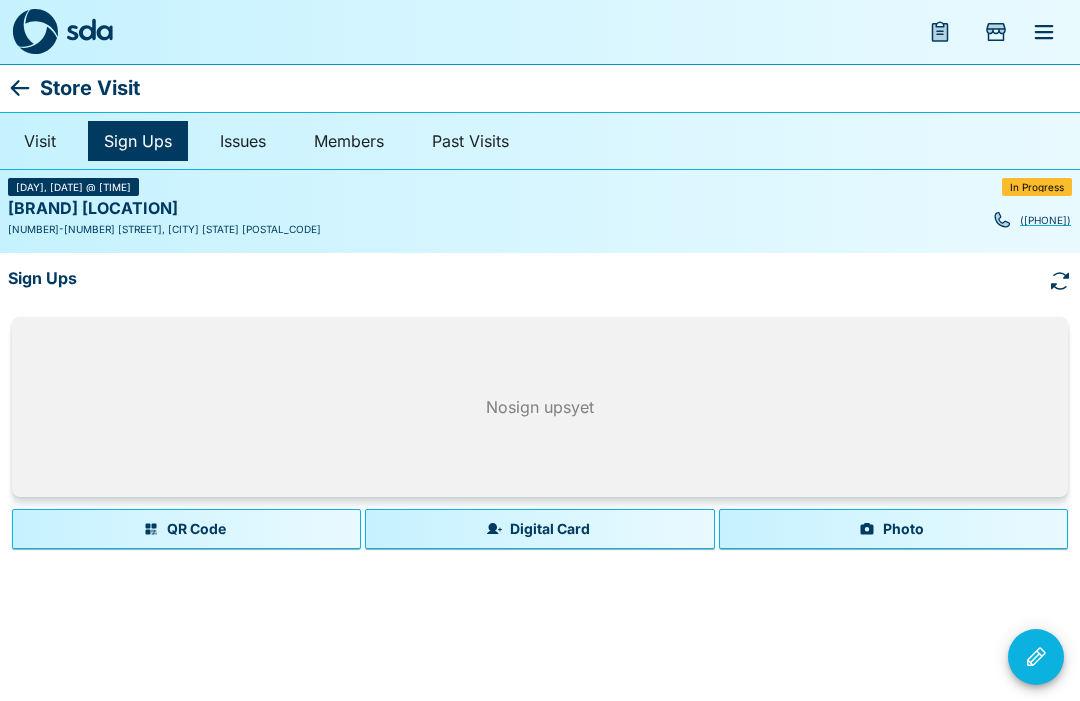 click on "Photo" at bounding box center (893, 529) 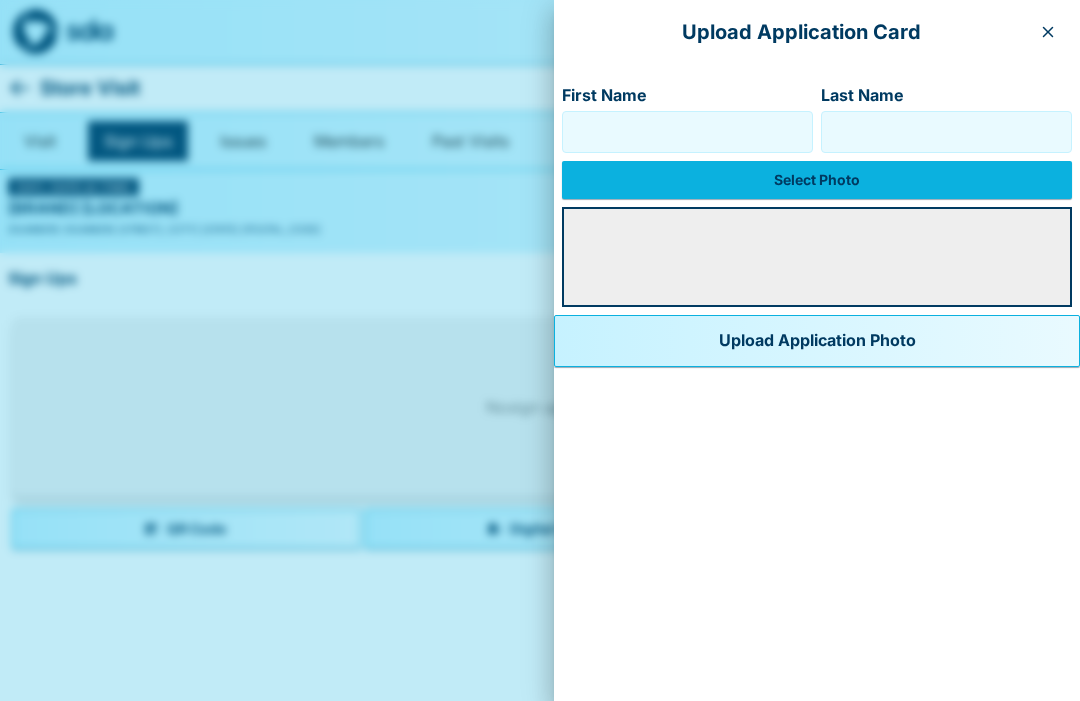 click on "First Name" at bounding box center (687, 132) 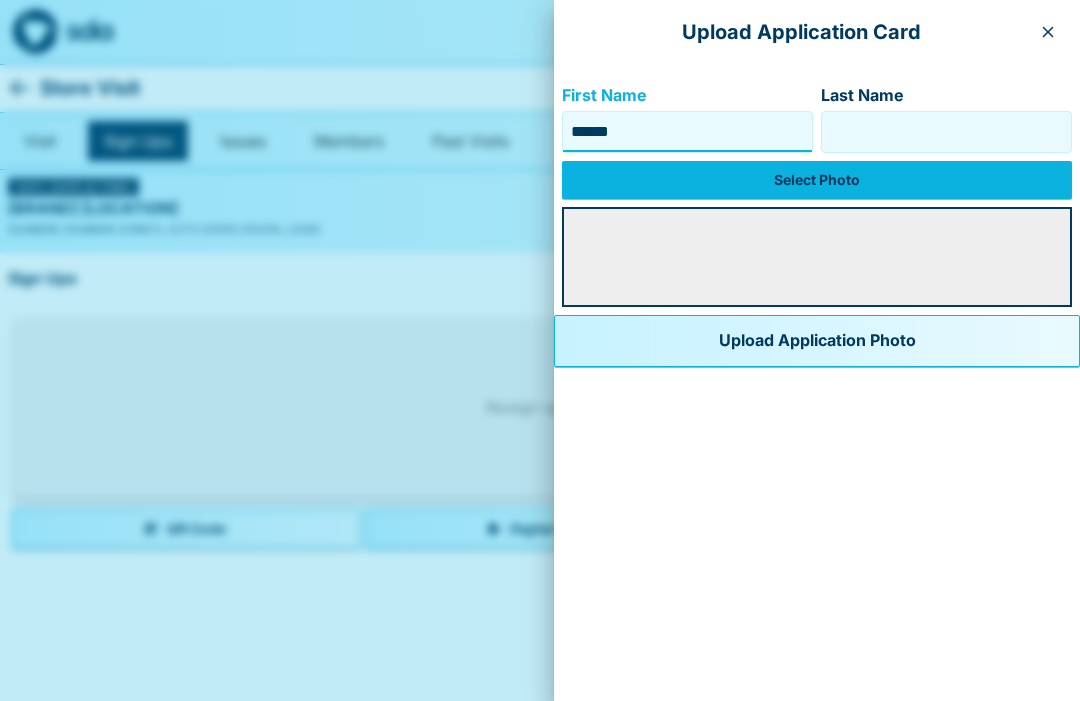 type on "******" 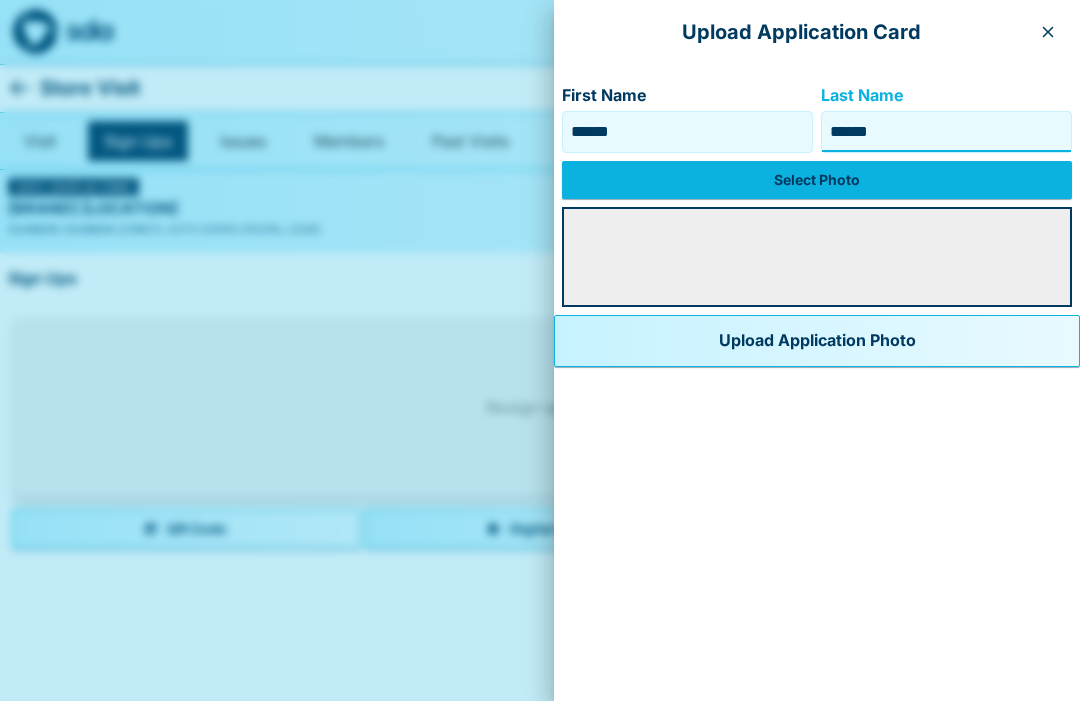 type on "******" 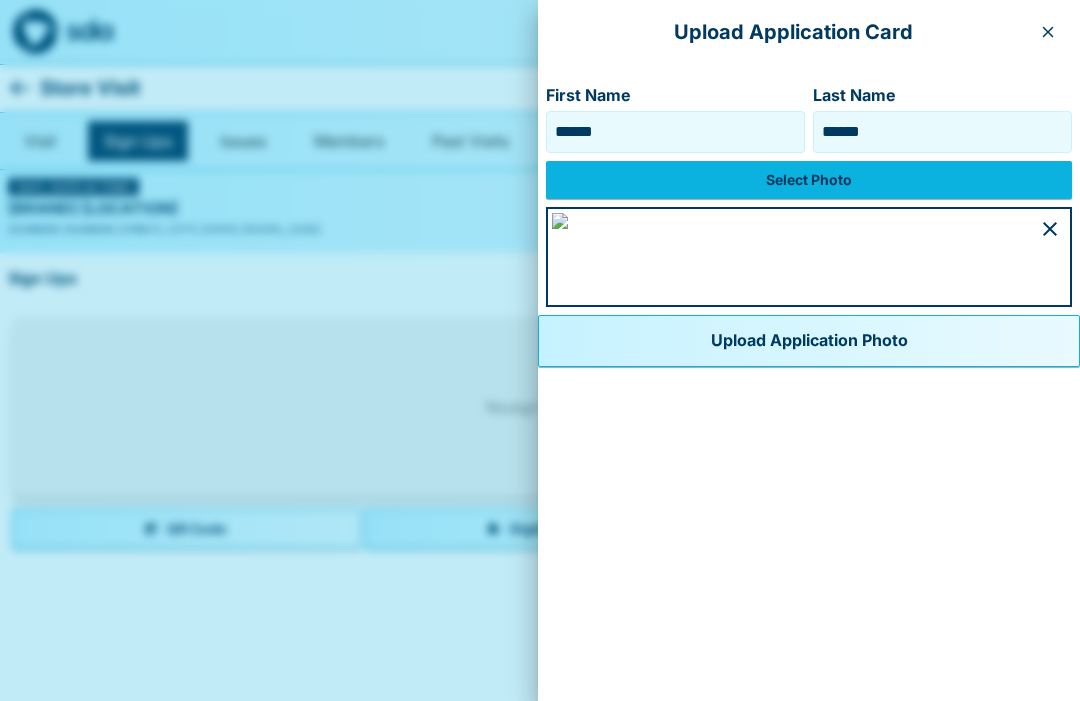 scroll, scrollTop: 1016, scrollLeft: 0, axis: vertical 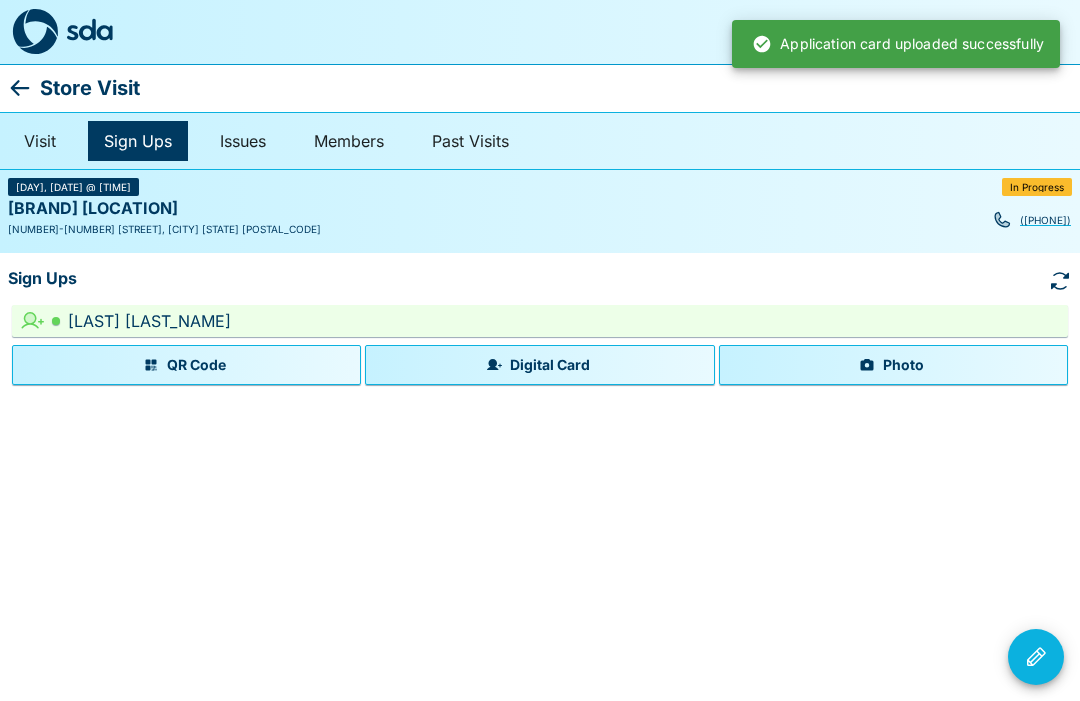 click 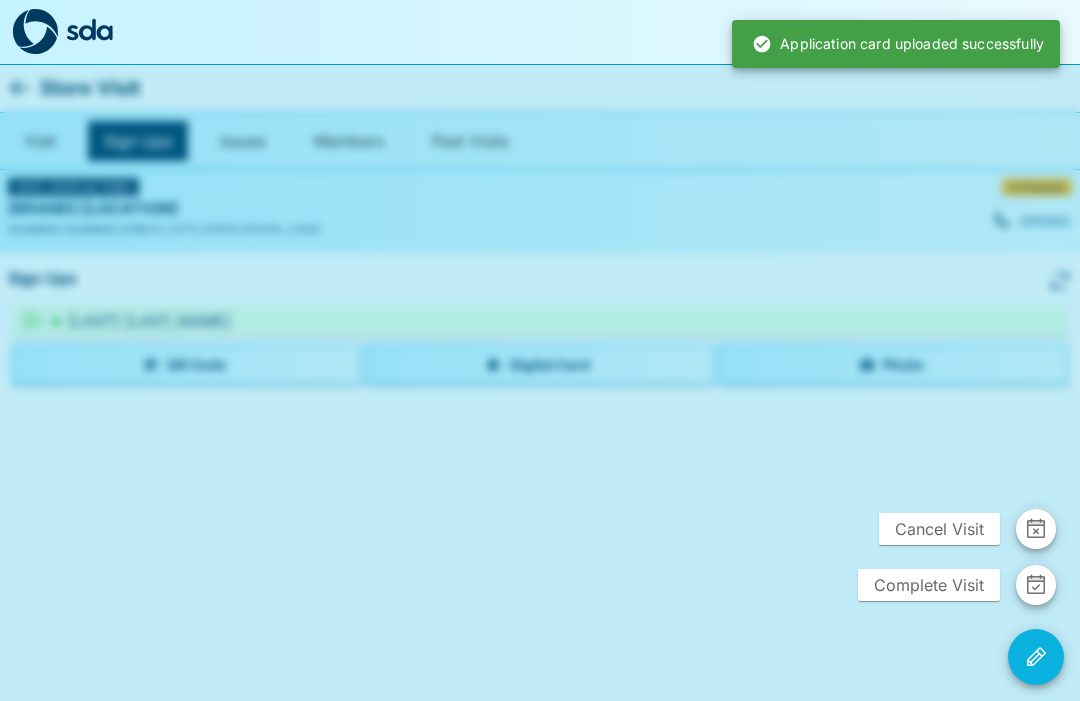 click on "Complete Visit" at bounding box center [929, 585] 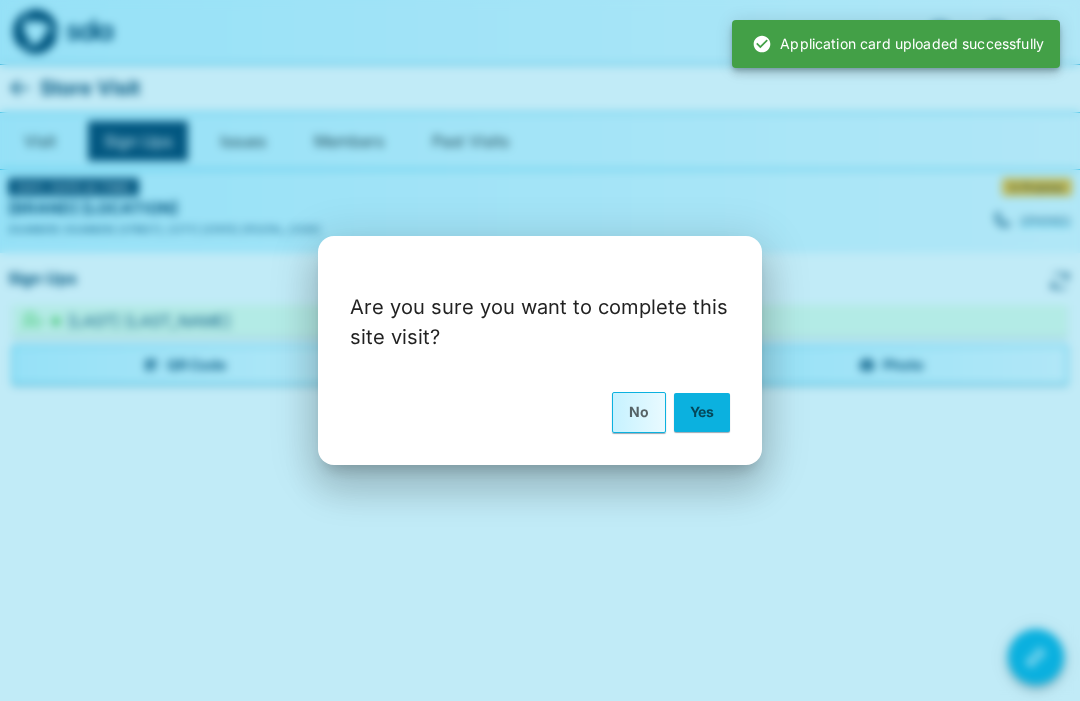 click on "Yes" at bounding box center [702, 412] 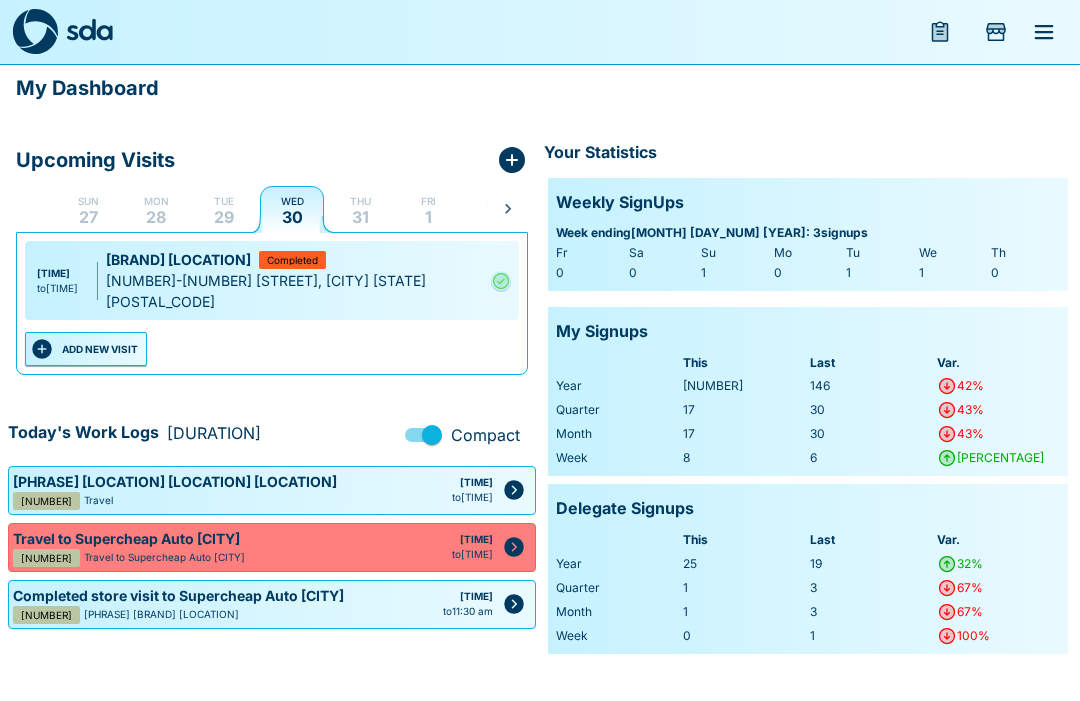 click 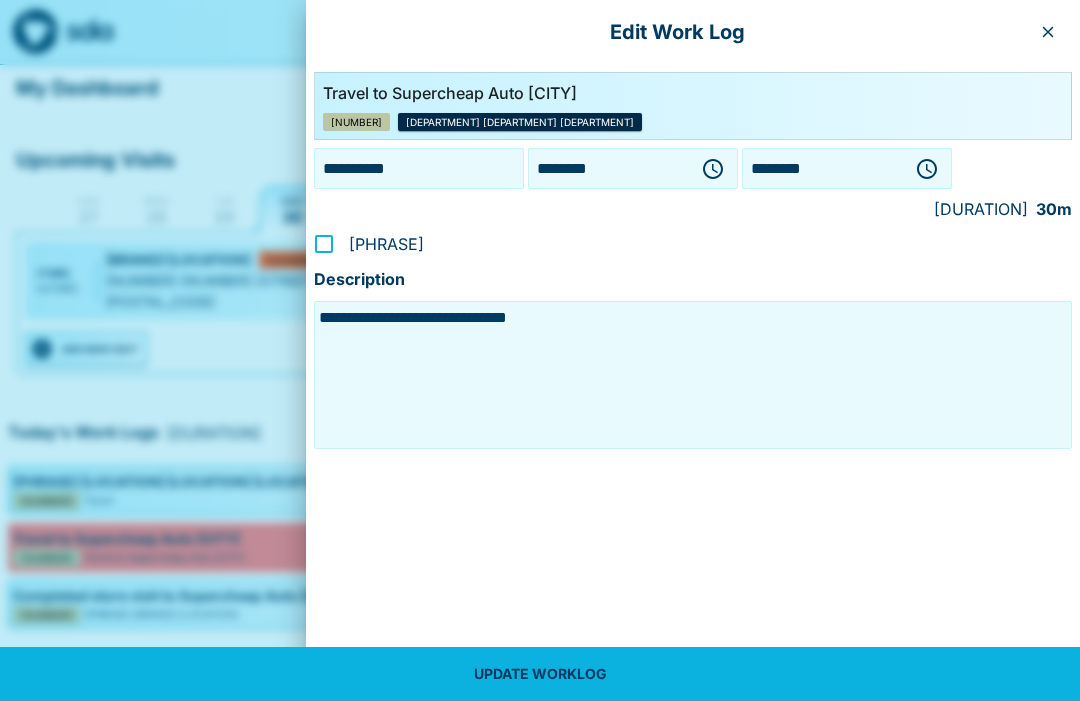 click 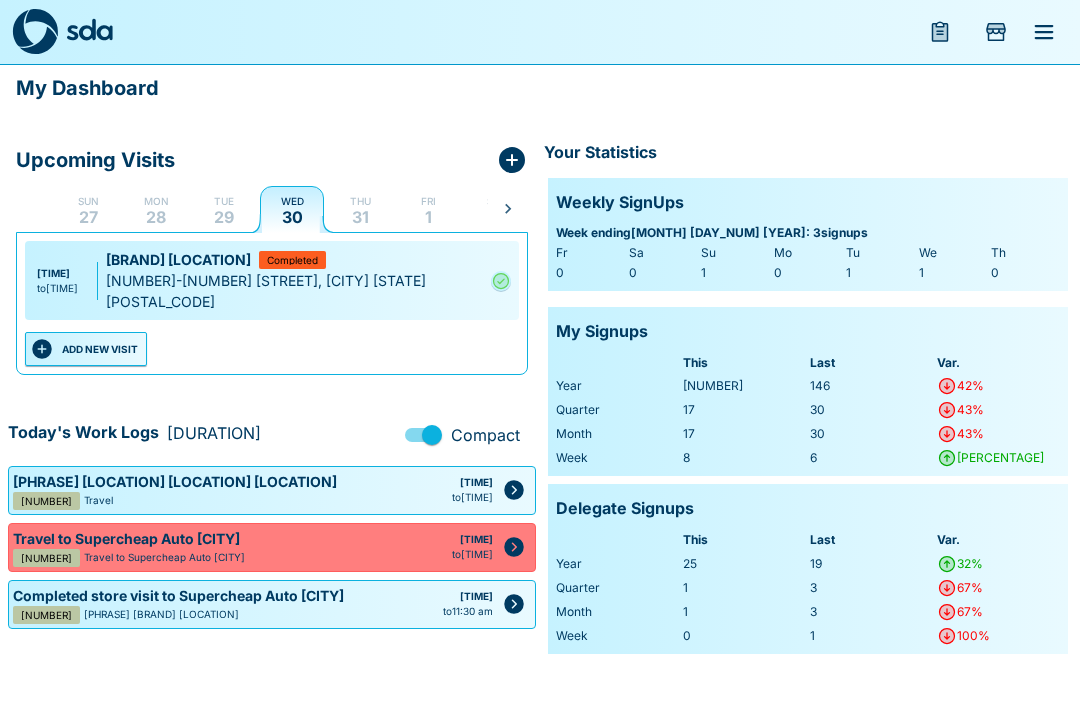 click on "ADD NEW VISIT" at bounding box center [86, 349] 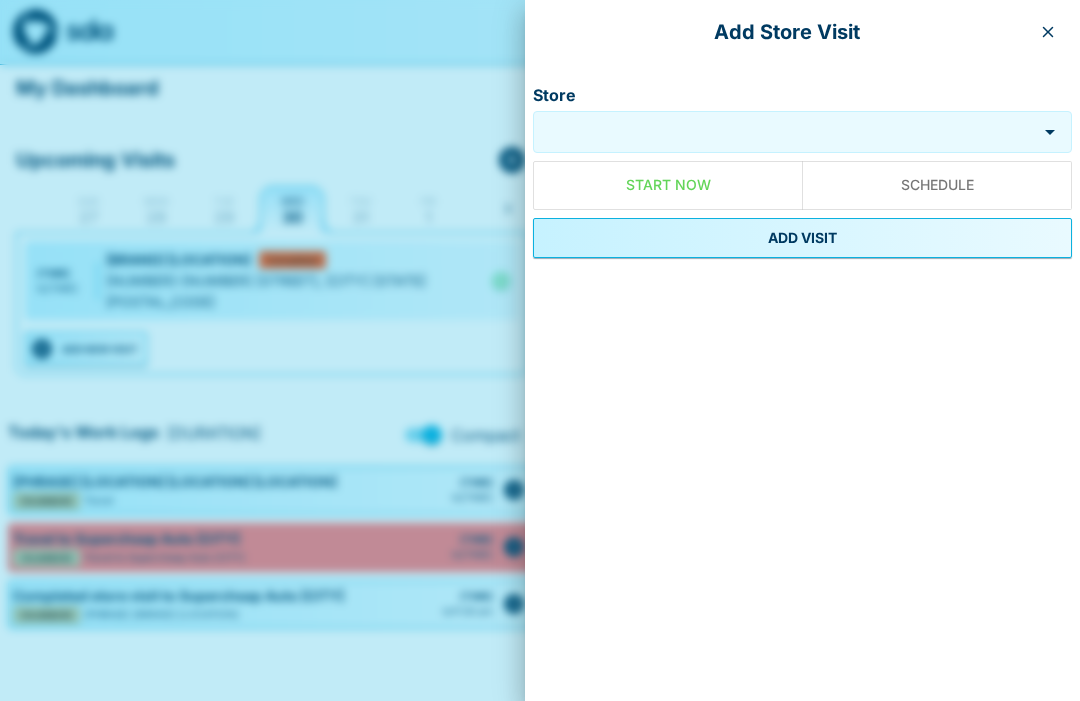 click on "Store" at bounding box center [785, 132] 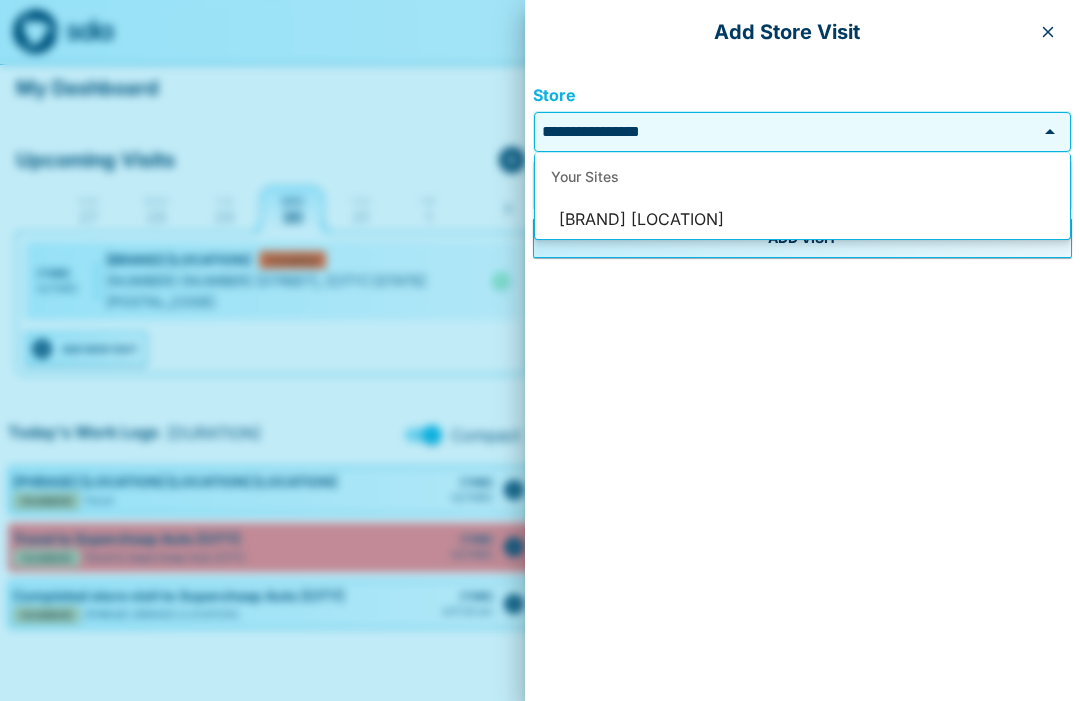 click on "[BRAND] [LOCATION]" at bounding box center (802, 220) 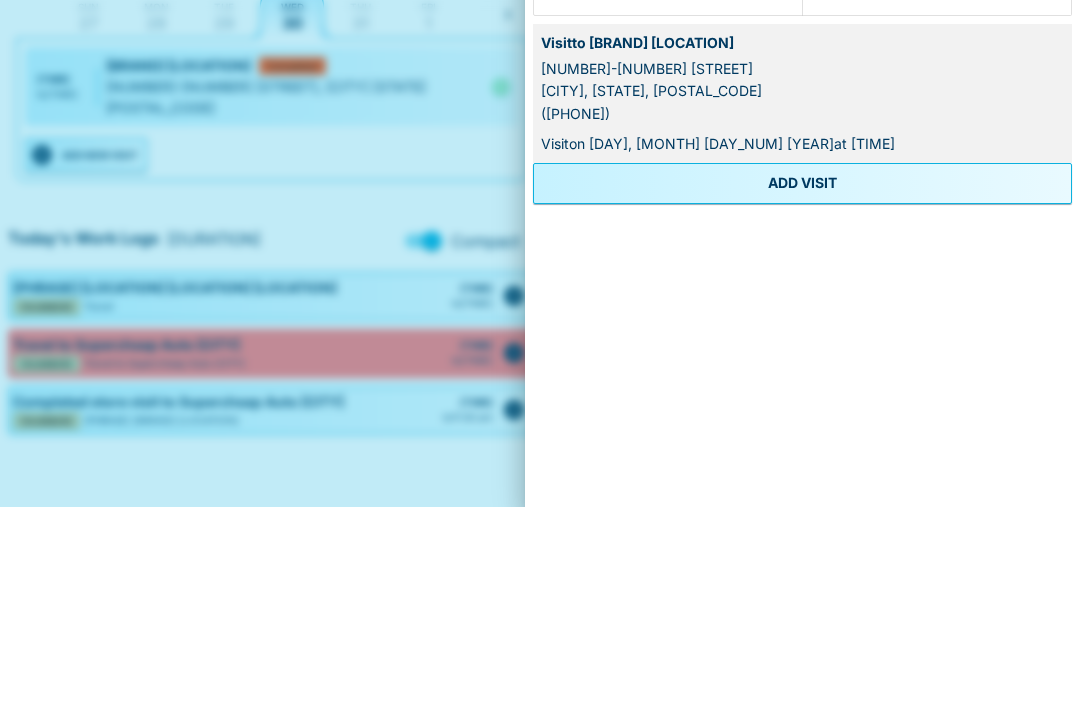 type on "**********" 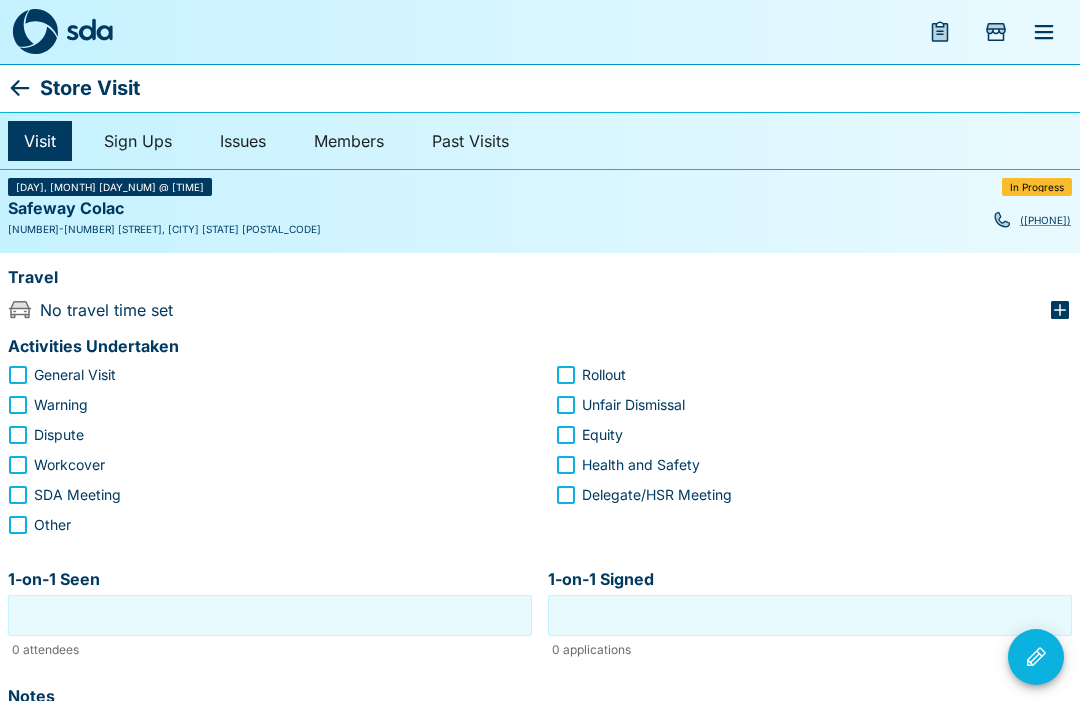click on "Other" at bounding box center (52, 524) 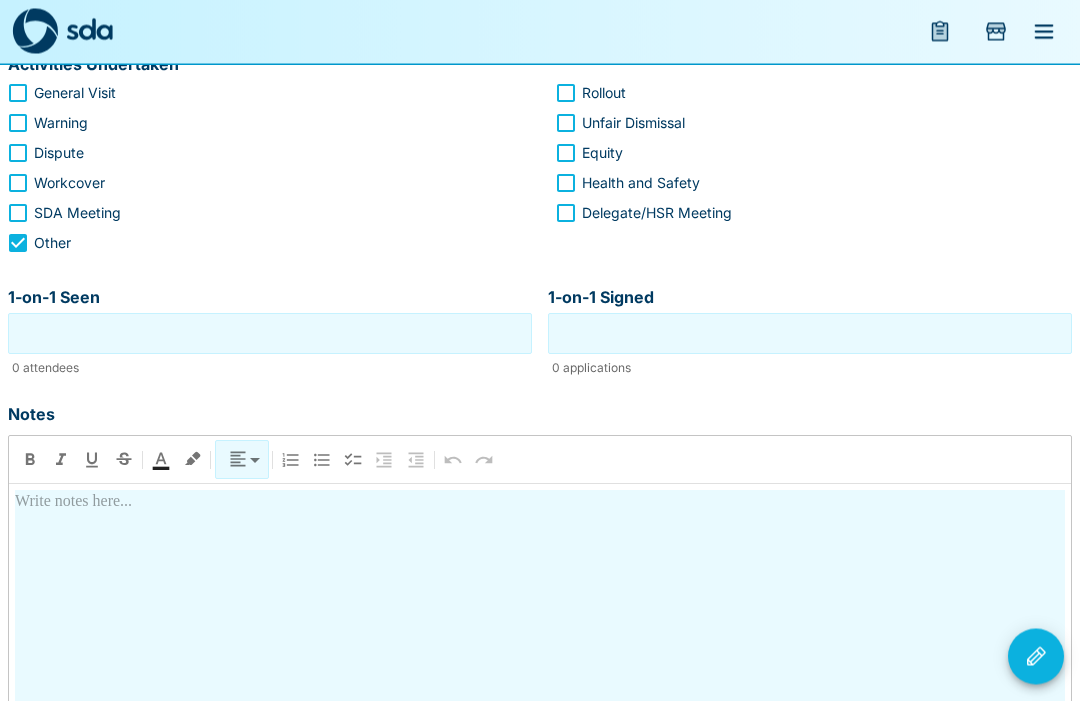 scroll, scrollTop: 282, scrollLeft: 0, axis: vertical 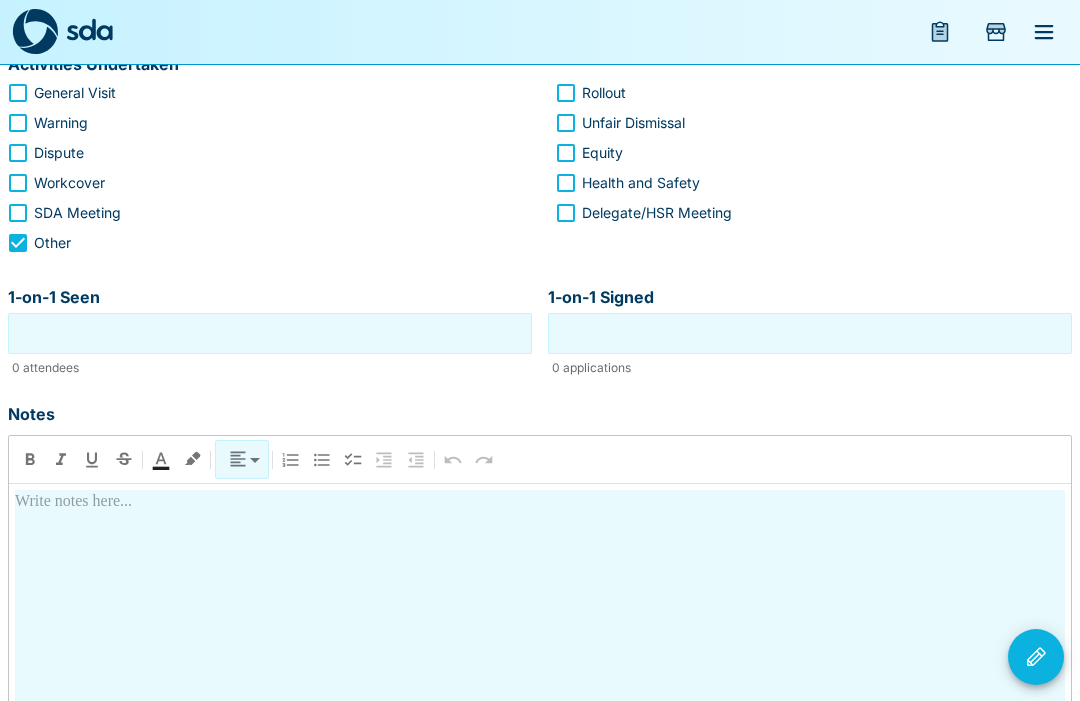 click on "1-on-1 Seen" at bounding box center (270, 333) 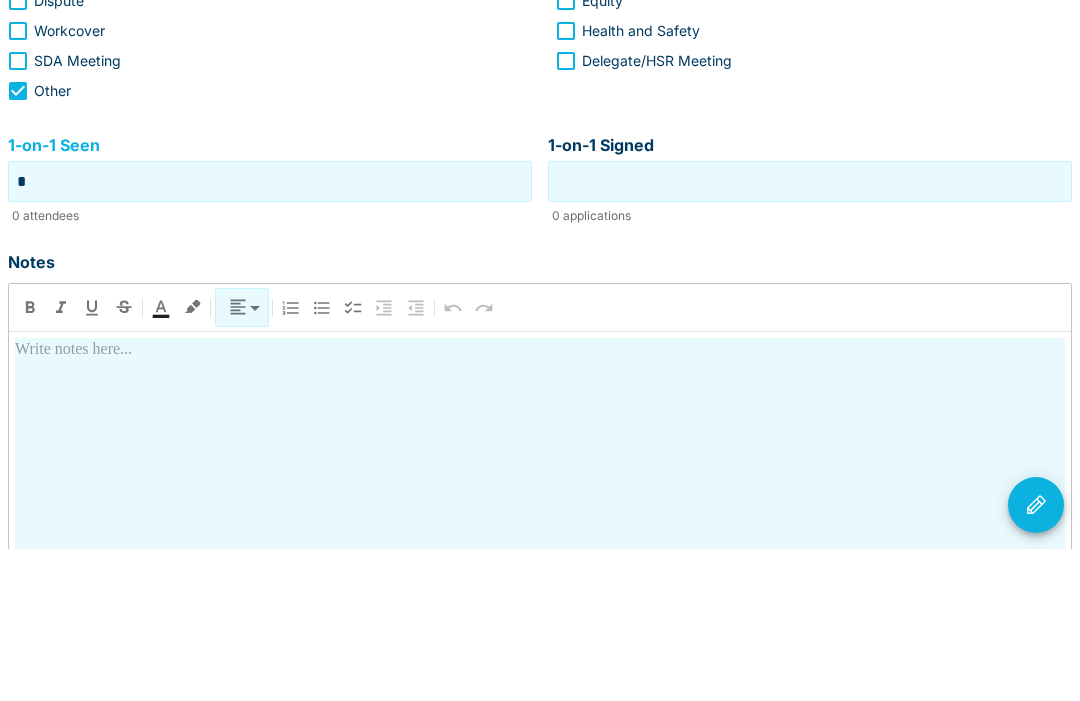 type on "*" 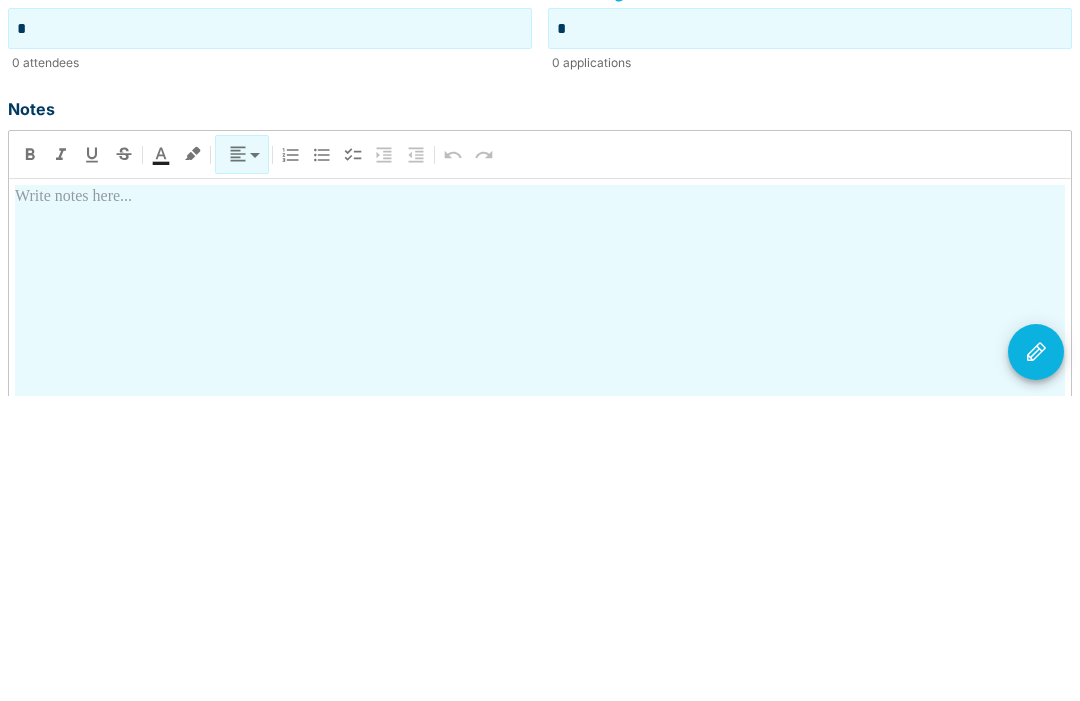 type on "*" 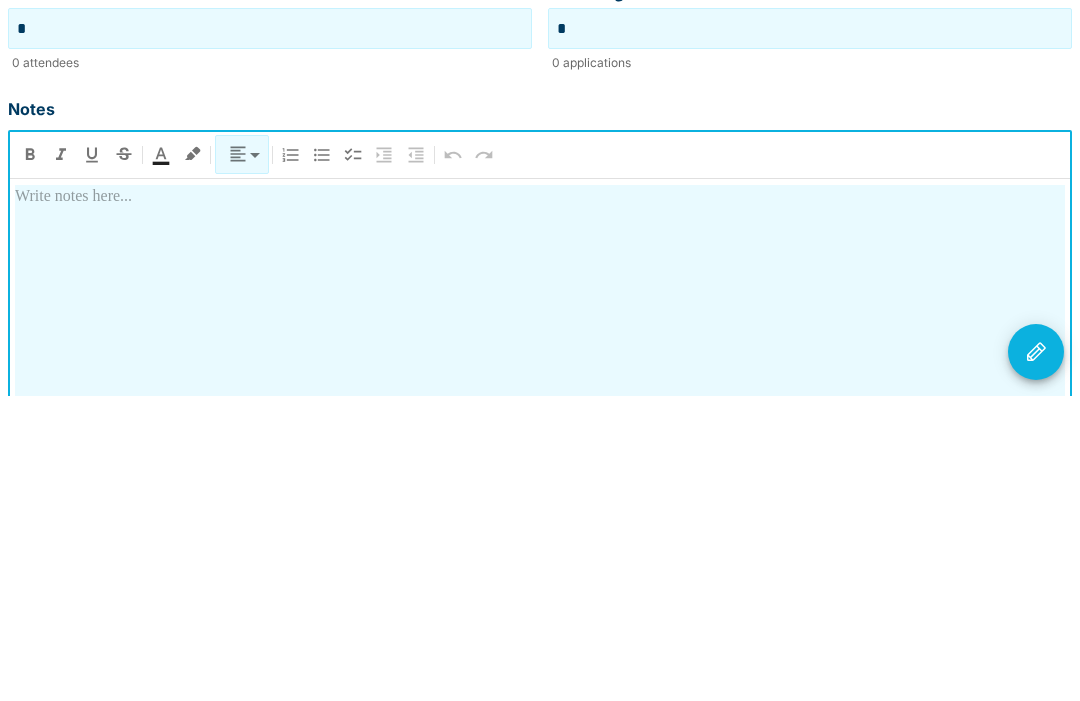 type 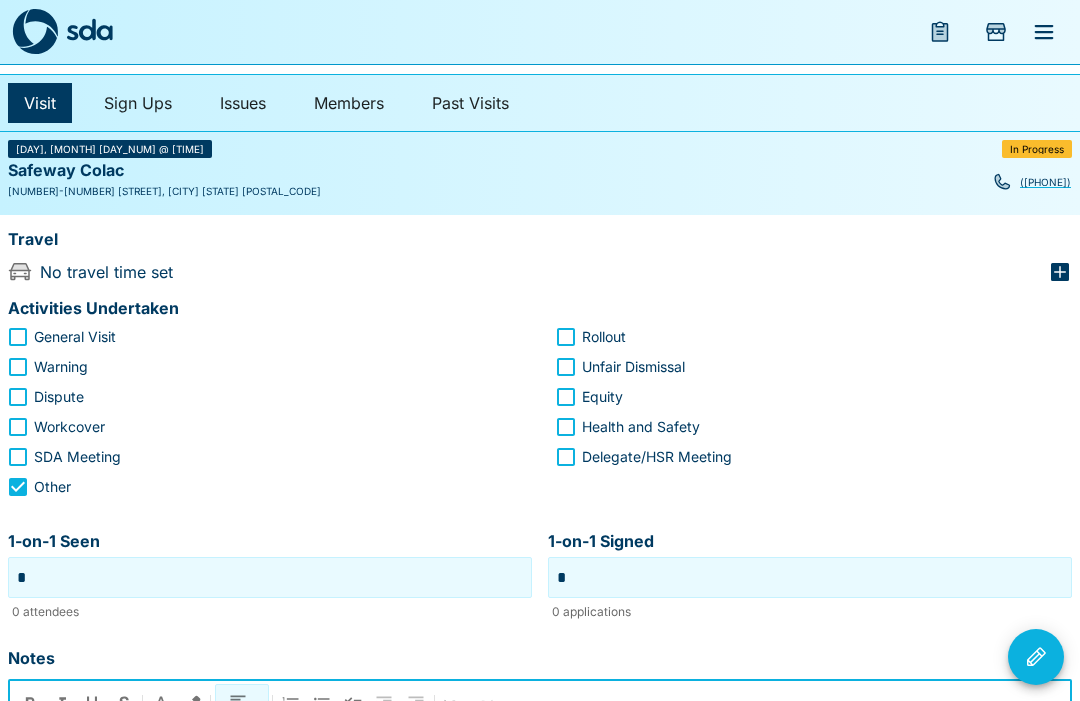 scroll, scrollTop: 27, scrollLeft: 0, axis: vertical 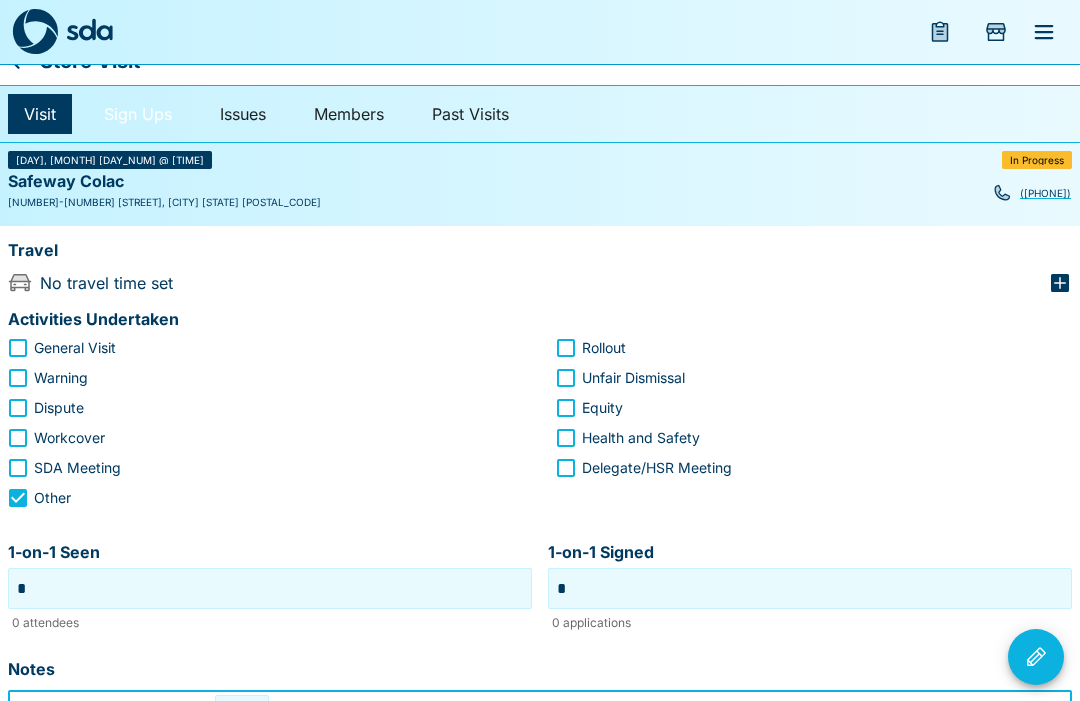 click on "Sign Ups" at bounding box center (138, 114) 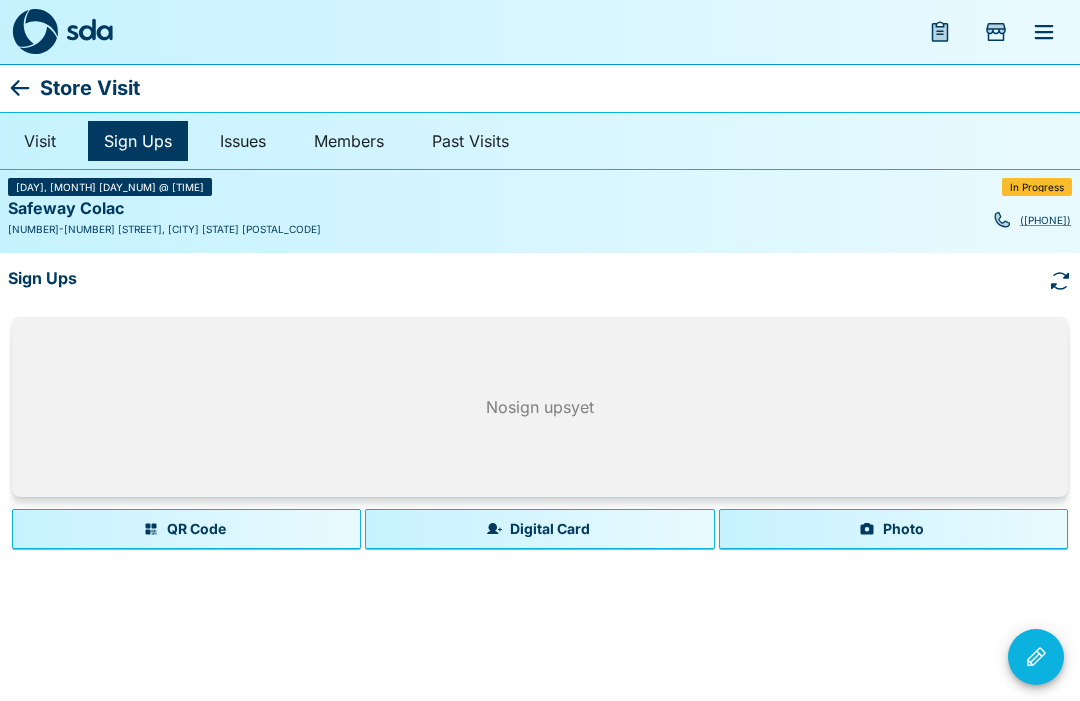 scroll, scrollTop: 0, scrollLeft: 0, axis: both 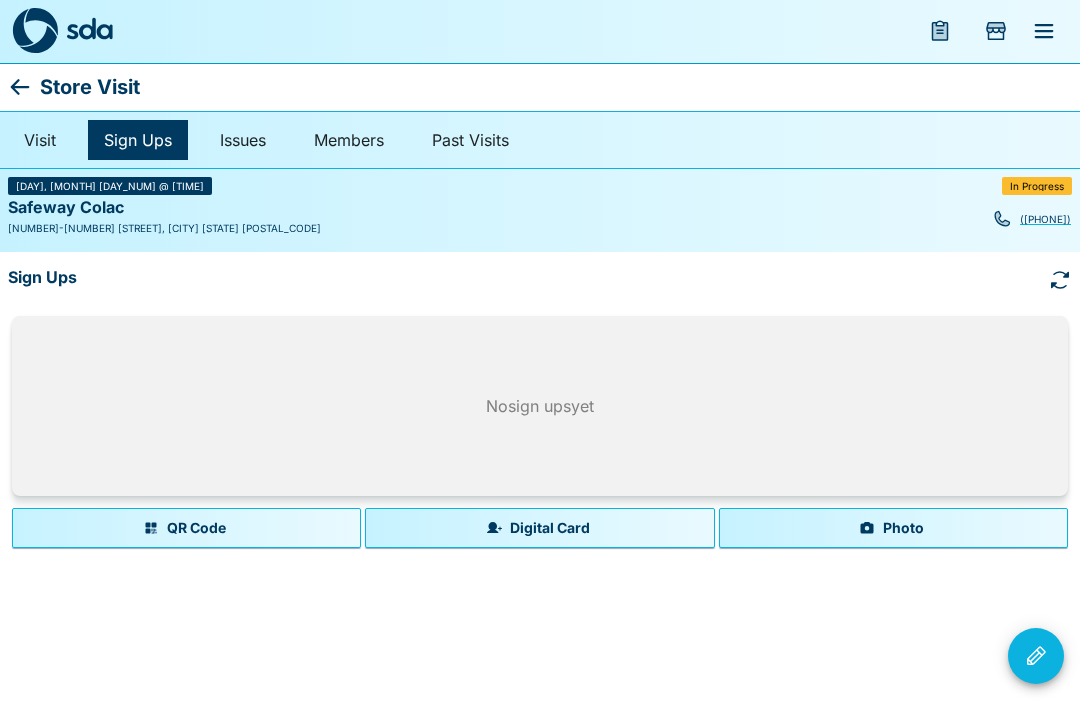 click on "Photo" at bounding box center (893, 529) 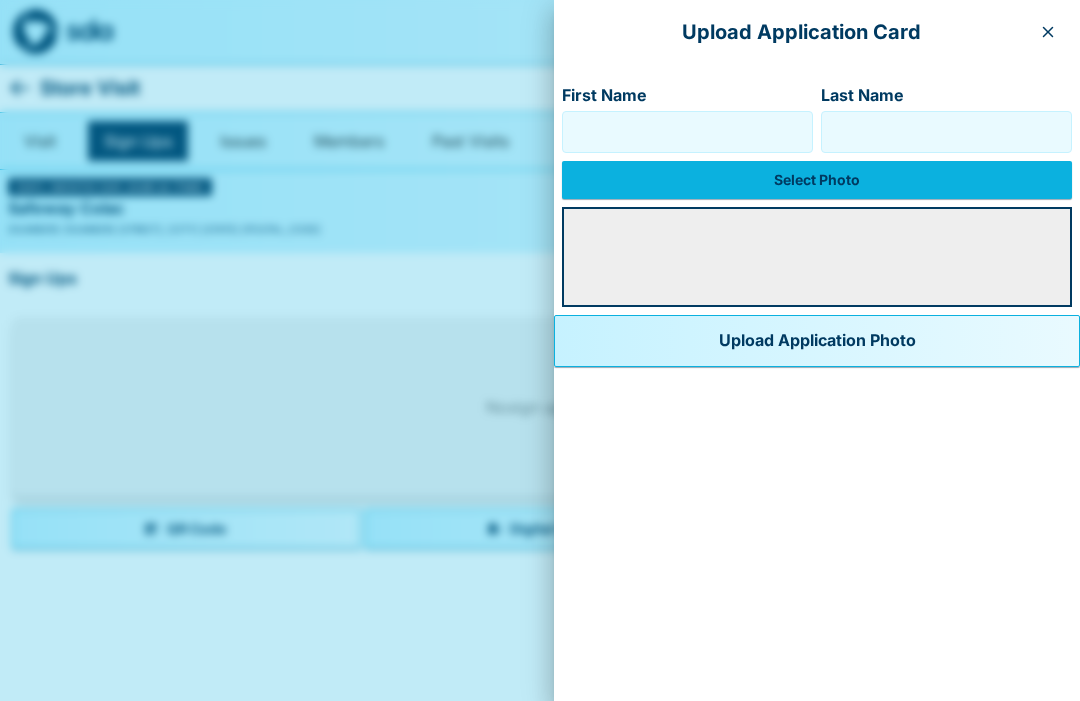 click on "First Name" at bounding box center [687, 132] 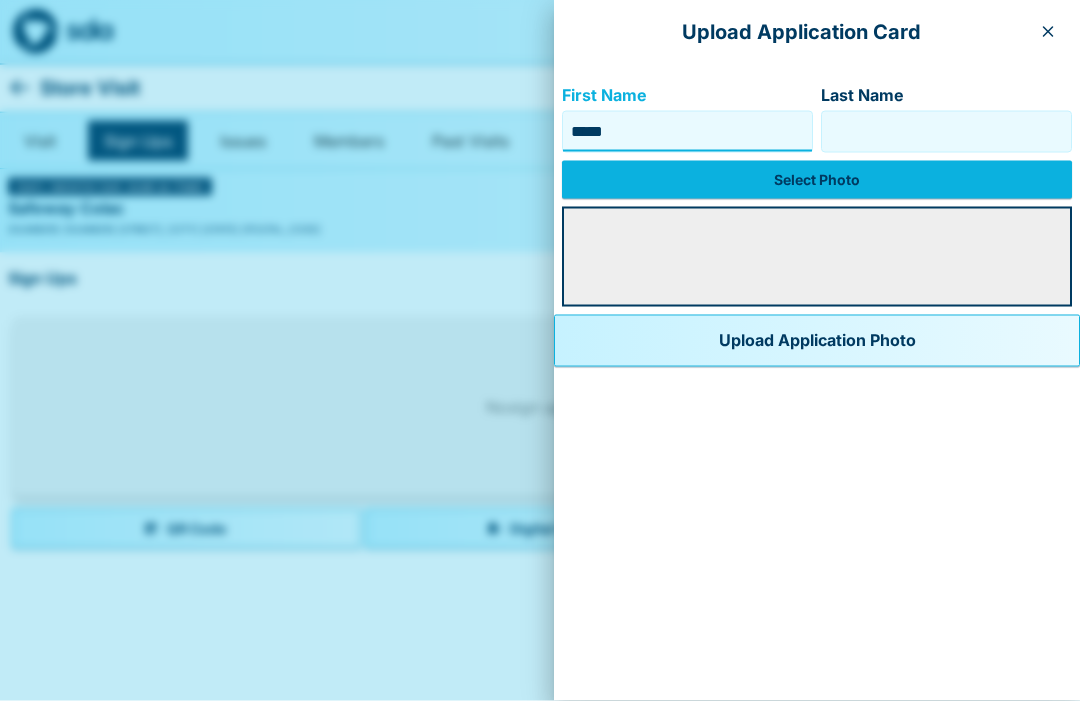 type on "*****" 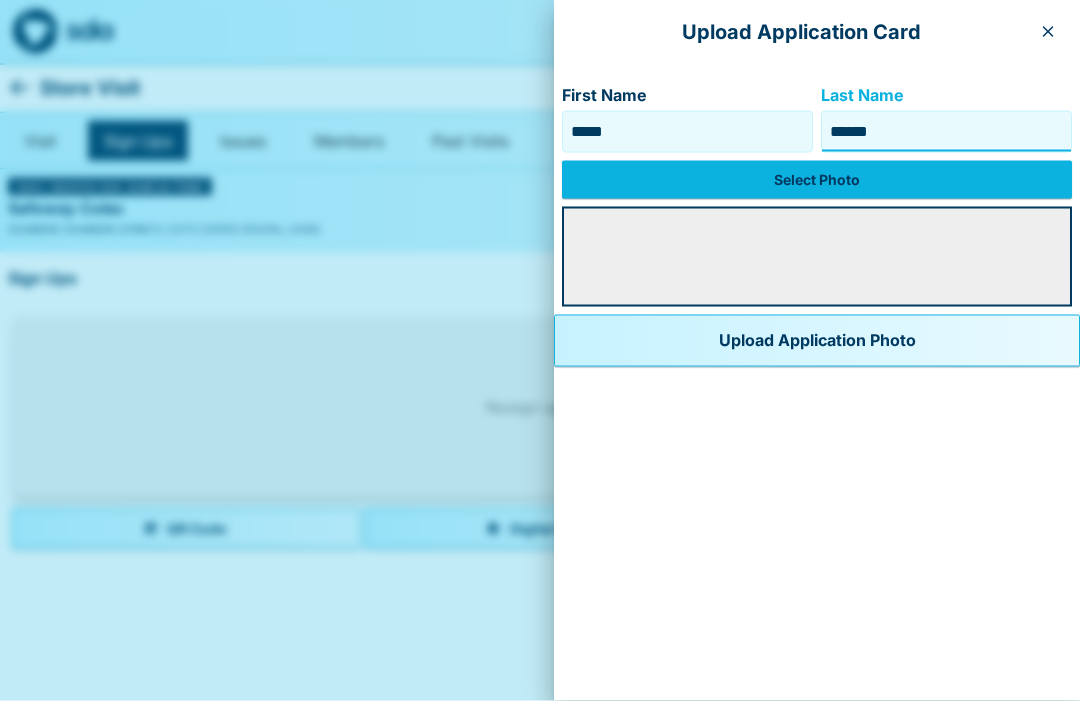 type on "******" 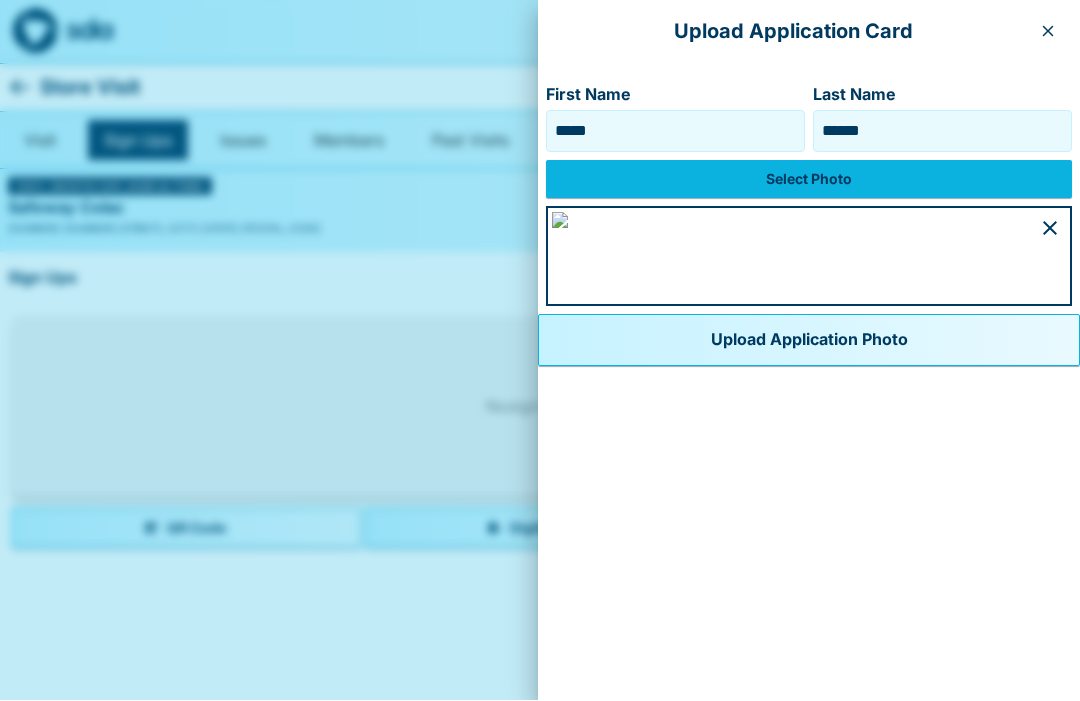 scroll, scrollTop: 1148, scrollLeft: 0, axis: vertical 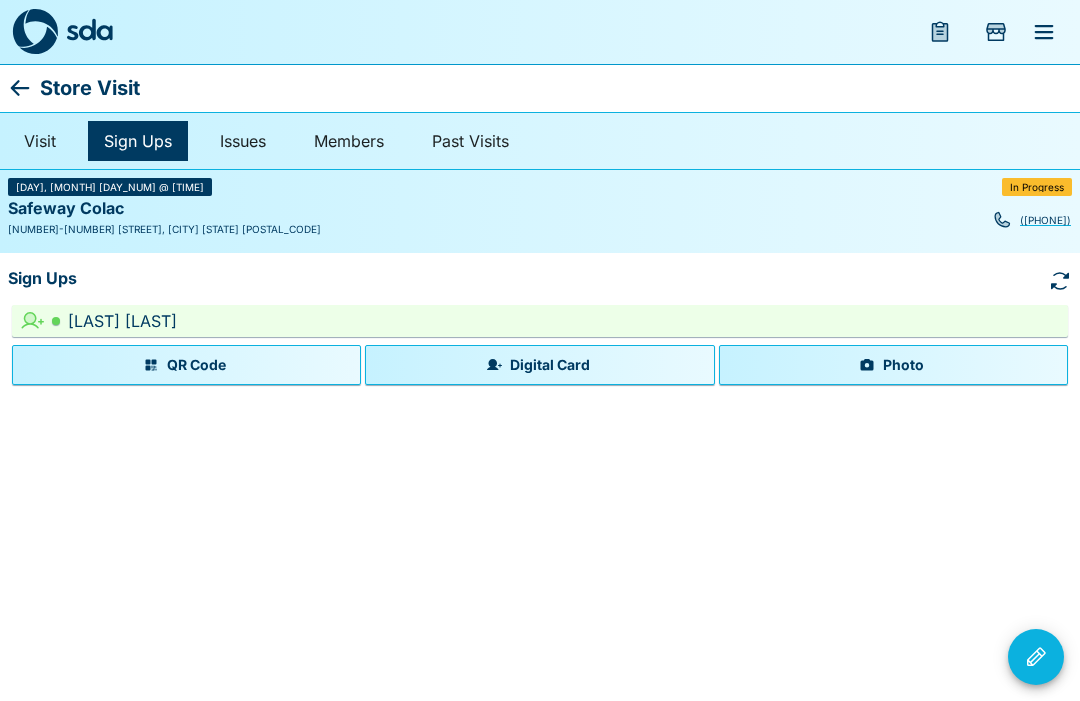 click on "Photo" at bounding box center (893, 365) 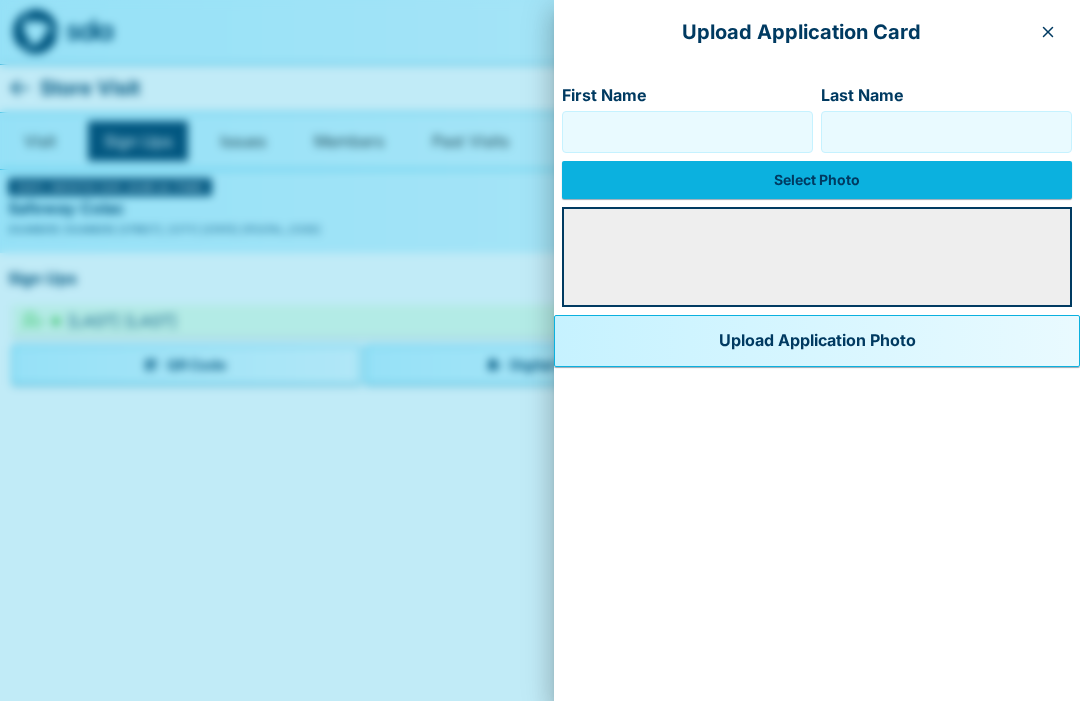 click on "First Name" at bounding box center (687, 132) 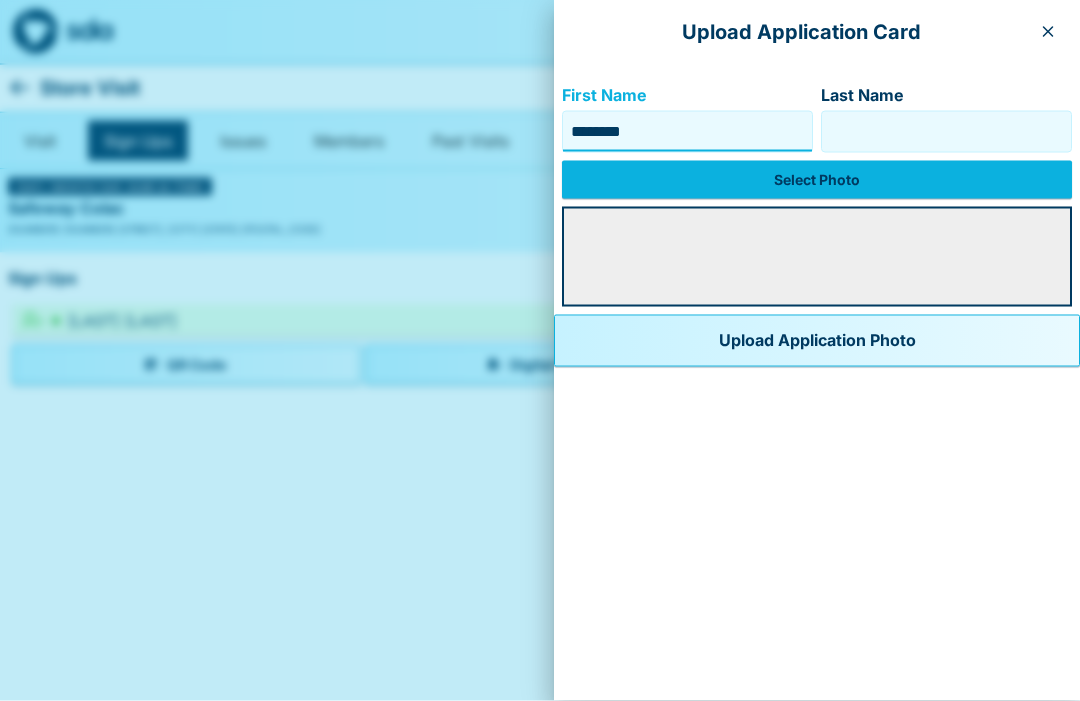 type on "********" 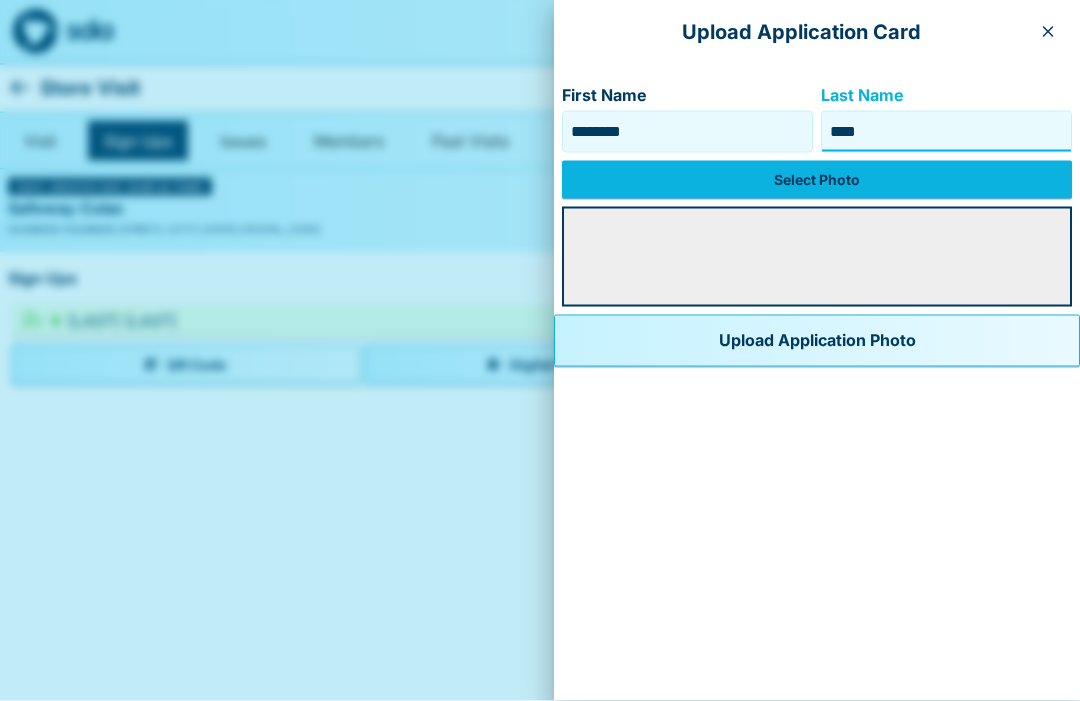 type on "****" 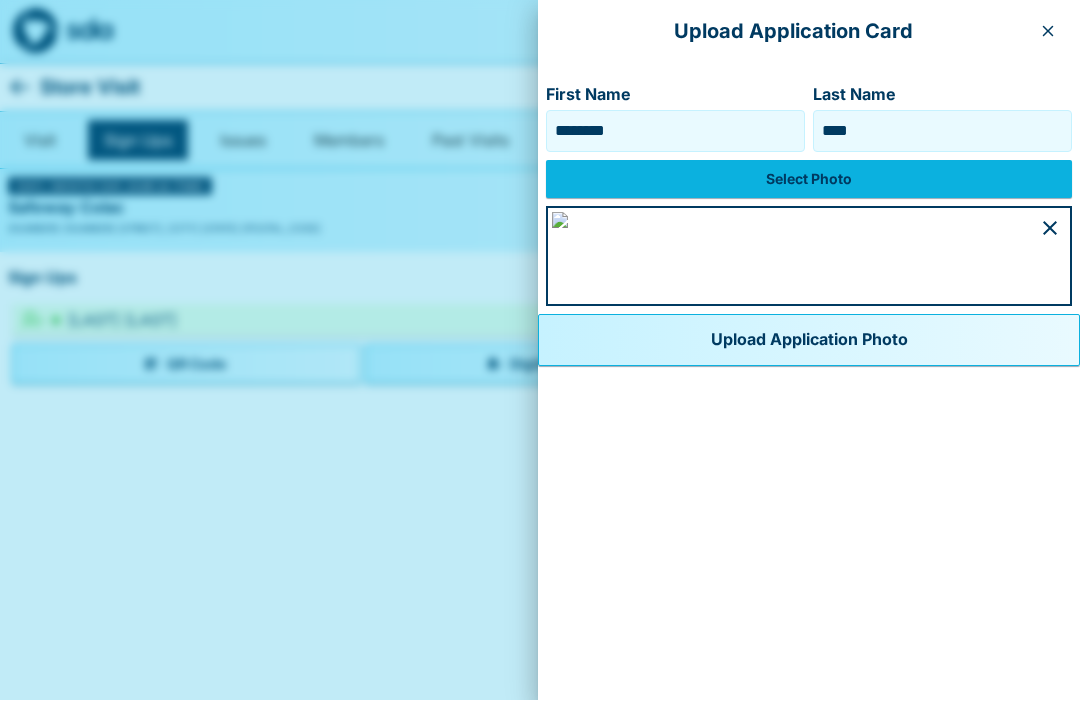 scroll, scrollTop: 1038, scrollLeft: 0, axis: vertical 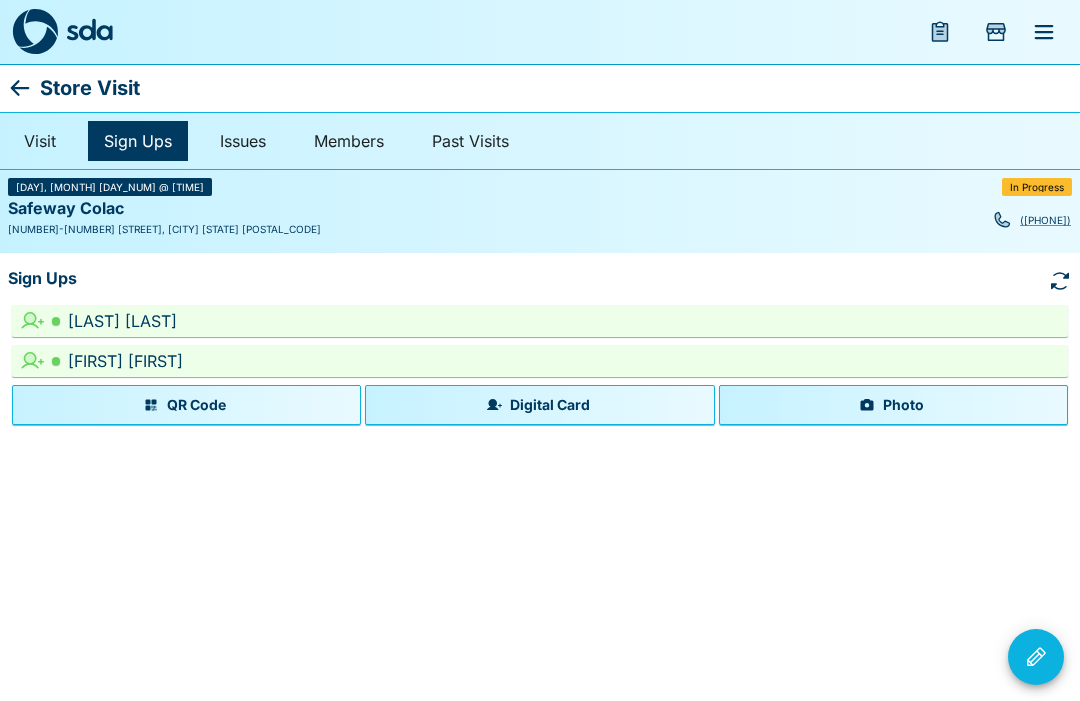 click on "Photo" at bounding box center [893, 405] 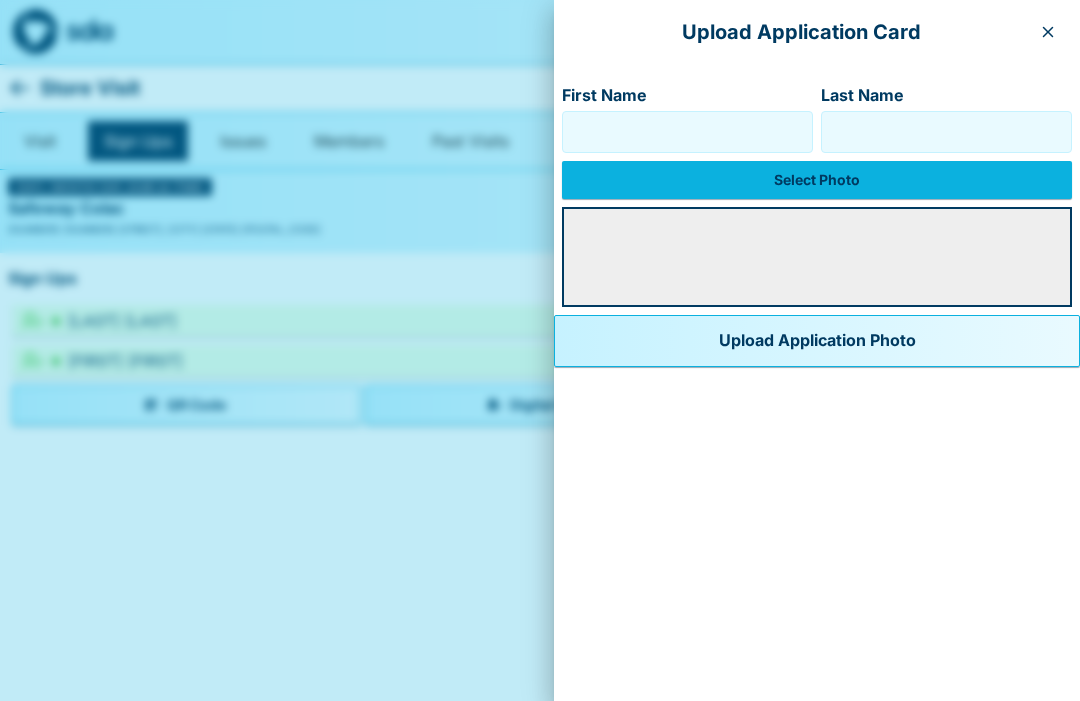 click on "First Name" at bounding box center (687, 132) 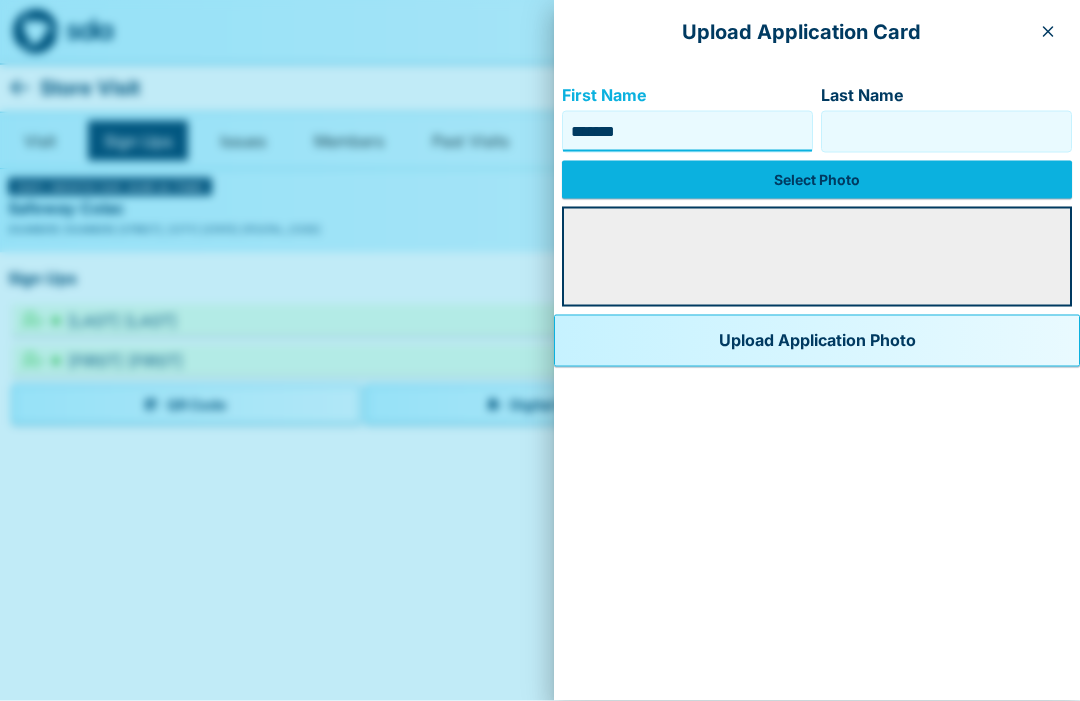 type on "******" 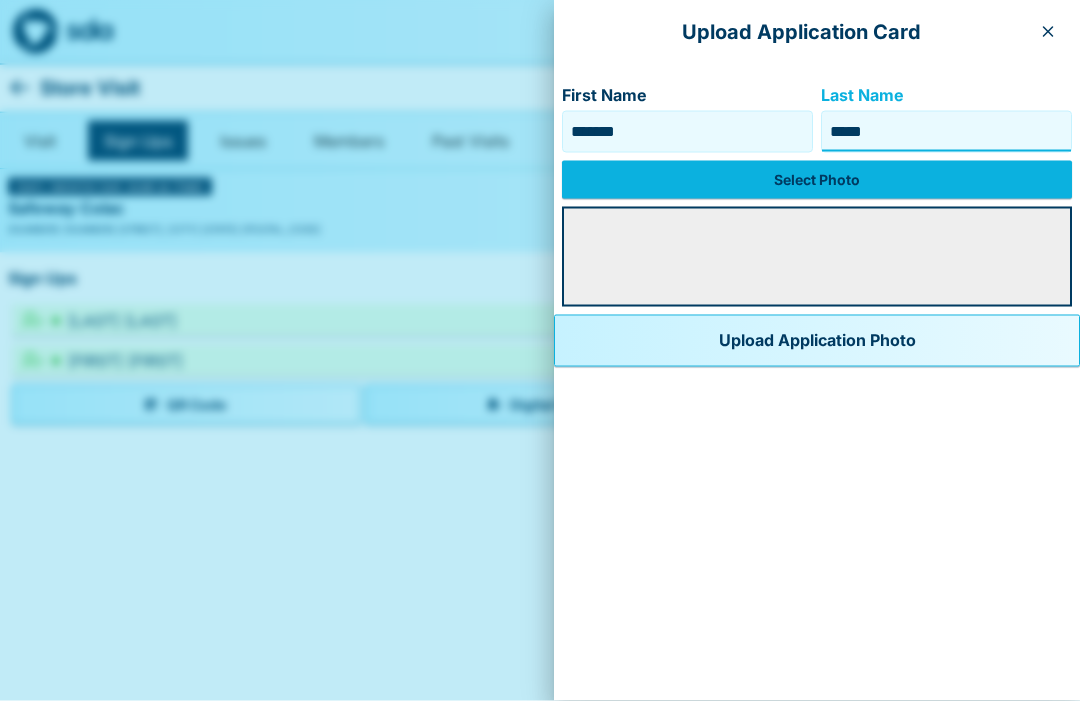type on "*****" 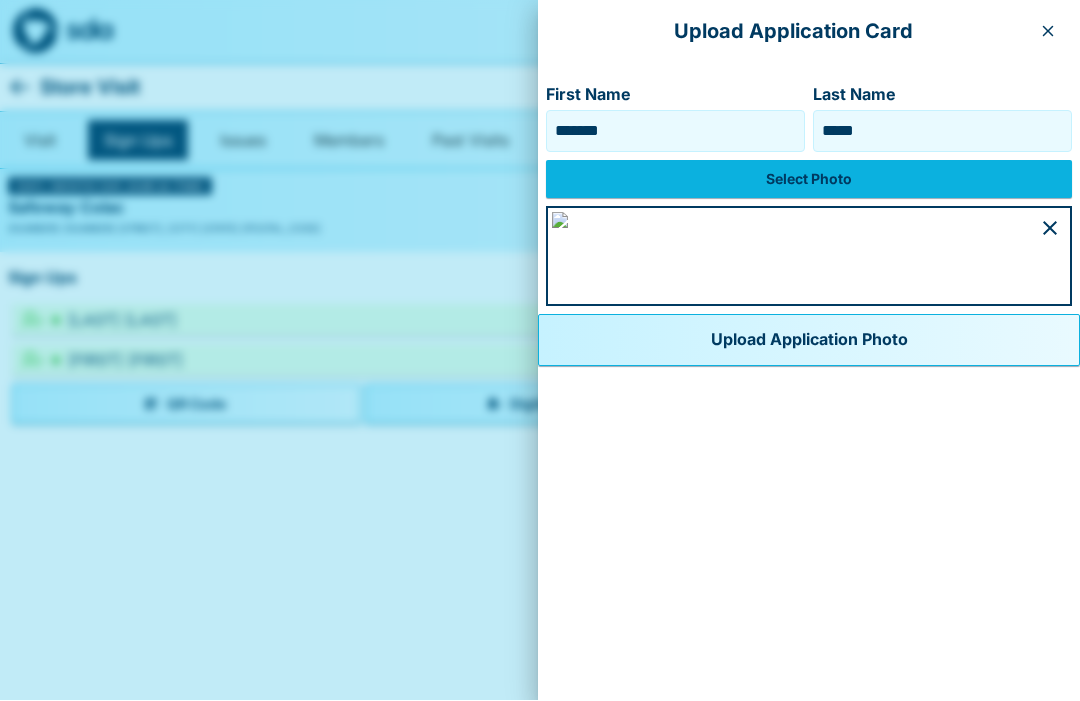 scroll, scrollTop: 996, scrollLeft: 0, axis: vertical 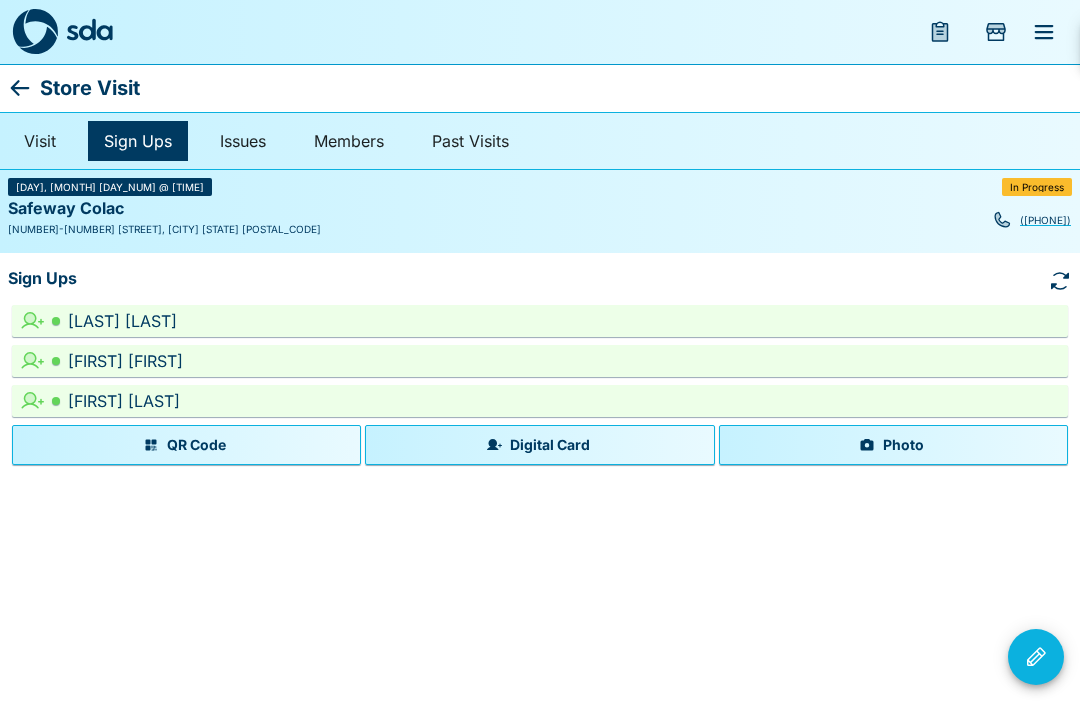 click 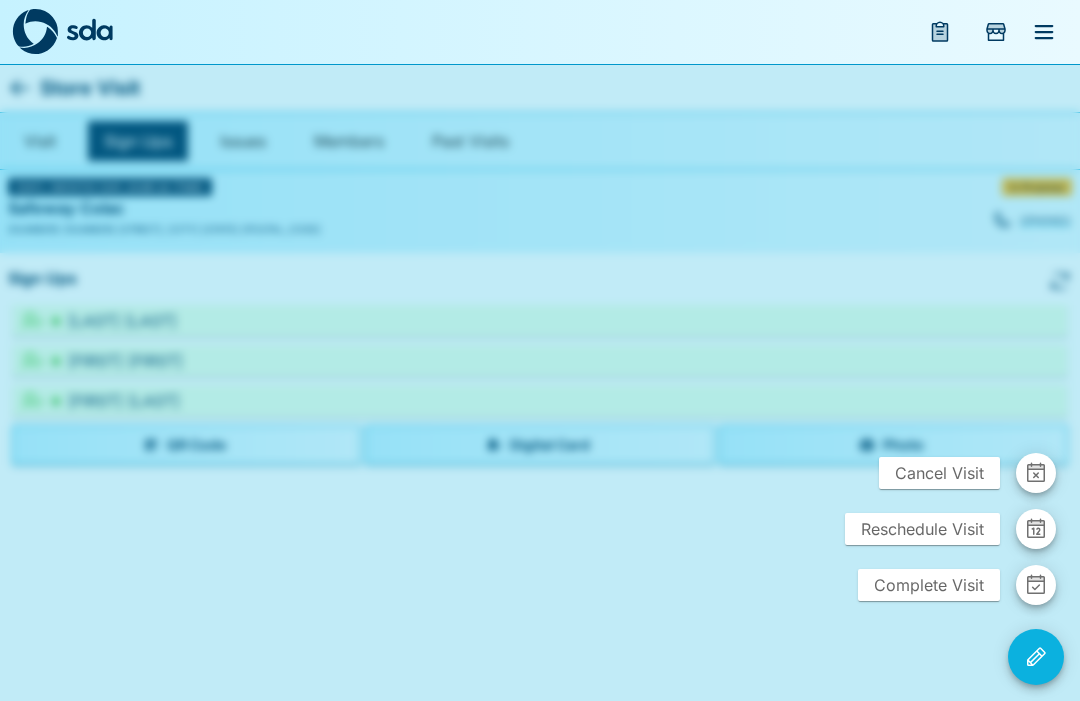 click on "Complete Visit" at bounding box center (929, 585) 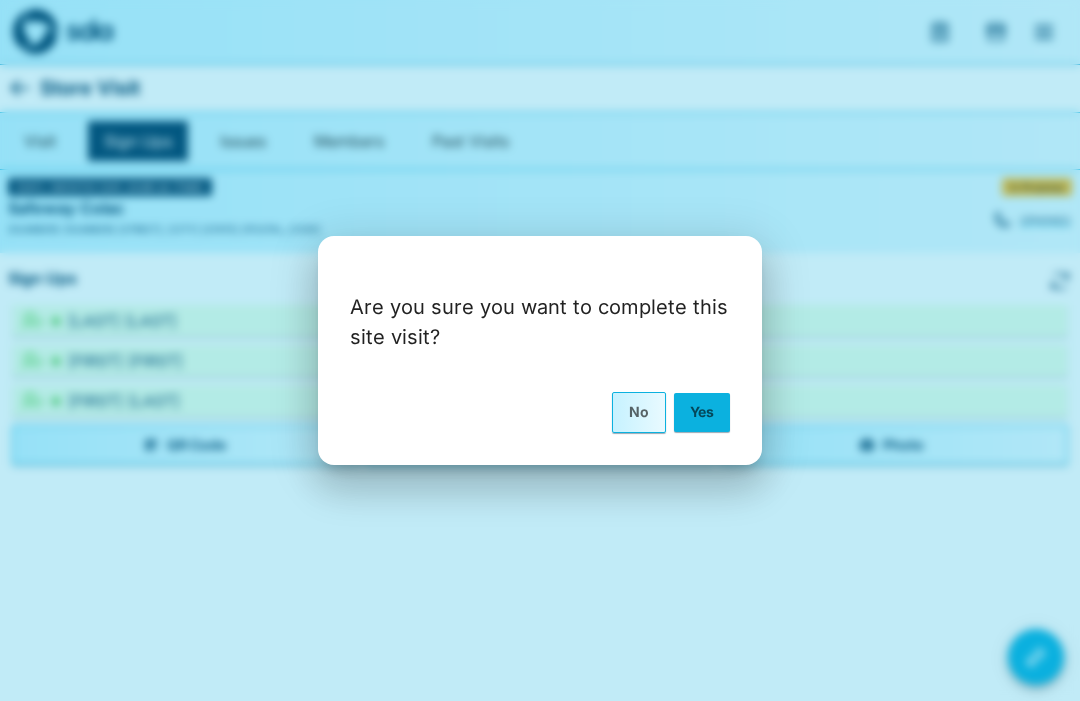 click on "Yes" at bounding box center [702, 412] 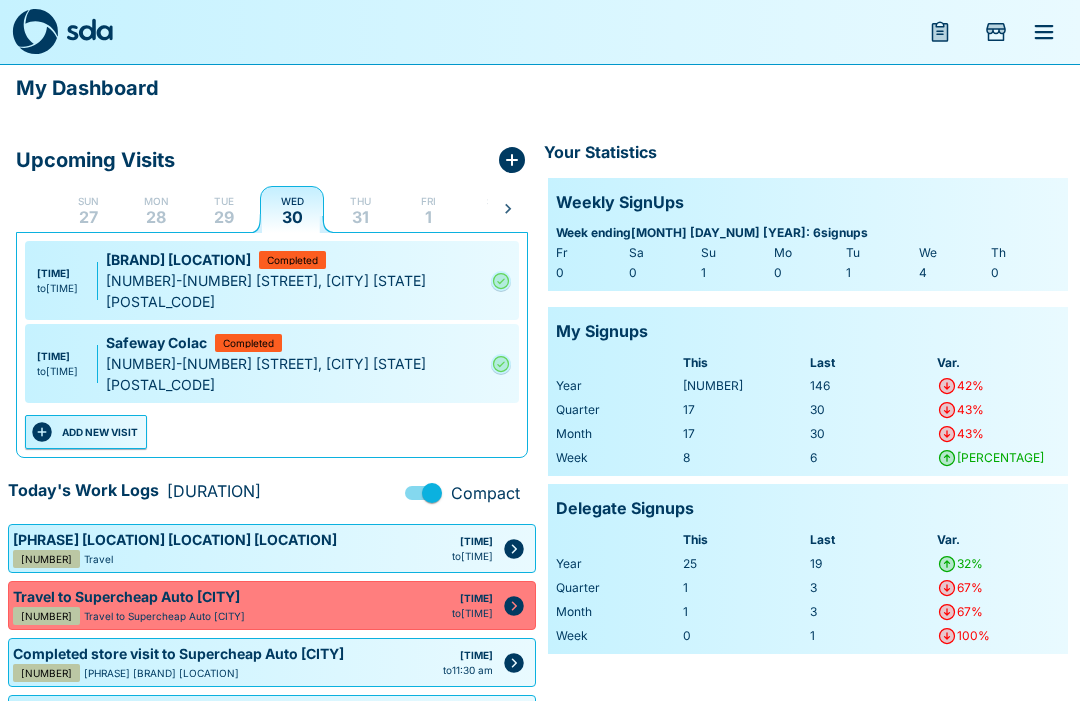 click on "ADD NEW VISIT" at bounding box center [86, 432] 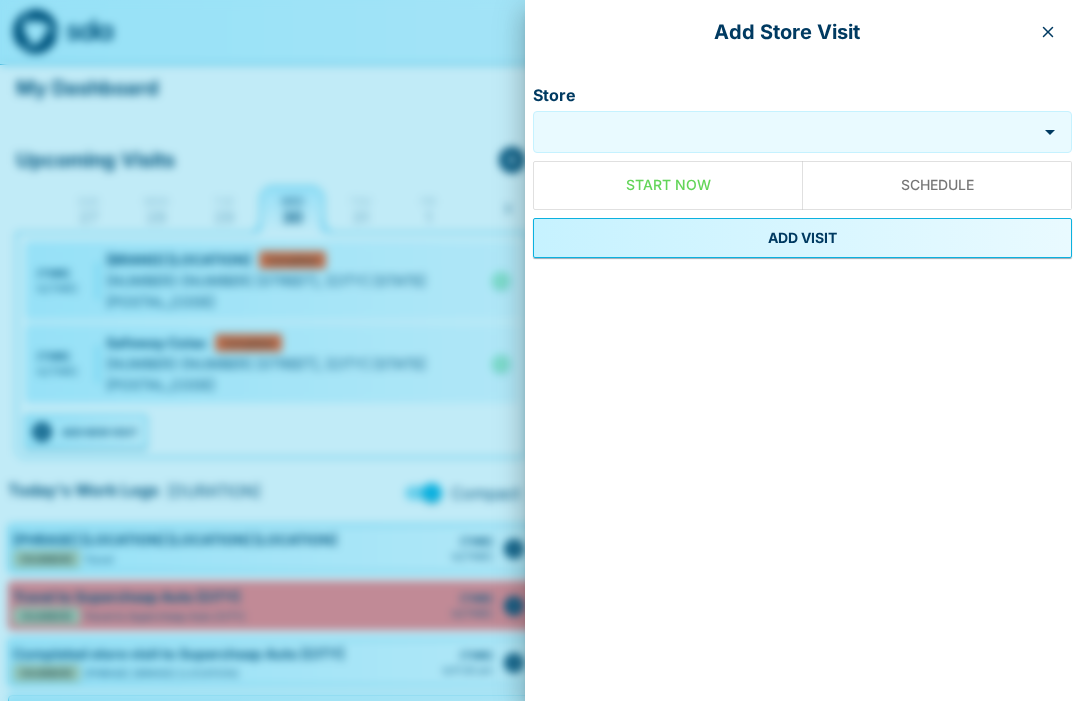 click on "Store" at bounding box center (785, 132) 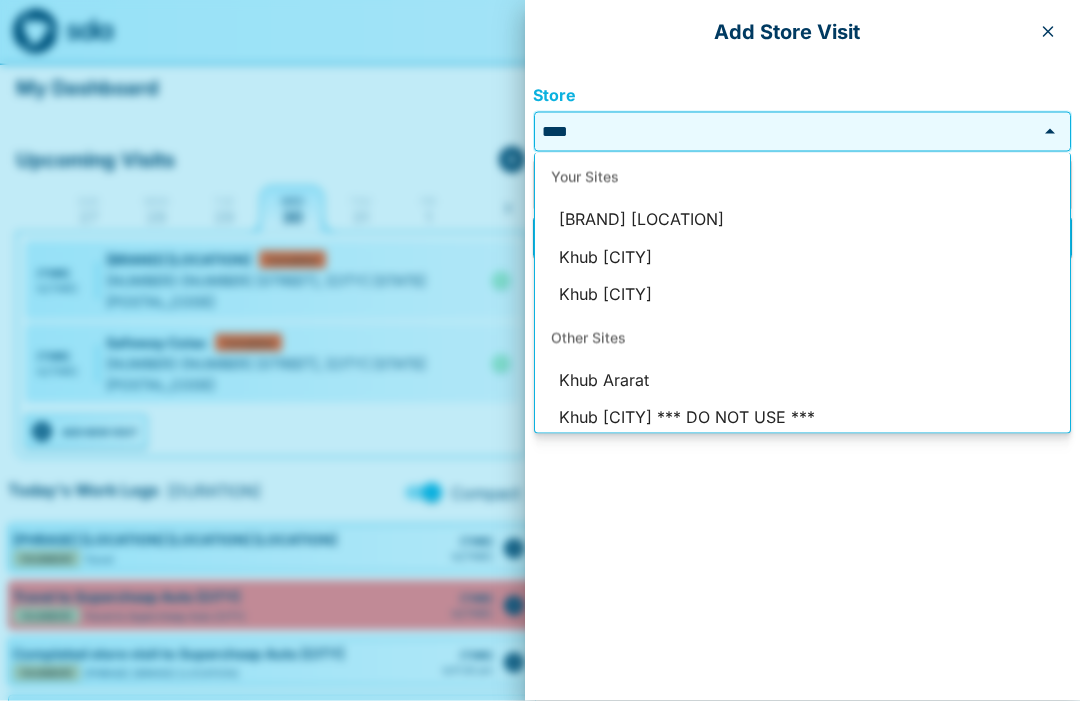 click on "[BRAND] [LOCATION]" at bounding box center (802, 220) 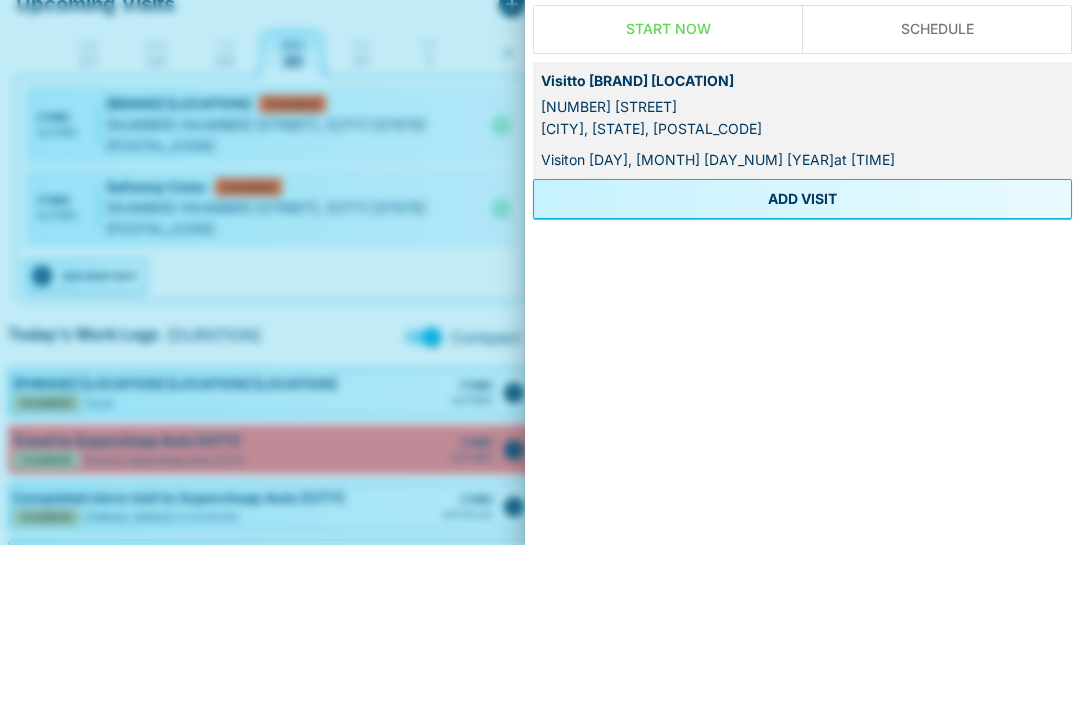 click on "ADD VISIT" at bounding box center [802, 355] 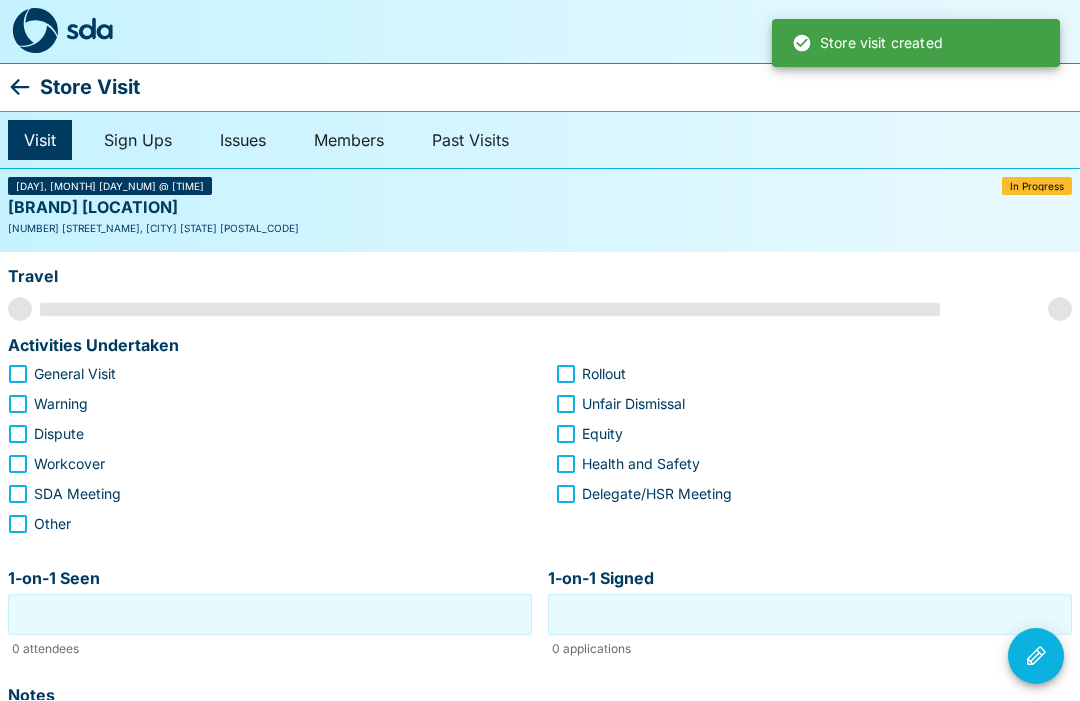 scroll, scrollTop: 1, scrollLeft: 0, axis: vertical 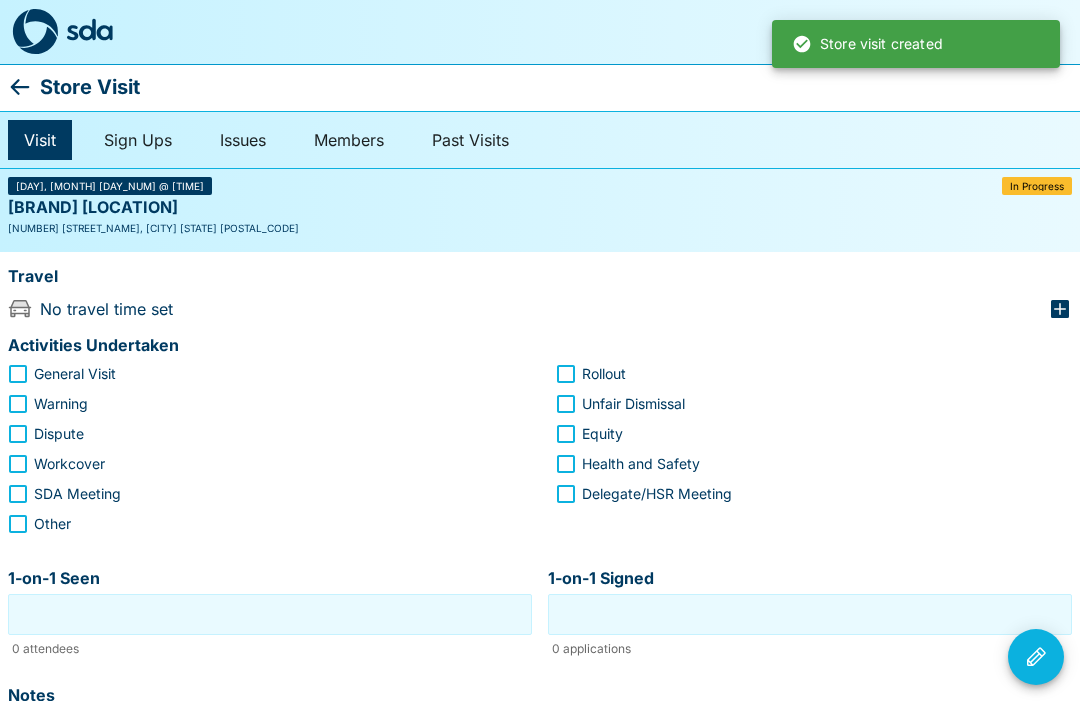 click on "Store Visit" at bounding box center [90, 87] 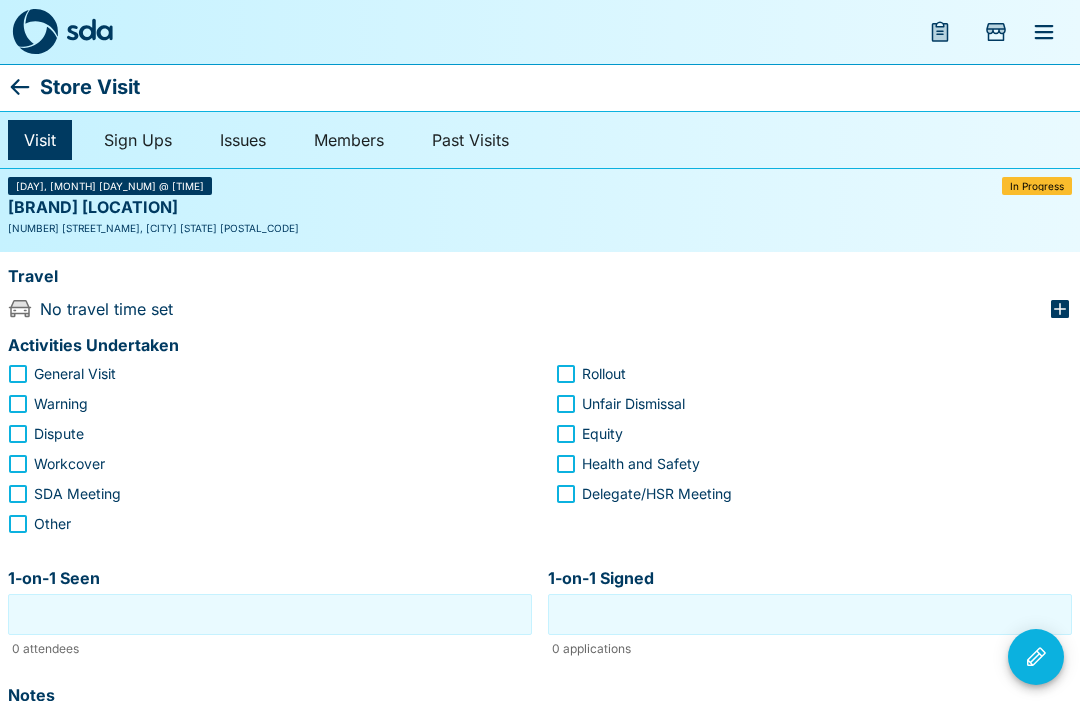 click on "Store Visit" at bounding box center [90, 87] 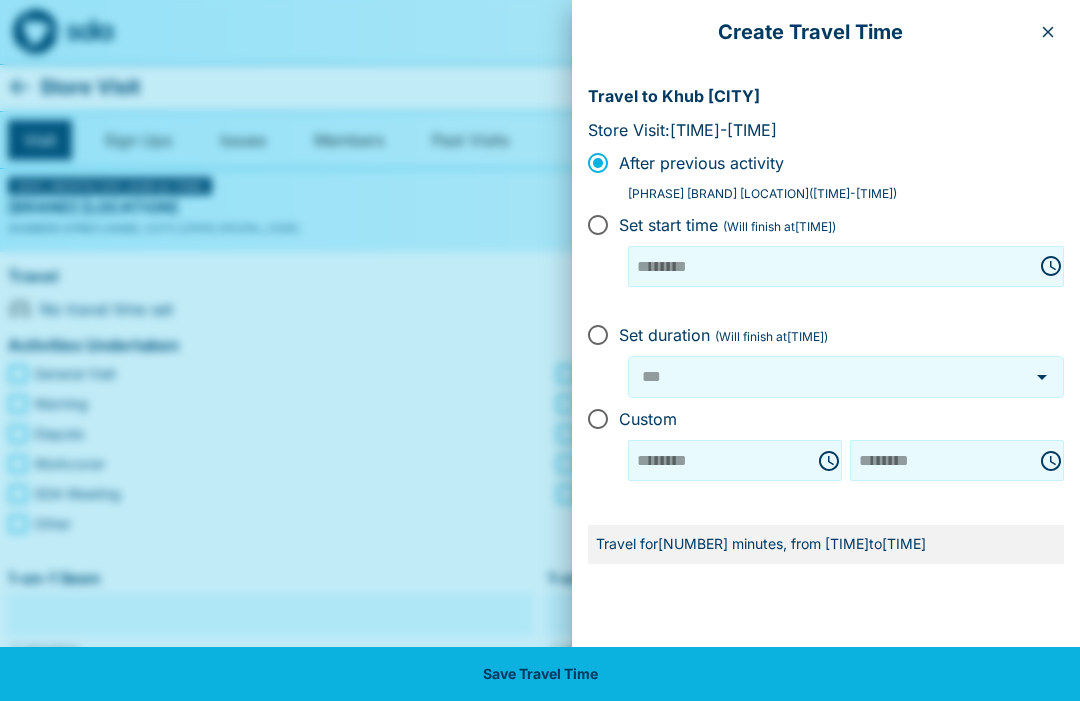 click 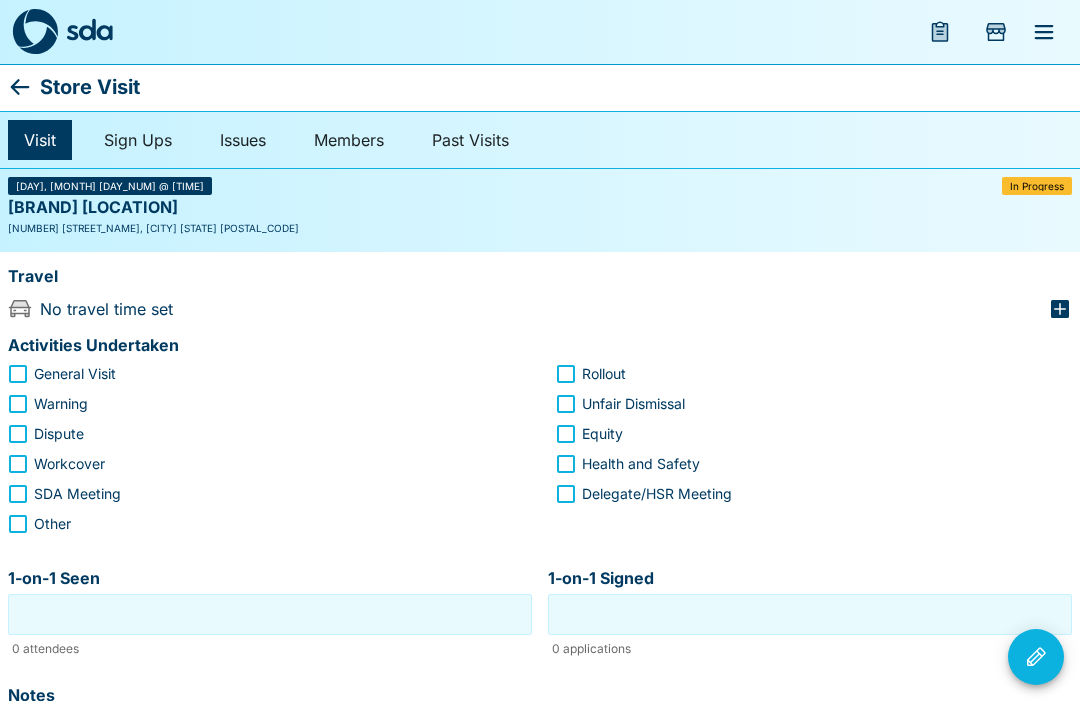 click 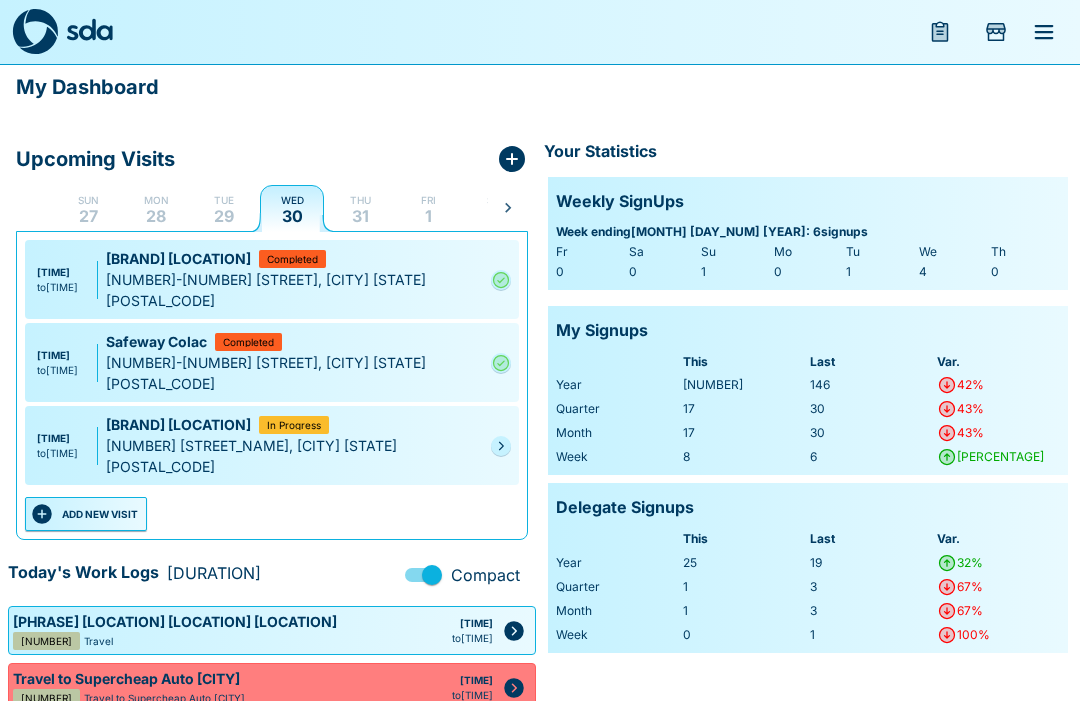 click 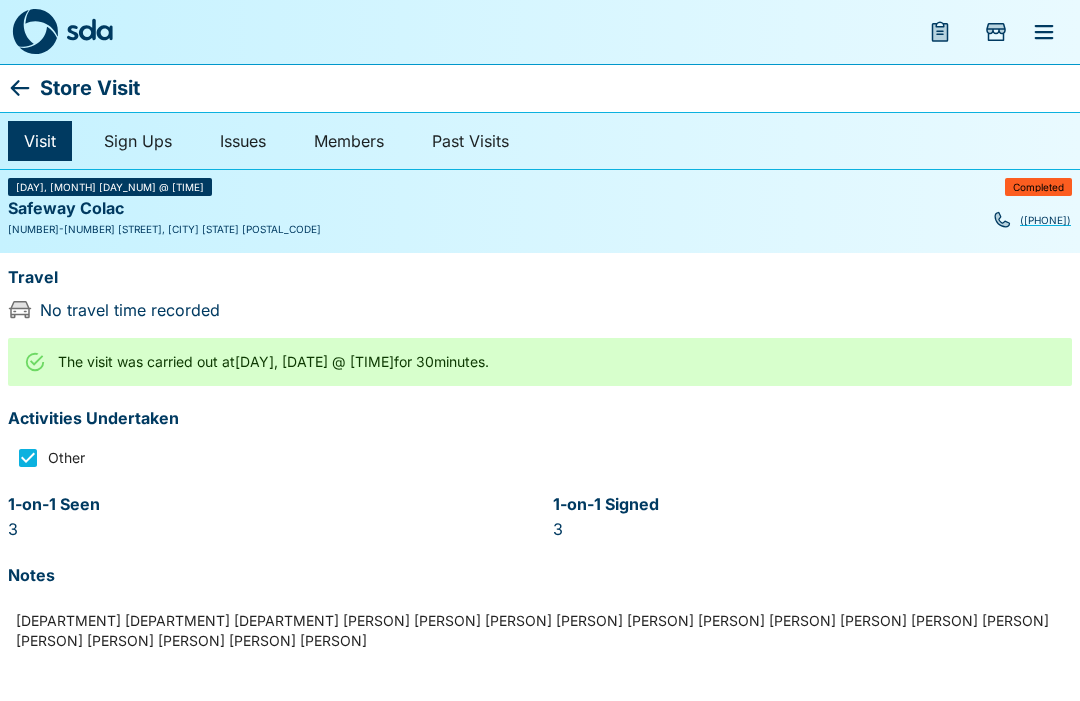 scroll, scrollTop: 0, scrollLeft: 0, axis: both 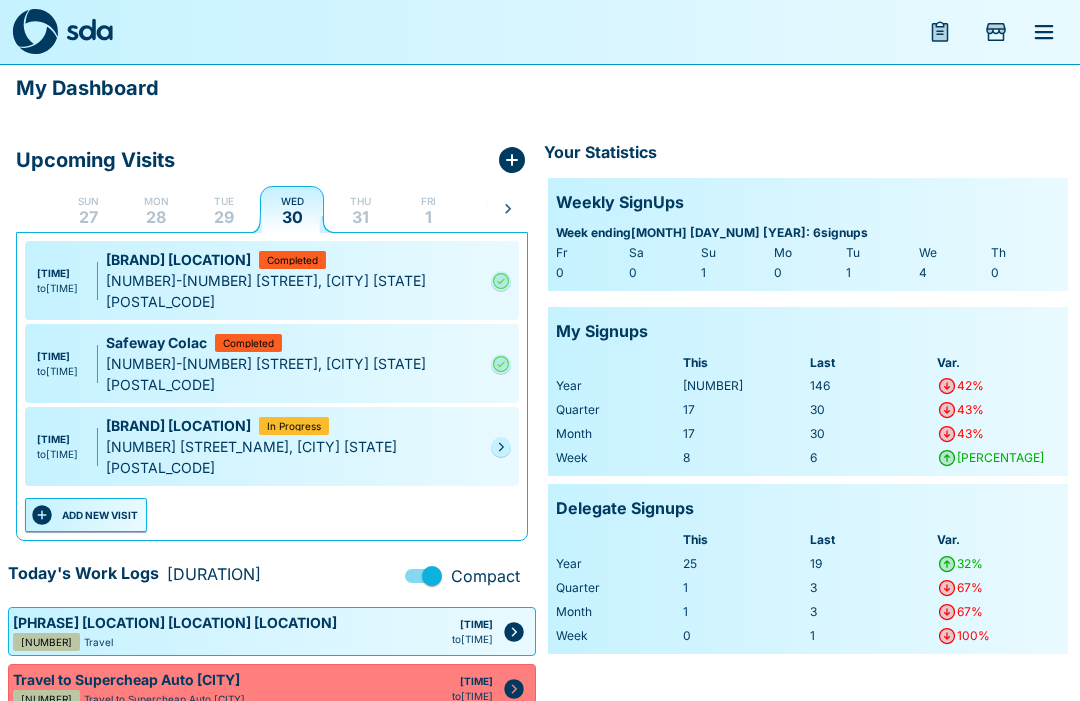 click at bounding box center [501, 447] 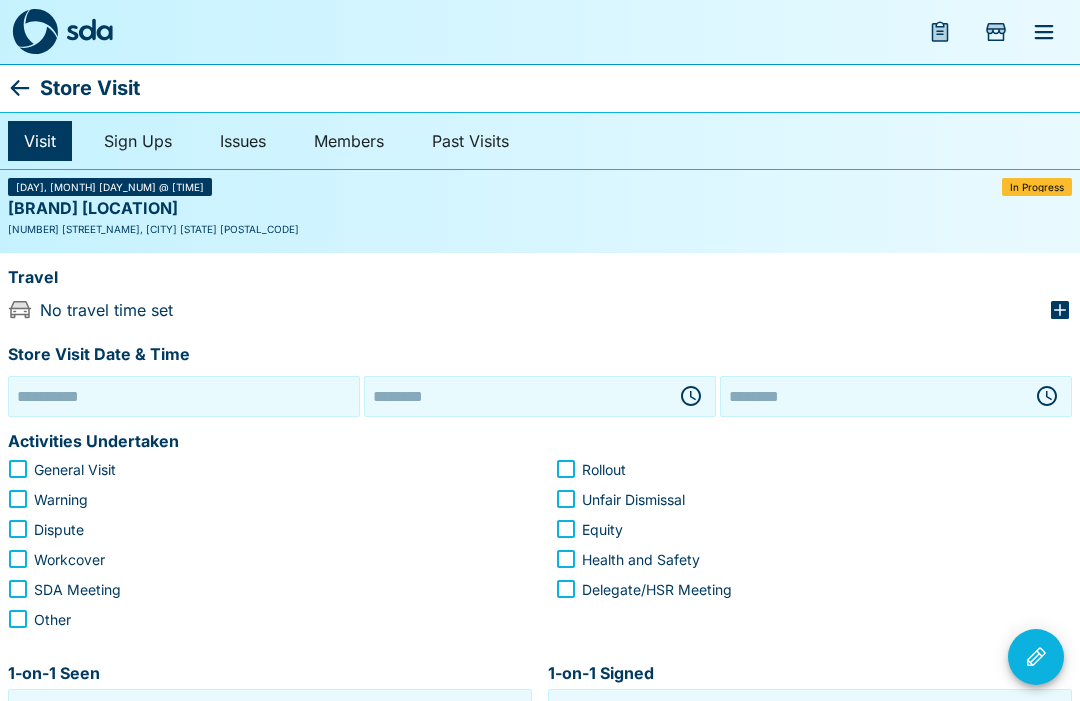 type on "**********" 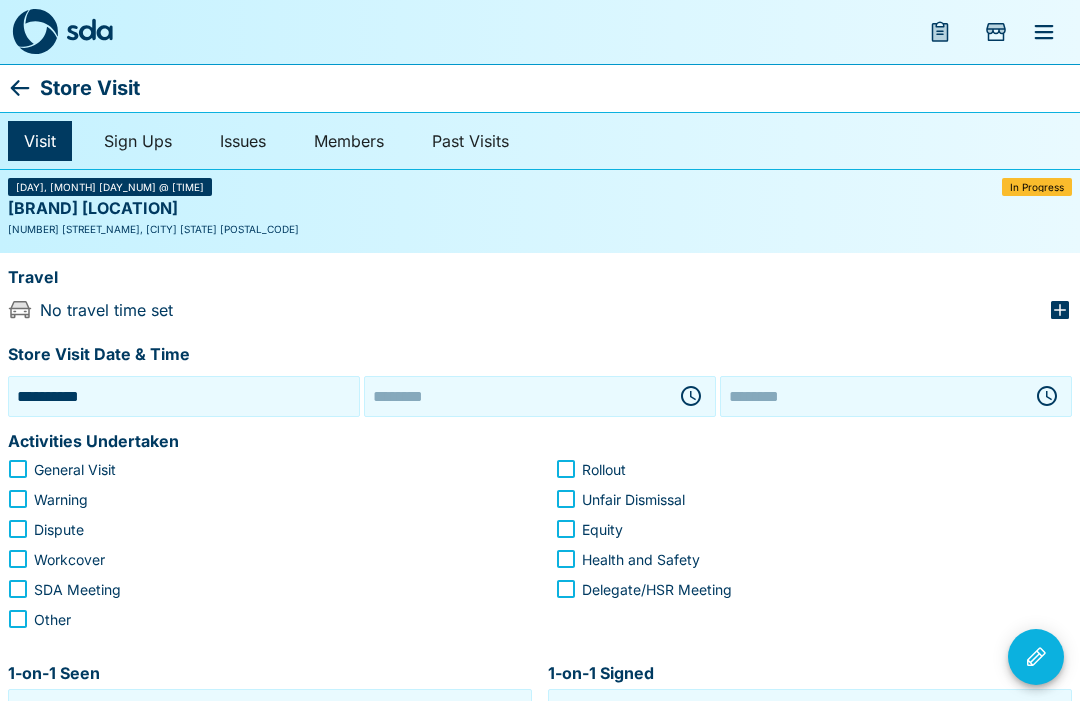 type on "********" 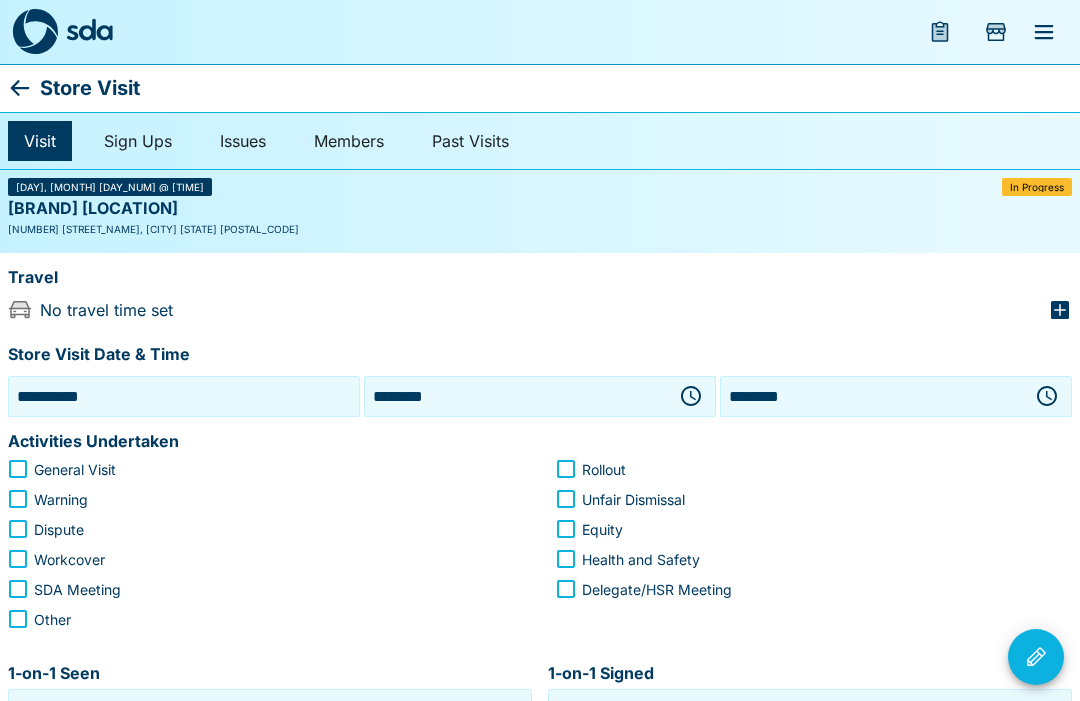 click 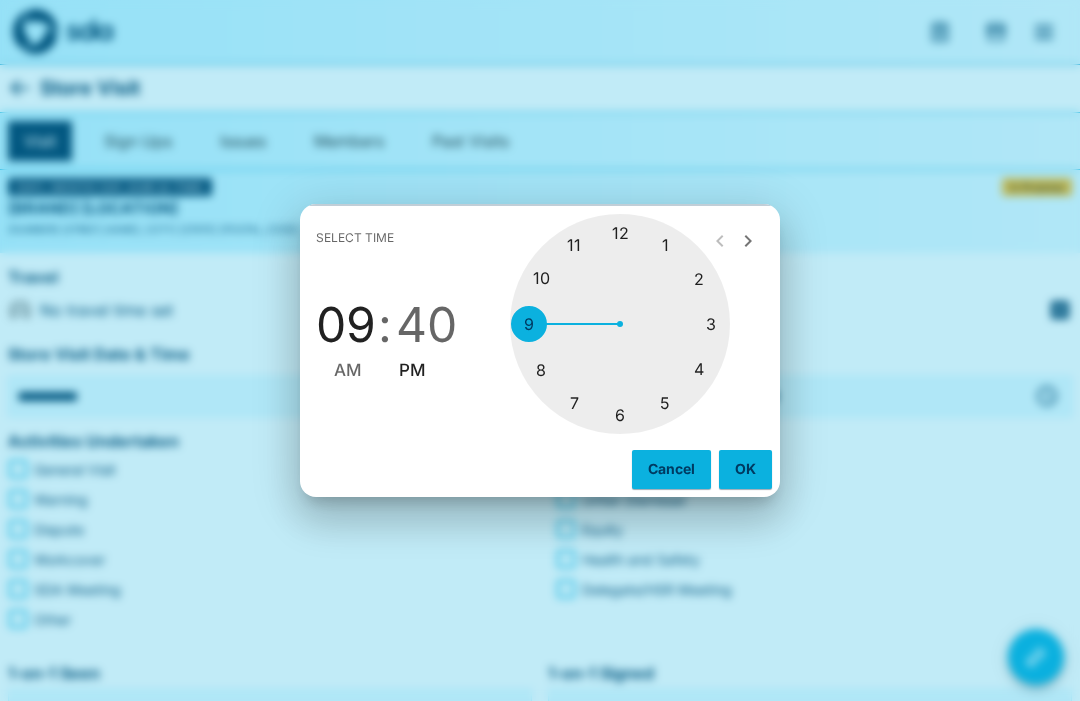 click at bounding box center (620, 324) 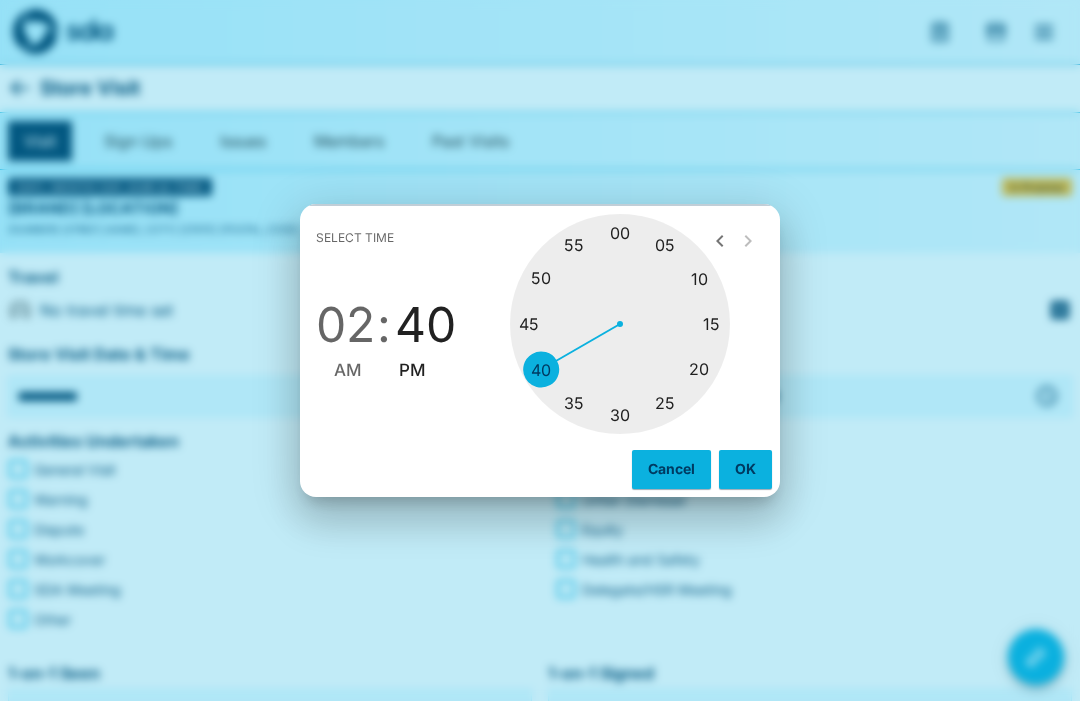 click at bounding box center [620, 324] 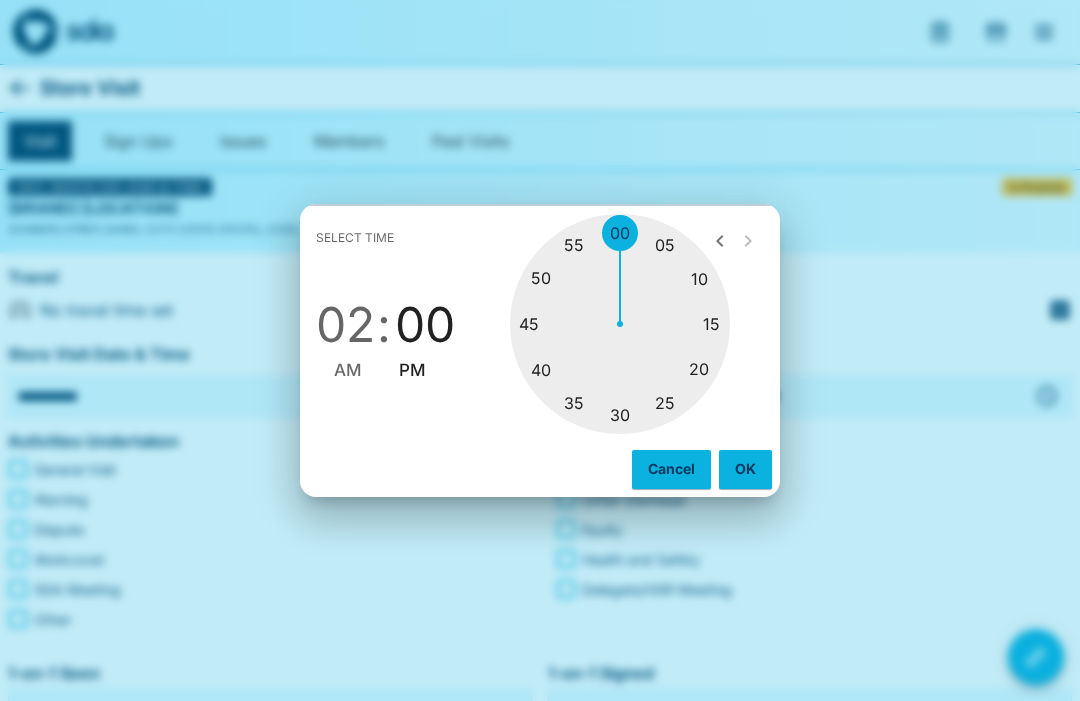 click on "OK" at bounding box center [745, 469] 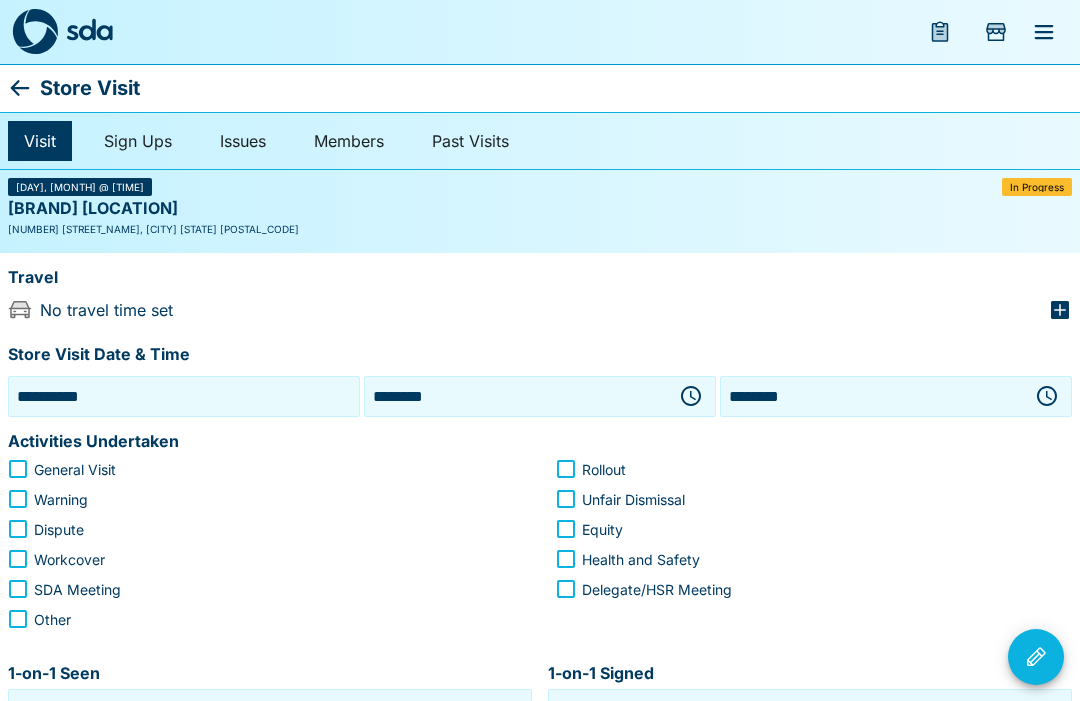 click 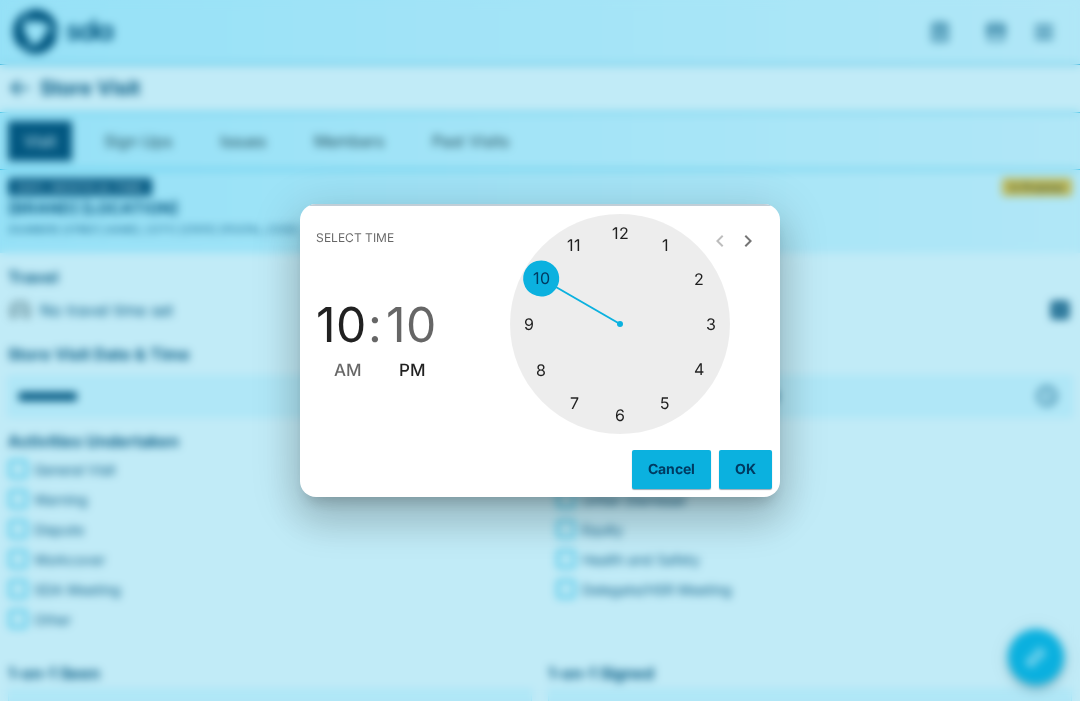 click at bounding box center [620, 324] 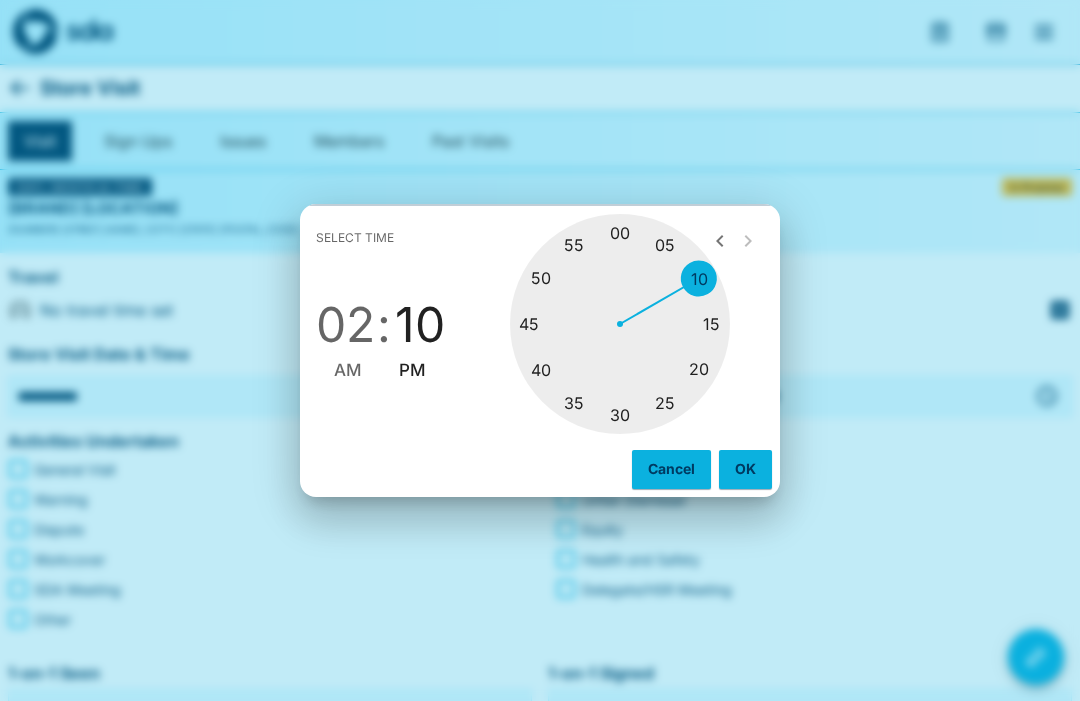 click at bounding box center [620, 324] 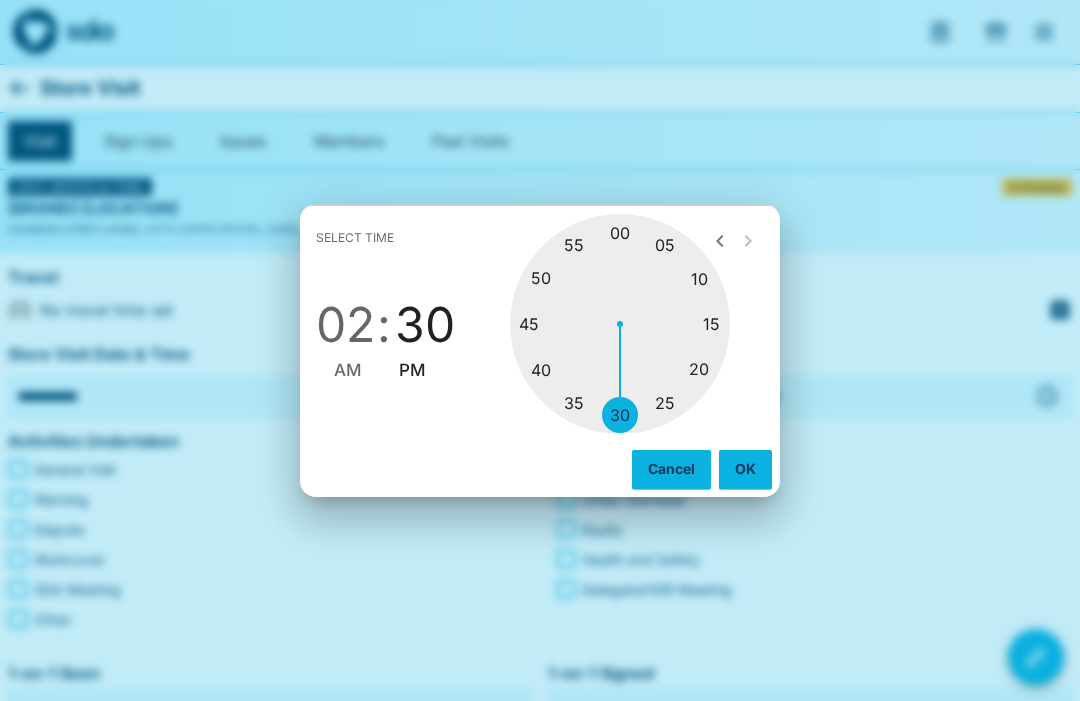 click on "OK" at bounding box center (745, 469) 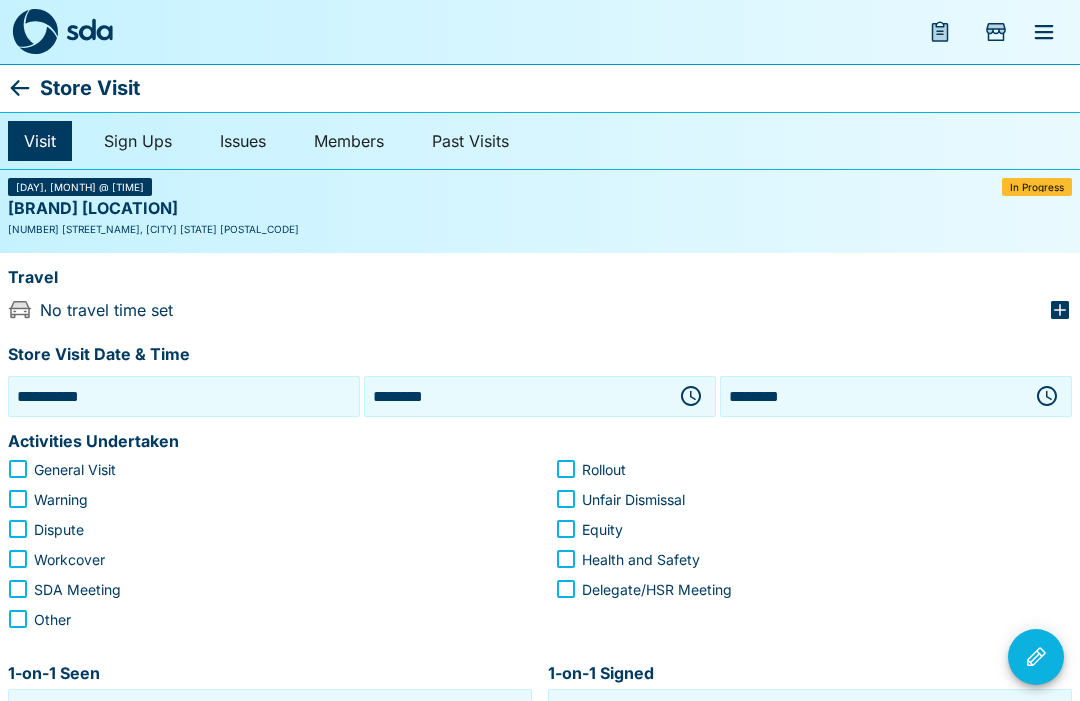 click 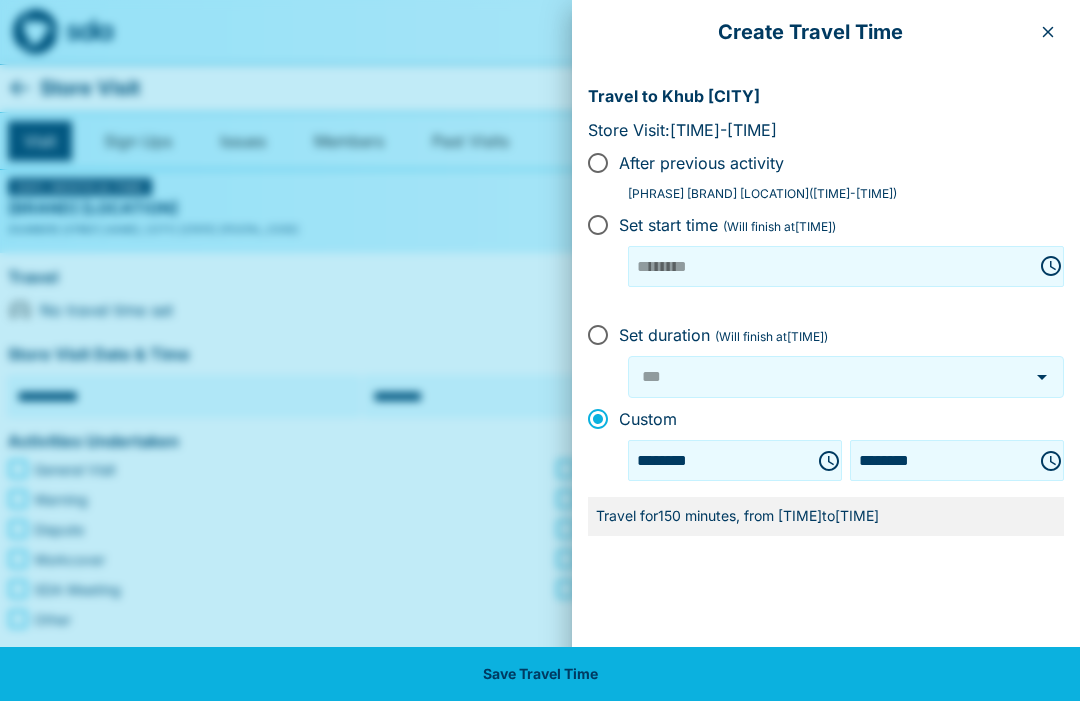 click 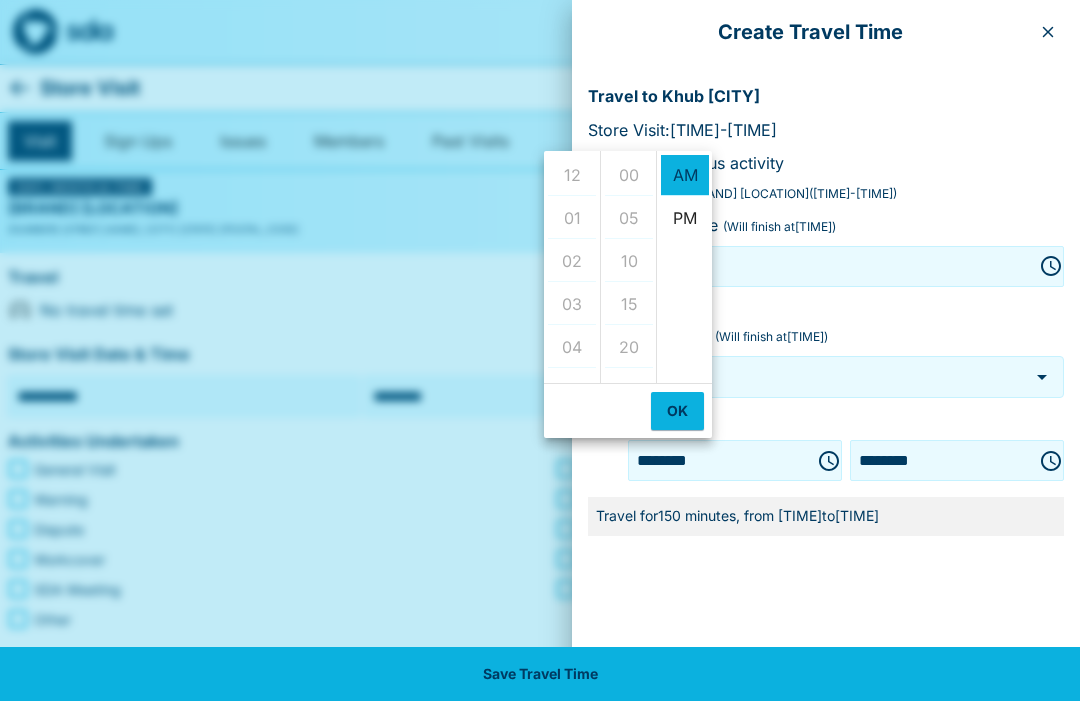 scroll, scrollTop: 473, scrollLeft: 0, axis: vertical 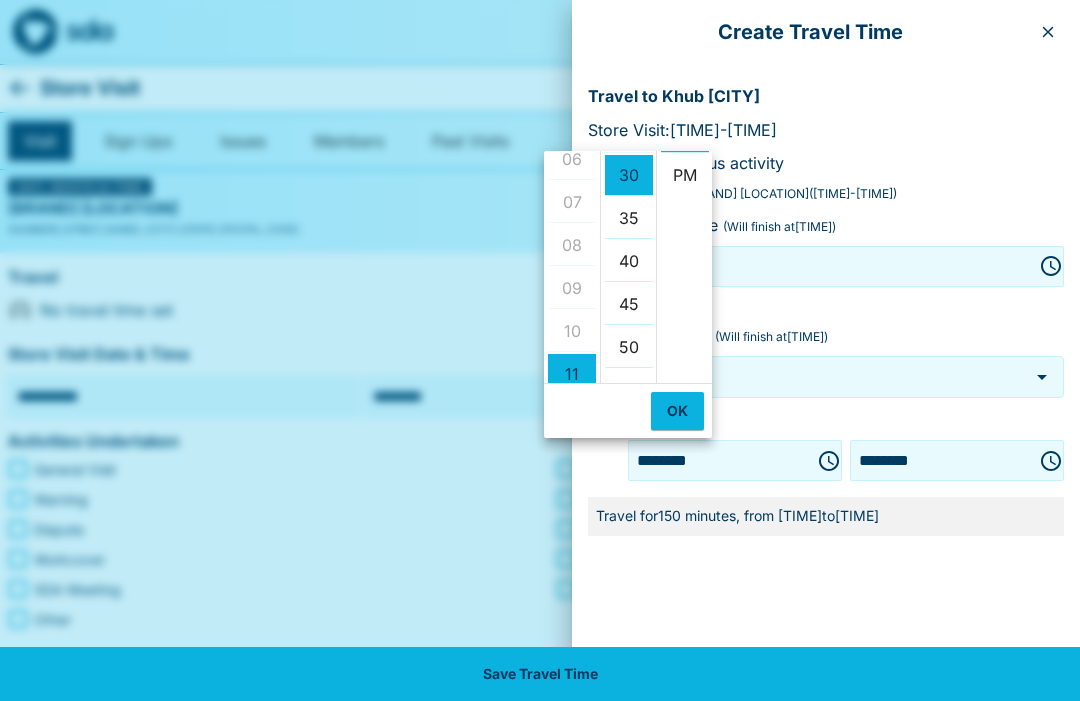 click on "PM" at bounding box center (685, 175) 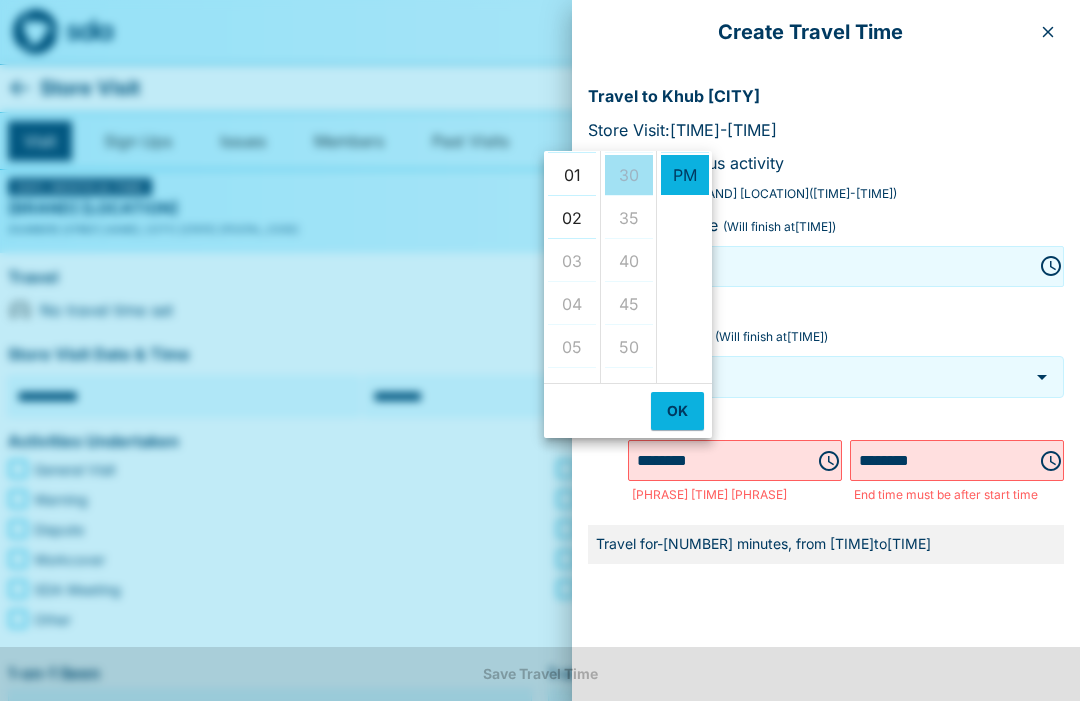 scroll, scrollTop: 43, scrollLeft: 0, axis: vertical 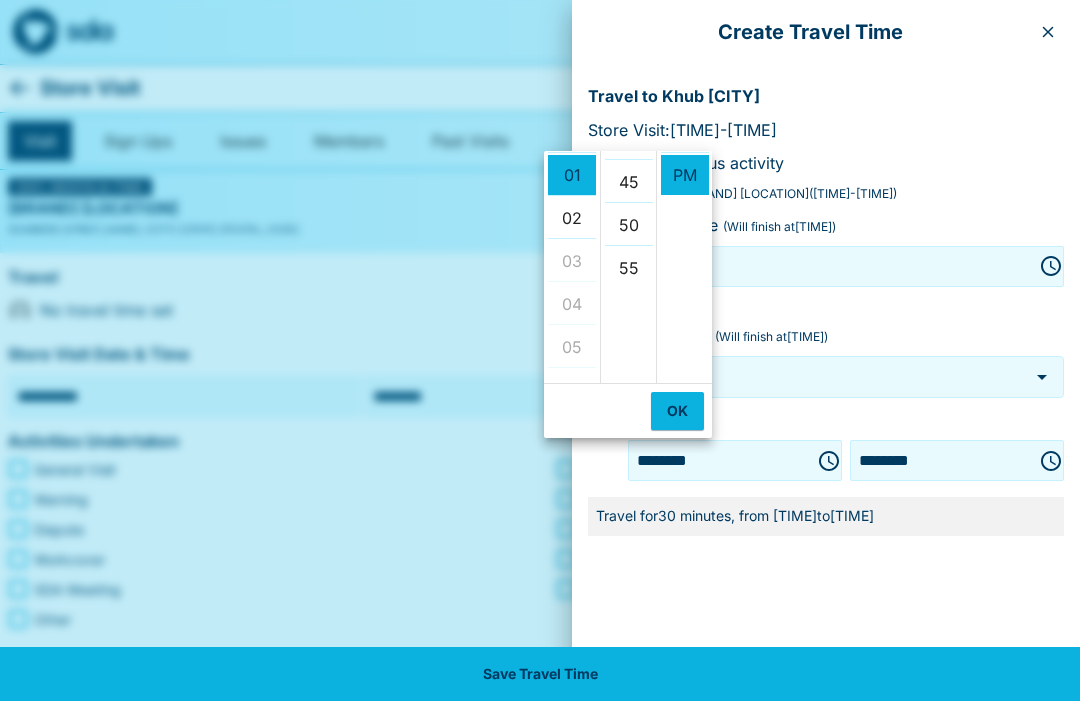 click on "45" at bounding box center (629, 182) 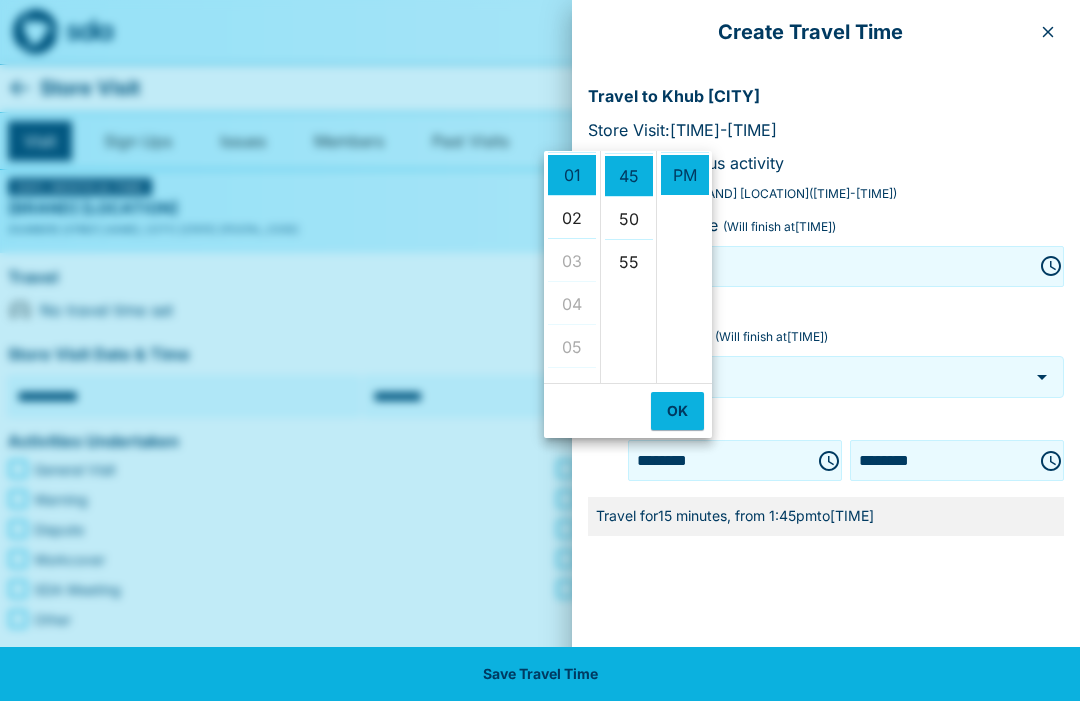 scroll, scrollTop: 387, scrollLeft: 0, axis: vertical 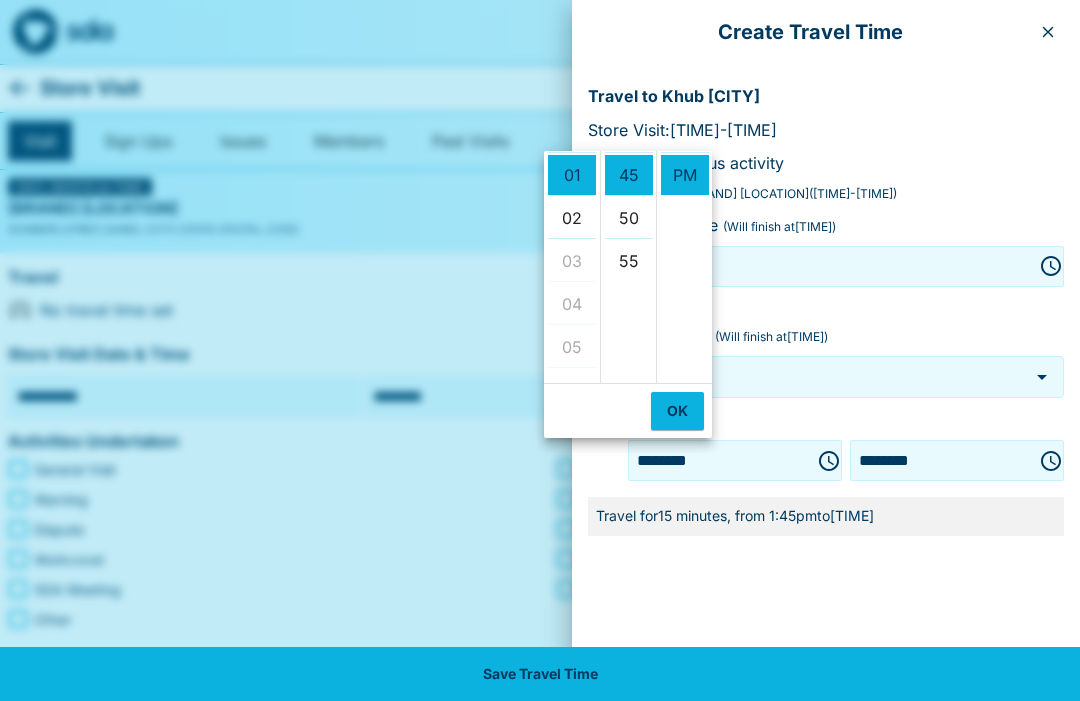 click on "OK" at bounding box center (677, 411) 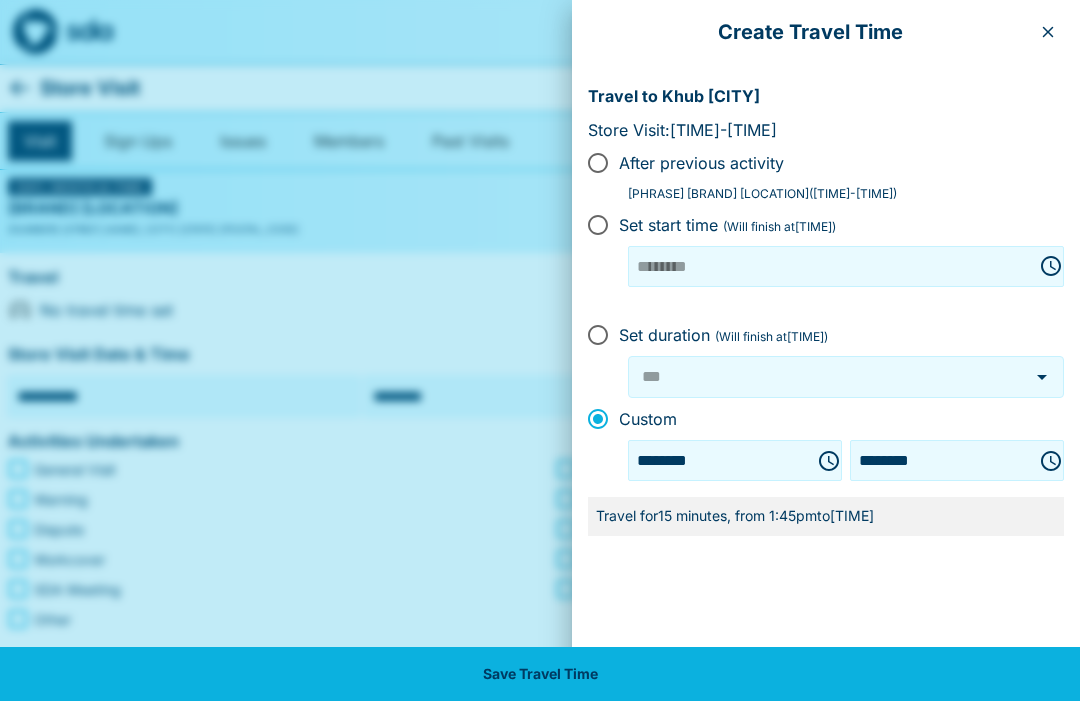 click on "Save Travel Time" at bounding box center [540, 674] 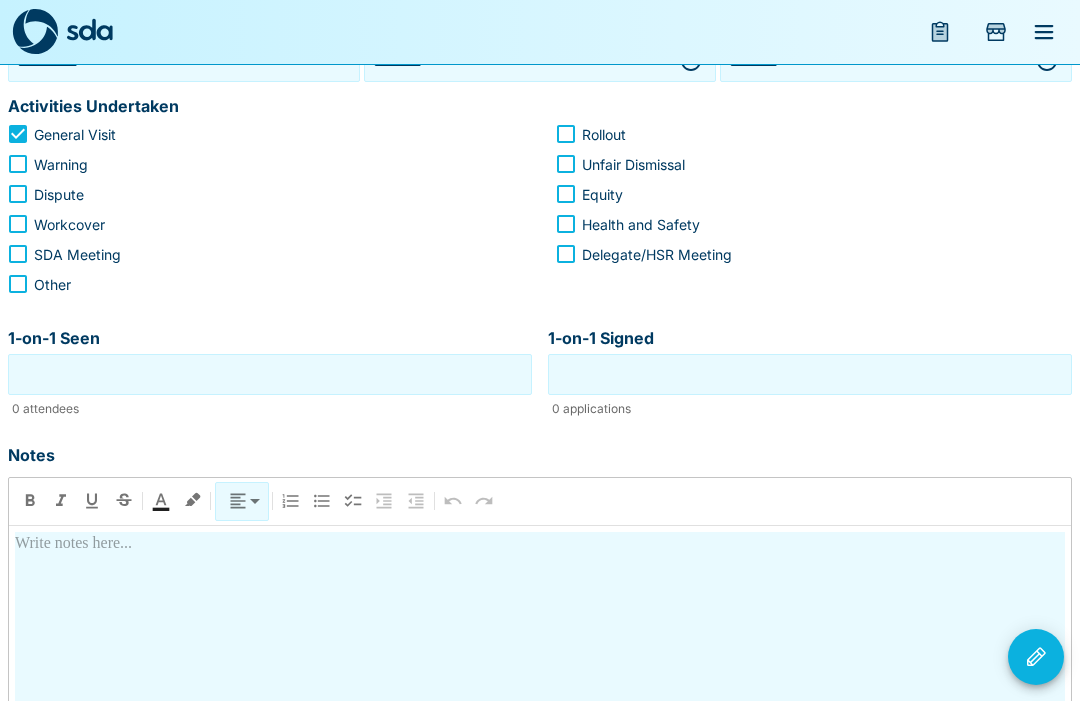 click on "1-on-1 Seen" at bounding box center (270, 374) 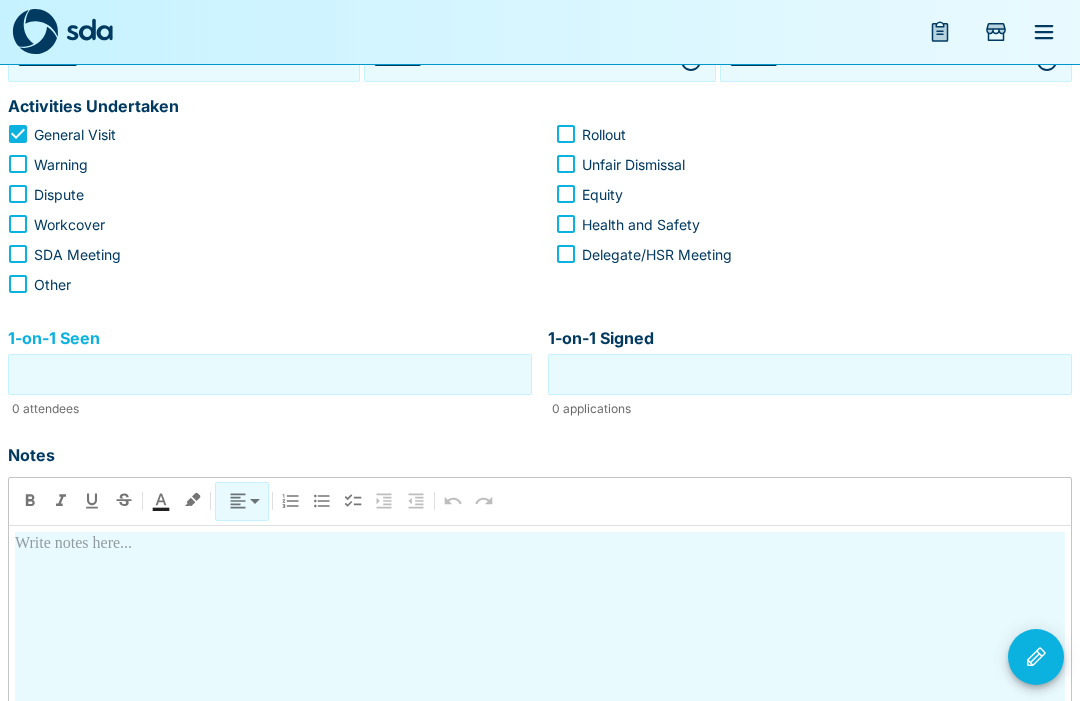 scroll, scrollTop: 334, scrollLeft: 0, axis: vertical 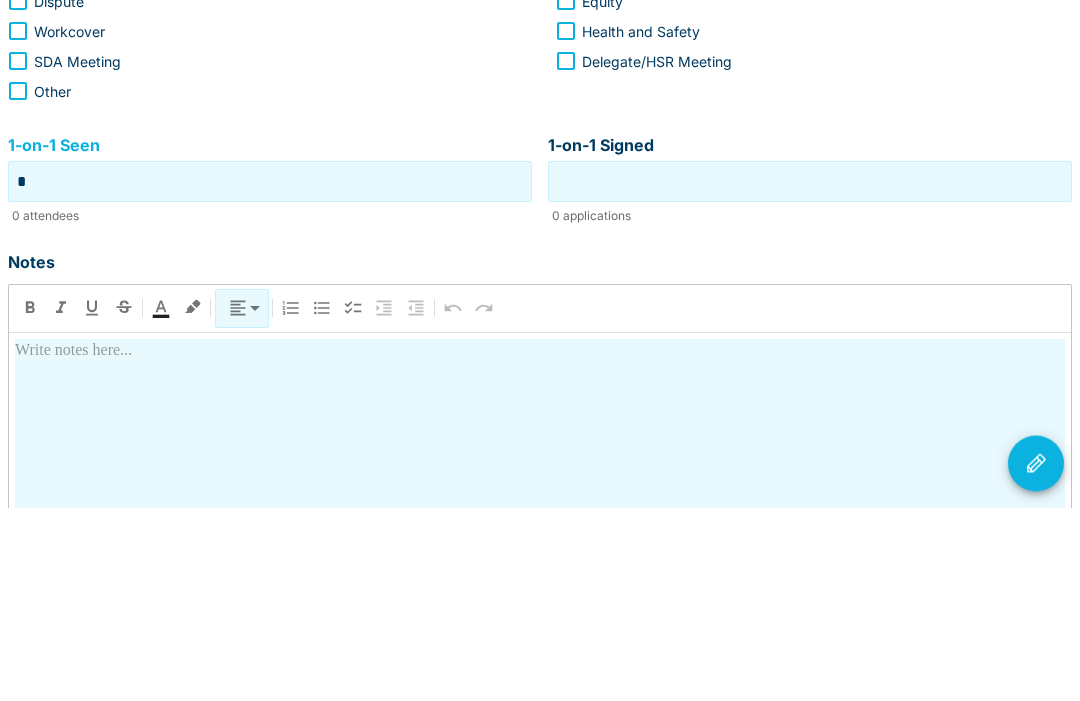 type on "*" 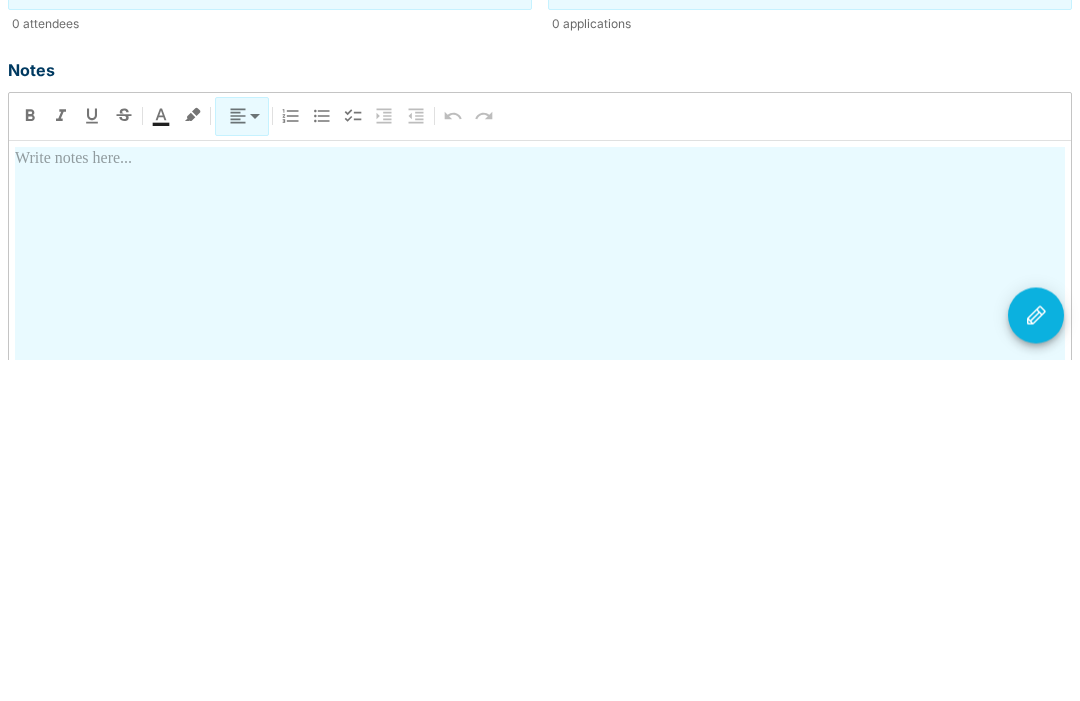 scroll, scrollTop: 381, scrollLeft: 0, axis: vertical 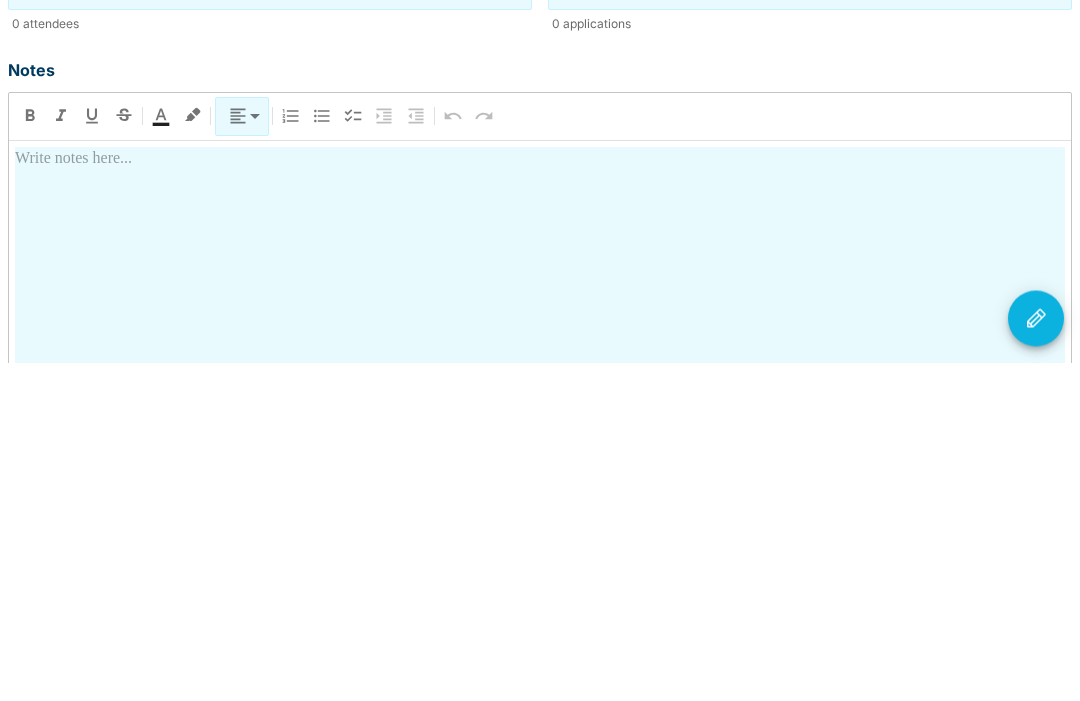 type on "*" 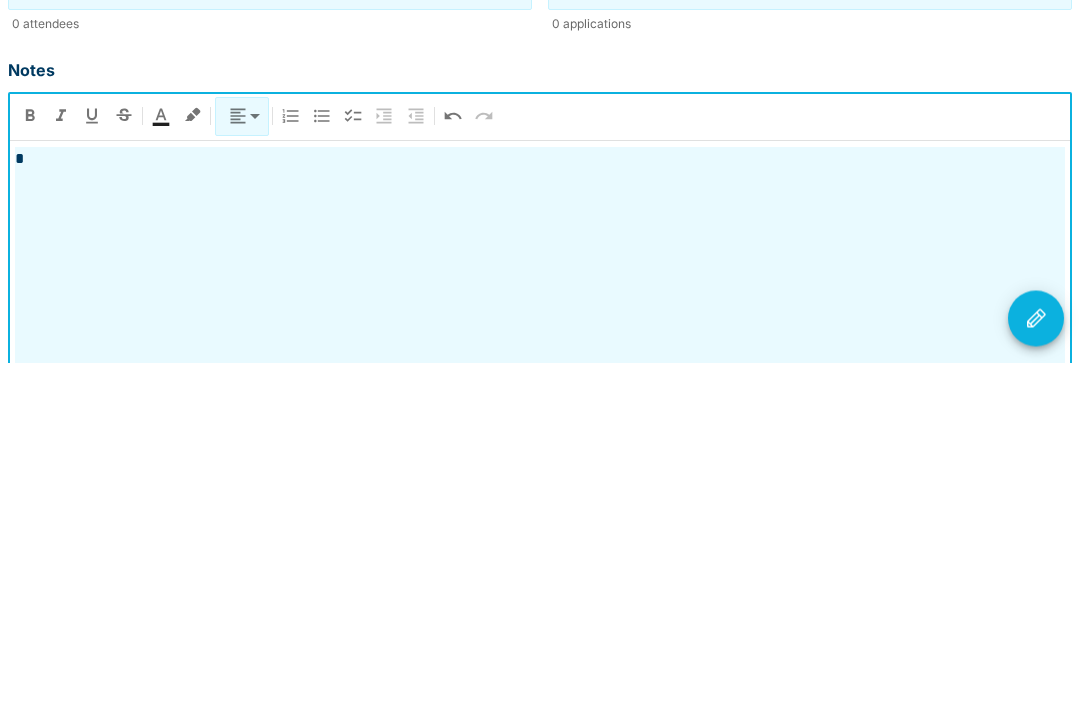 type 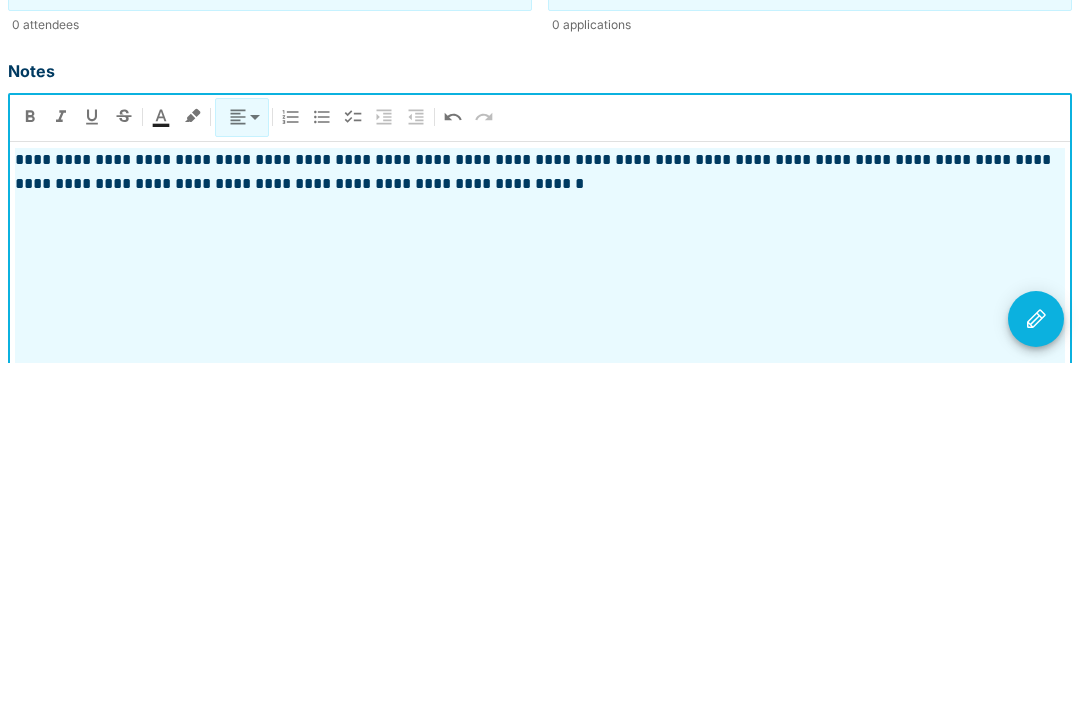 click on "**********" at bounding box center [540, 510] 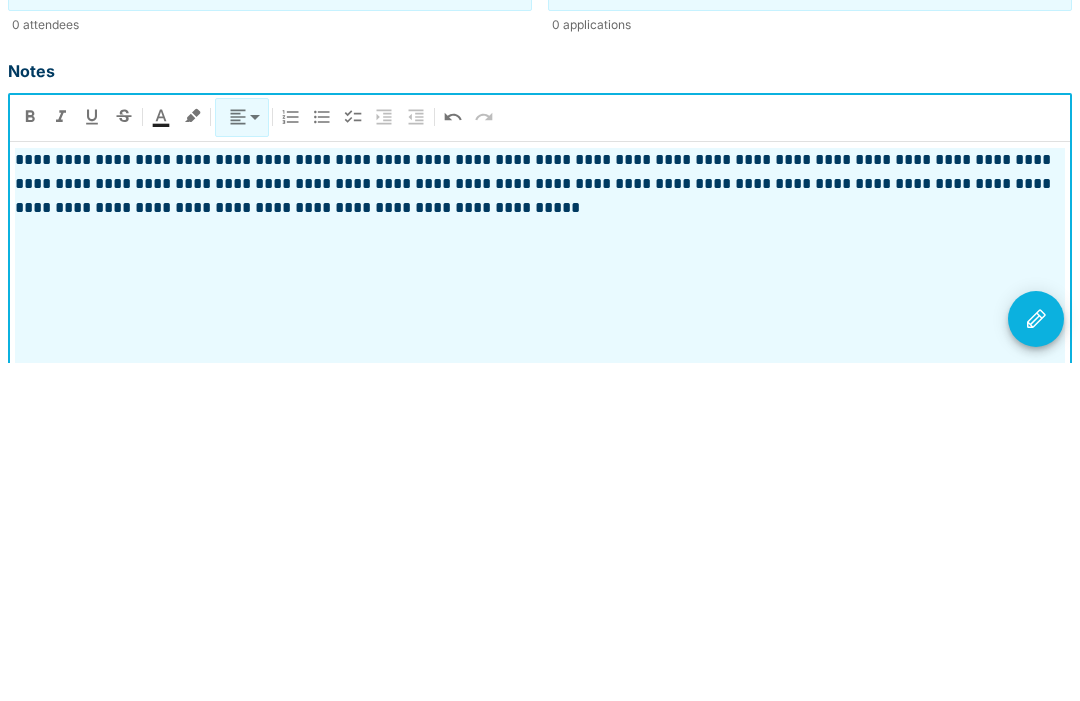 click at bounding box center [1036, 657] 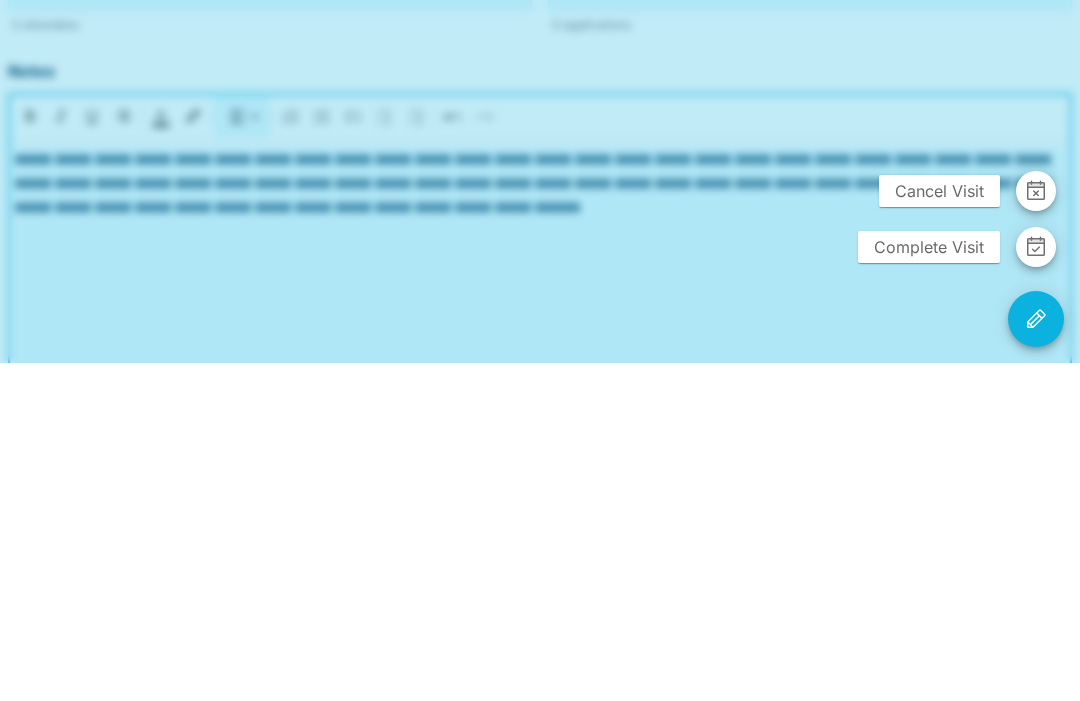 scroll, scrollTop: 501, scrollLeft: 0, axis: vertical 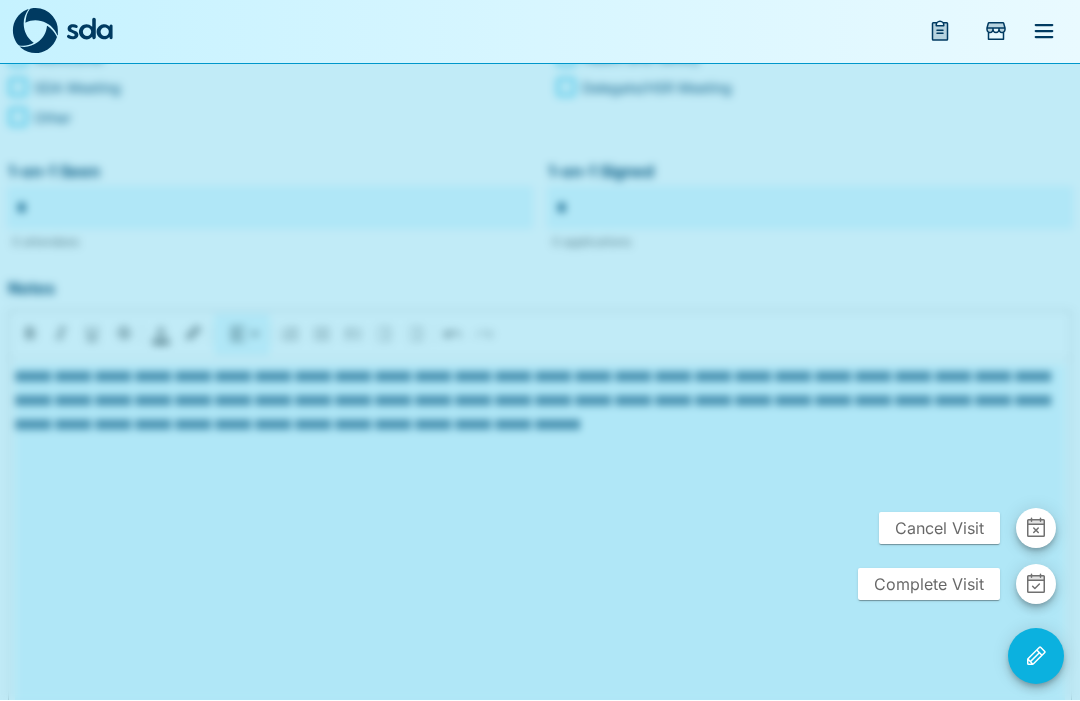 click on "Complete Visit" at bounding box center [929, 585] 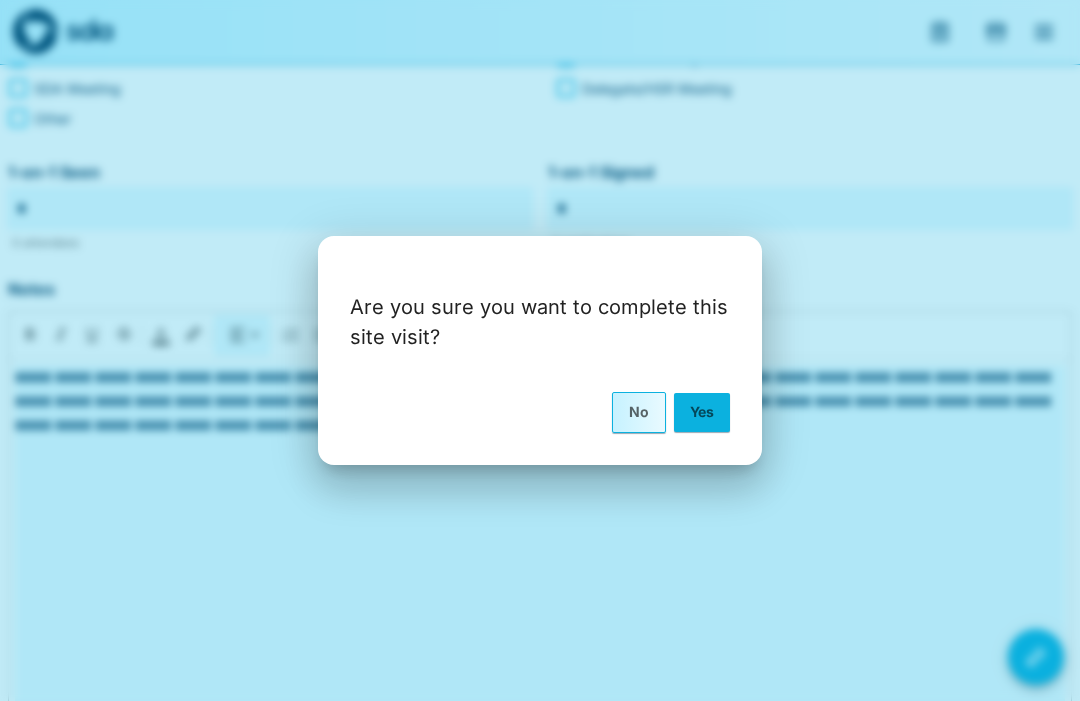 click on "Yes" at bounding box center (702, 412) 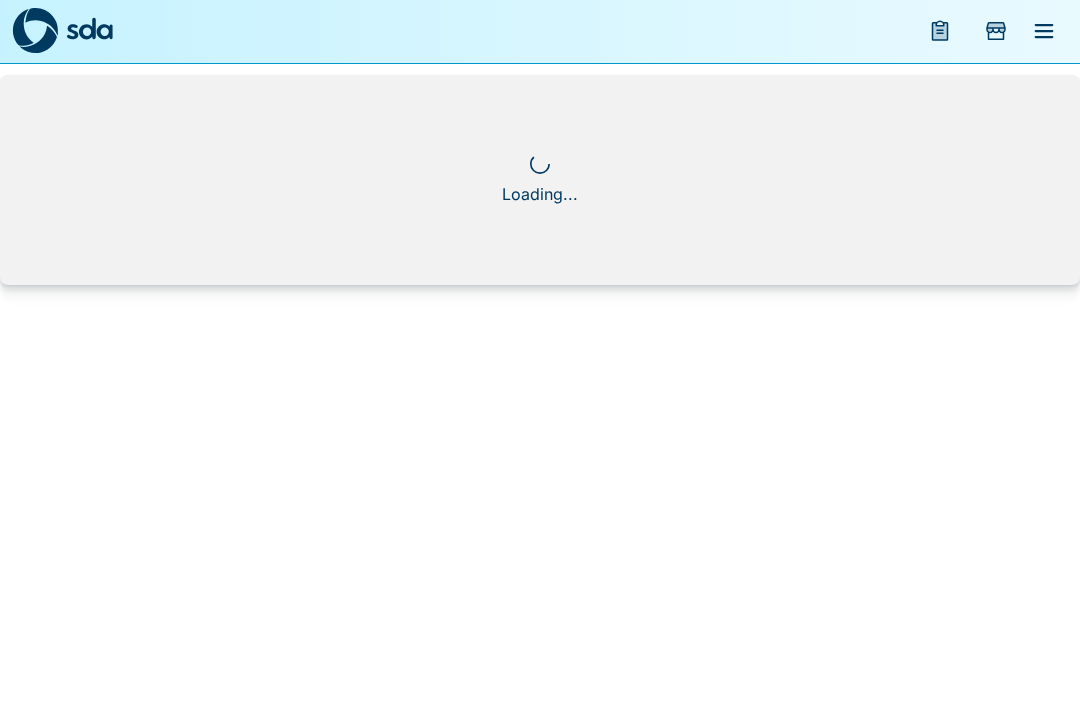 scroll, scrollTop: 1, scrollLeft: 0, axis: vertical 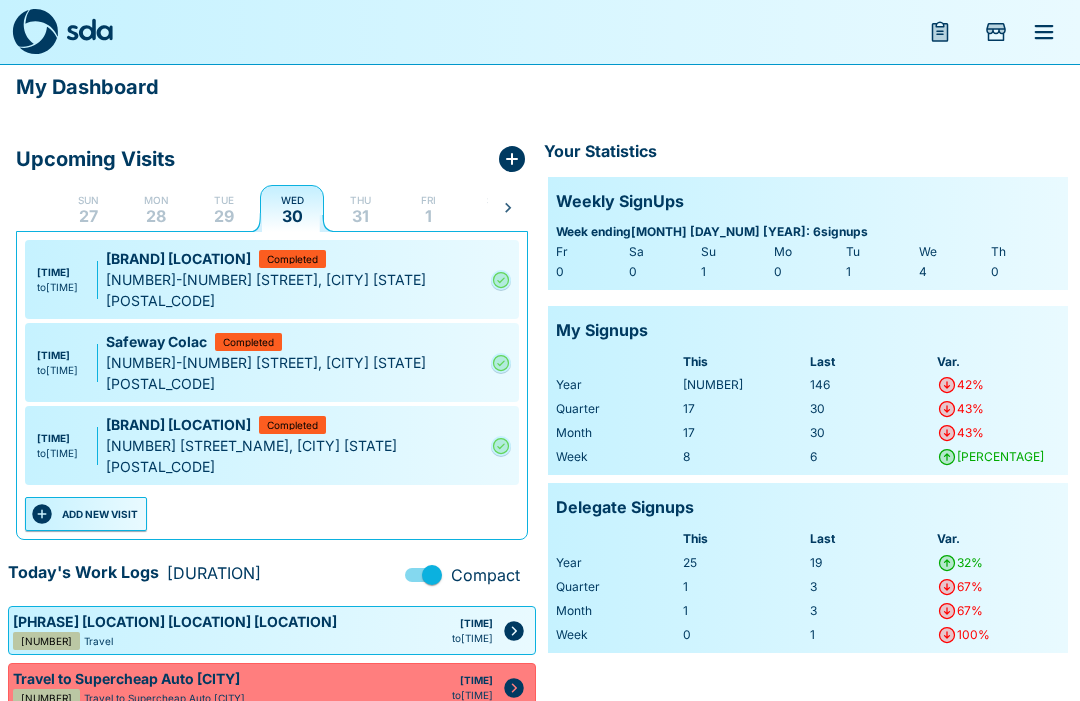 click on "[TIME]" at bounding box center (57, 355) 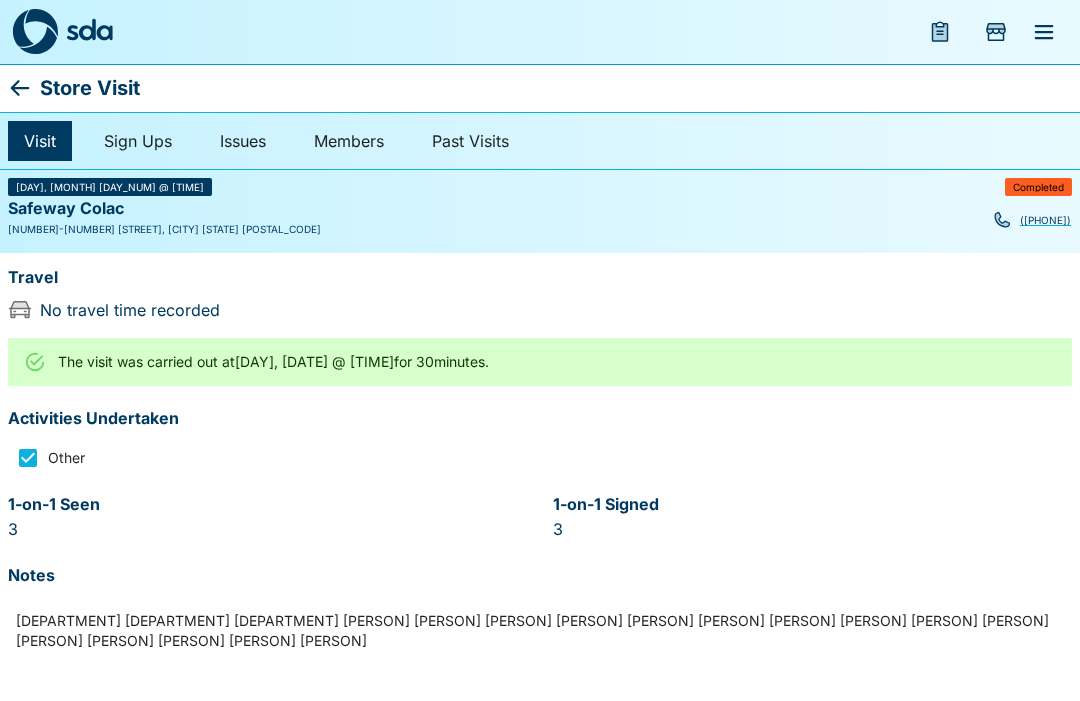 scroll, scrollTop: 0, scrollLeft: 0, axis: both 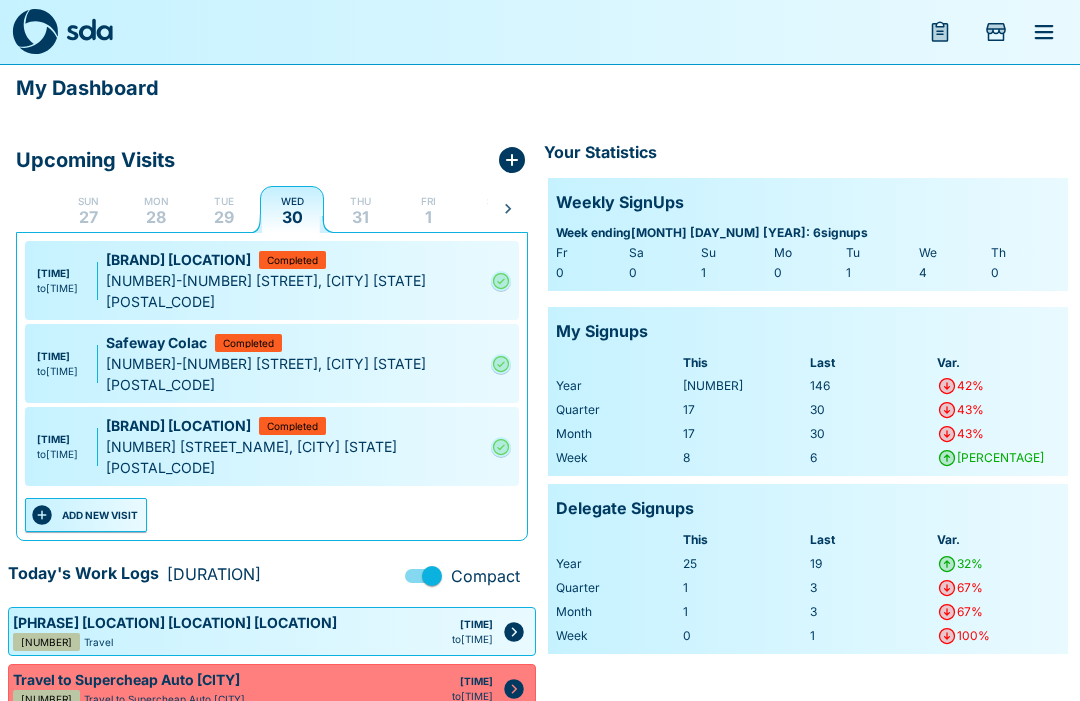 click on "ADD NEW VISIT" at bounding box center (86, 515) 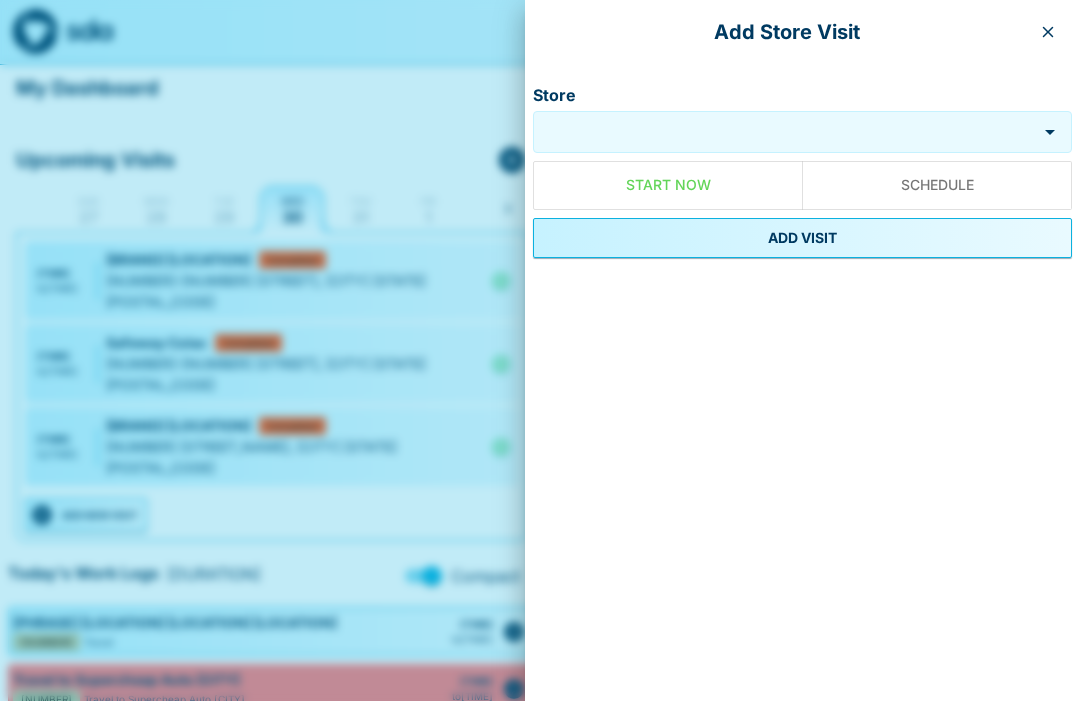 click on "Store" at bounding box center [785, 132] 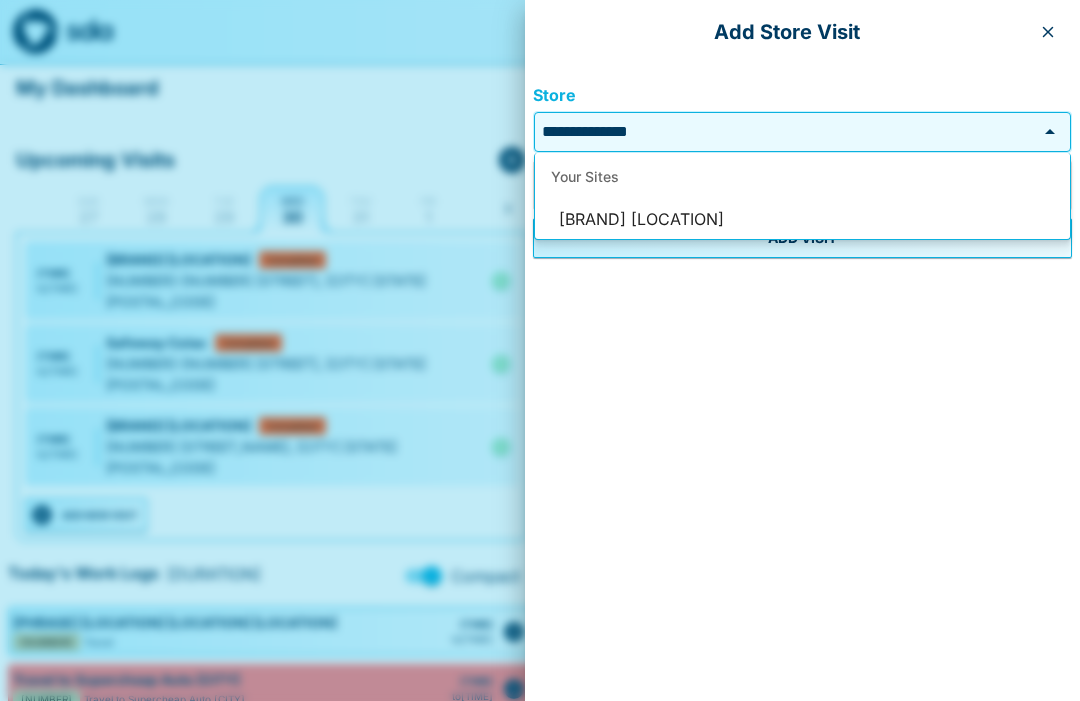 click on "[BRAND] [LOCATION]" at bounding box center (802, 220) 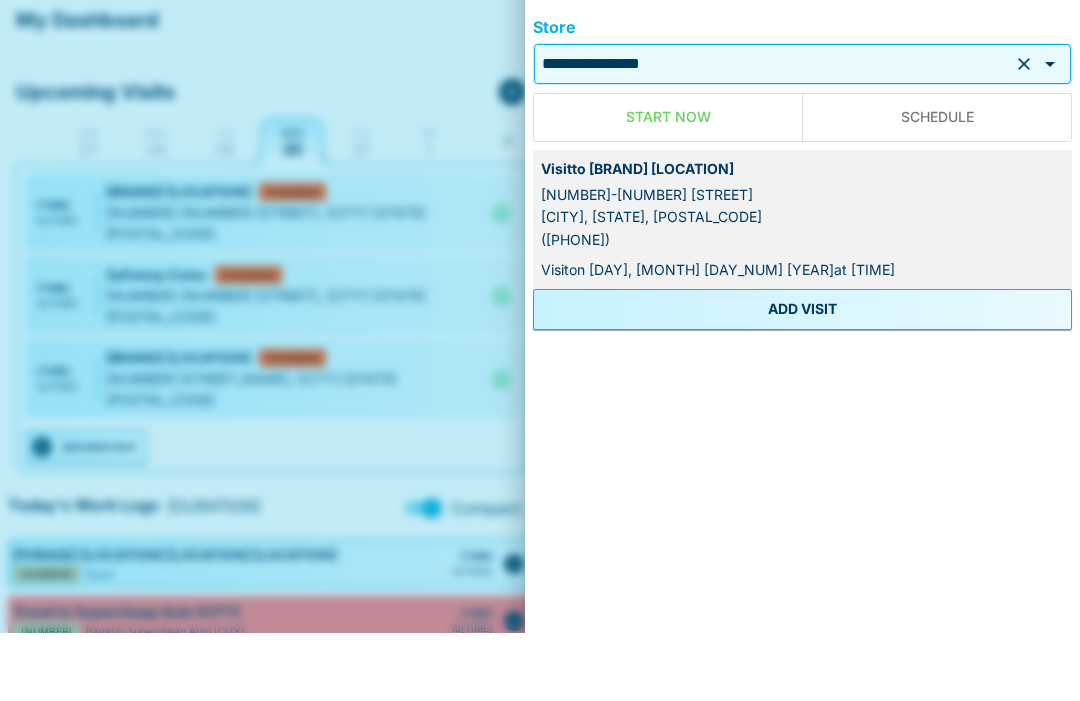 click on "ADD VISIT" at bounding box center [802, 377] 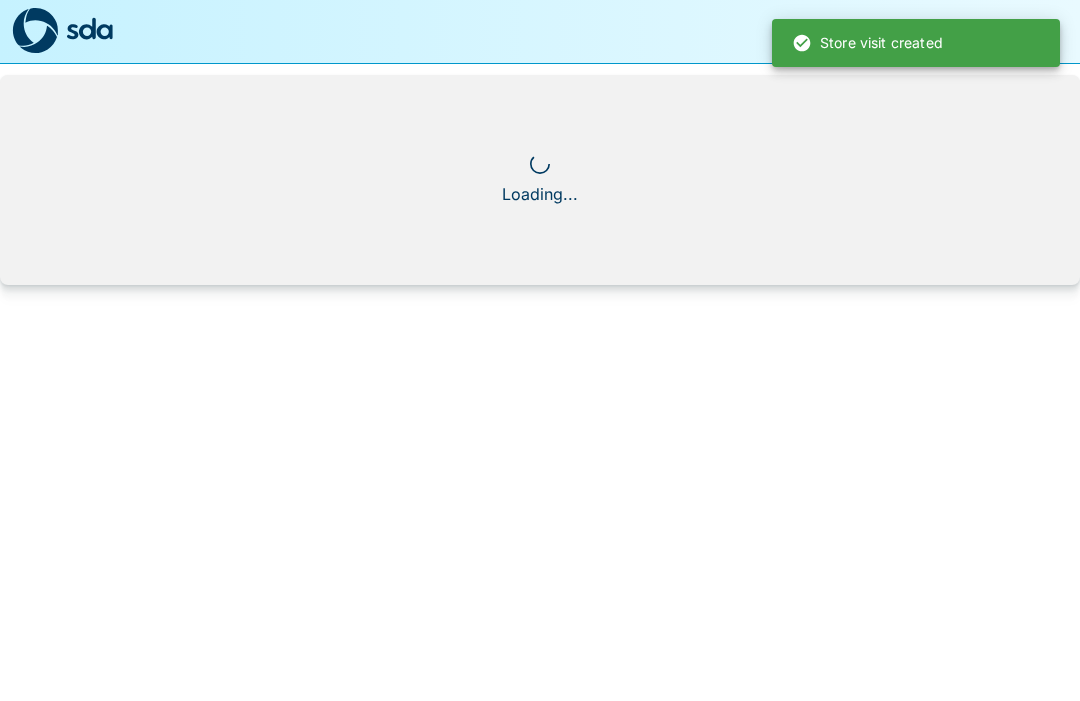 scroll, scrollTop: 1, scrollLeft: 0, axis: vertical 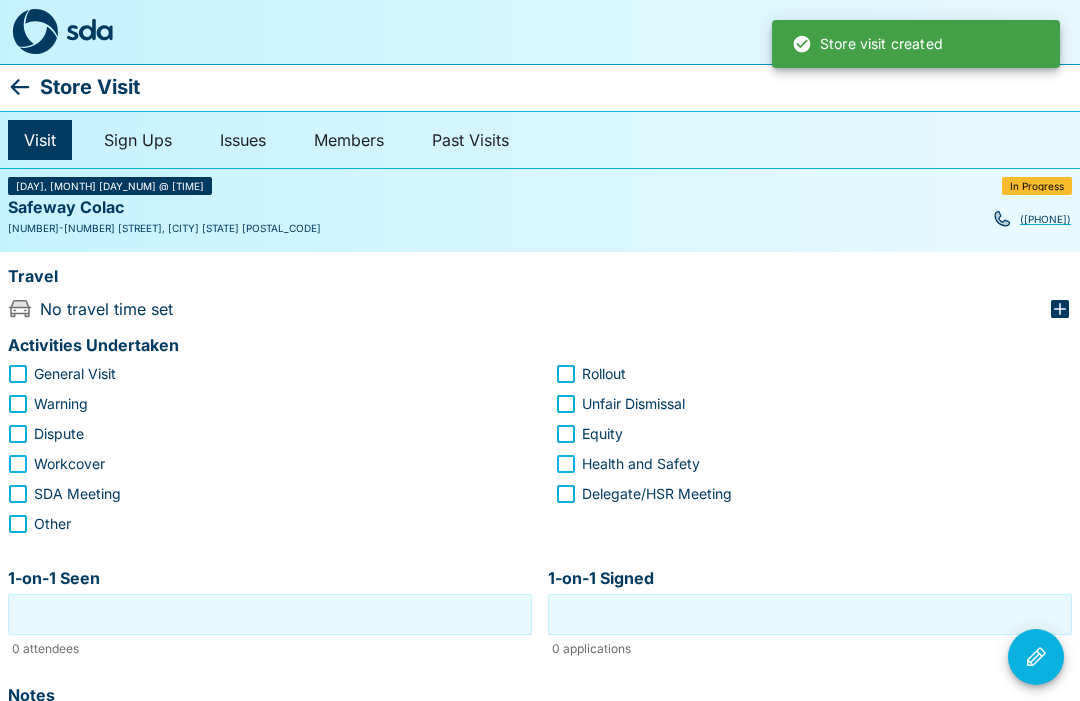 click on "1-on-1 Seen" at bounding box center (270, 614) 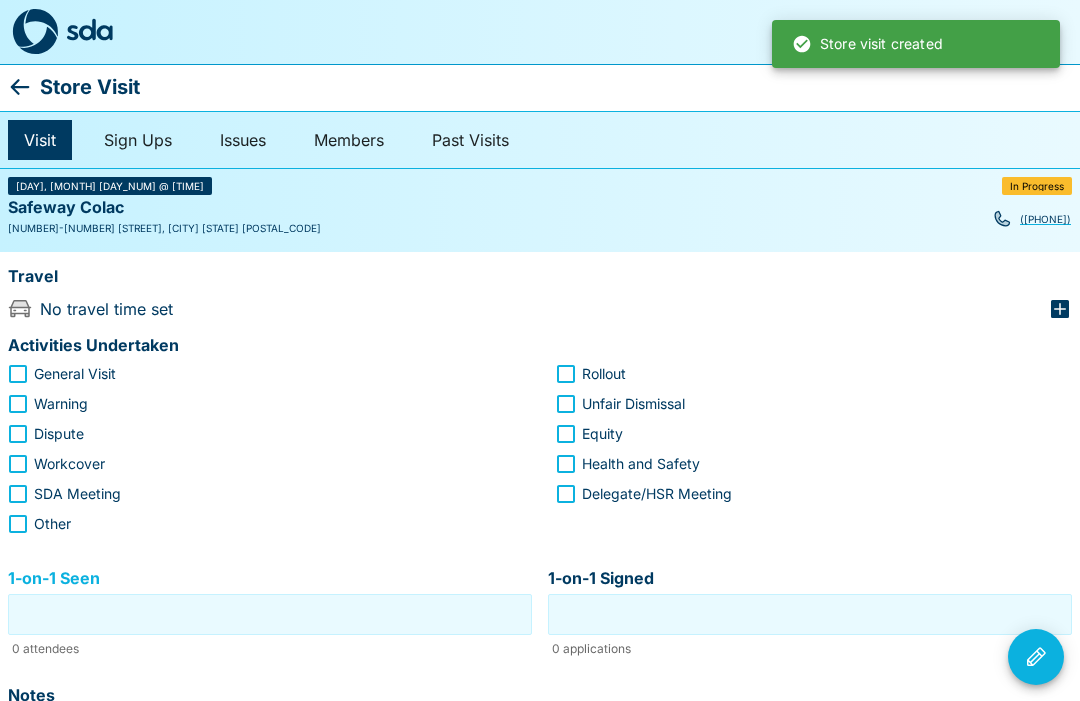 scroll, scrollTop: 59, scrollLeft: 0, axis: vertical 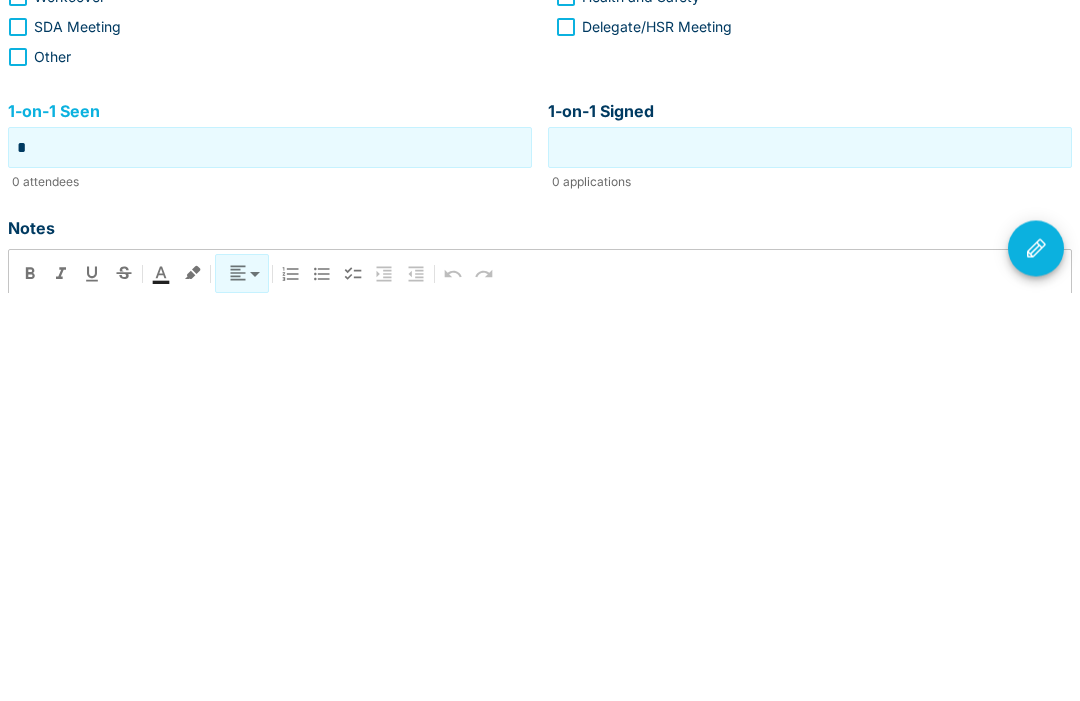 type on "*" 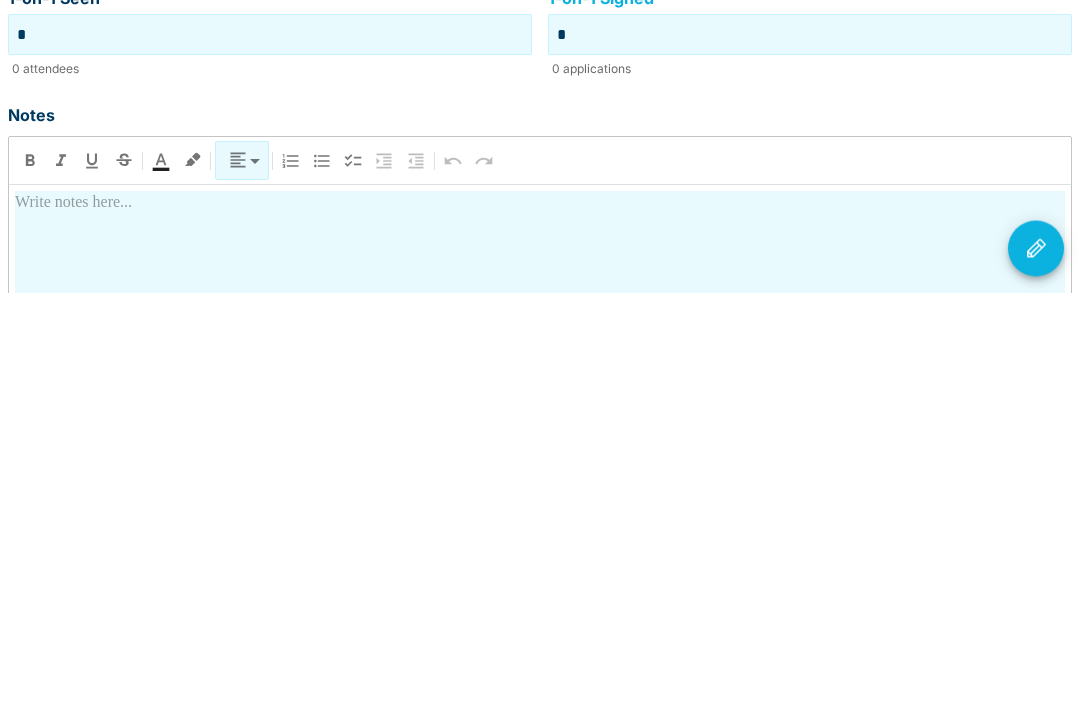 scroll, scrollTop: 192, scrollLeft: 0, axis: vertical 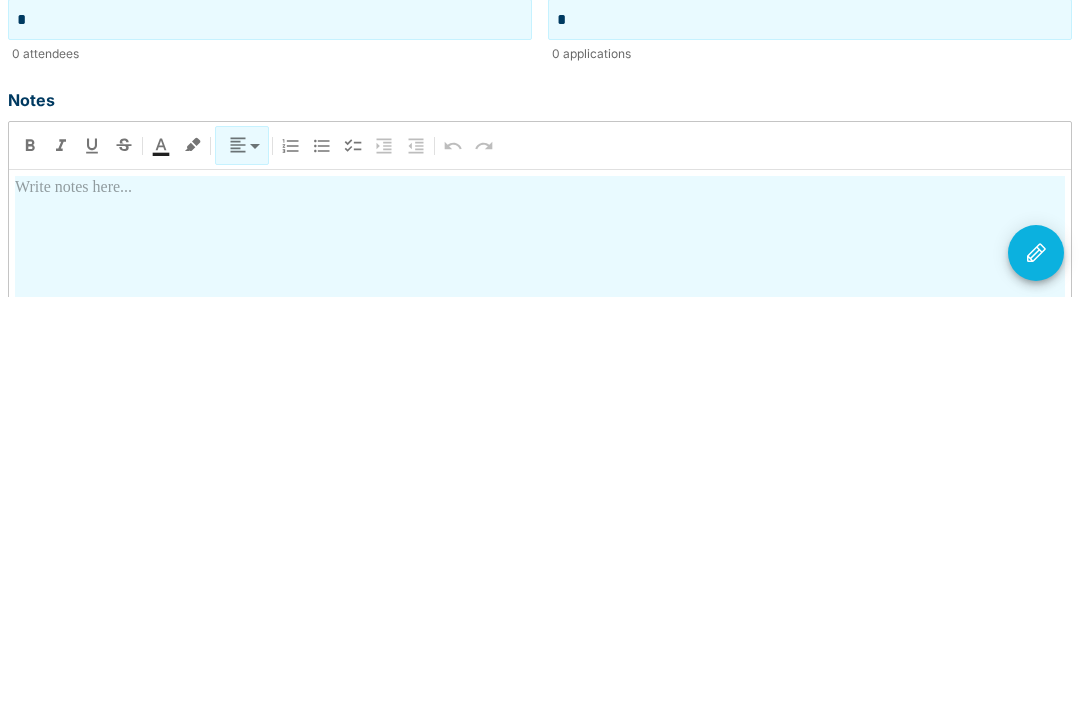 type on "*" 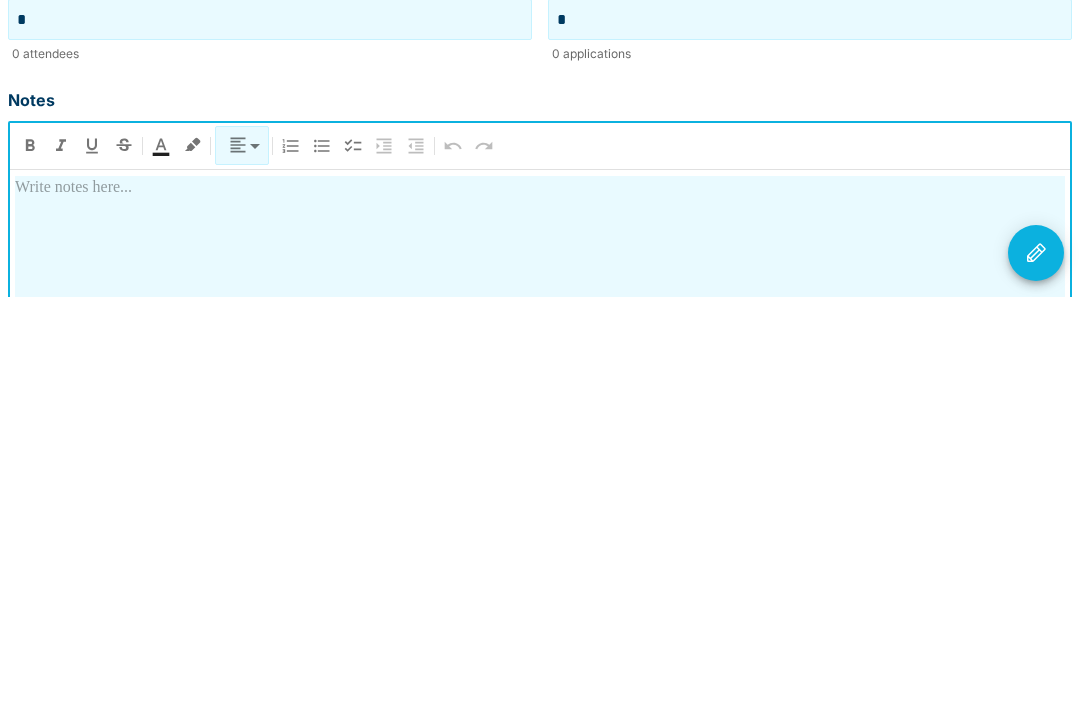 type 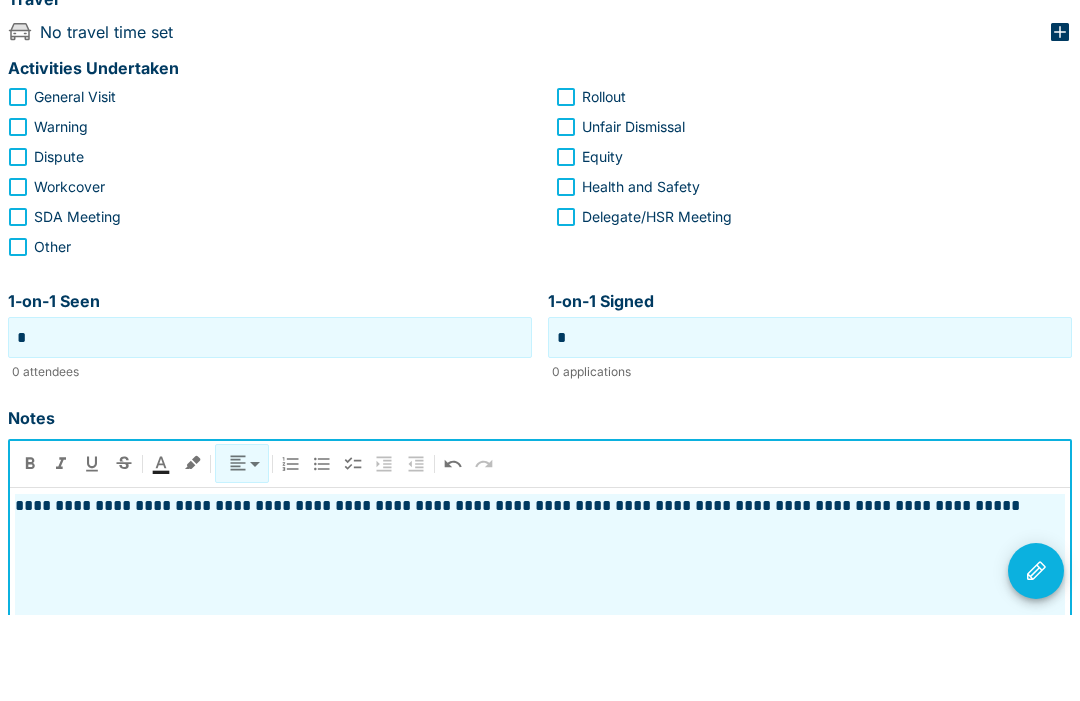 click on "[DEPARTMENT] [DEPARTMENT] [DEPARTMENT] [DEPARTMENT] [DEPARTMENT] [DEPARTMENT] [DEPARTMENT] [DEPARTMENT] [DEPARTMENT] [DEPARTMENT] [DEPARTMENT]" at bounding box center (540, 258) 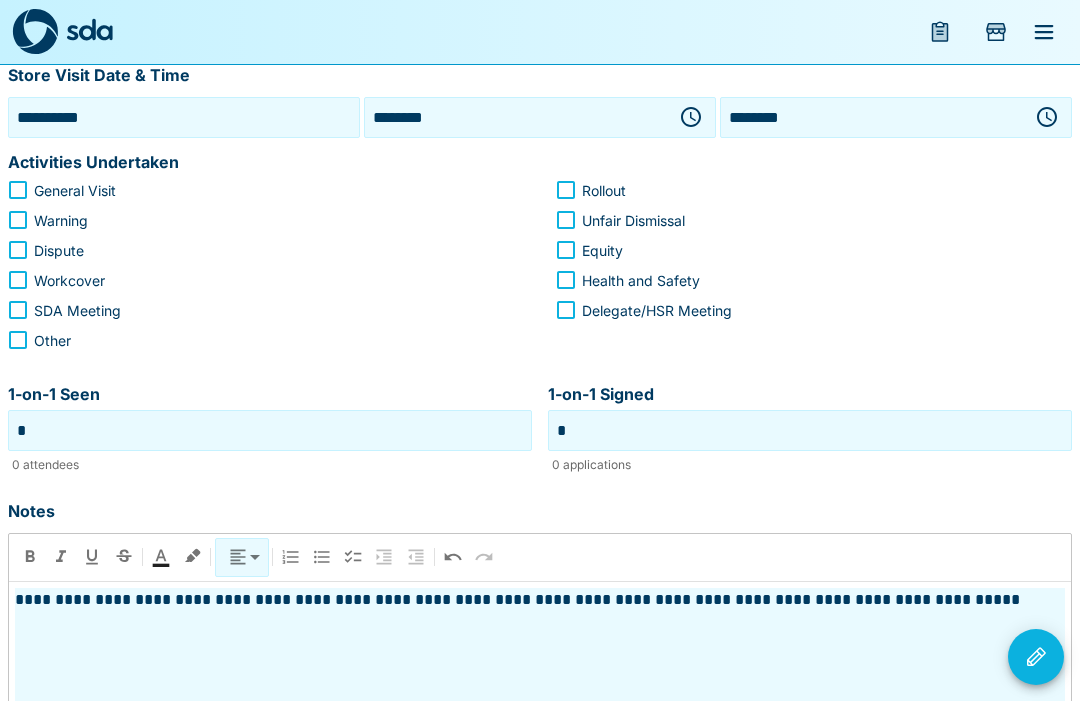 click on "Other" at bounding box center (52, 340) 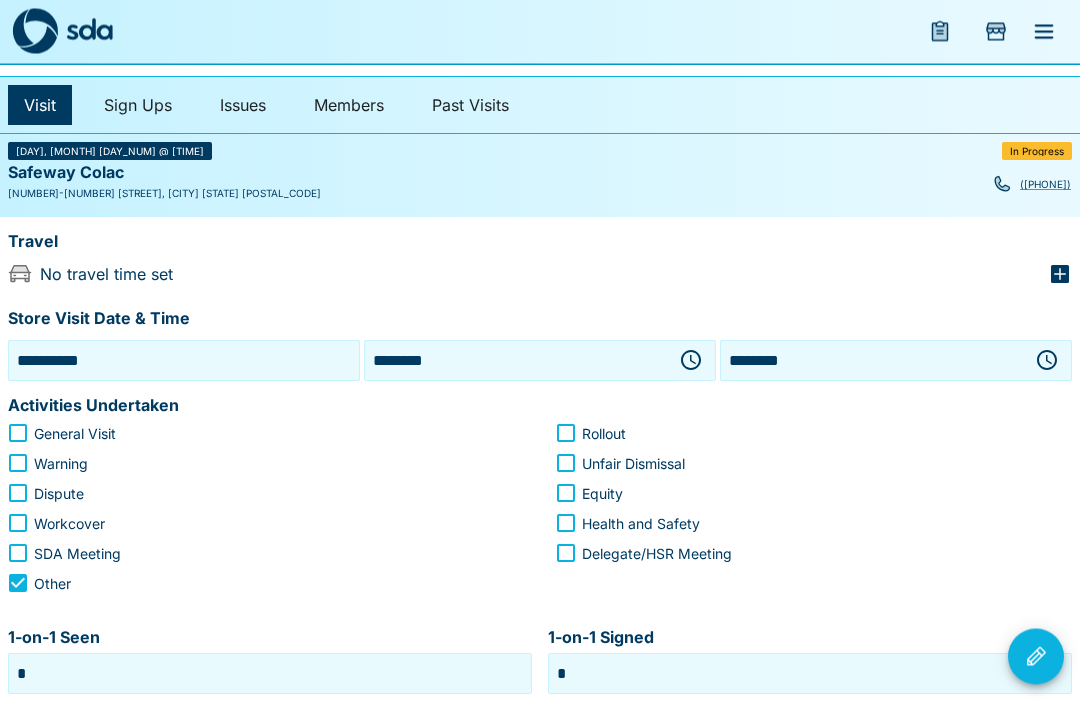 scroll, scrollTop: 0, scrollLeft: 0, axis: both 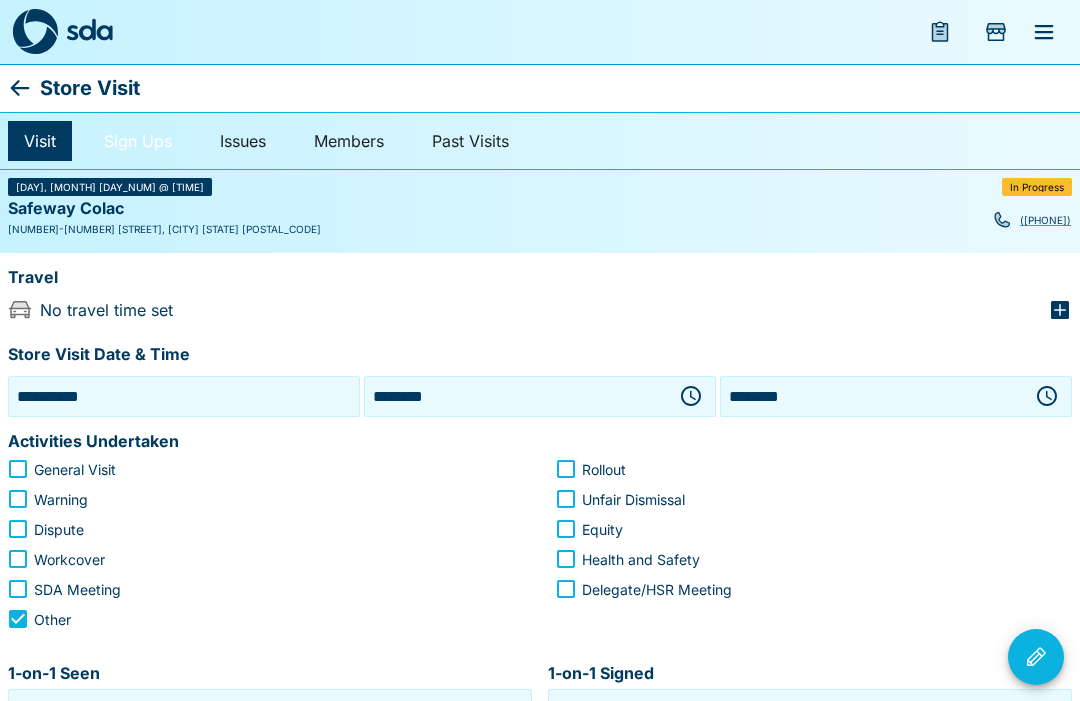 click on "Sign Ups" at bounding box center [138, 141] 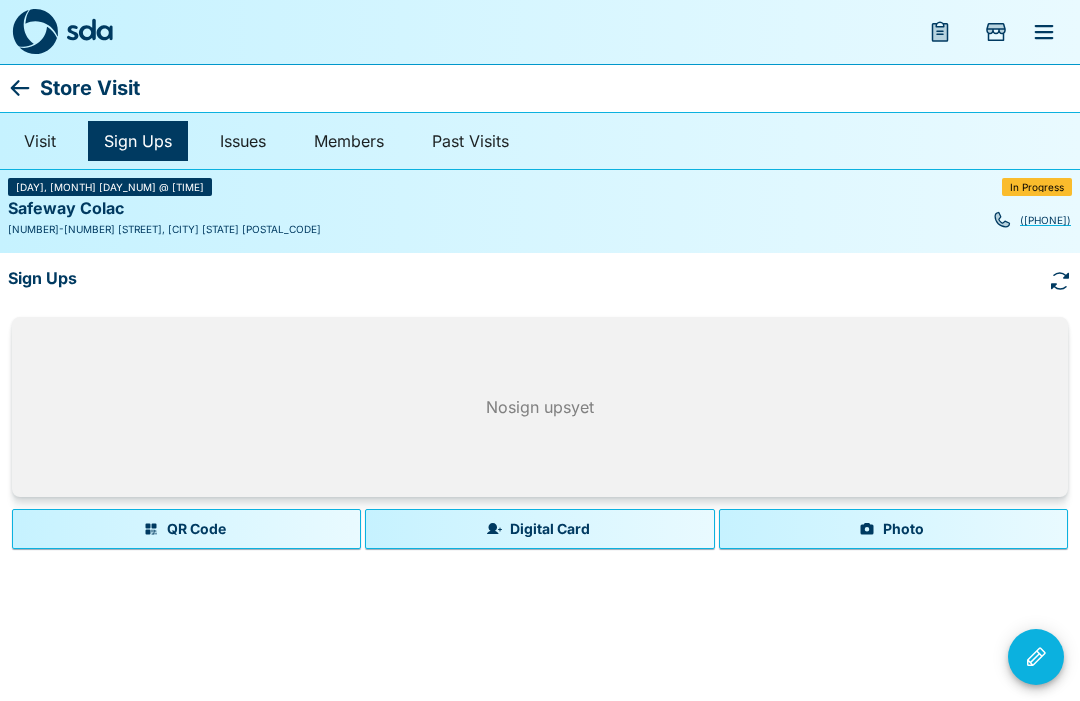 click on "Photo" at bounding box center (893, 529) 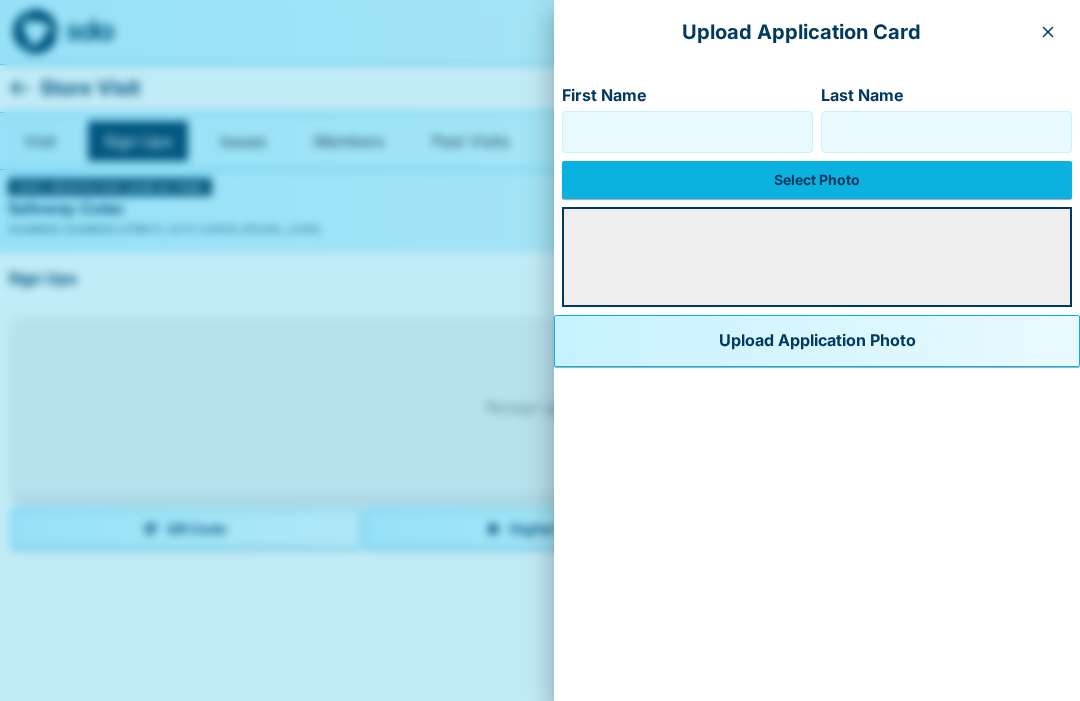 click on "First Name" at bounding box center [687, 132] 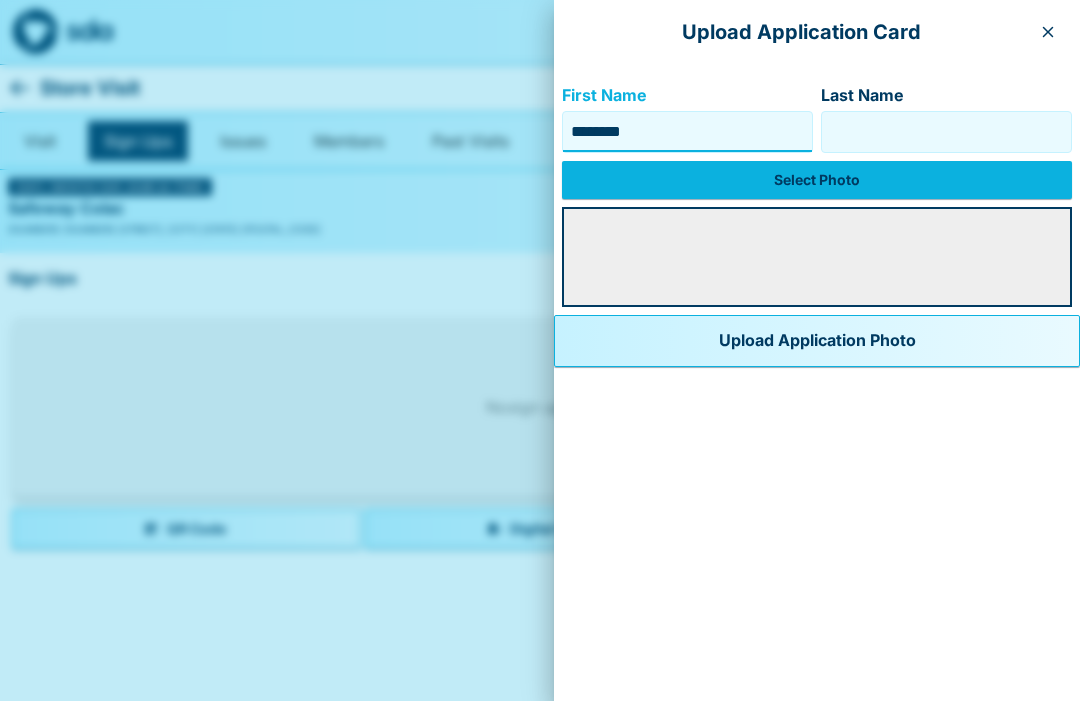 type on "********" 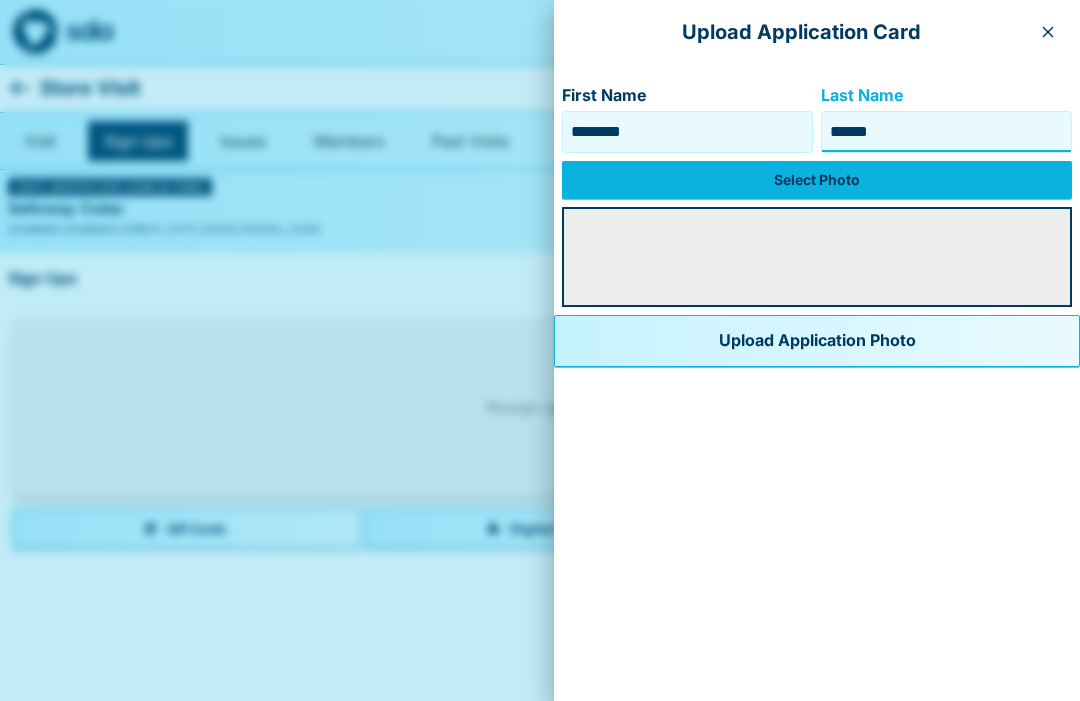 type on "******" 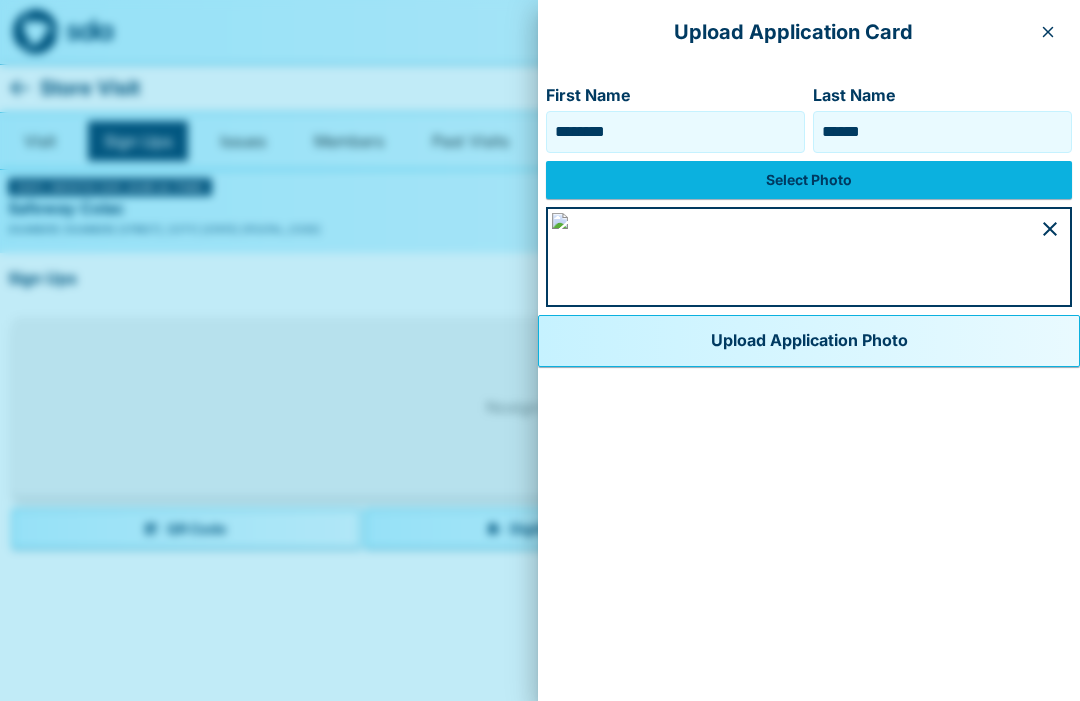 scroll, scrollTop: 1084, scrollLeft: 0, axis: vertical 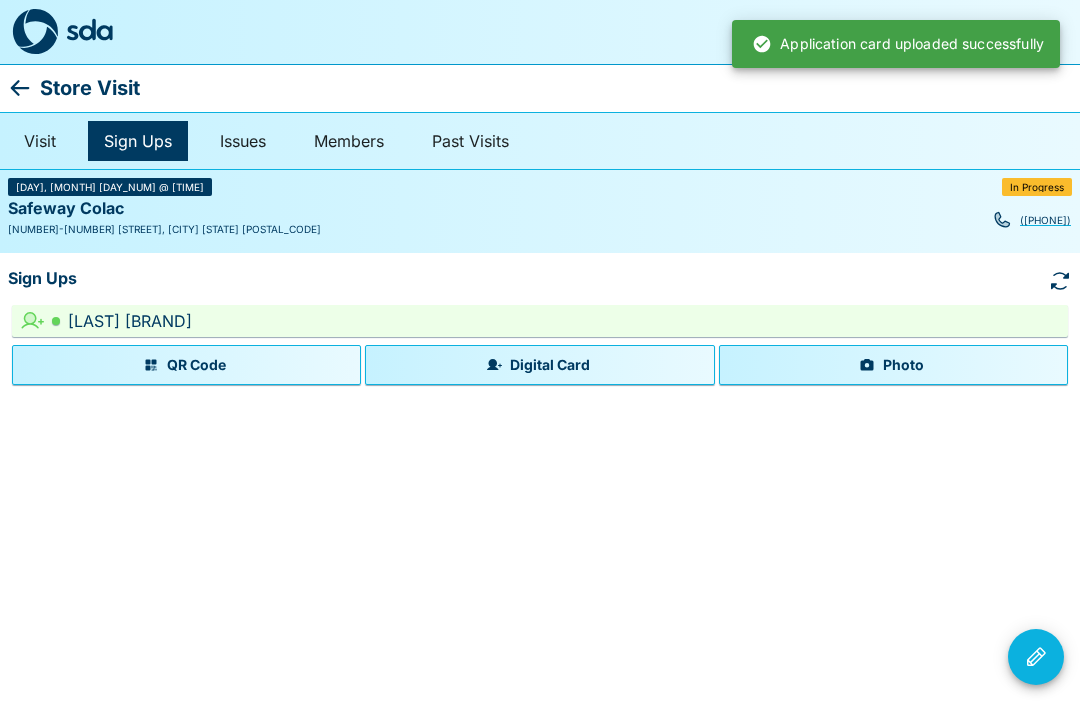 click on "Photo" at bounding box center (893, 365) 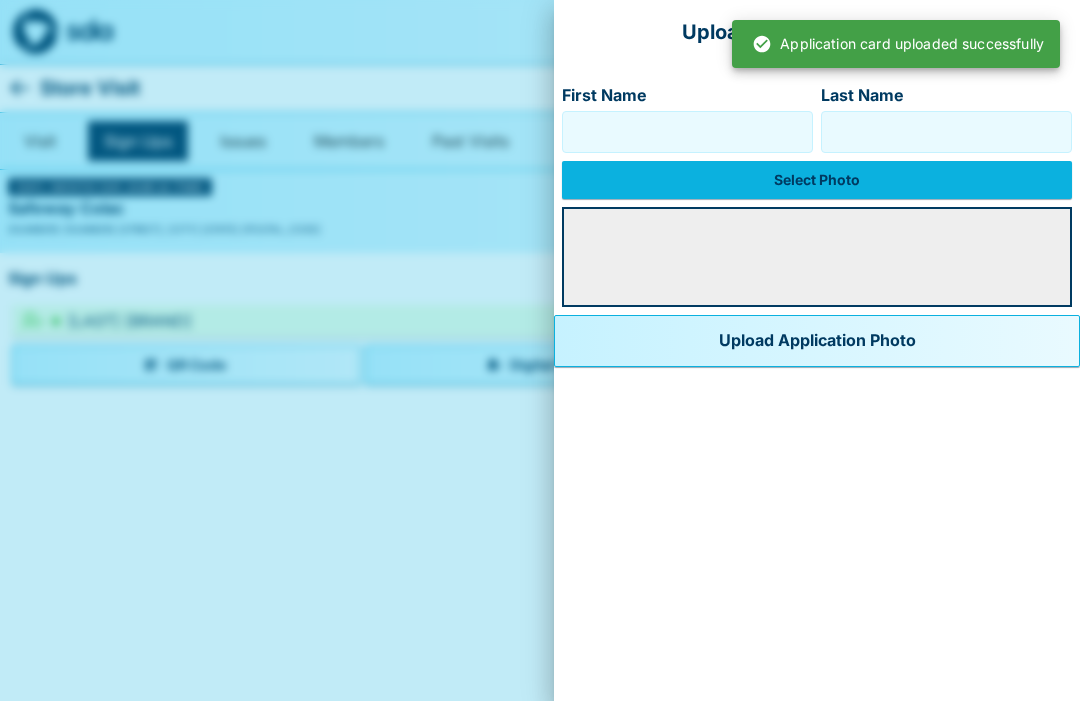 click on "First Name" at bounding box center (687, 132) 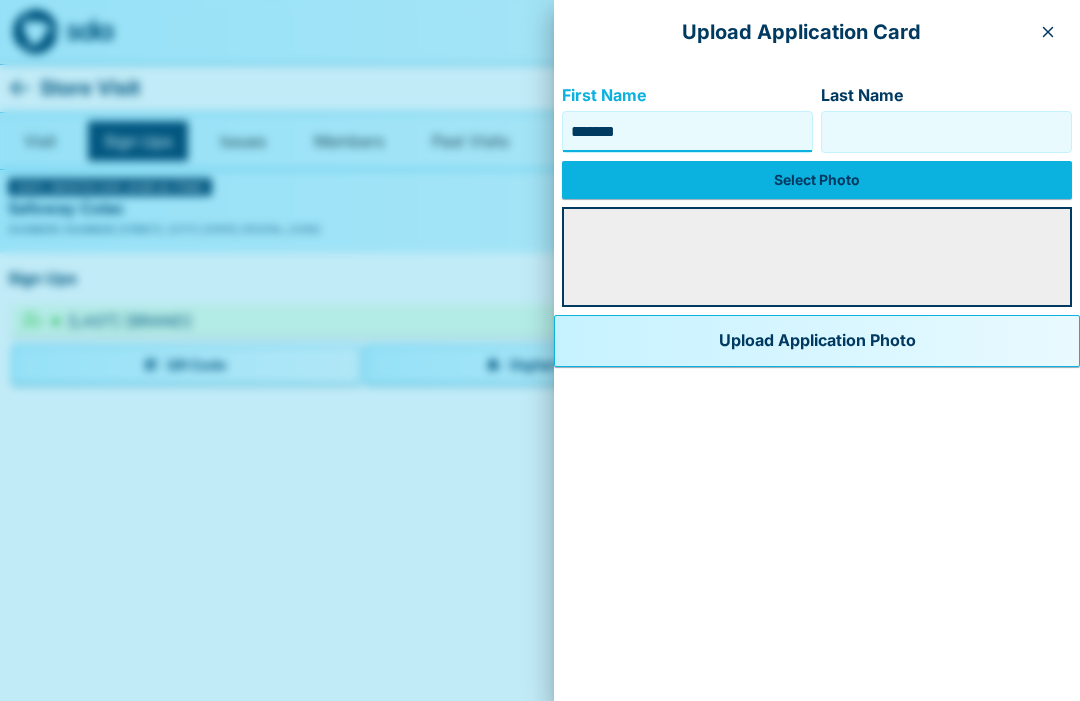 type on "*******" 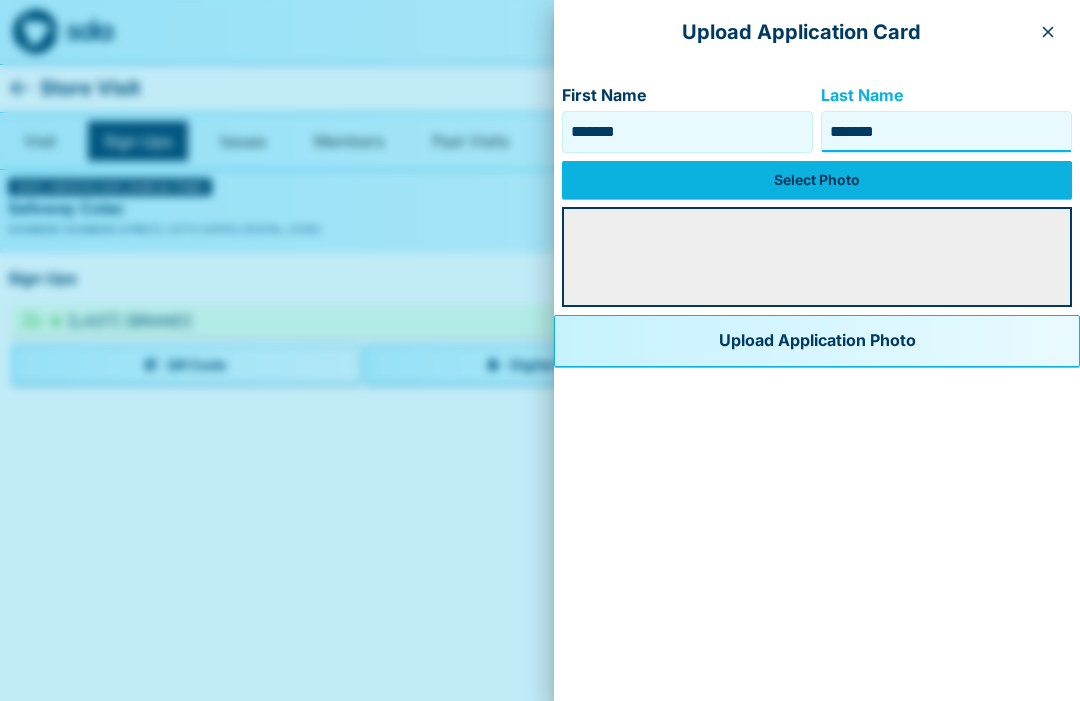 type on "*******" 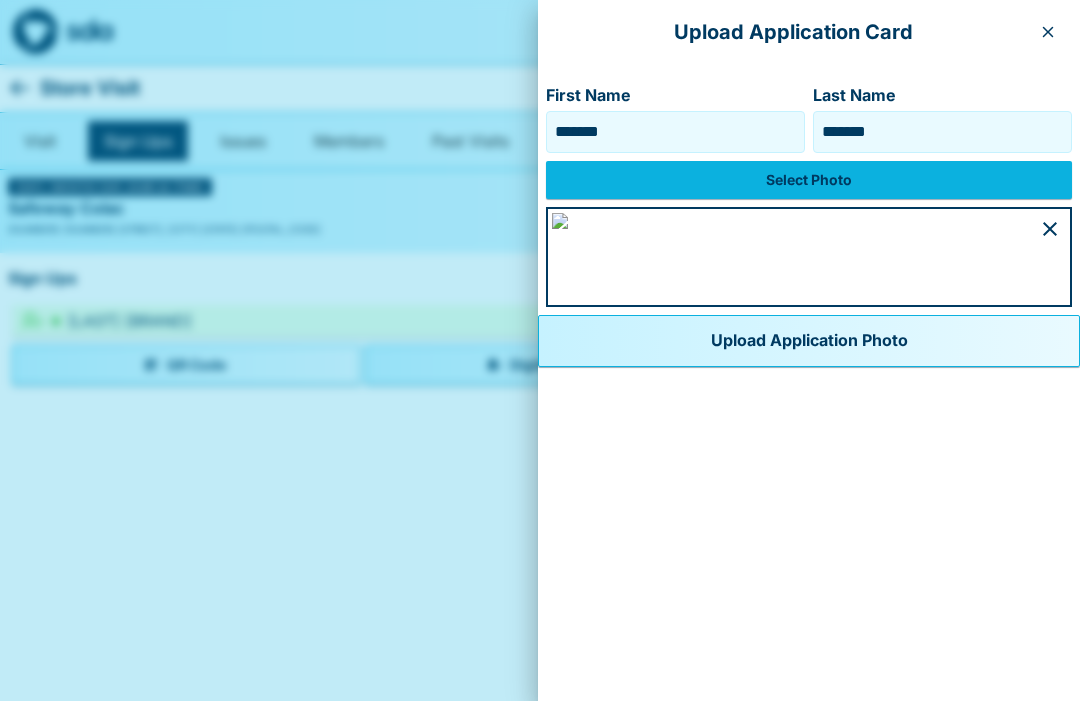 scroll, scrollTop: 1101, scrollLeft: 0, axis: vertical 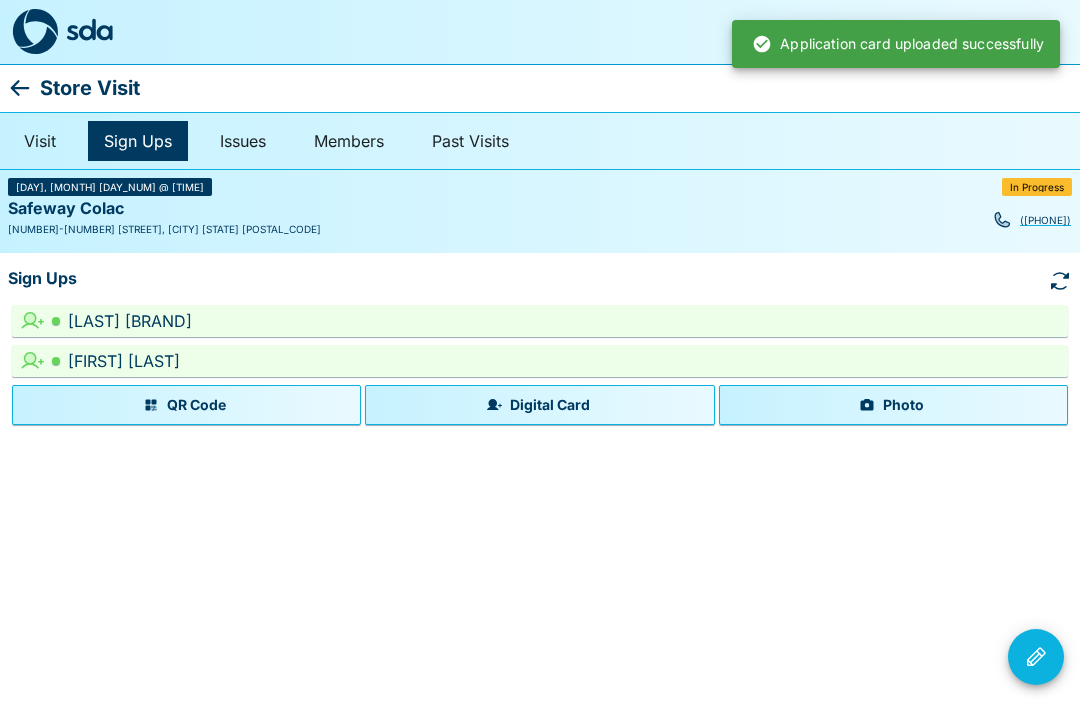 click on "Photo" at bounding box center [893, 405] 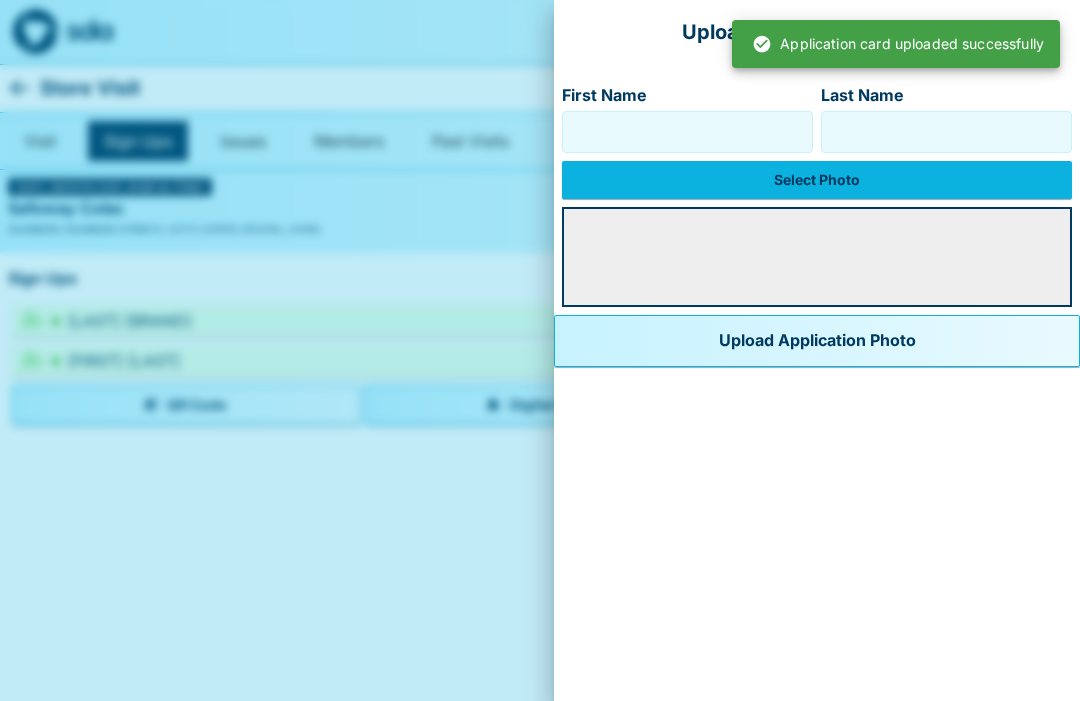 click on "First Name" at bounding box center (687, 132) 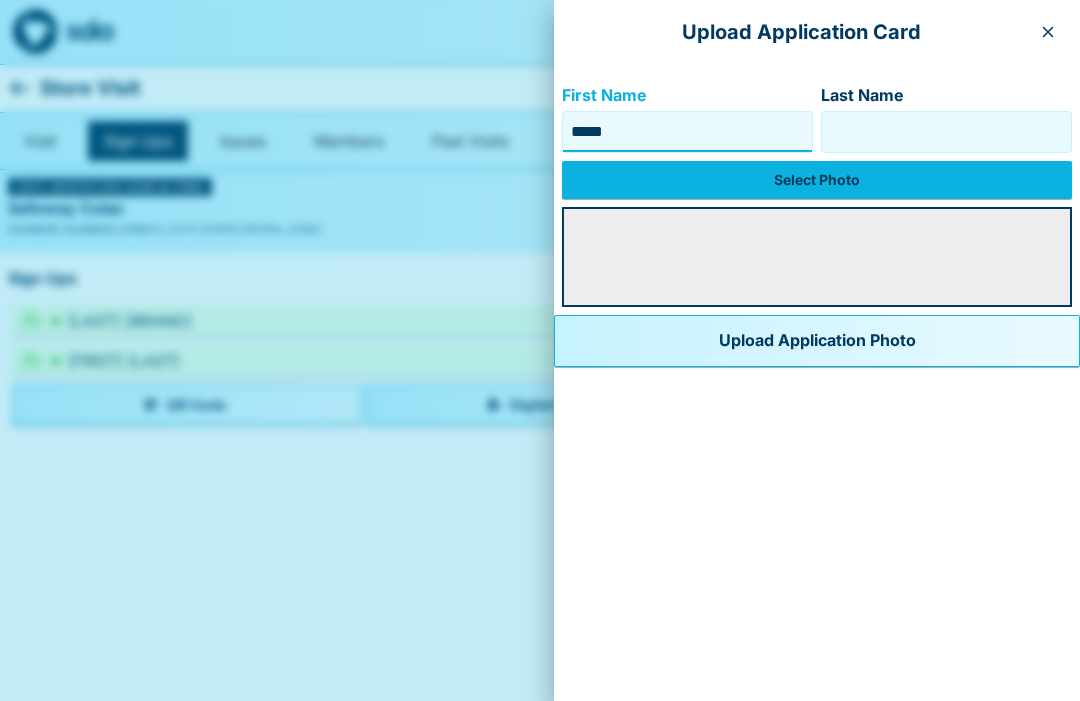 type on "*****" 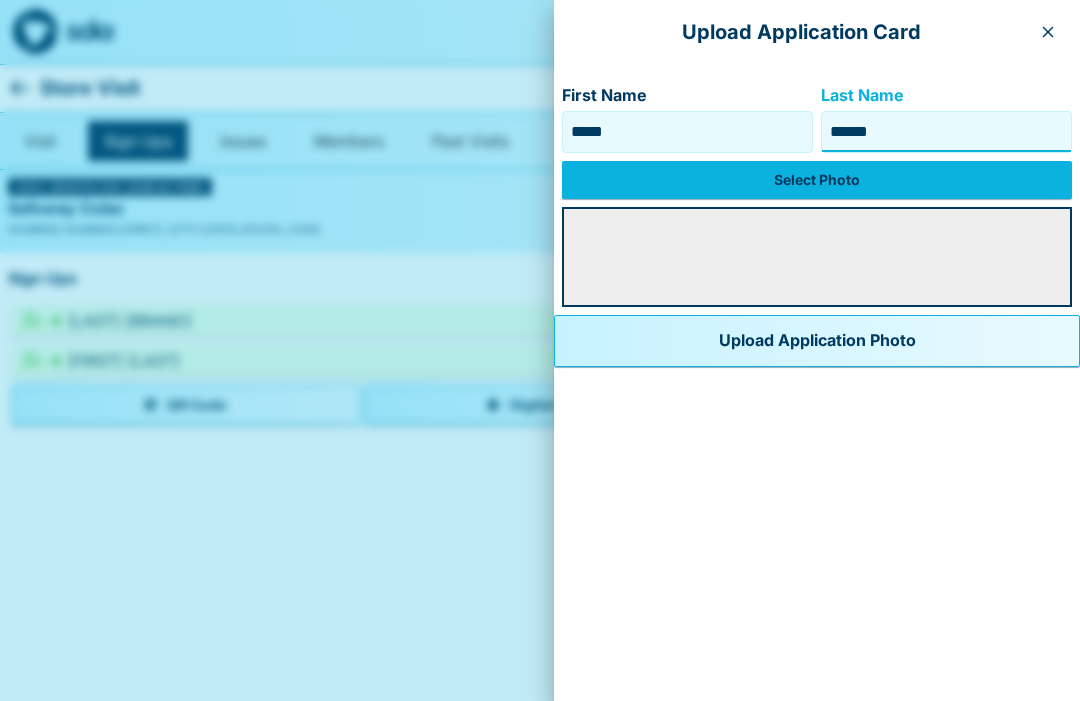 type on "******" 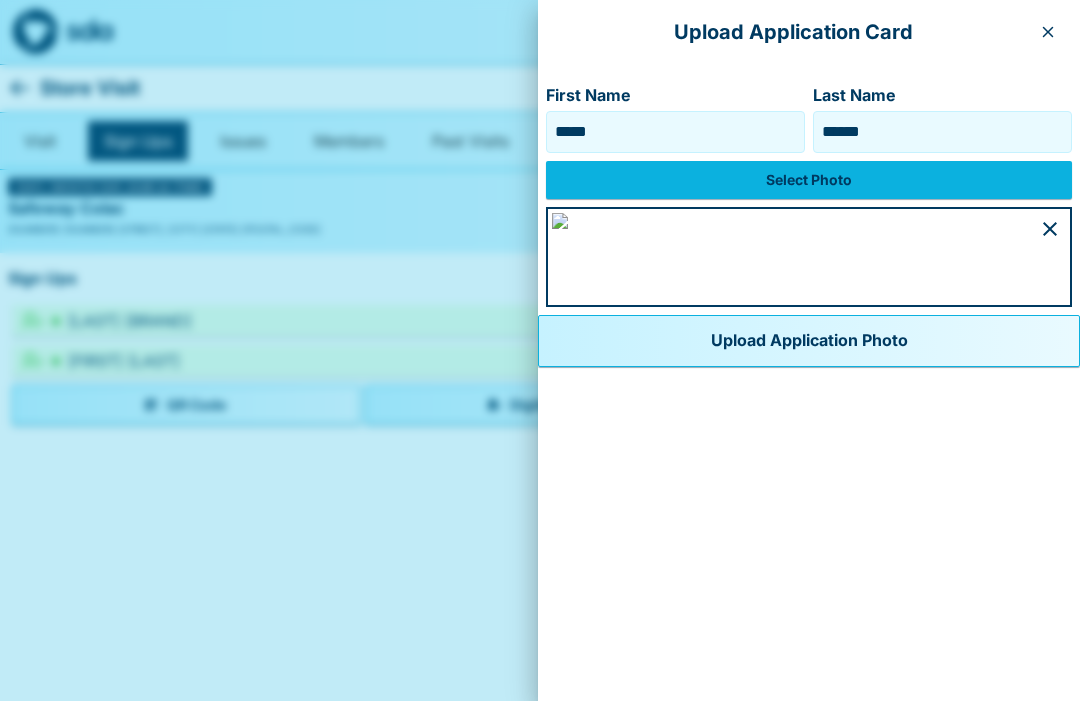 scroll, scrollTop: 1053, scrollLeft: 0, axis: vertical 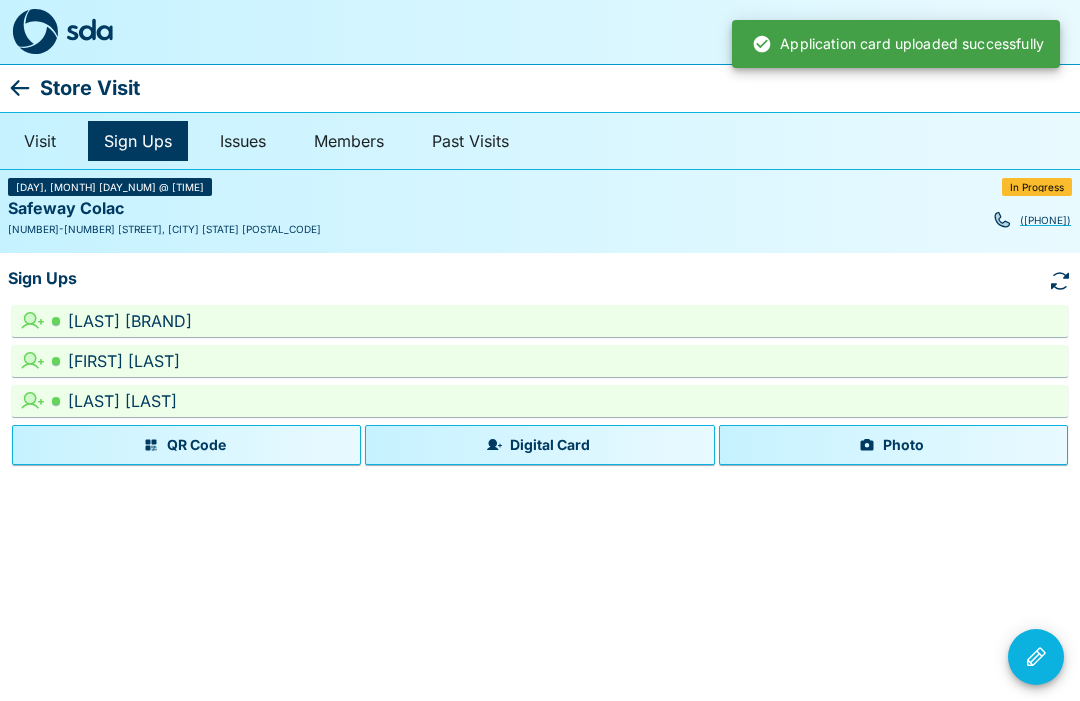 click on "Photo" at bounding box center [893, 445] 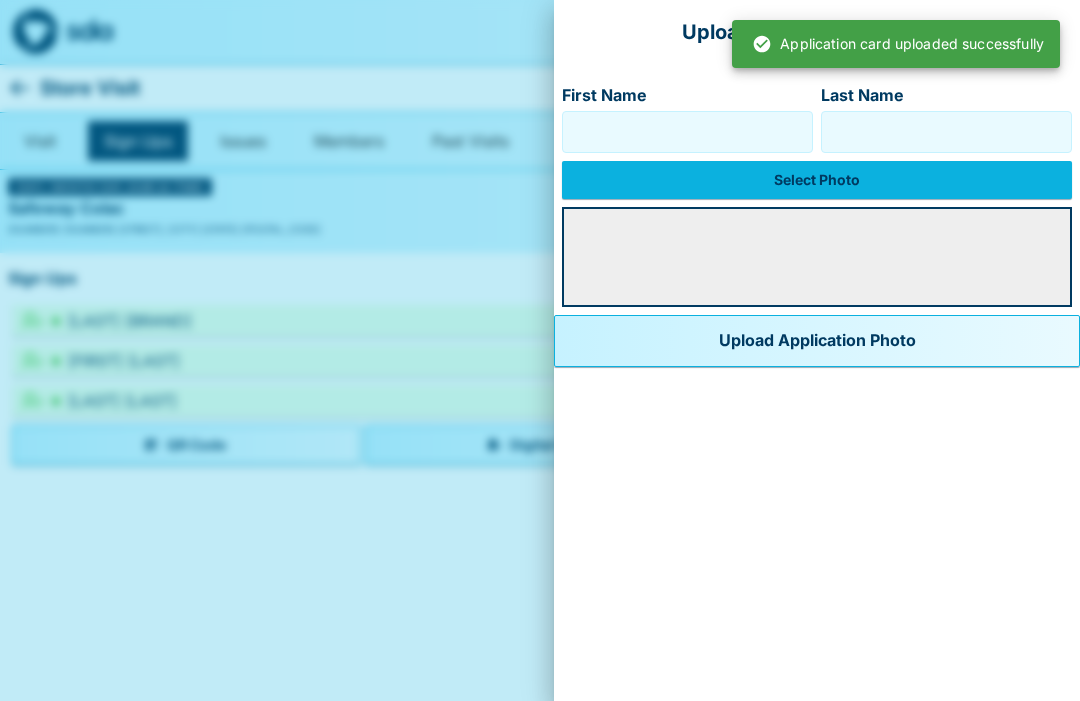click on "First Name" at bounding box center [687, 132] 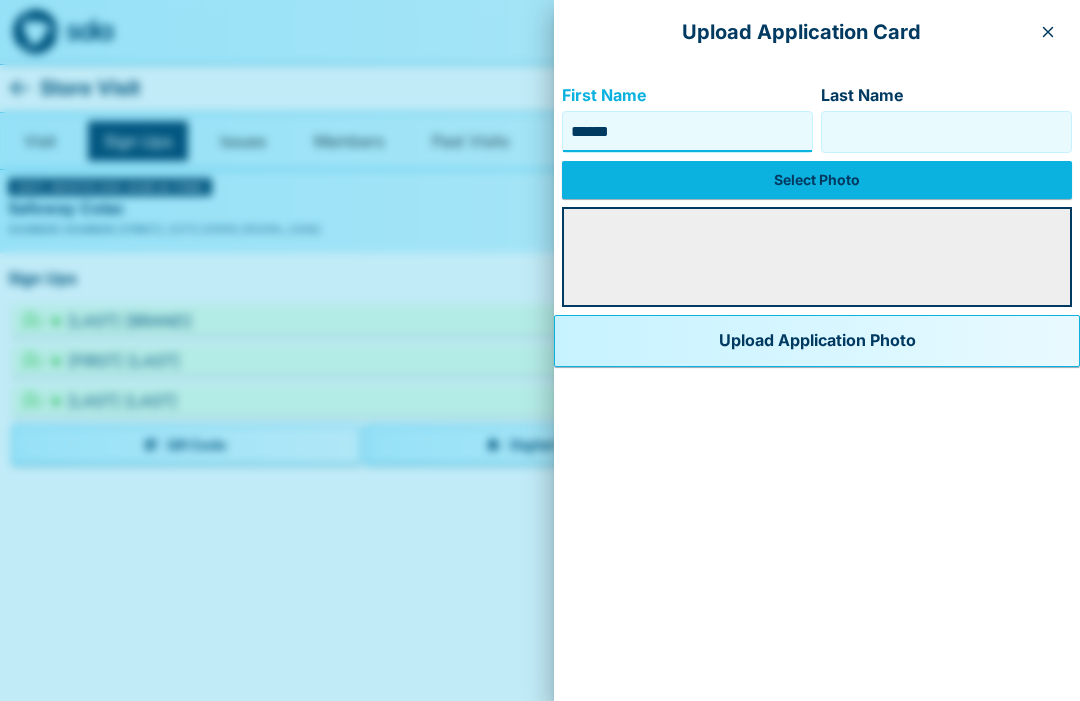 type on "*****" 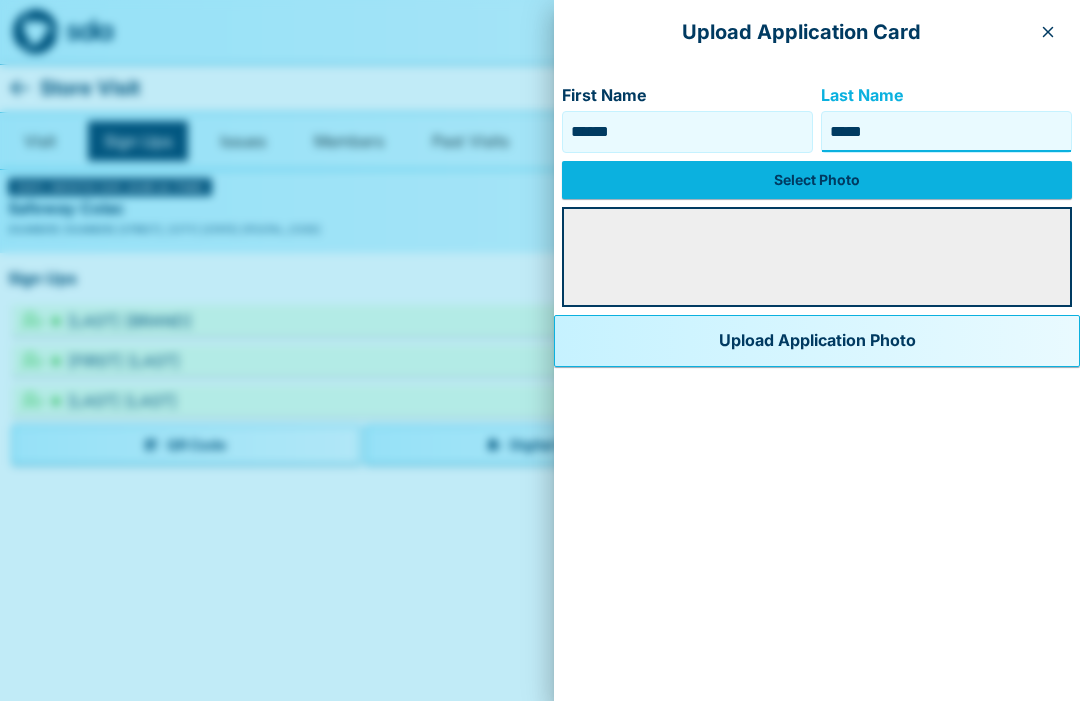 type on "*****" 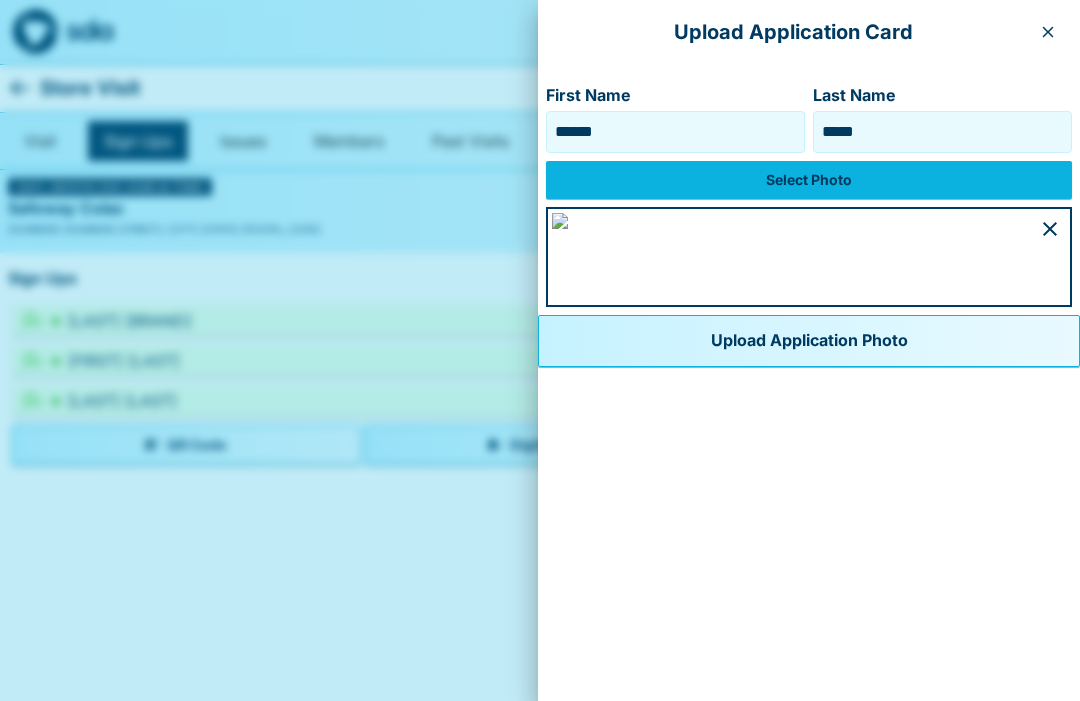 scroll, scrollTop: 1087, scrollLeft: 0, axis: vertical 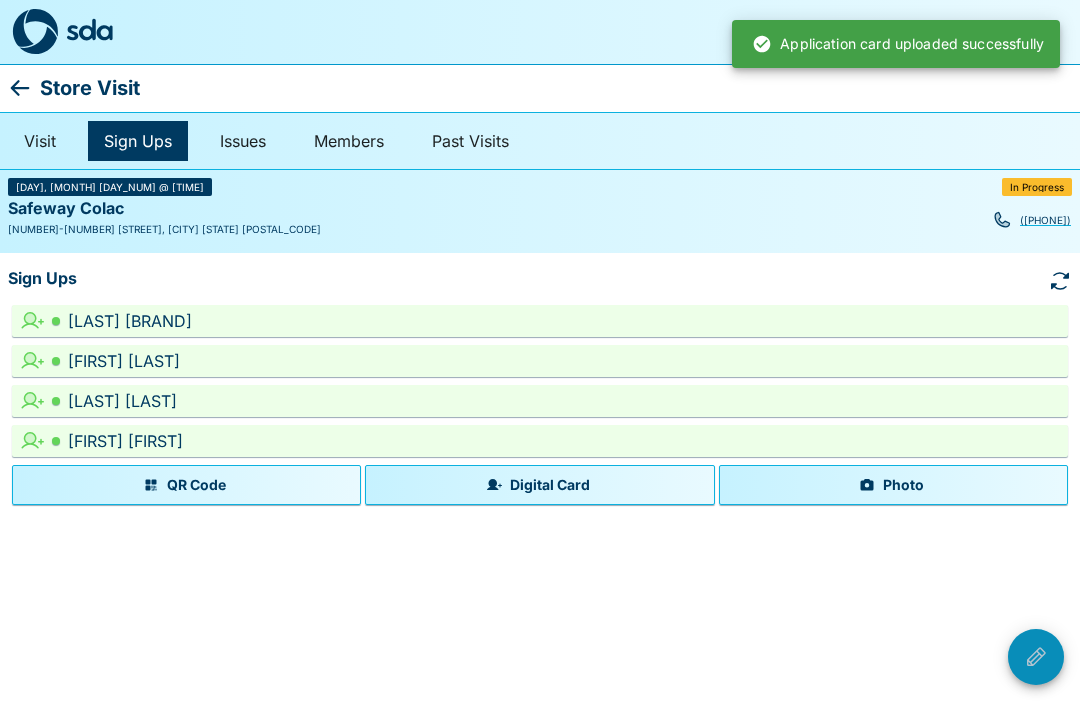 click 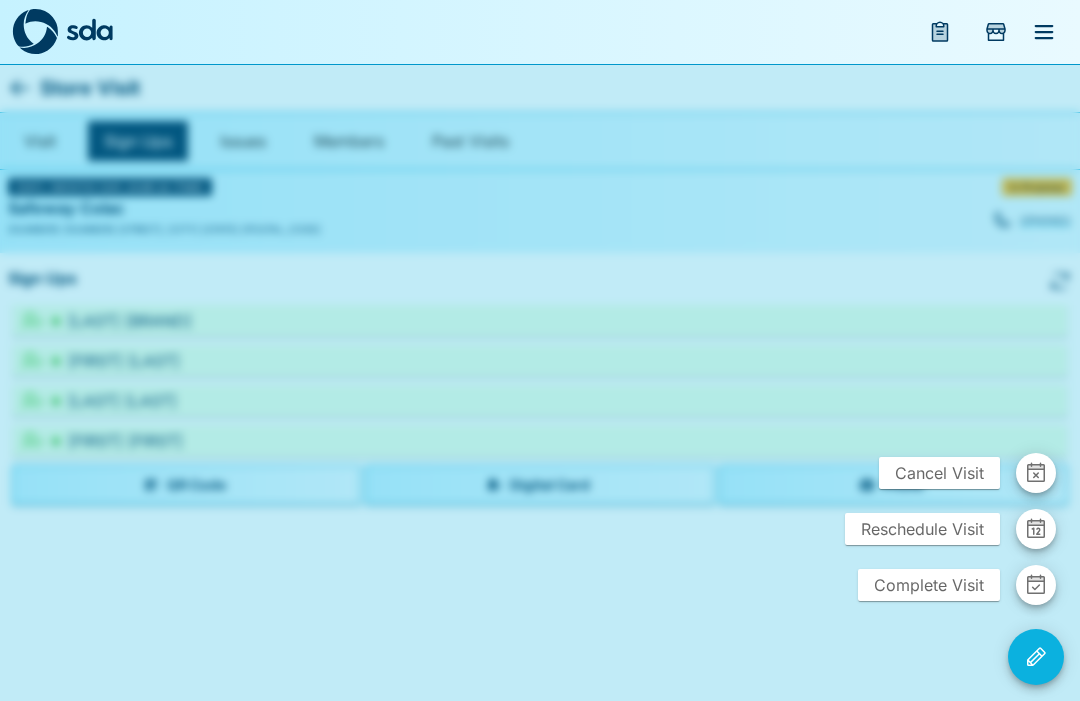 click on "Complete Visit" at bounding box center (929, 585) 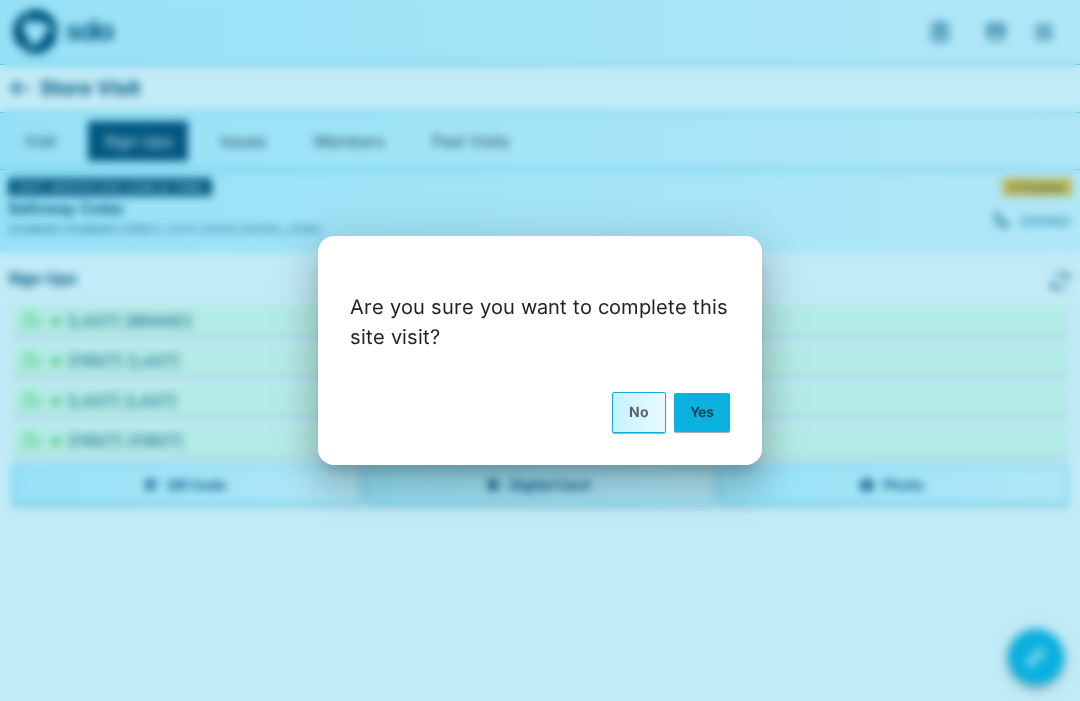 click on "Yes" at bounding box center (702, 412) 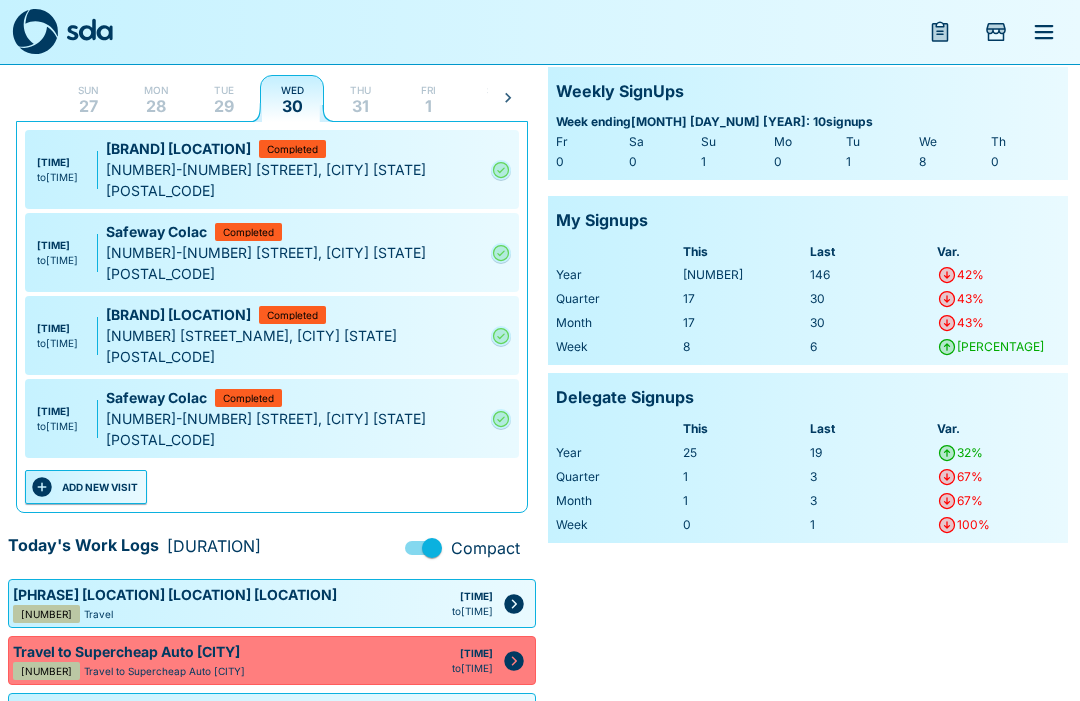 scroll, scrollTop: 122, scrollLeft: 0, axis: vertical 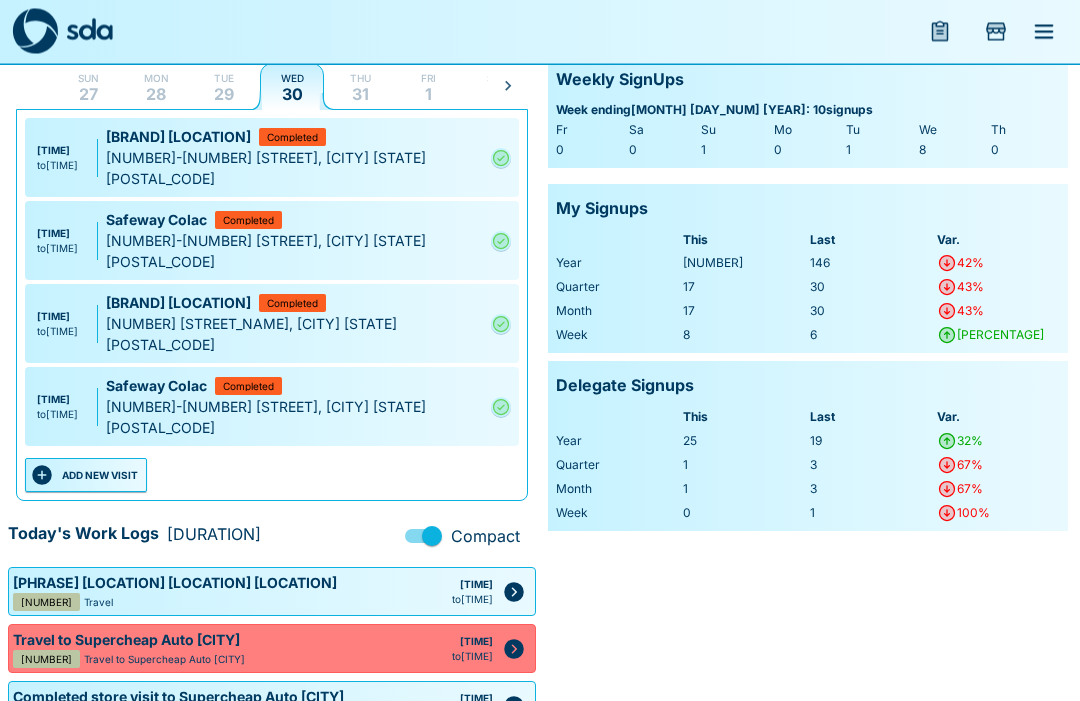 click on "ADD NEW VISIT" at bounding box center (86, 476) 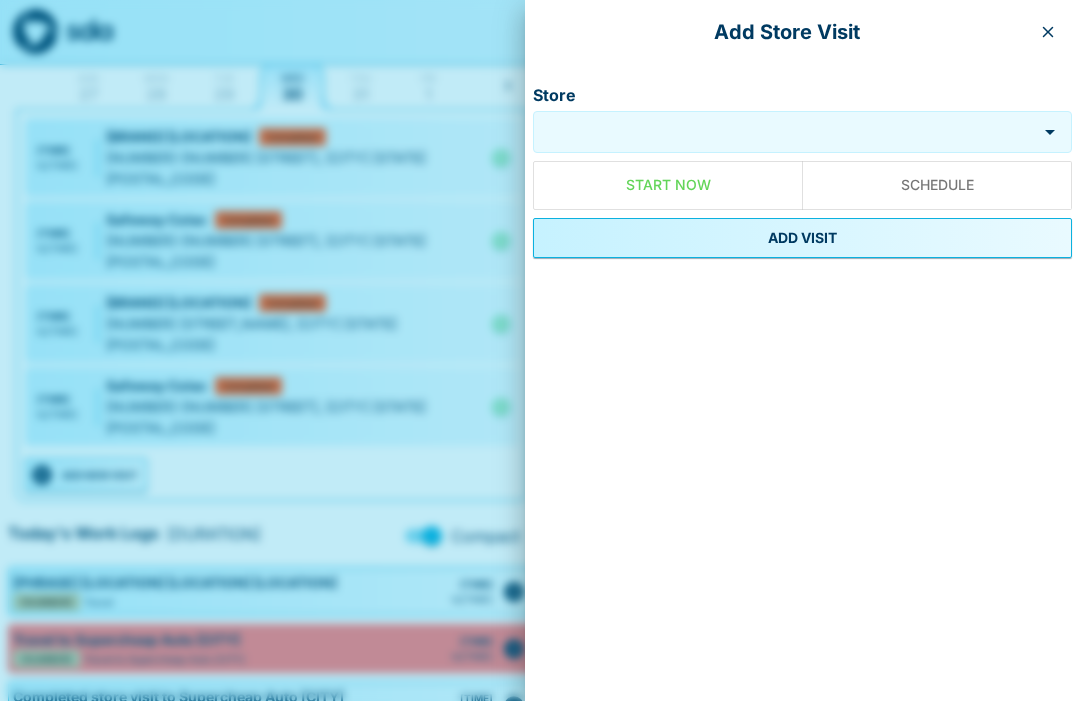click on "Store" at bounding box center (785, 132) 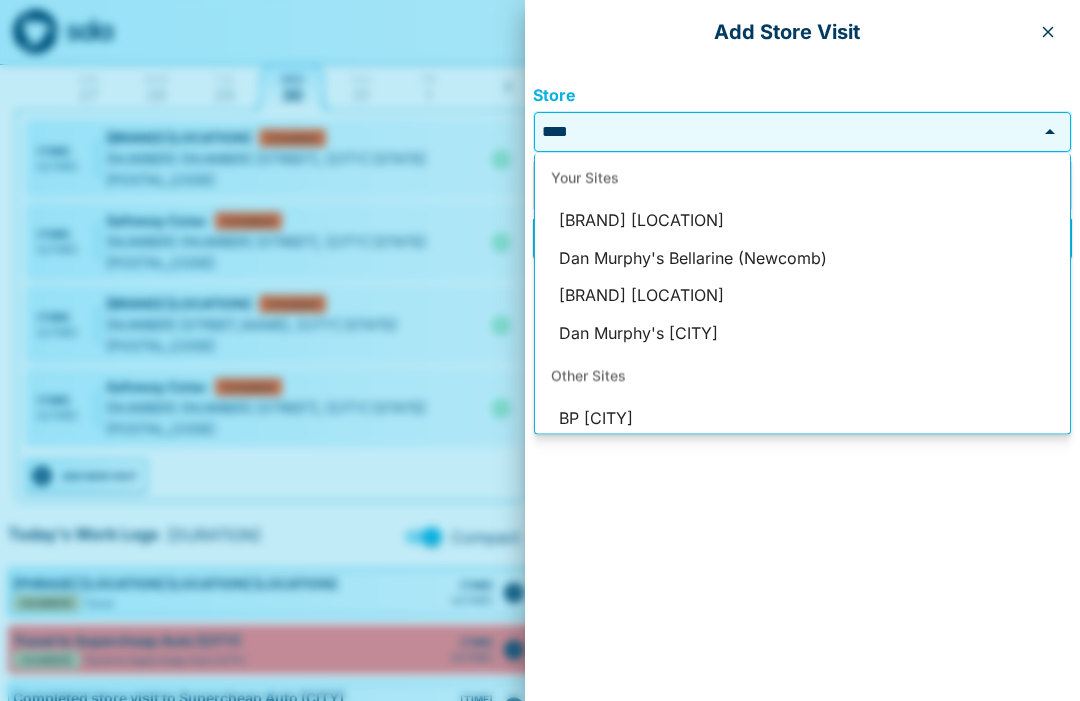 click on "Dan Murphy's [CITY]" at bounding box center (802, 333) 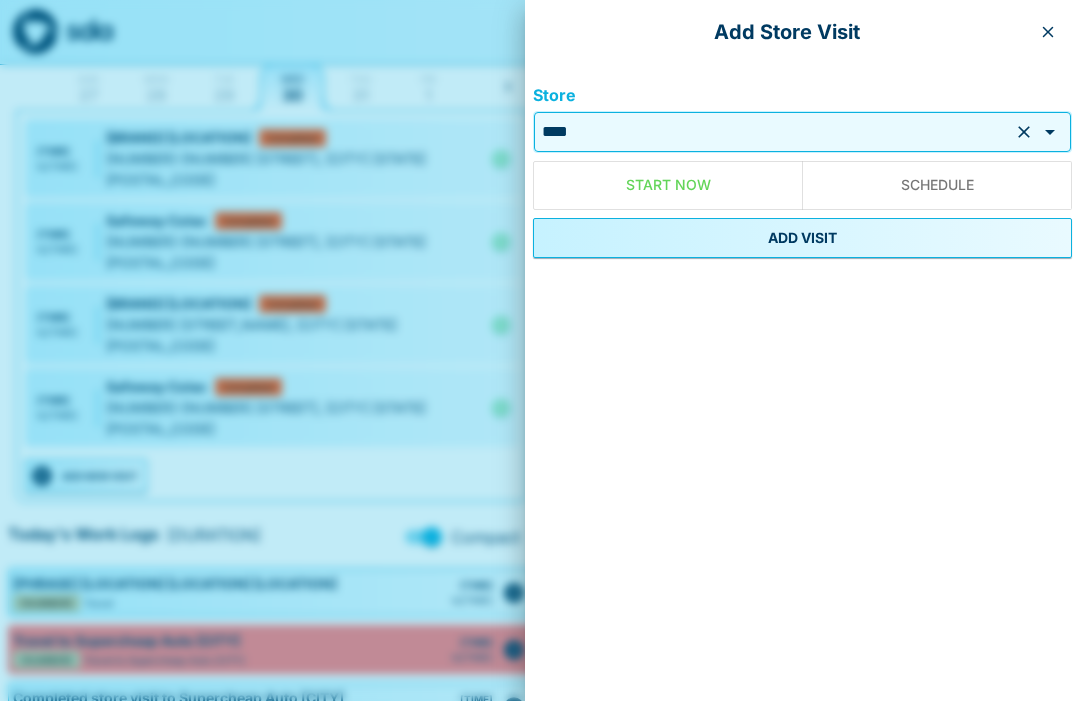 type on "**********" 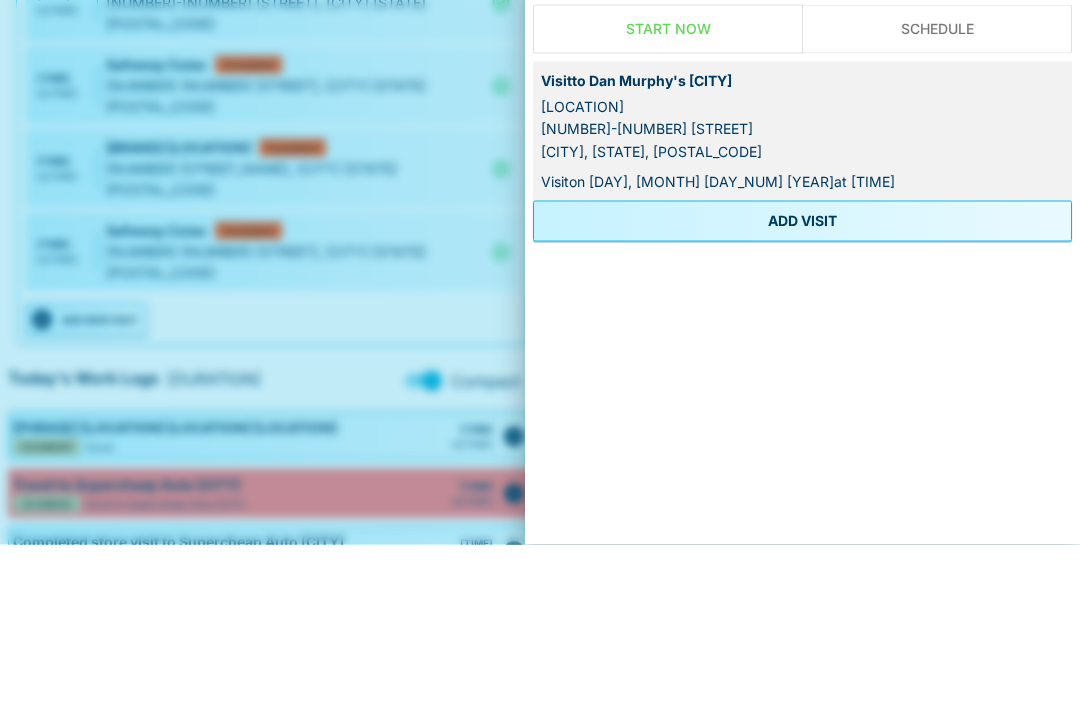 click on "ADD VISIT" at bounding box center [802, 377] 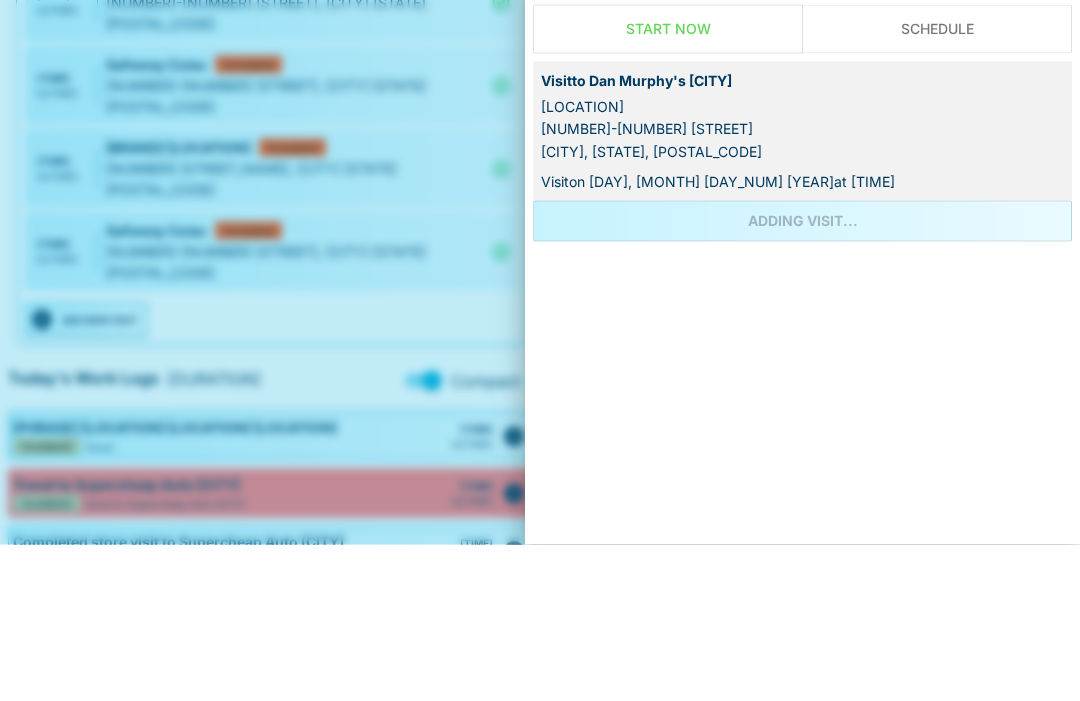 scroll, scrollTop: 241, scrollLeft: 0, axis: vertical 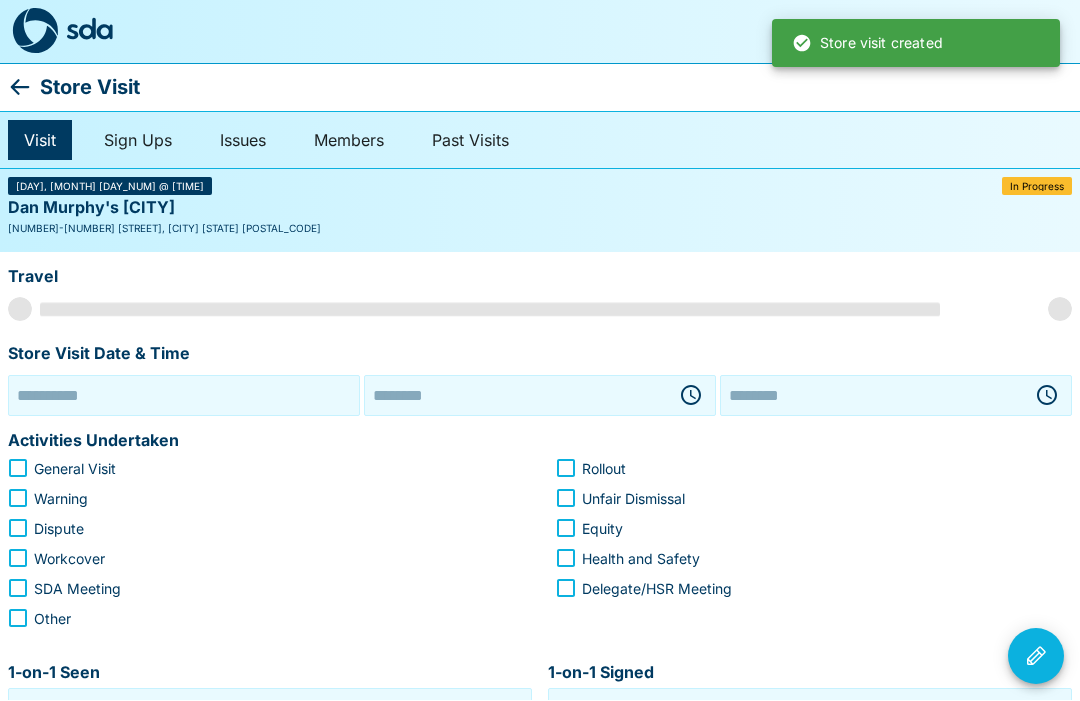 type on "**********" 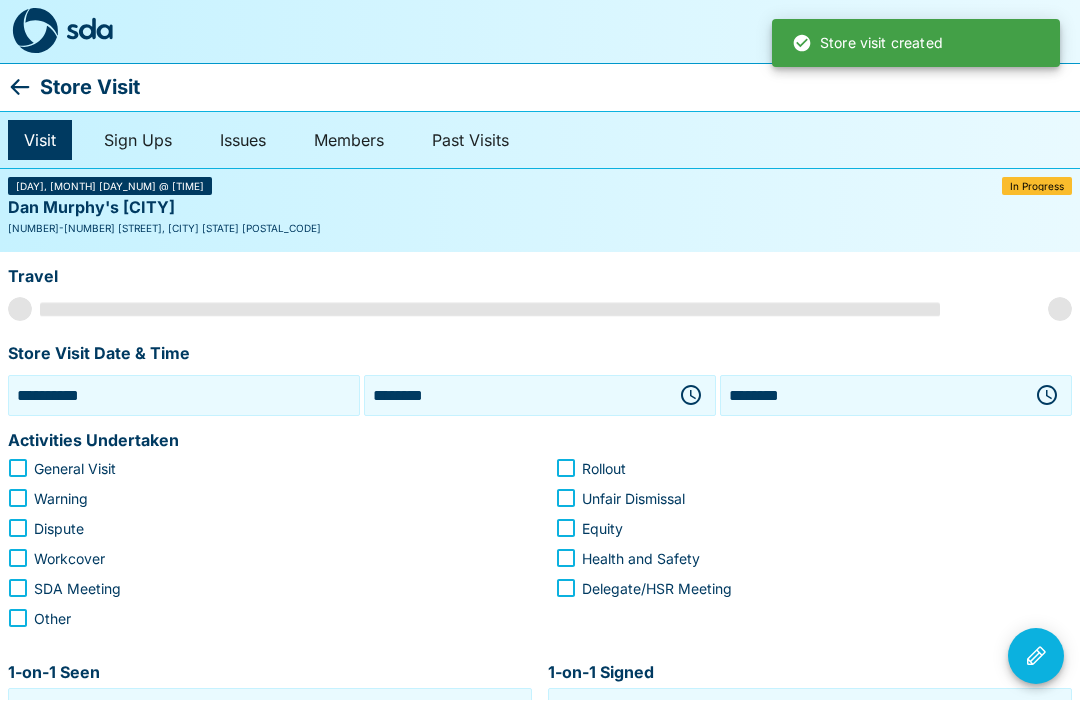 scroll, scrollTop: 1, scrollLeft: 0, axis: vertical 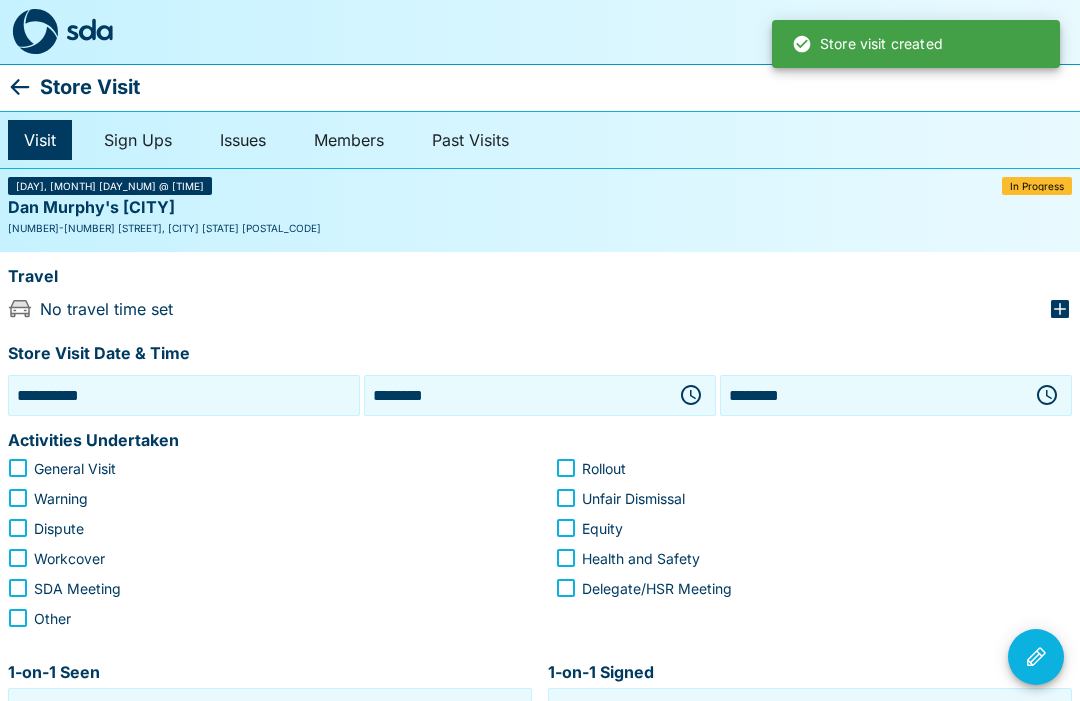 click 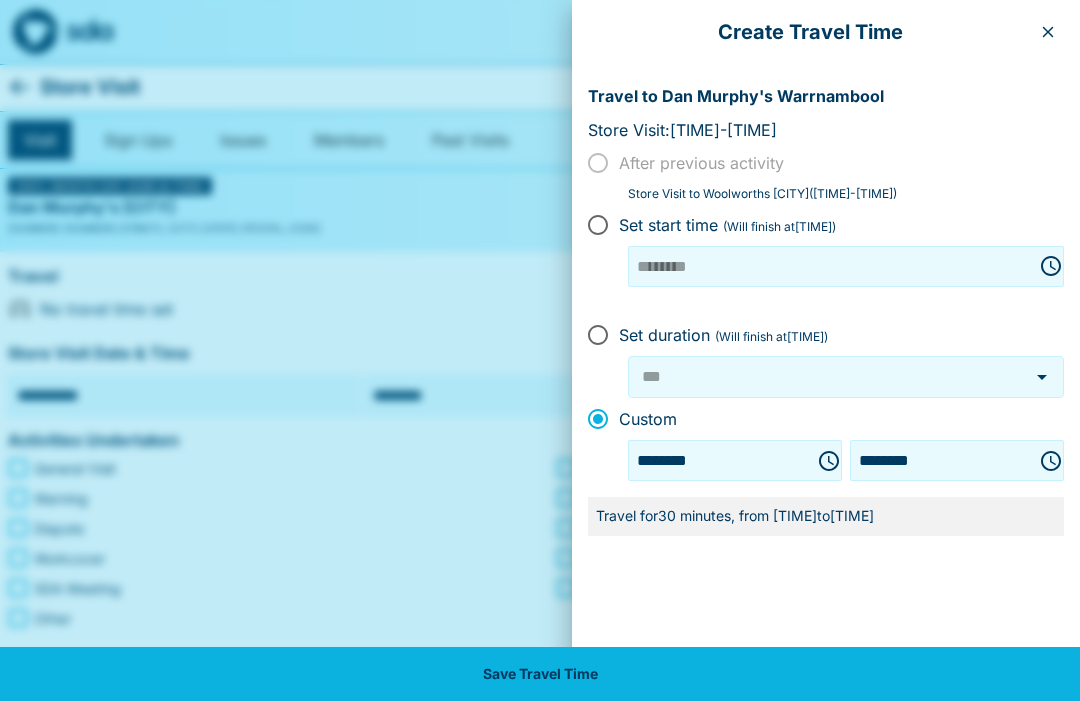 click 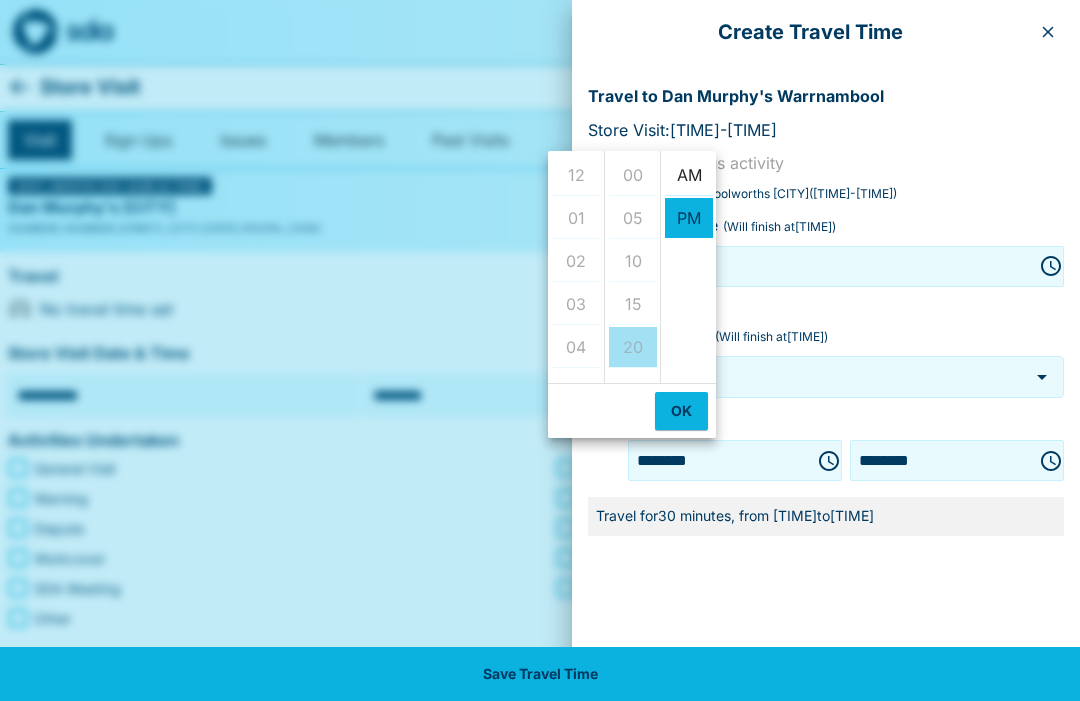 scroll, scrollTop: 387, scrollLeft: 0, axis: vertical 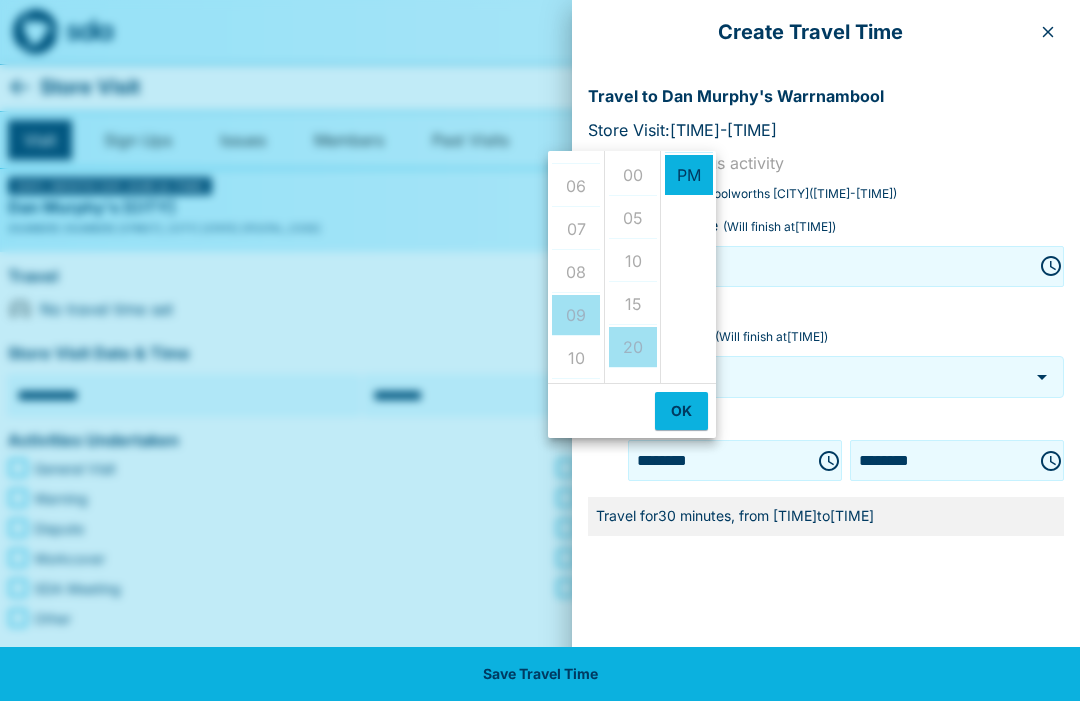 click on "[NUMBER] [NUMBER] [NUMBER] [NUMBER] [NUMBER] [NUMBER] [NUMBER] [NUMBER] [NUMBER] [NUMBER] [NUMBER] [NUMBER]" at bounding box center [632, 267] 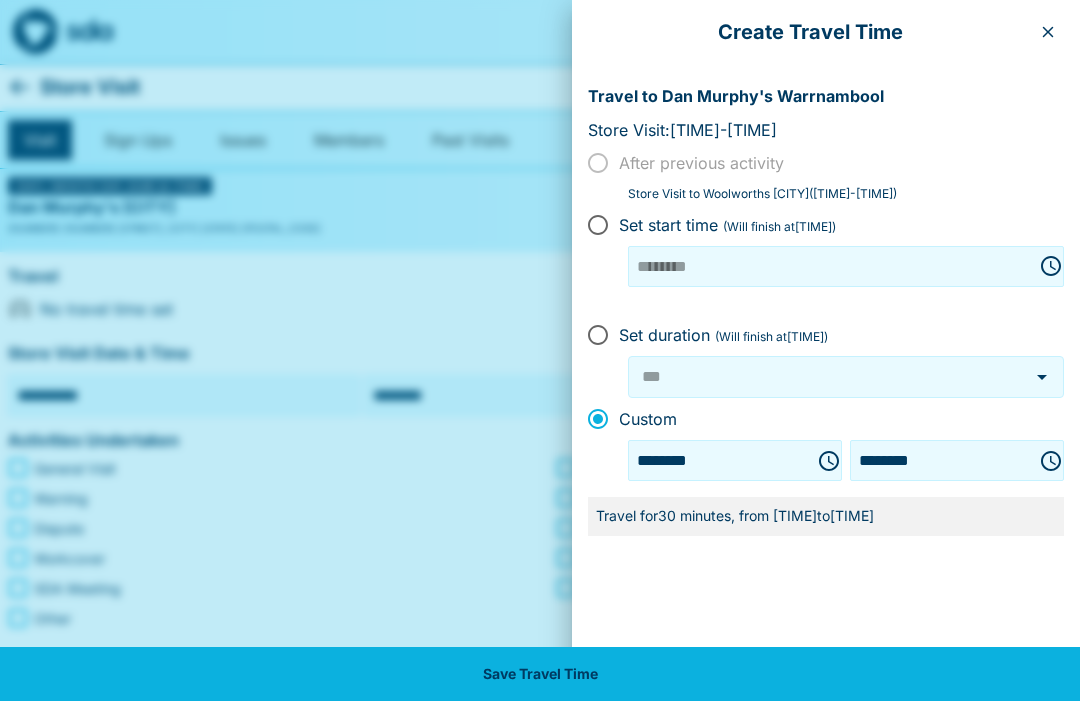 click 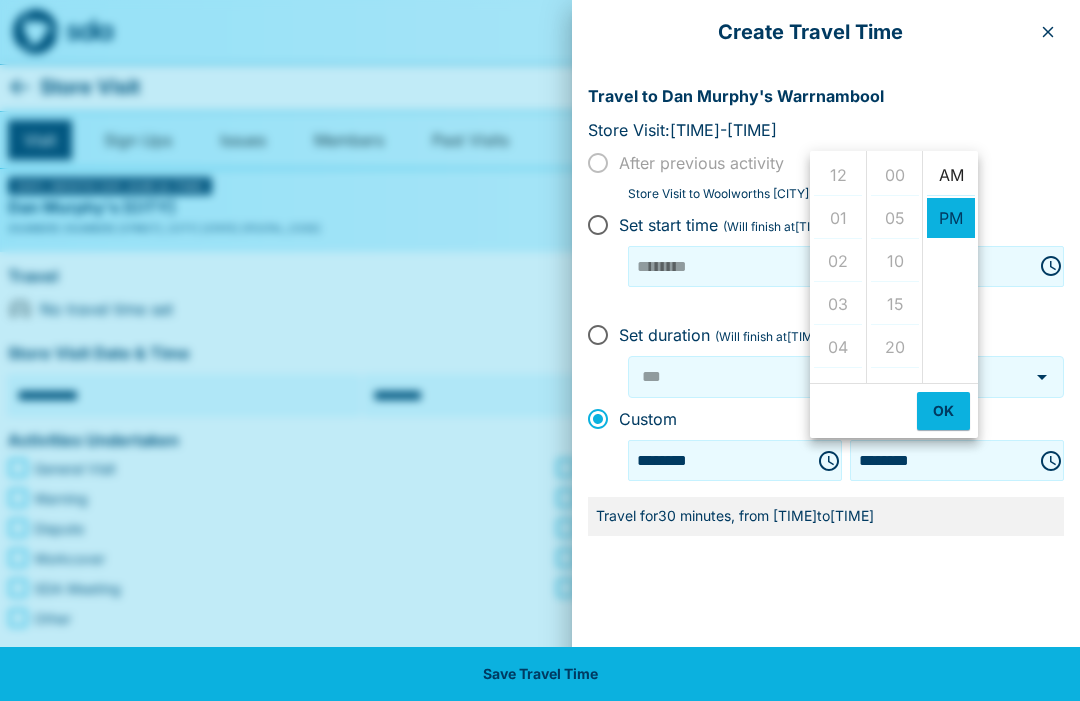 scroll, scrollTop: 387, scrollLeft: 0, axis: vertical 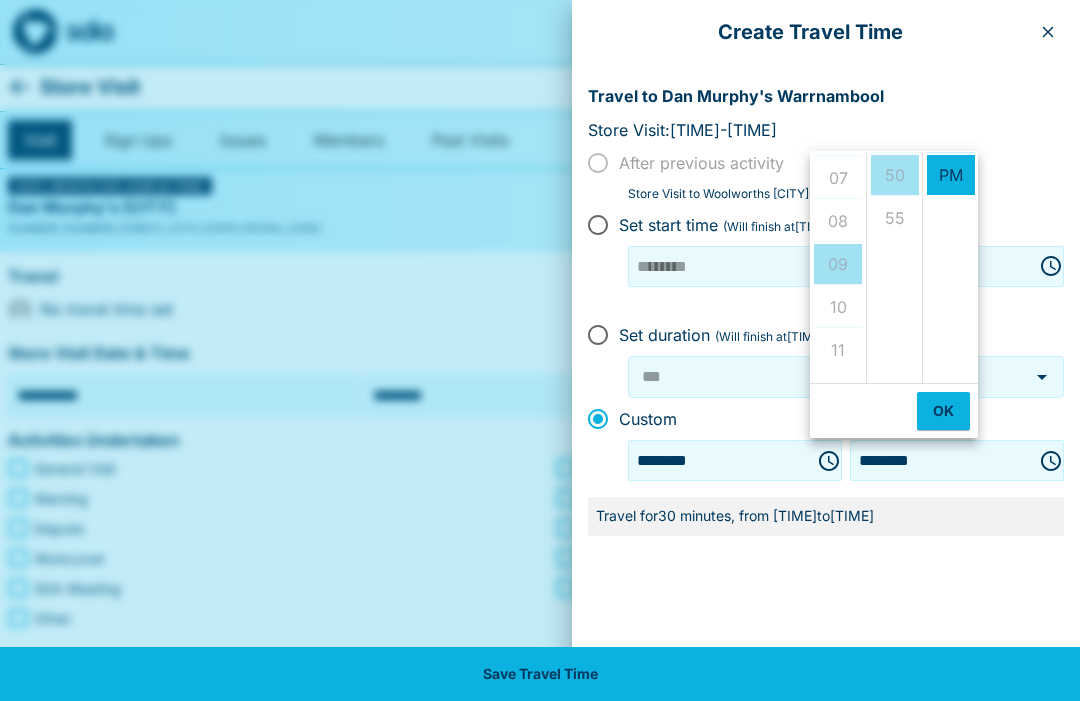 click on "******** ​ ​" at bounding box center [846, 280] 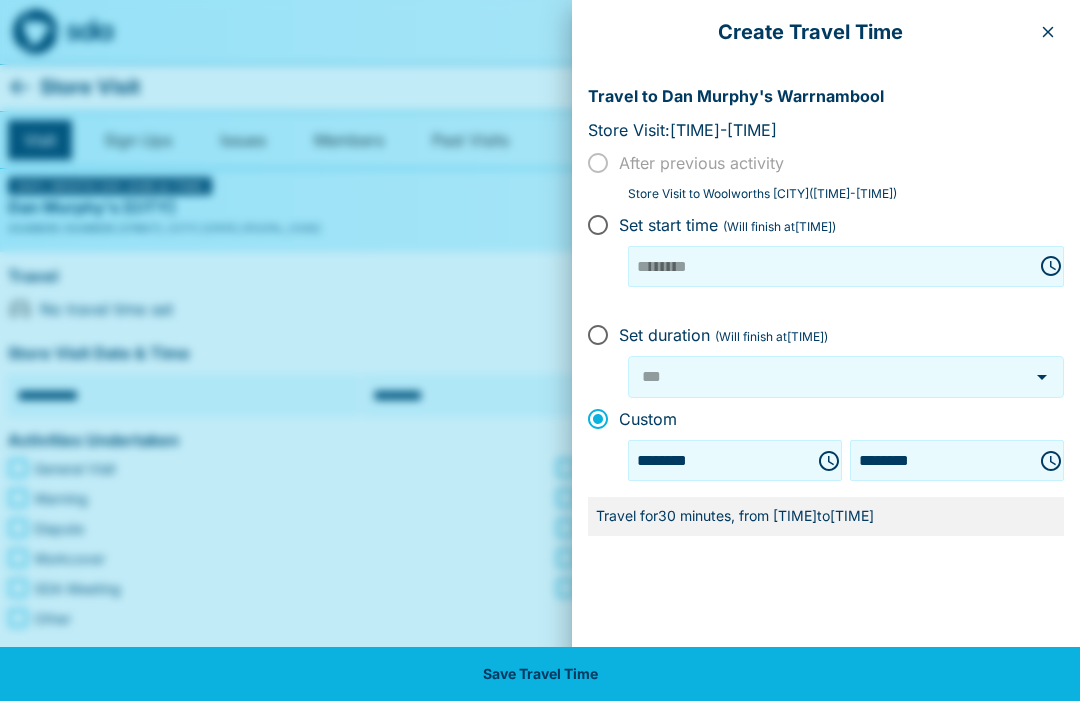 click at bounding box center (1048, 32) 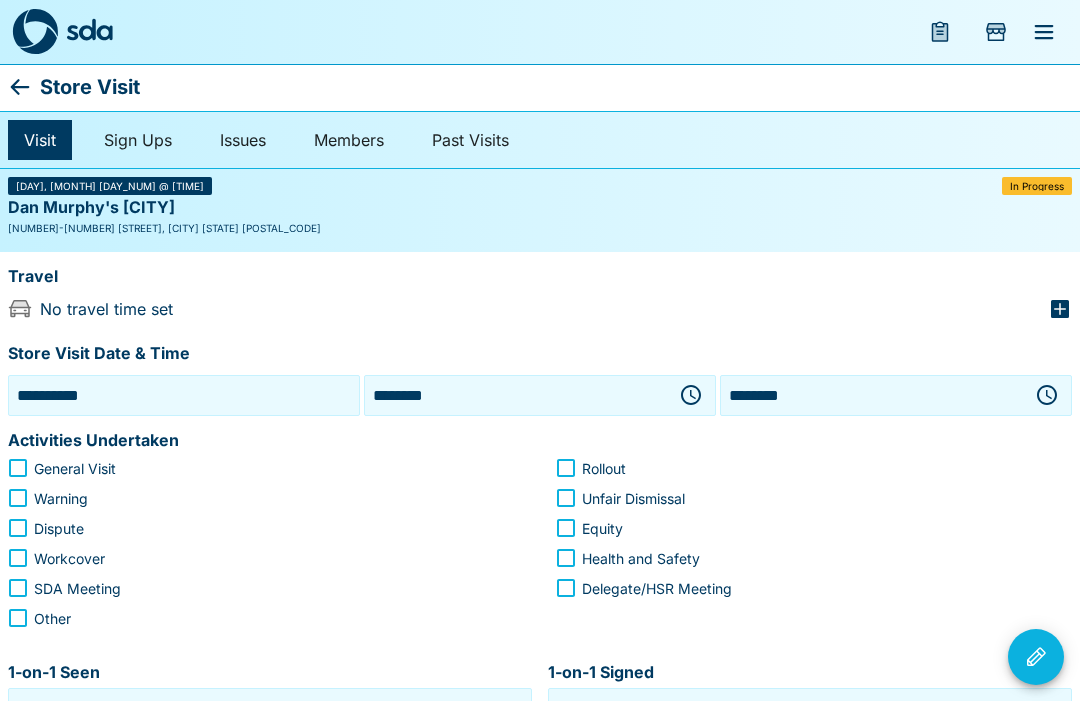 click 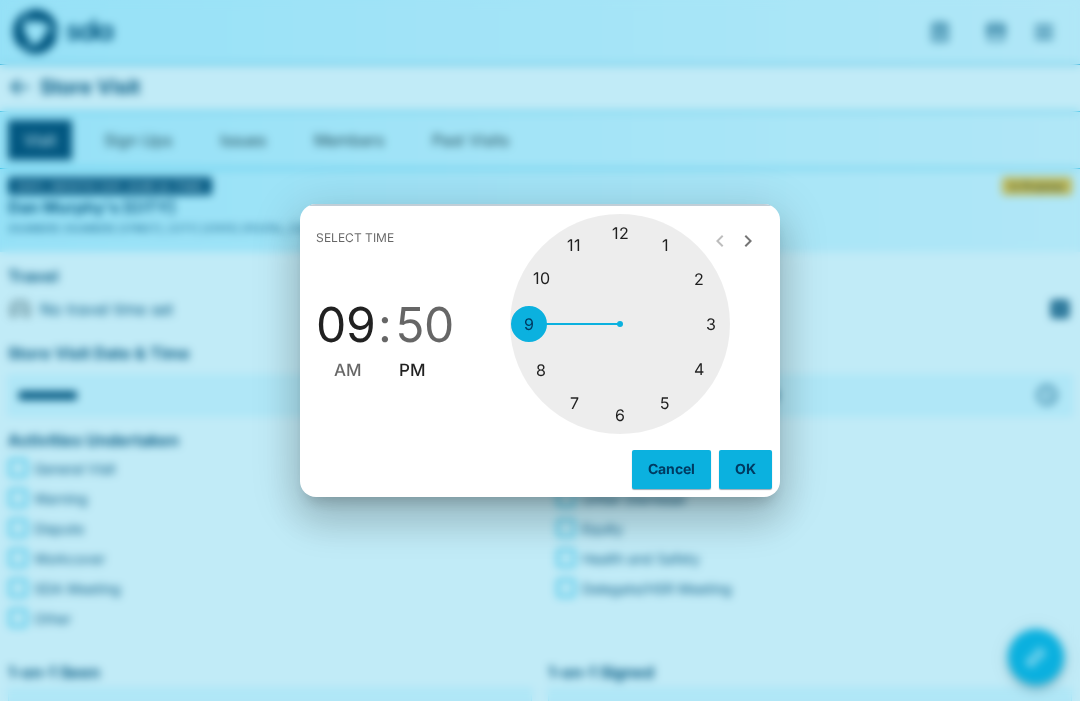 click at bounding box center [620, 324] 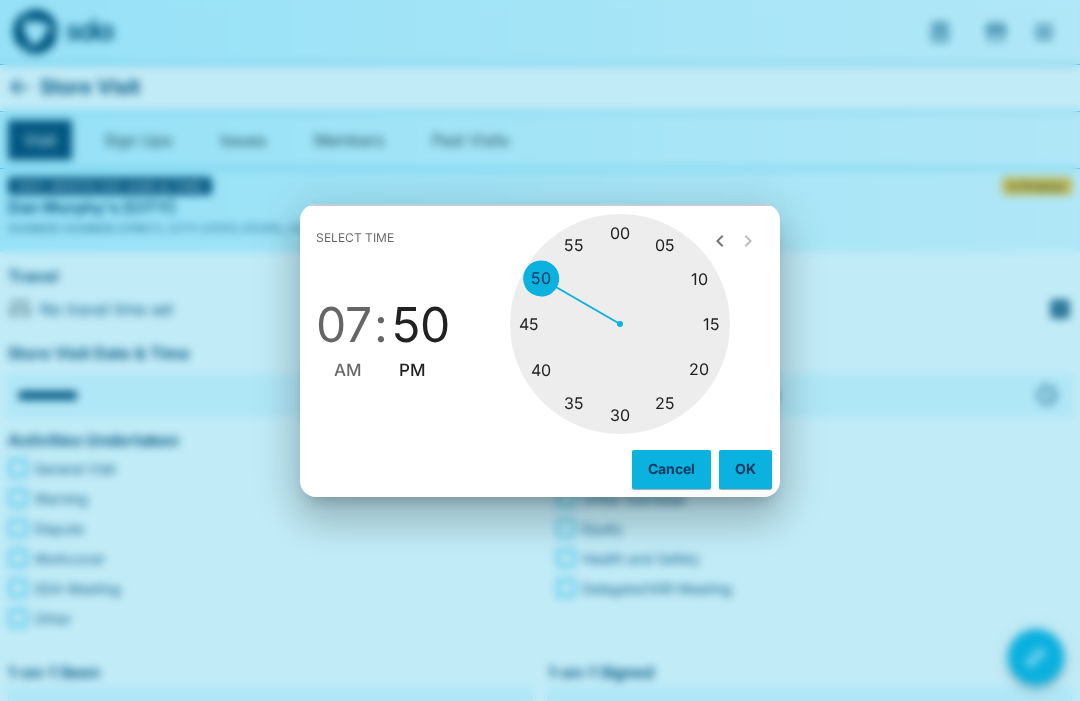 click at bounding box center [620, 324] 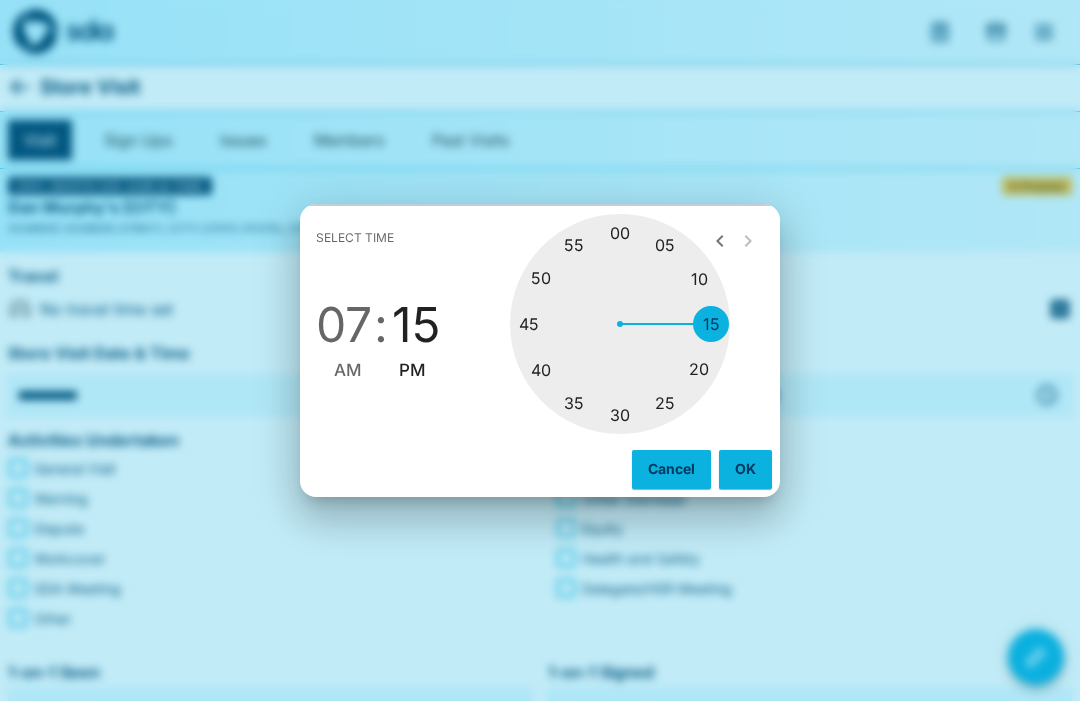 click on "OK" at bounding box center [745, 469] 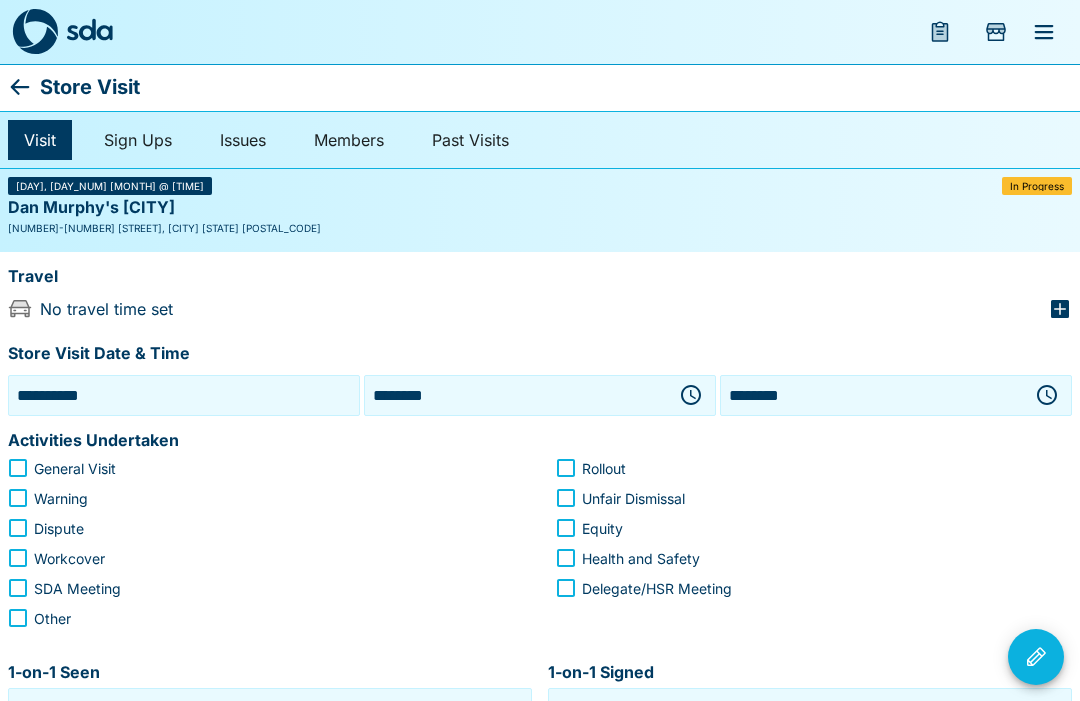 click 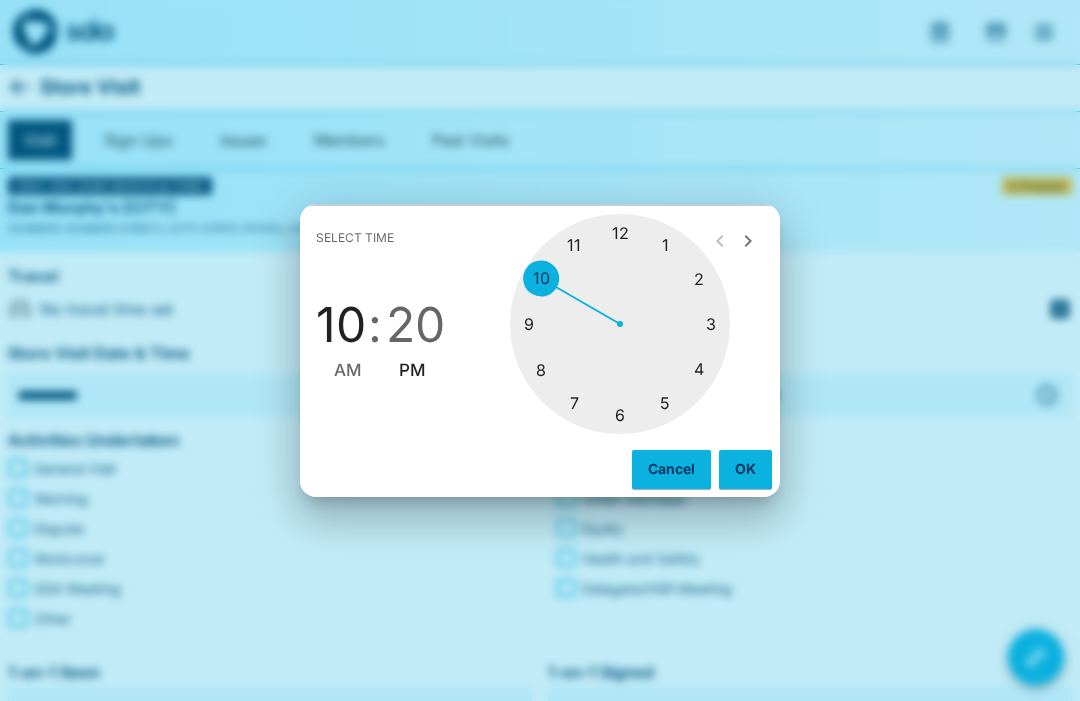 click at bounding box center (620, 324) 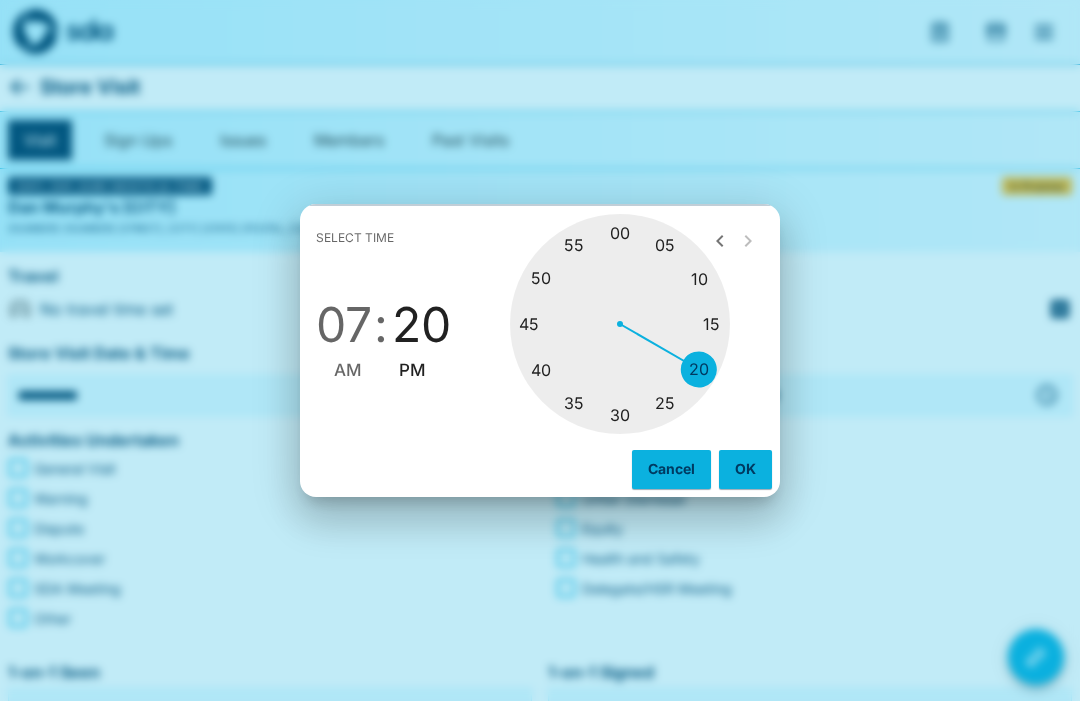 click at bounding box center [620, 324] 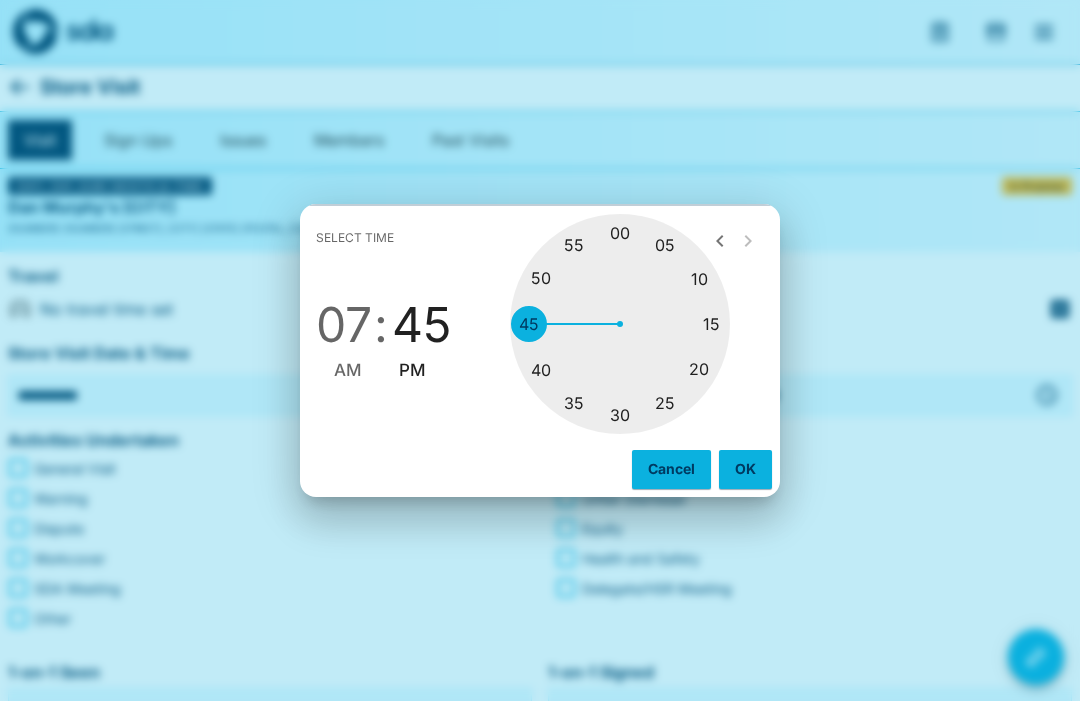 click on "OK" at bounding box center [745, 469] 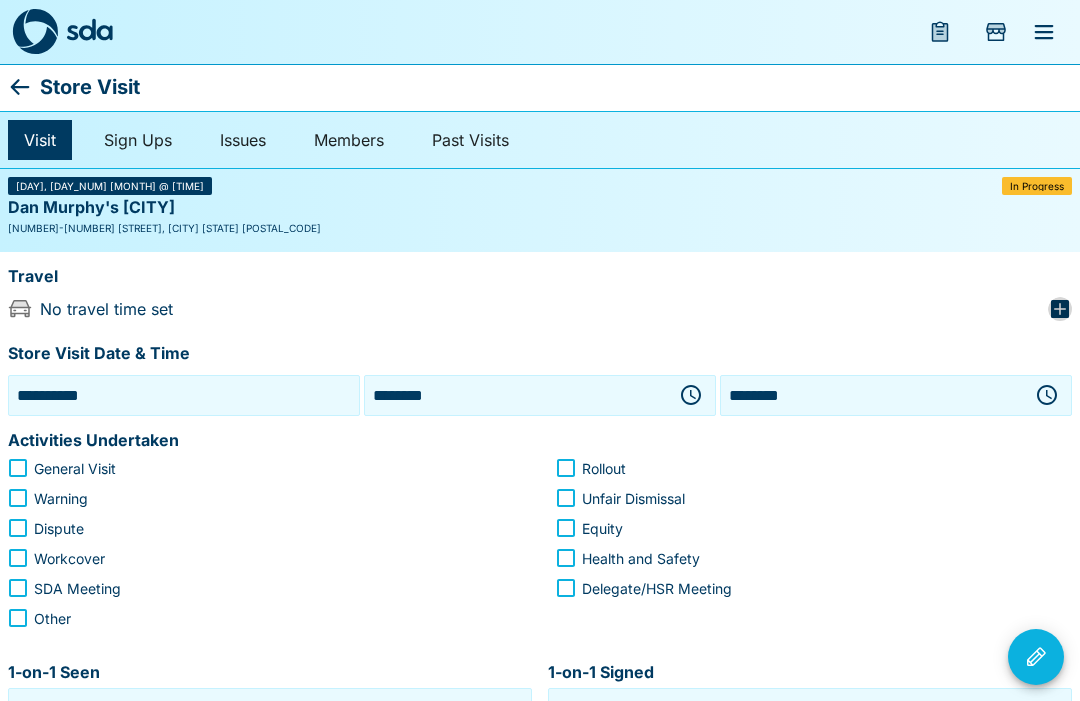 click 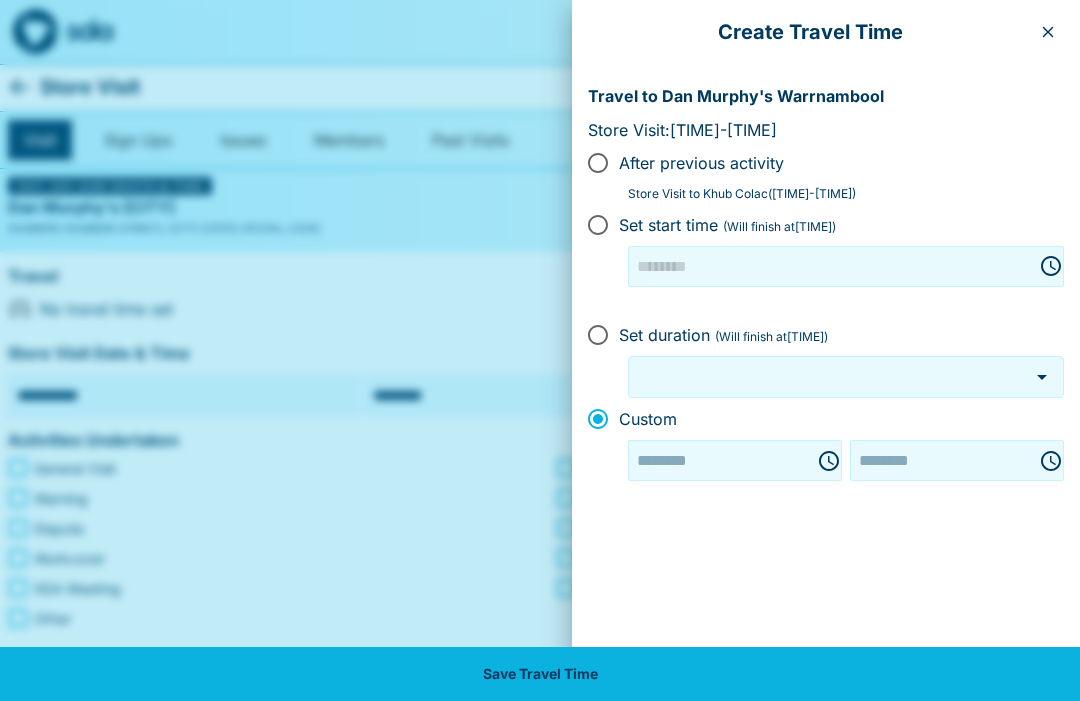 type on "********" 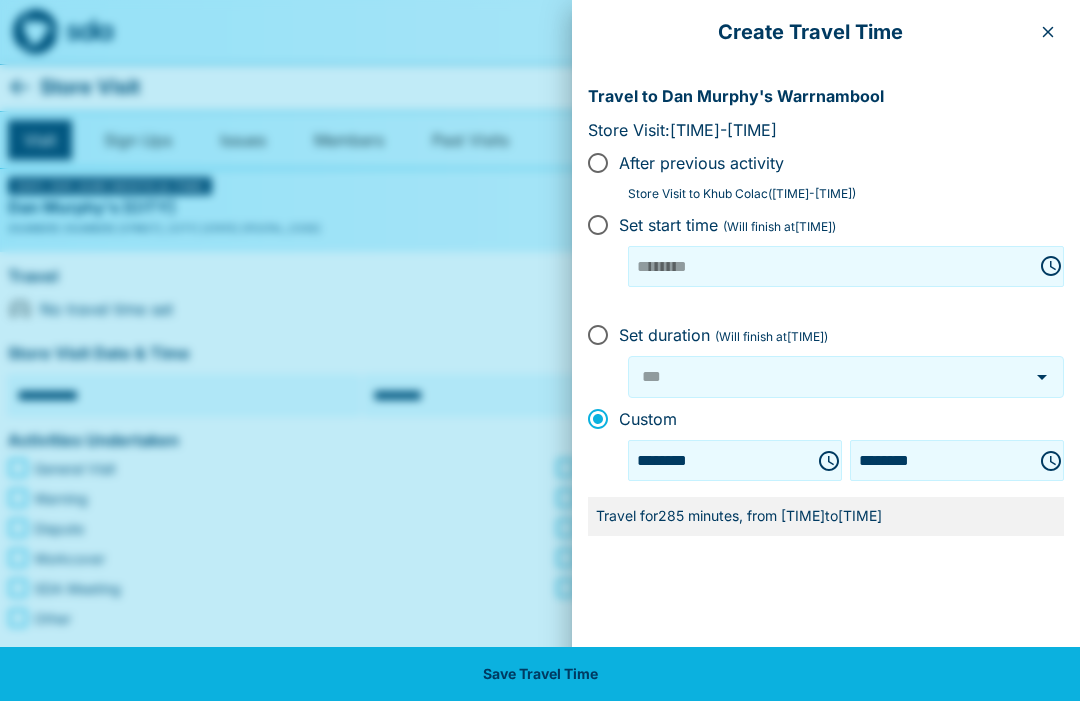 click 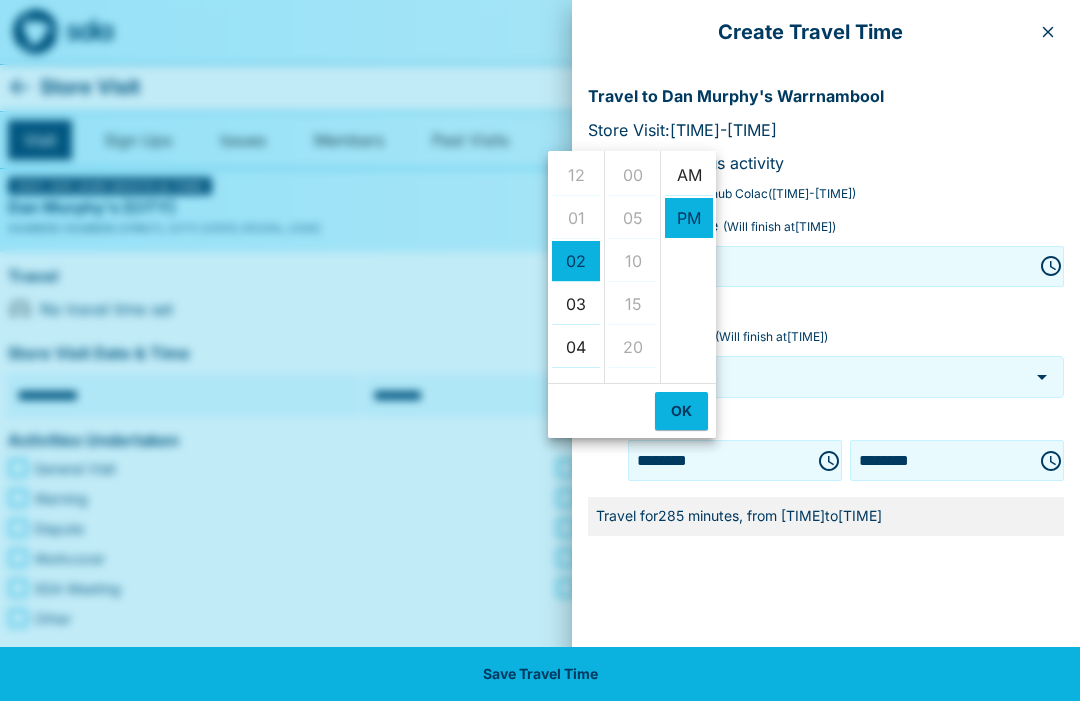 scroll, scrollTop: 86, scrollLeft: 0, axis: vertical 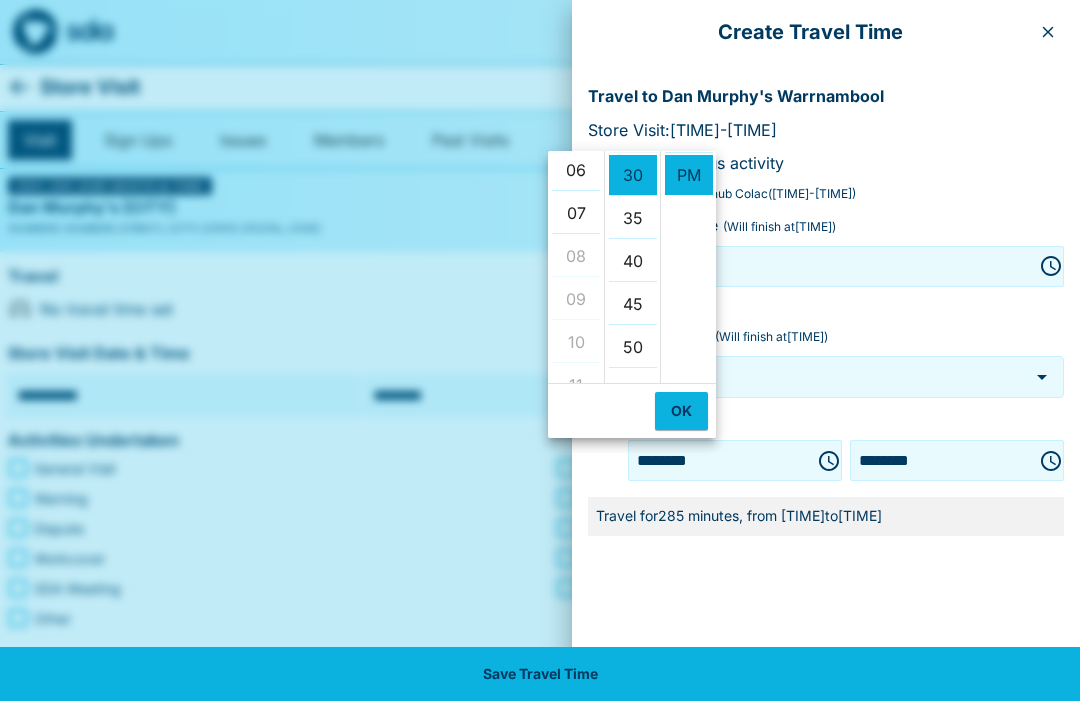 click on "06" at bounding box center [576, 170] 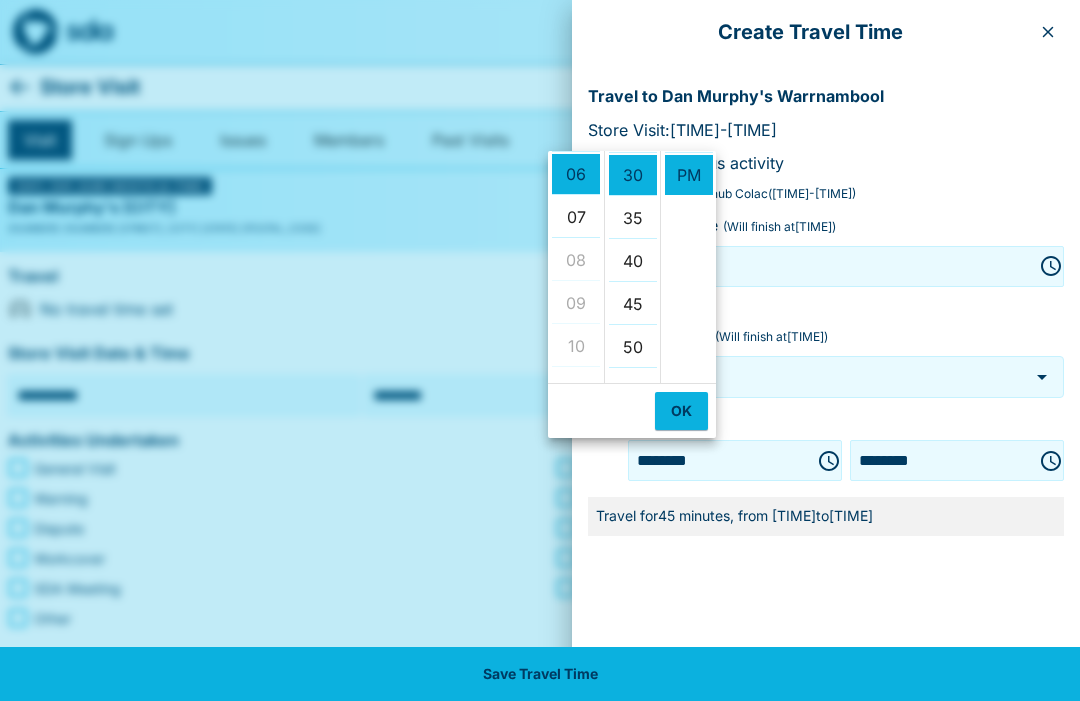scroll, scrollTop: 258, scrollLeft: 0, axis: vertical 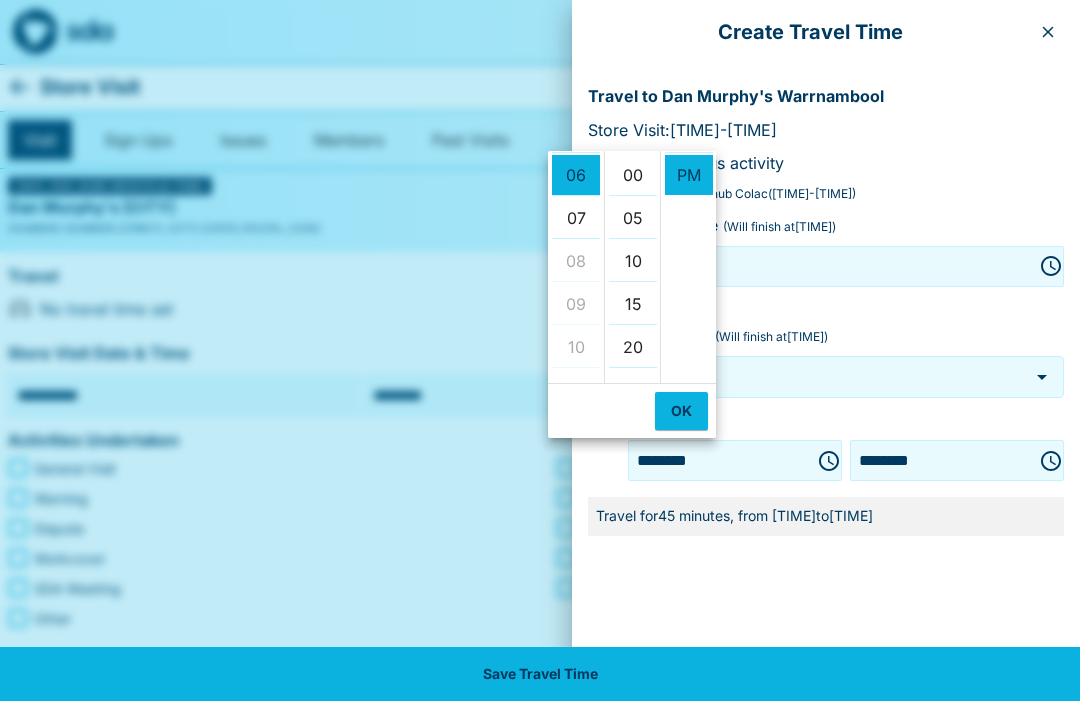click on "00" at bounding box center (633, 175) 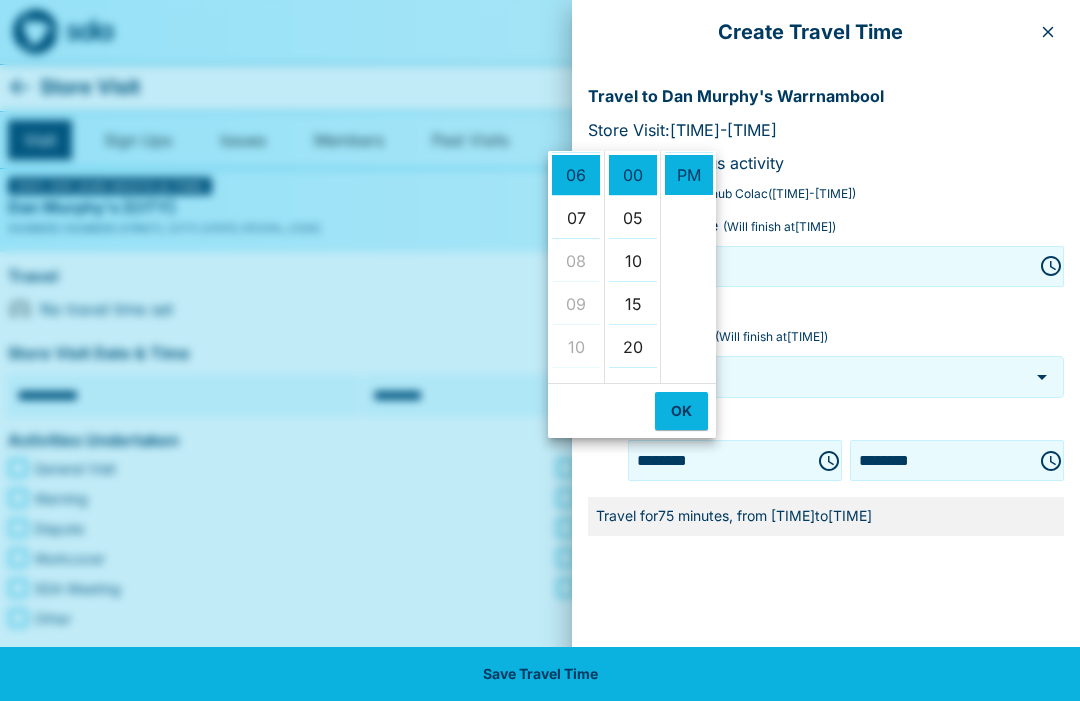 click on "OK" at bounding box center [681, 411] 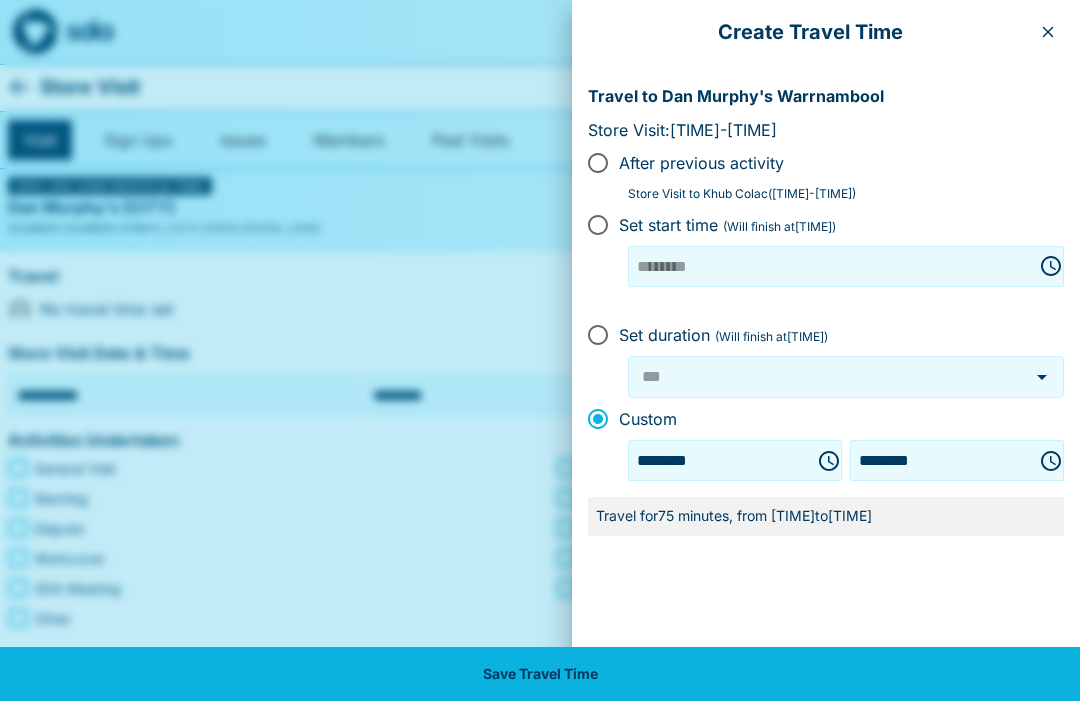 click on "Save Travel Time" at bounding box center [540, 674] 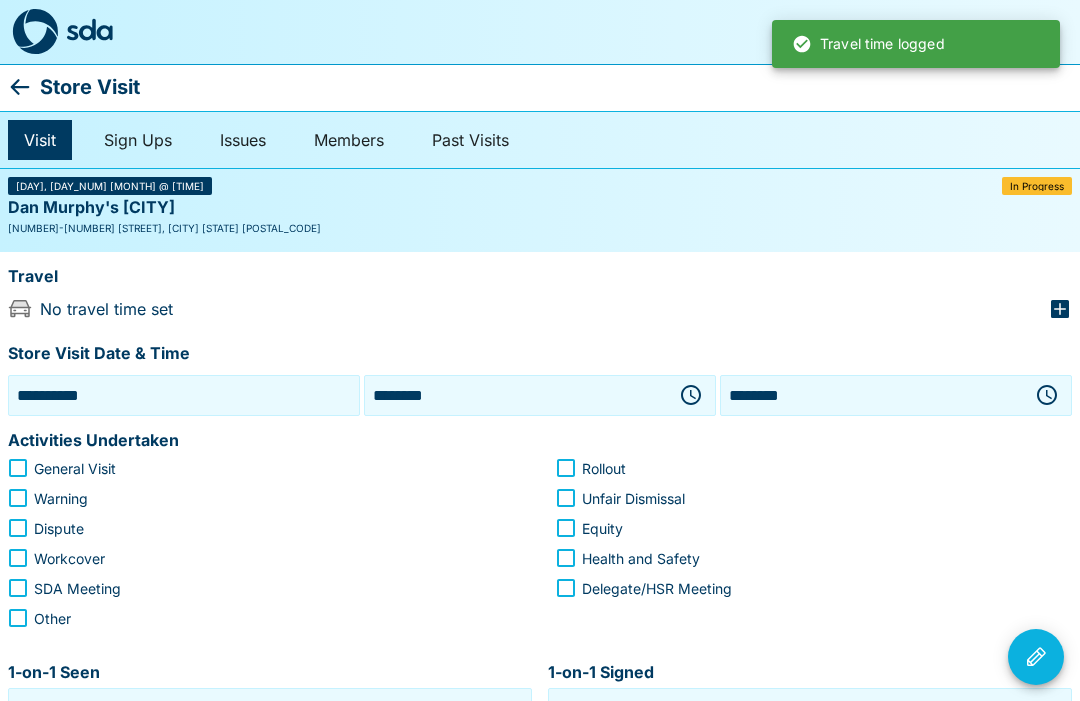 type on "***" 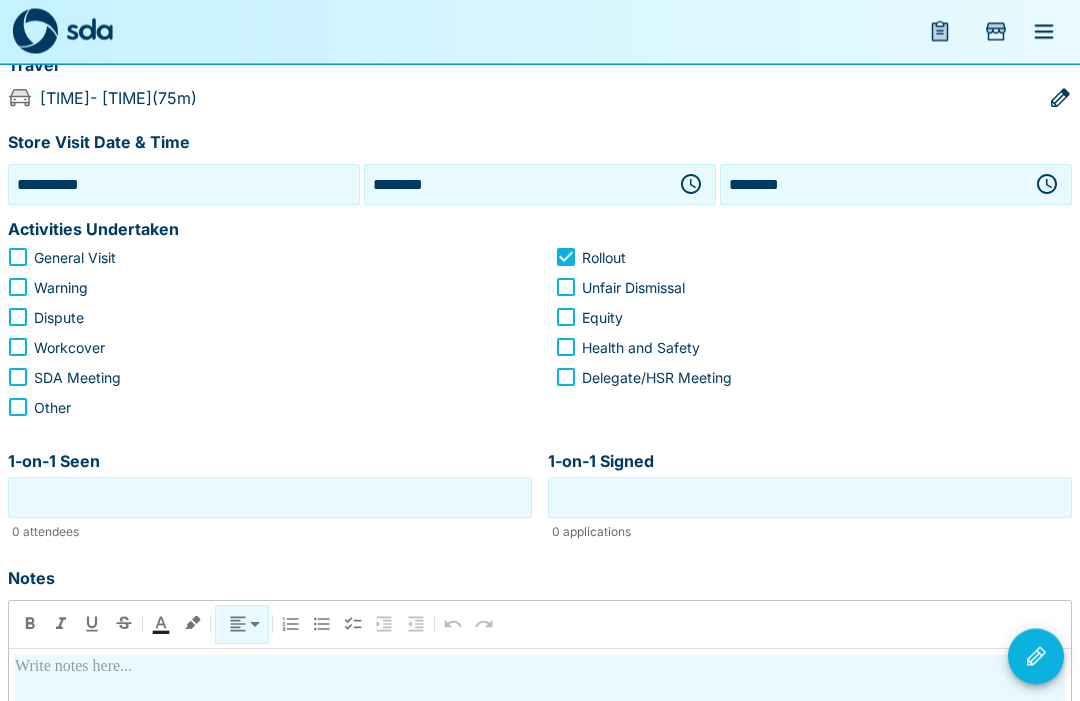 scroll, scrollTop: 212, scrollLeft: 0, axis: vertical 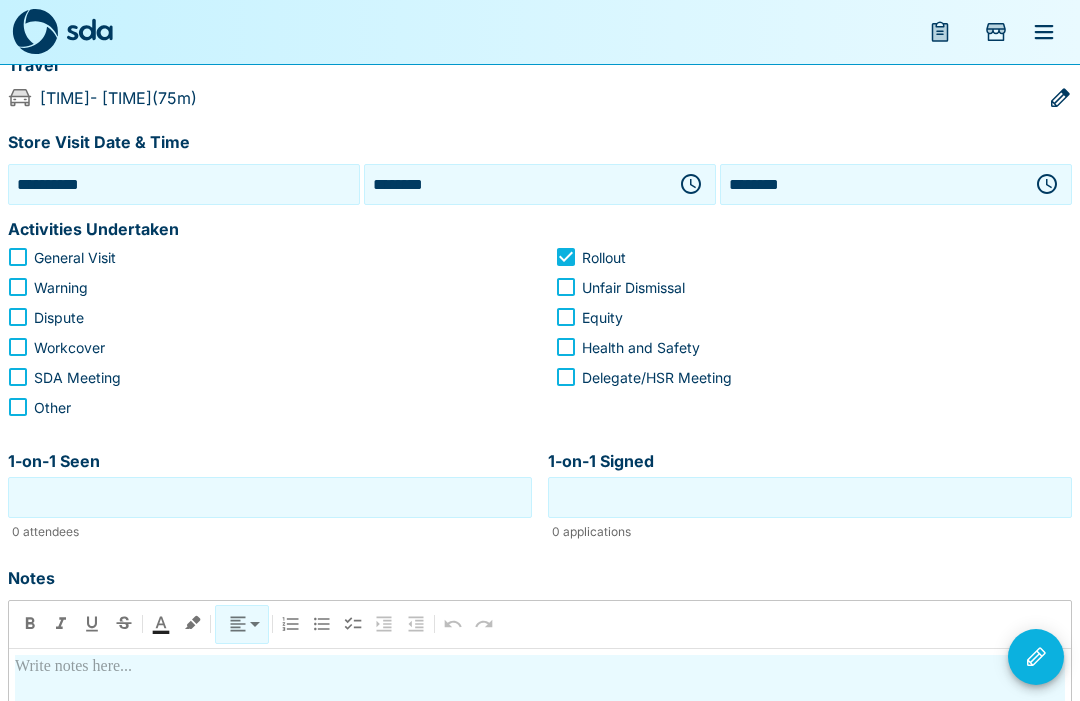 click on "1-on-1 Seen" at bounding box center (270, 497) 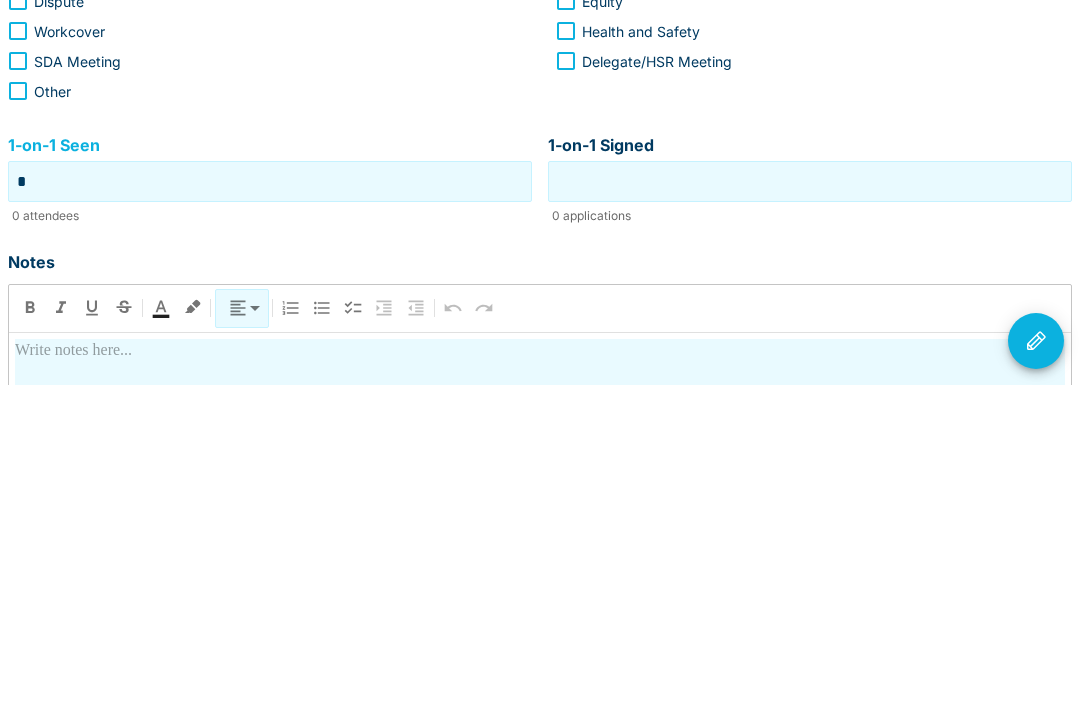 type on "*" 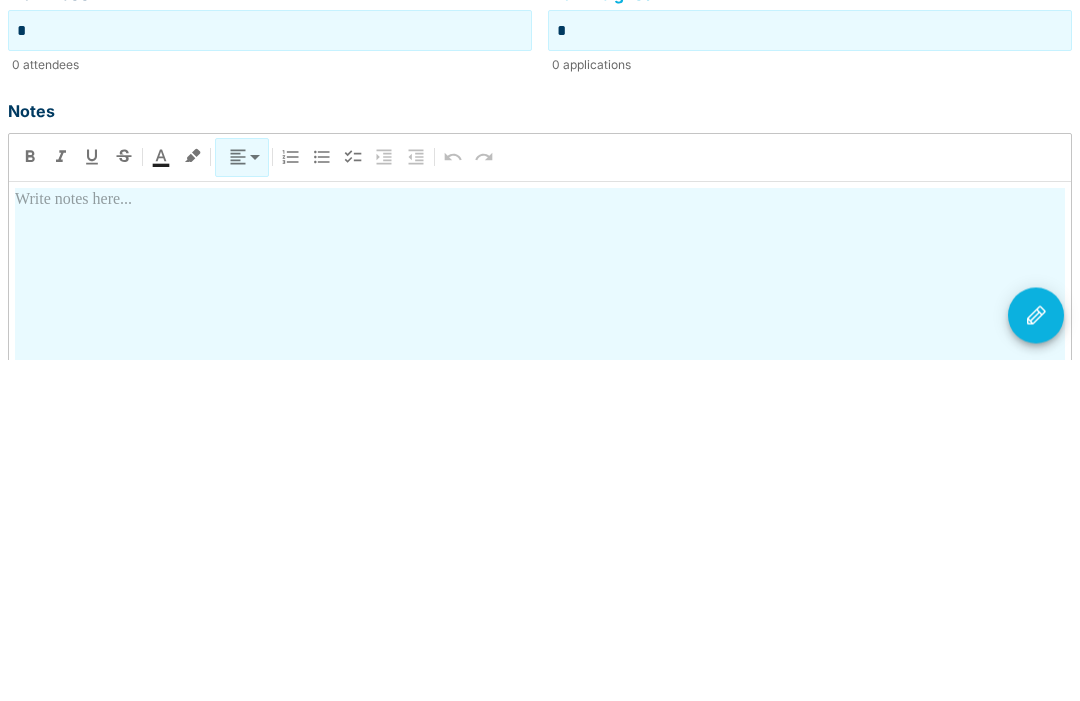 scroll, scrollTop: 338, scrollLeft: 0, axis: vertical 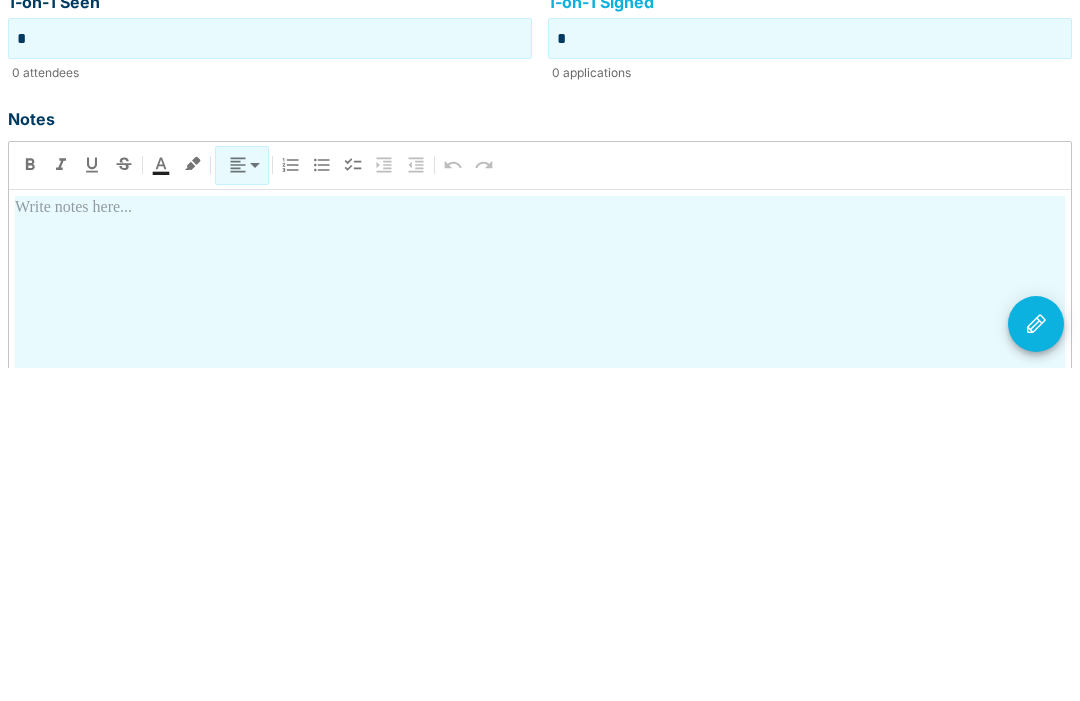 type on "*" 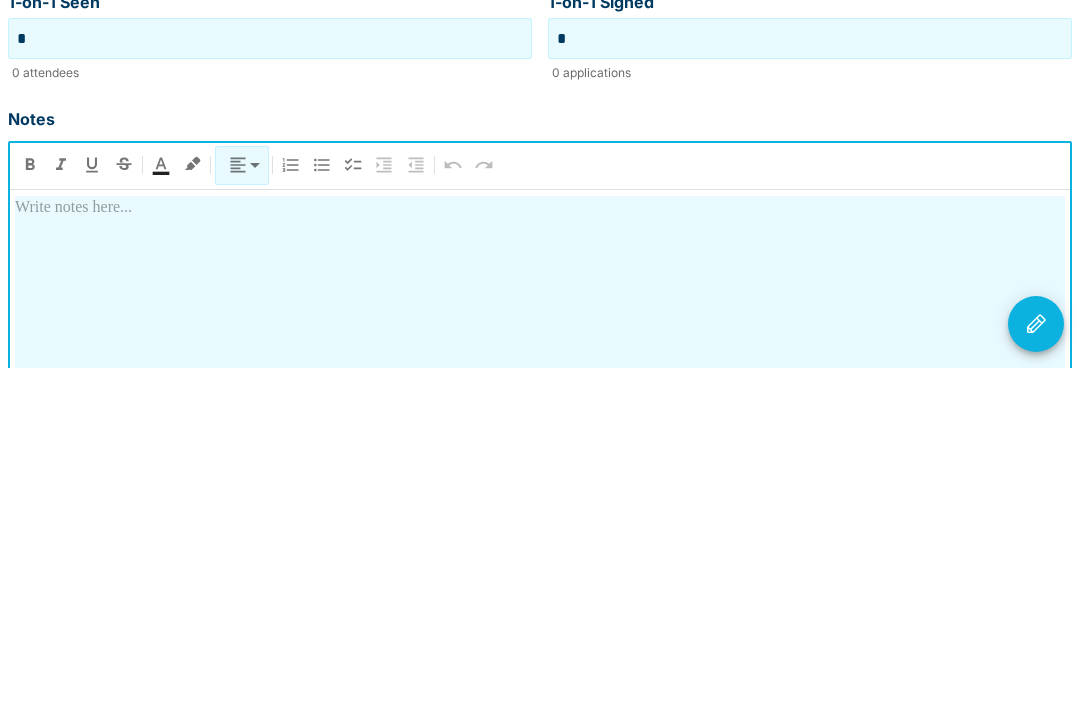 type 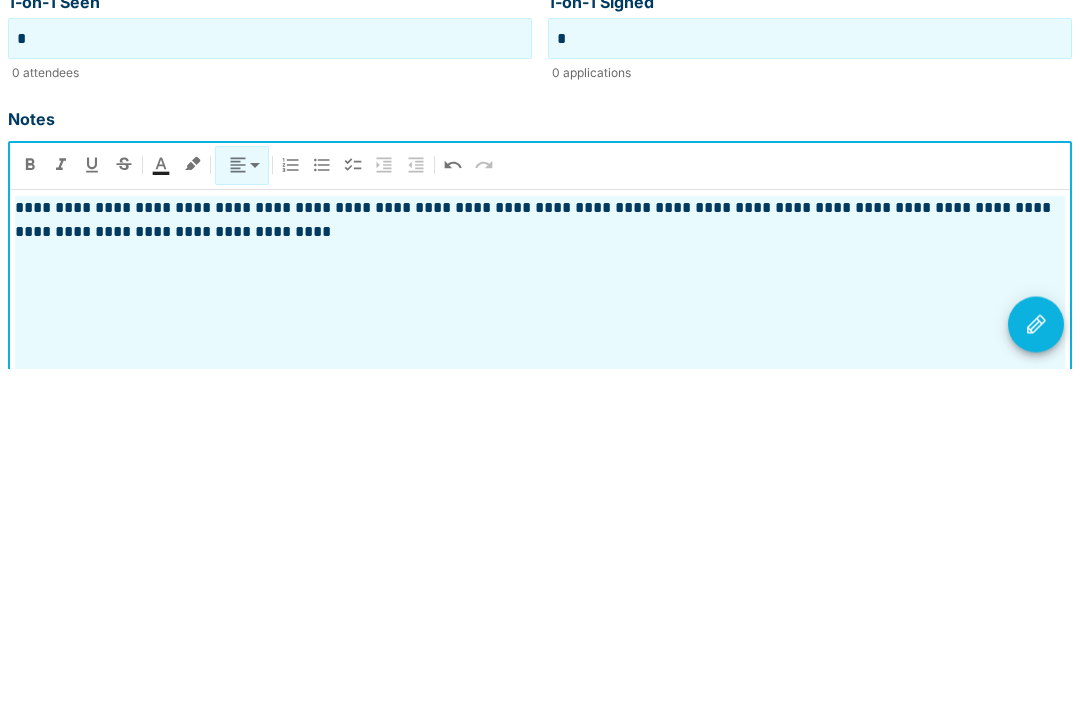 click 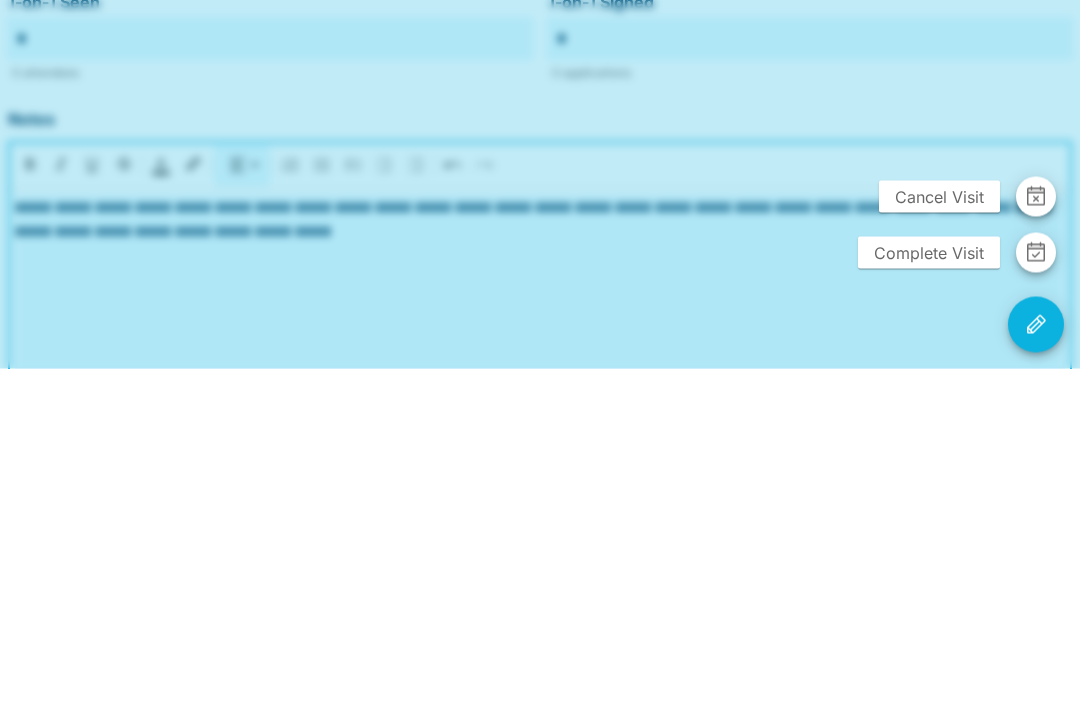 scroll, scrollTop: 501, scrollLeft: 0, axis: vertical 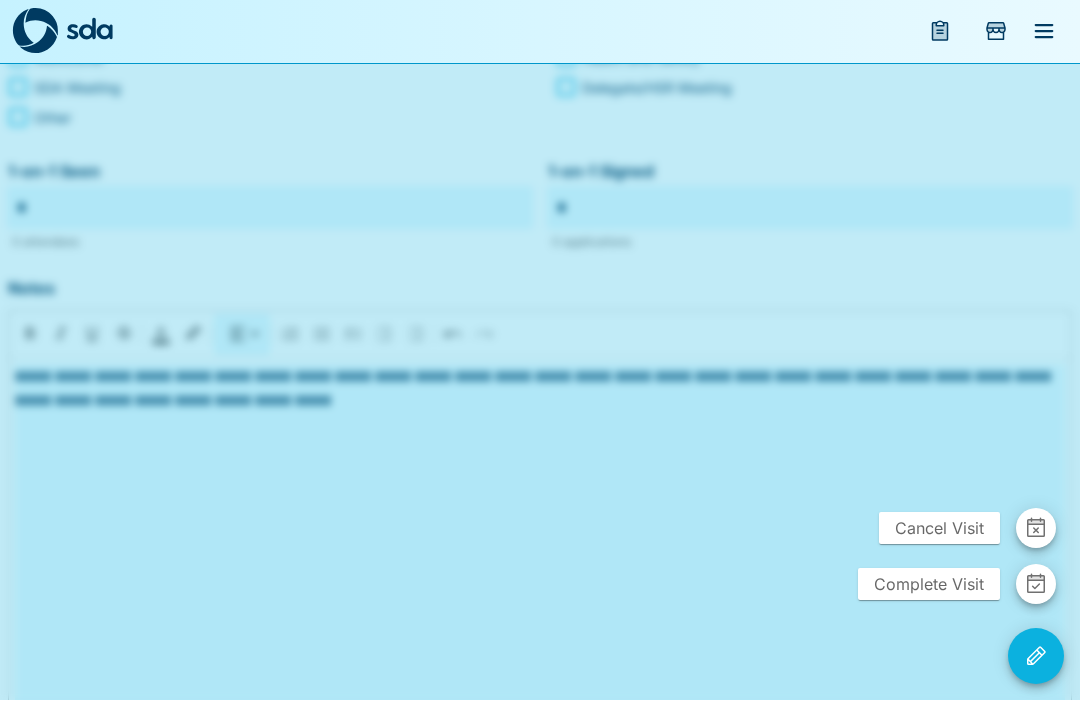 click on "Complete Visit" at bounding box center (929, 585) 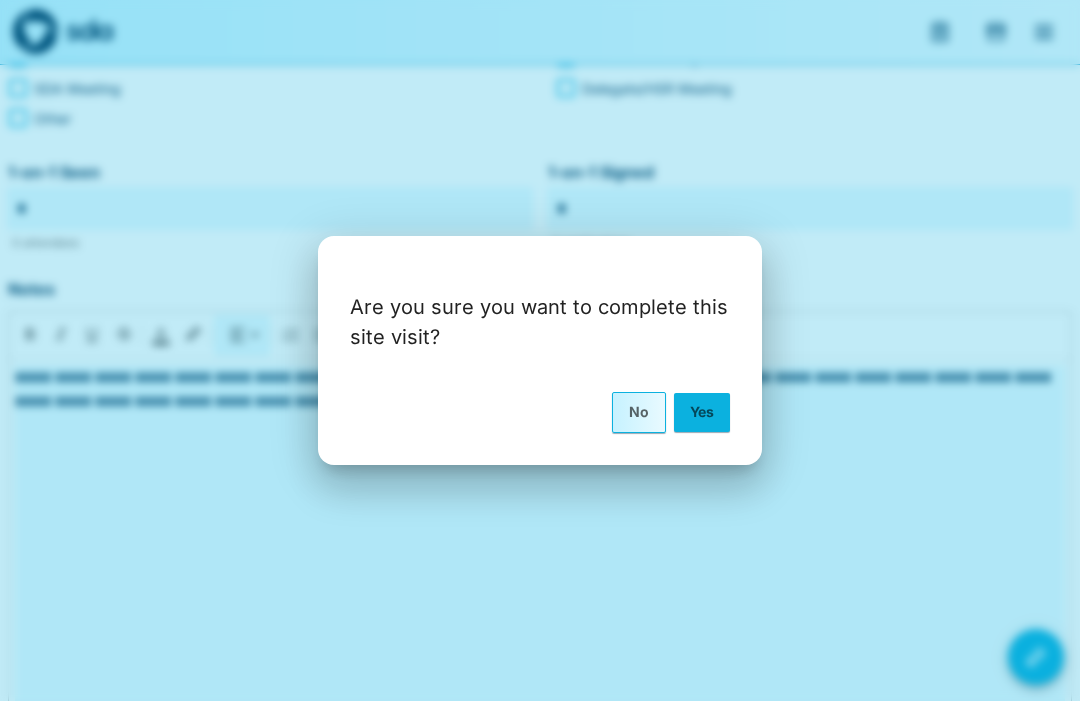 click on "Yes" at bounding box center (702, 412) 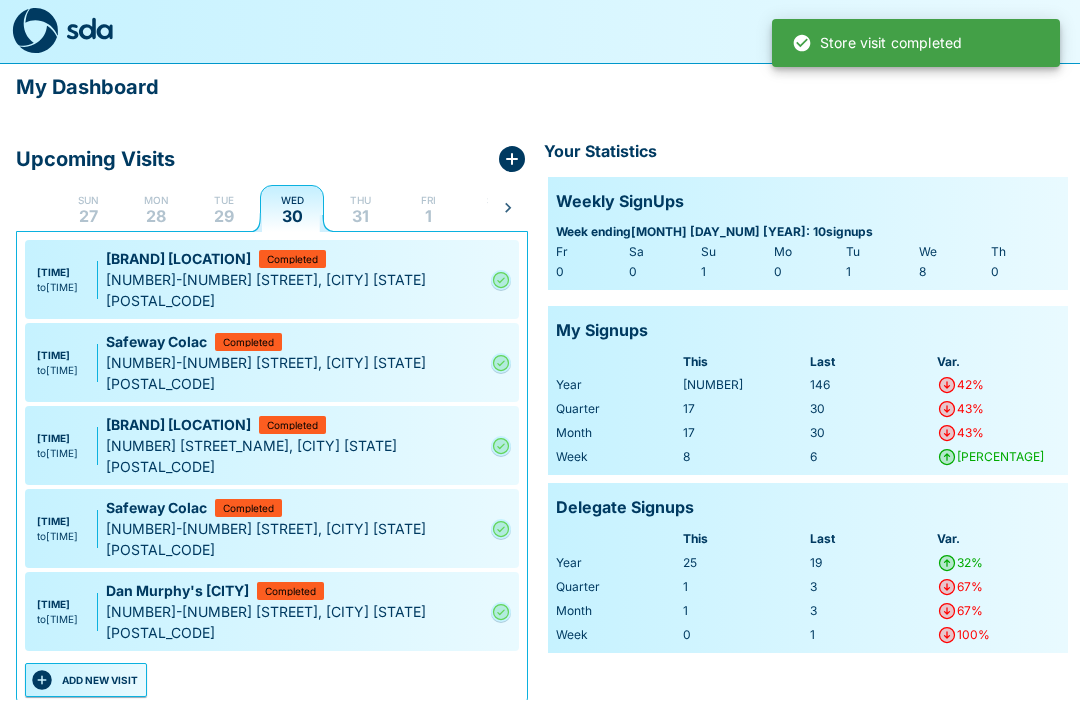 scroll, scrollTop: 1, scrollLeft: 0, axis: vertical 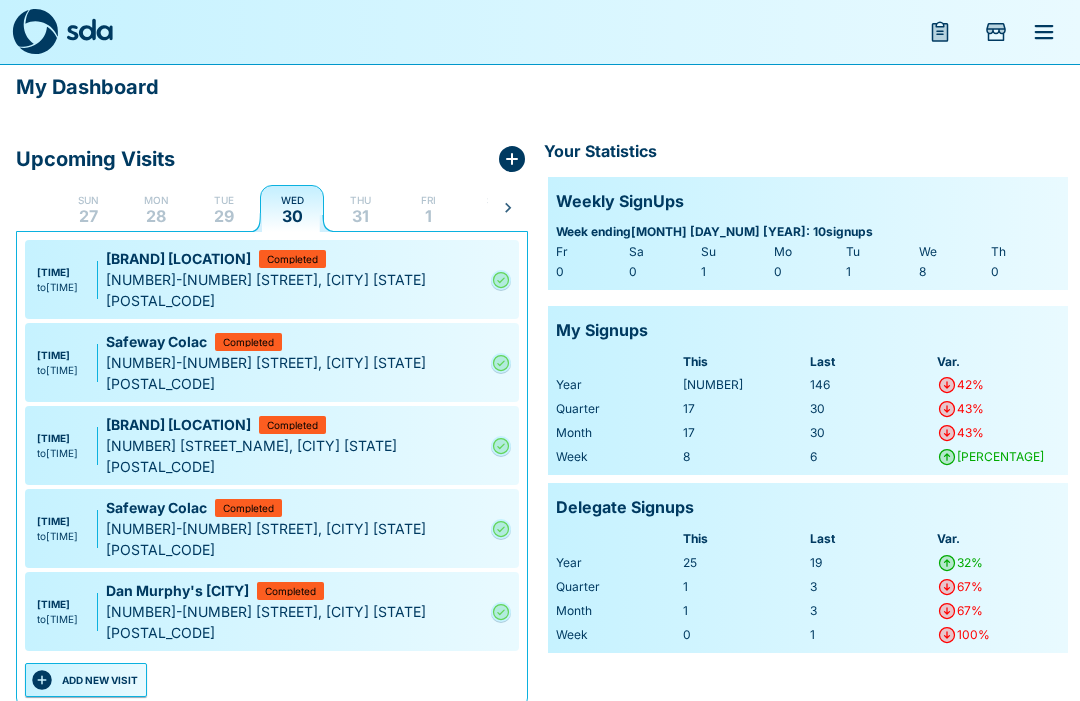 click on "ADD NEW VISIT" at bounding box center [86, 680] 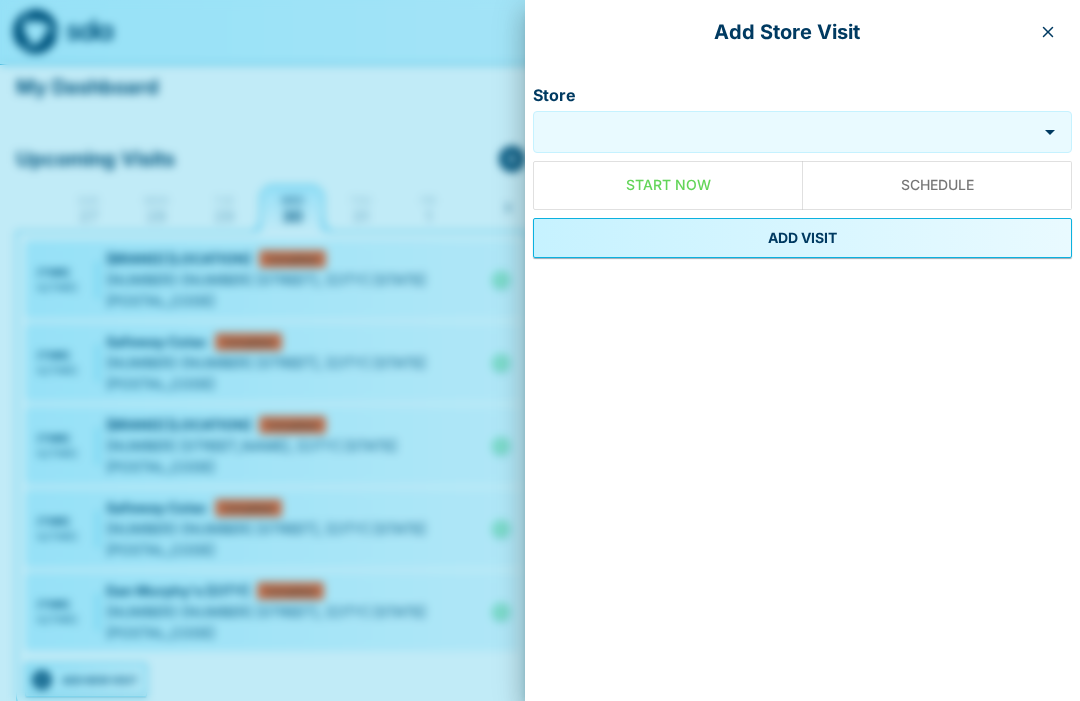 click on "Store" at bounding box center (785, 132) 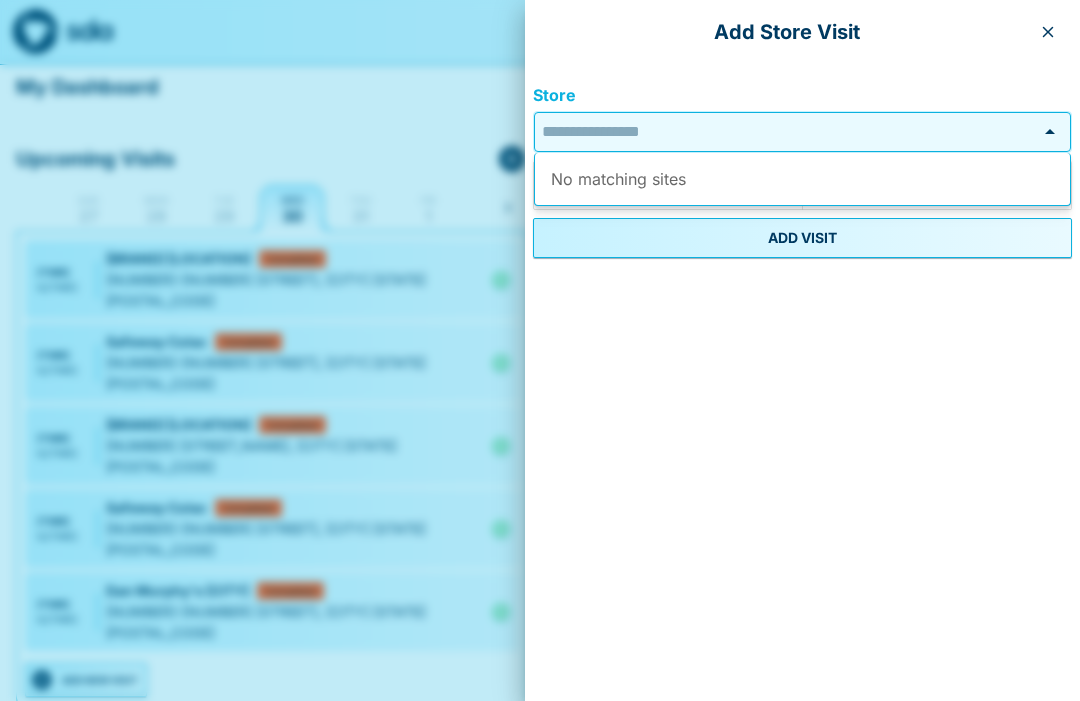 scroll, scrollTop: 0, scrollLeft: 0, axis: both 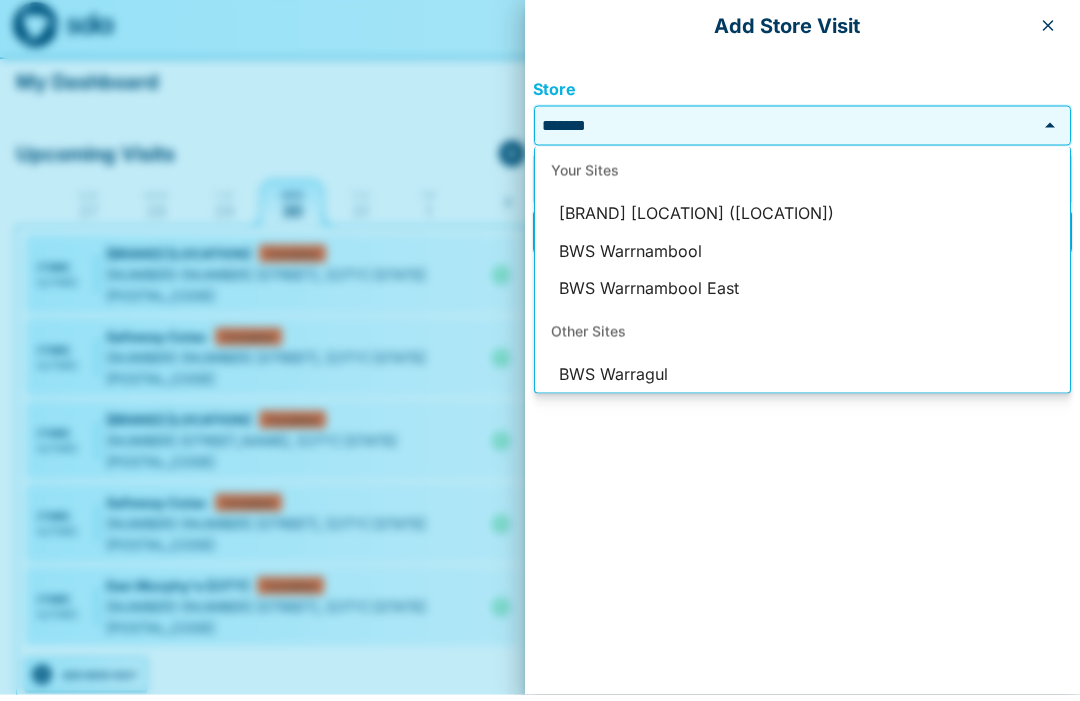 click on "BWS Warrnambool East" at bounding box center [802, 295] 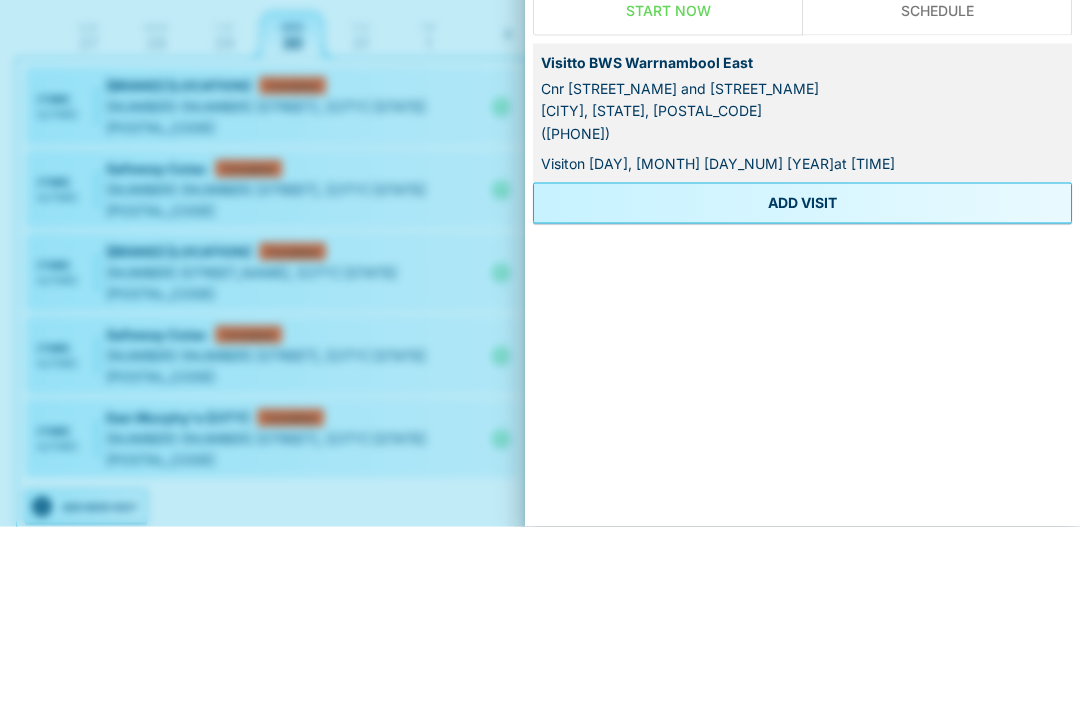click on "ADD VISIT" at bounding box center (802, 377) 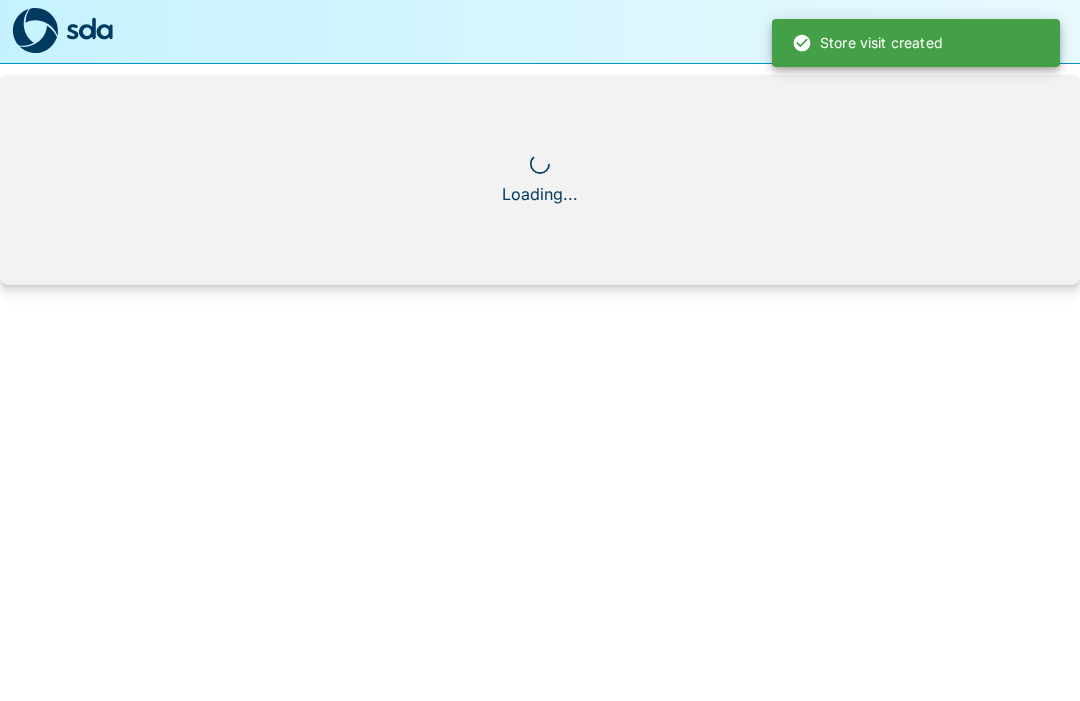 scroll, scrollTop: 1, scrollLeft: 0, axis: vertical 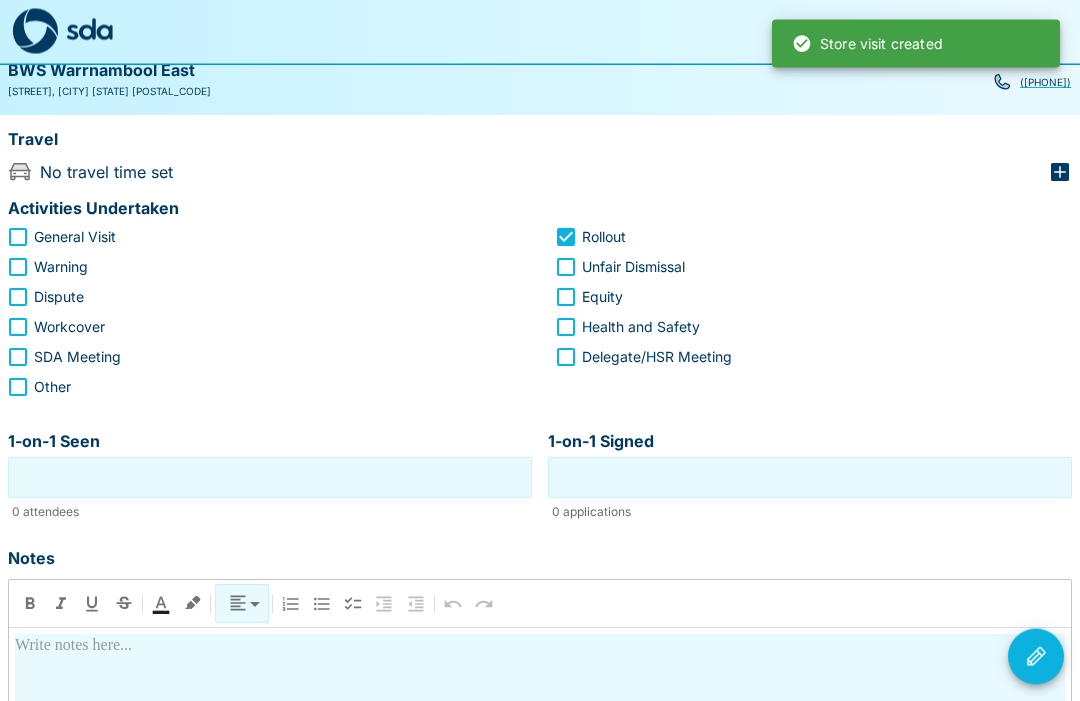 click on "1-on-1 Seen" at bounding box center (270, 478) 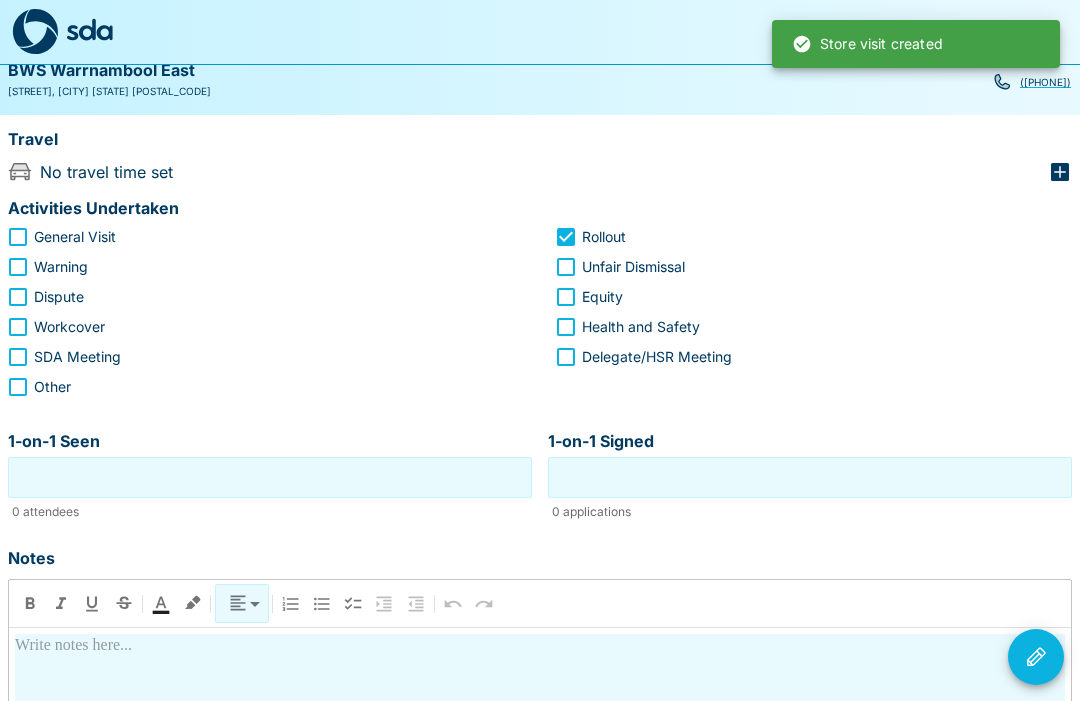 scroll, scrollTop: 137, scrollLeft: 0, axis: vertical 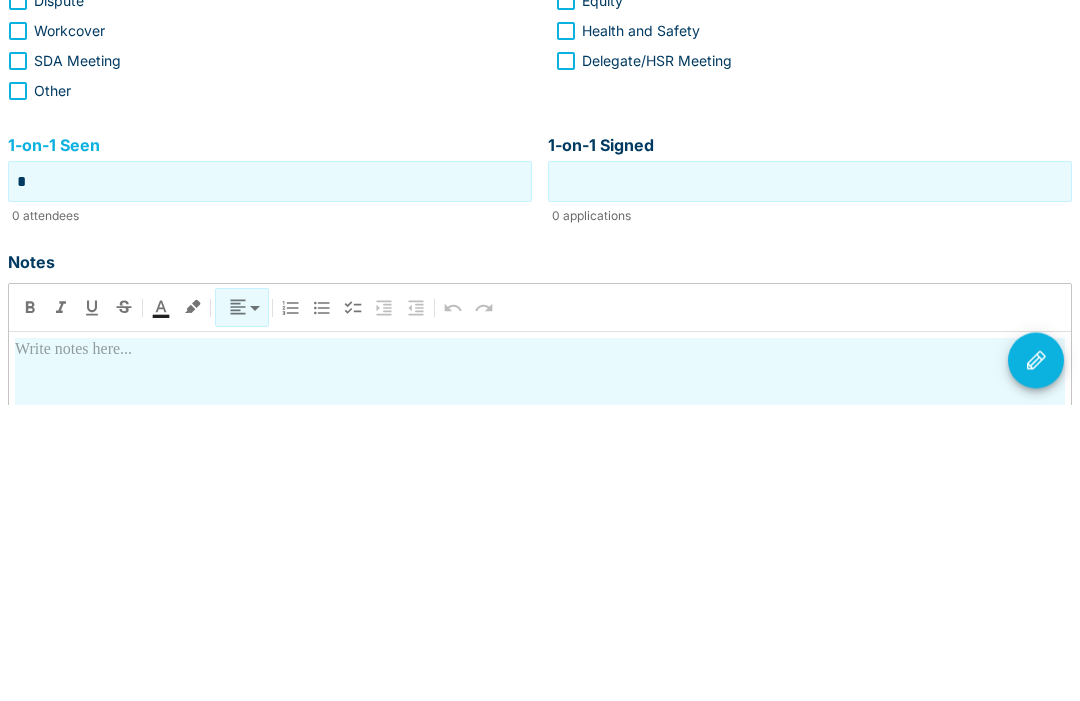 type on "*" 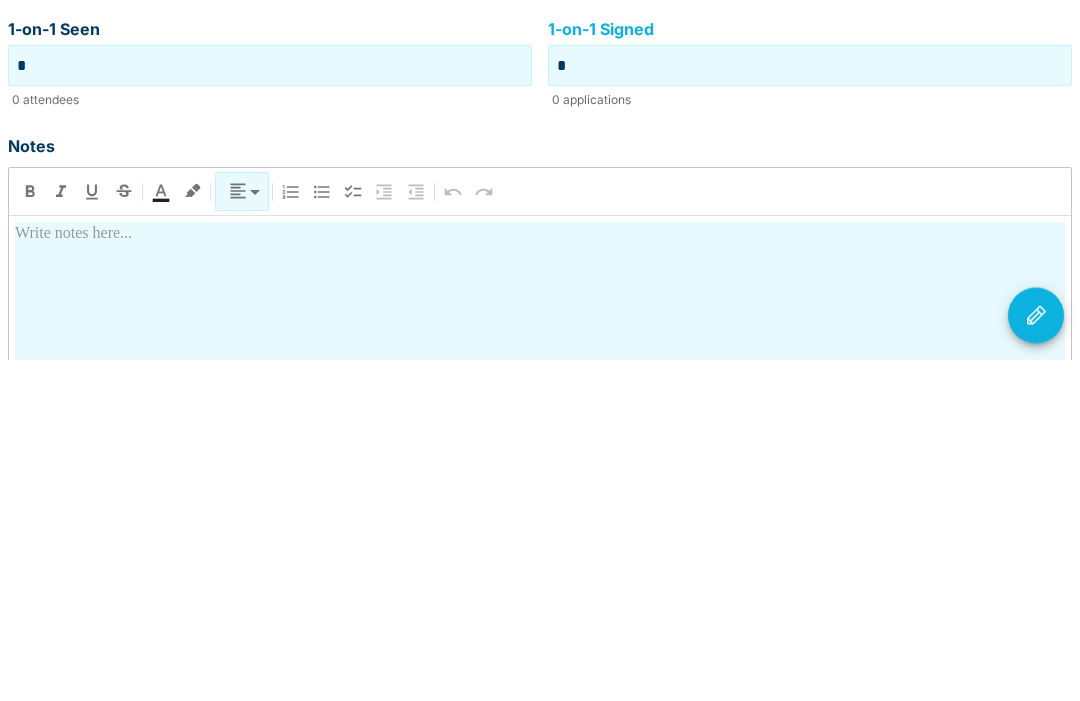 scroll, scrollTop: 211, scrollLeft: 0, axis: vertical 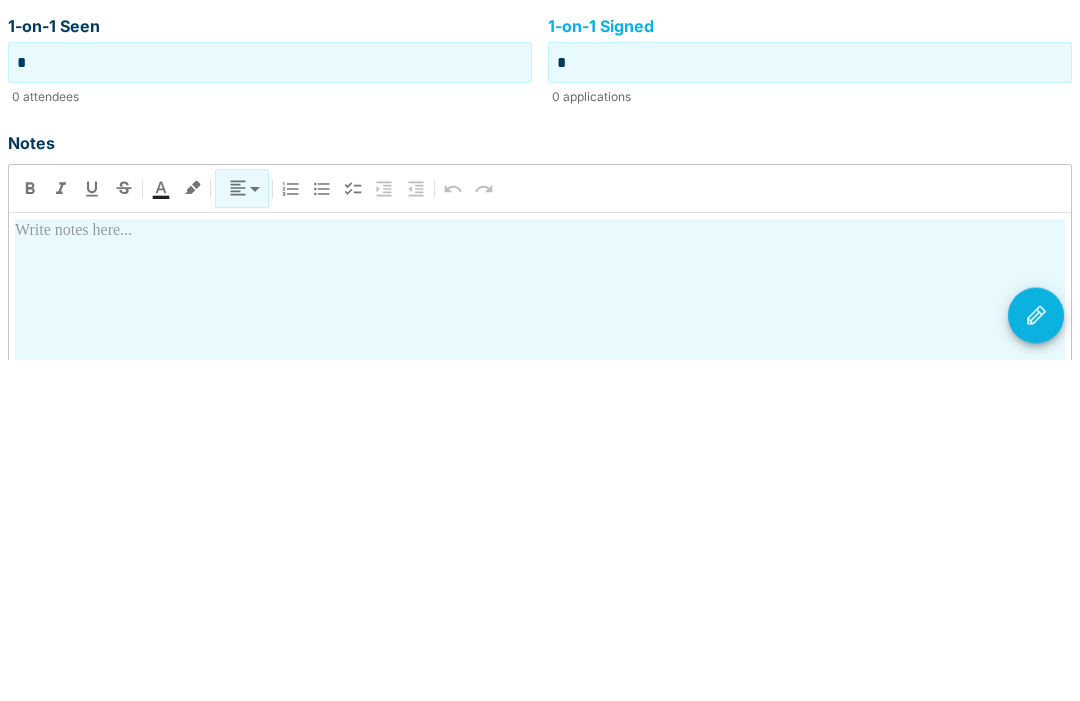 type on "*" 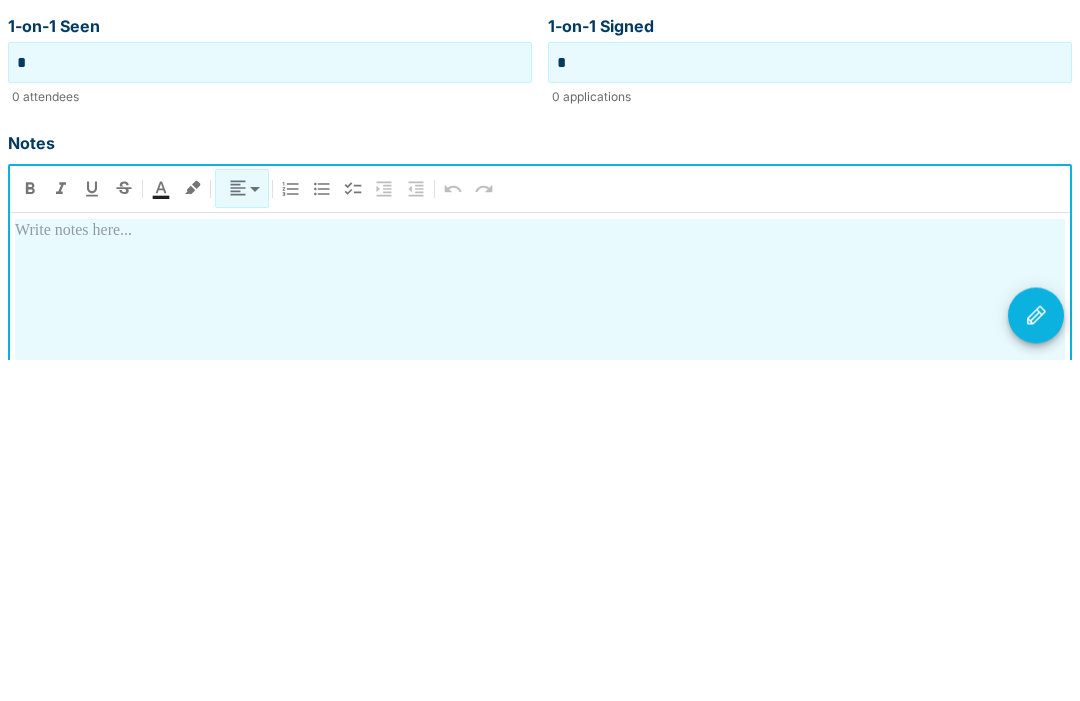type 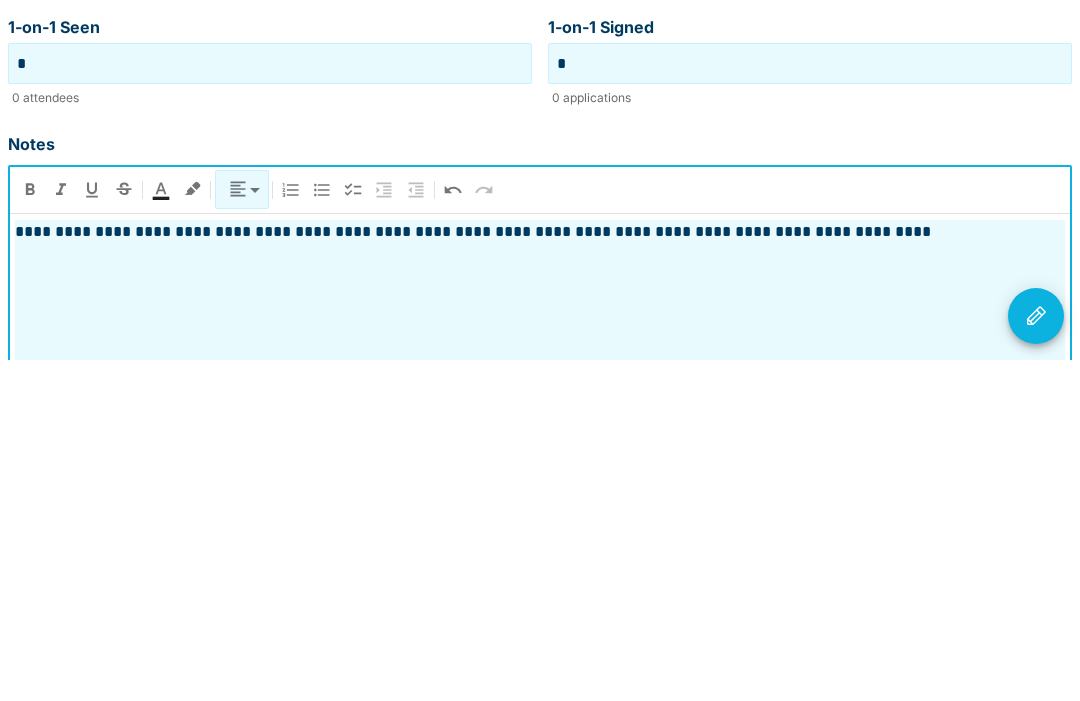 click 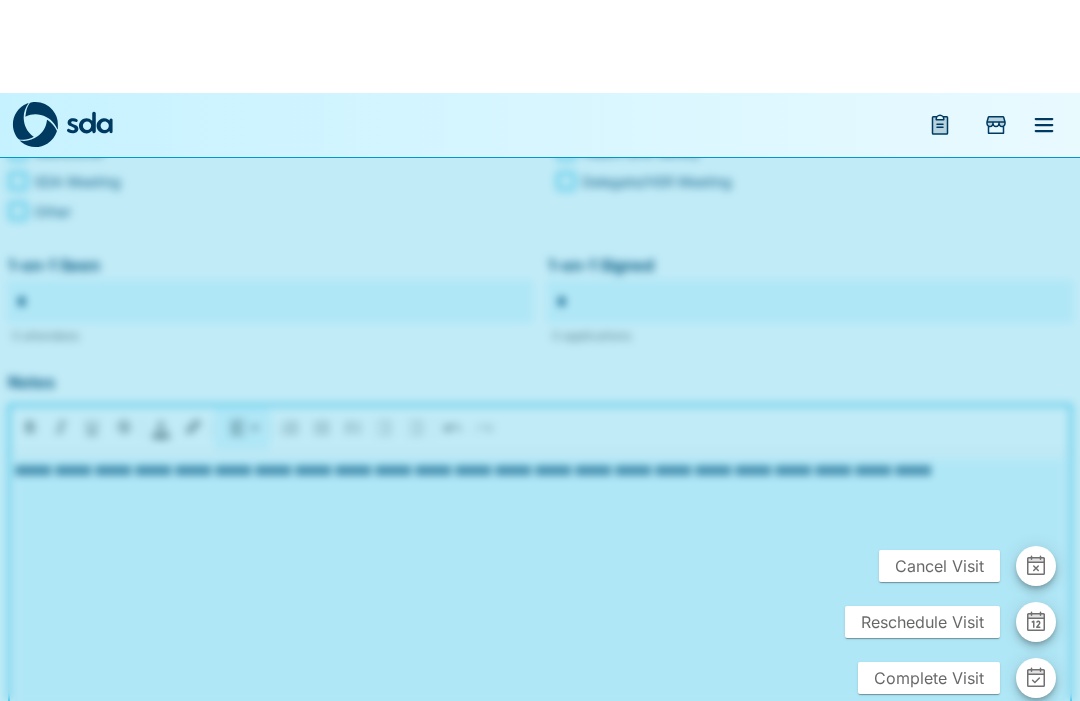 scroll, scrollTop: 408, scrollLeft: 0, axis: vertical 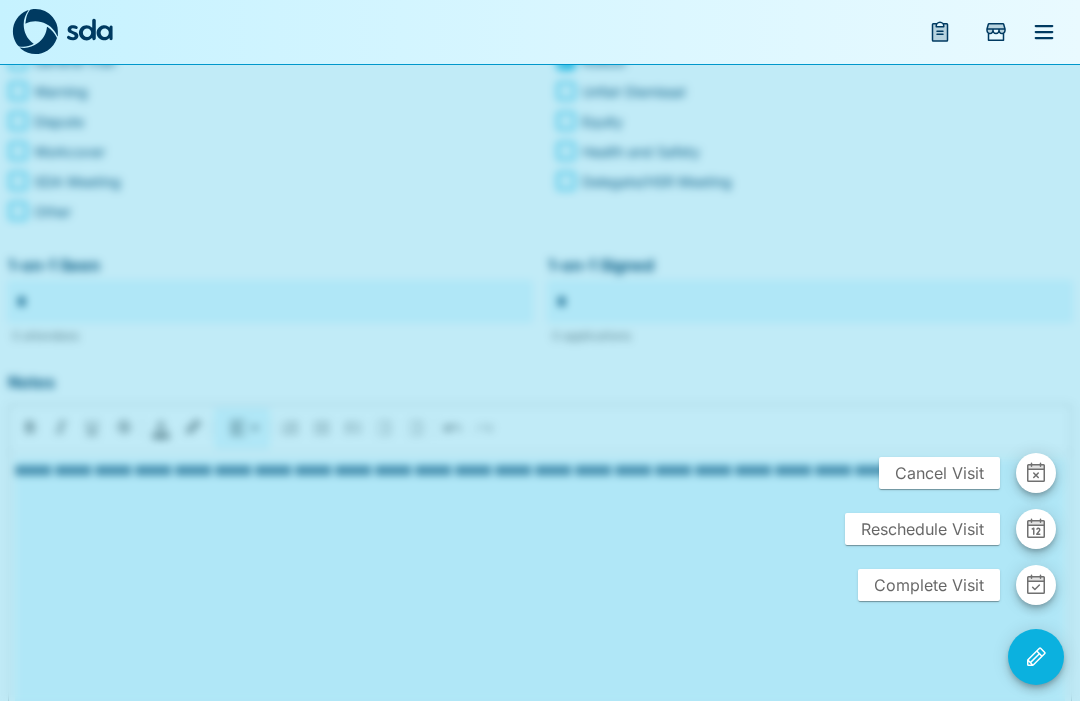 click on "Complete Visit" at bounding box center [929, 585] 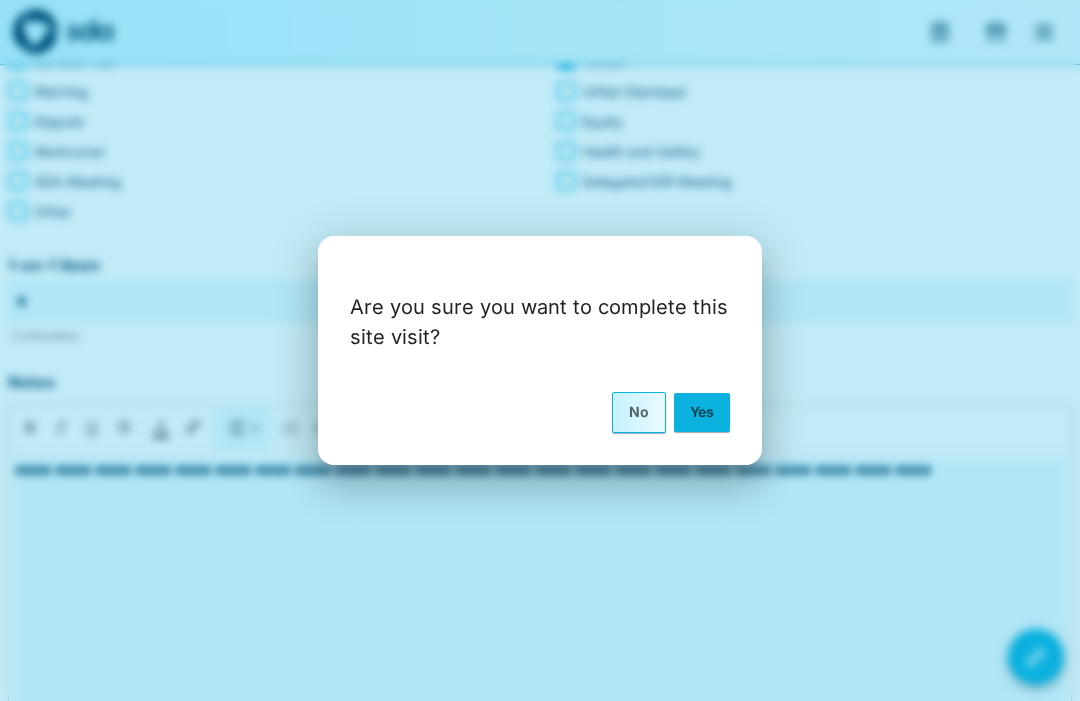 click on "Yes" at bounding box center [702, 412] 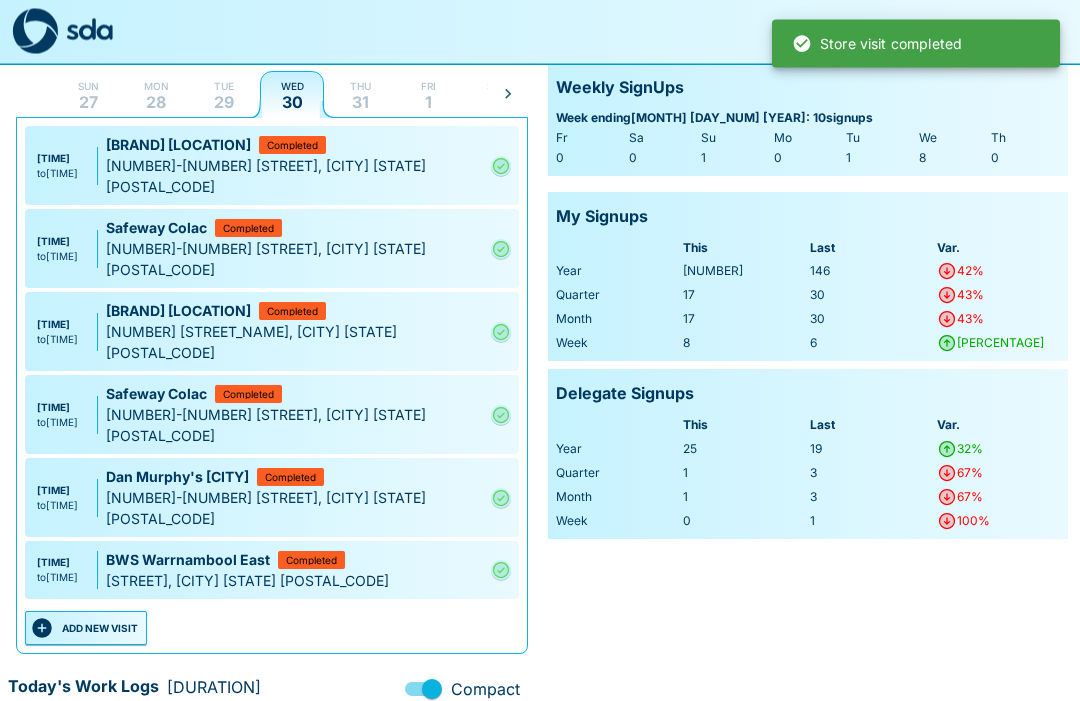 scroll, scrollTop: 115, scrollLeft: 0, axis: vertical 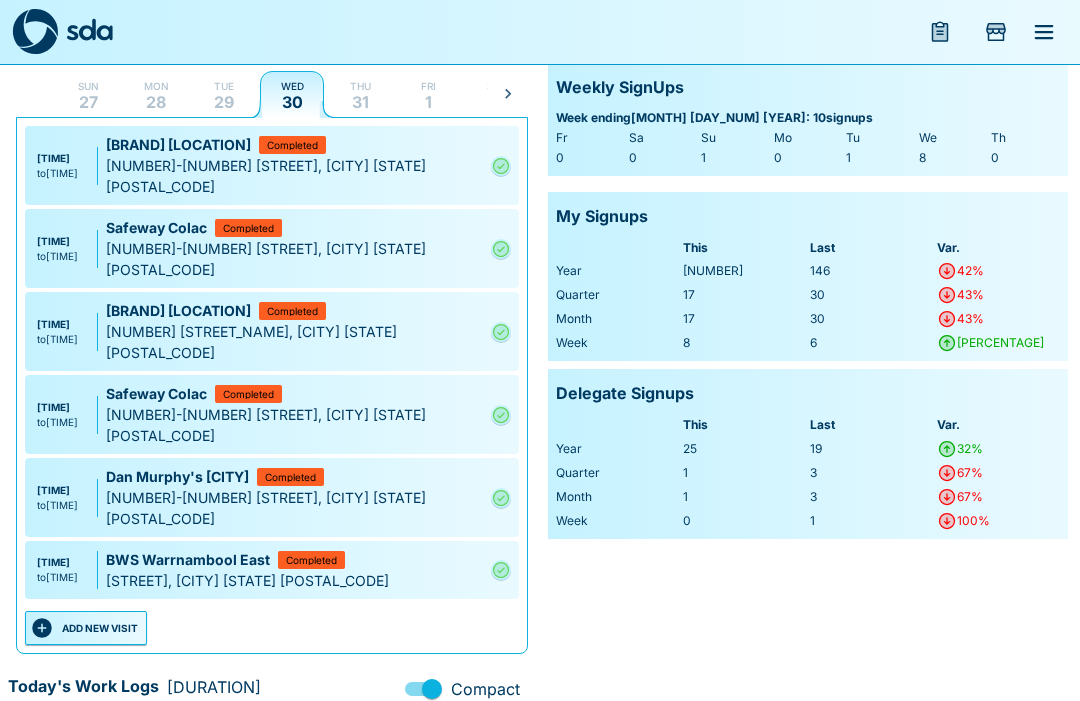 click 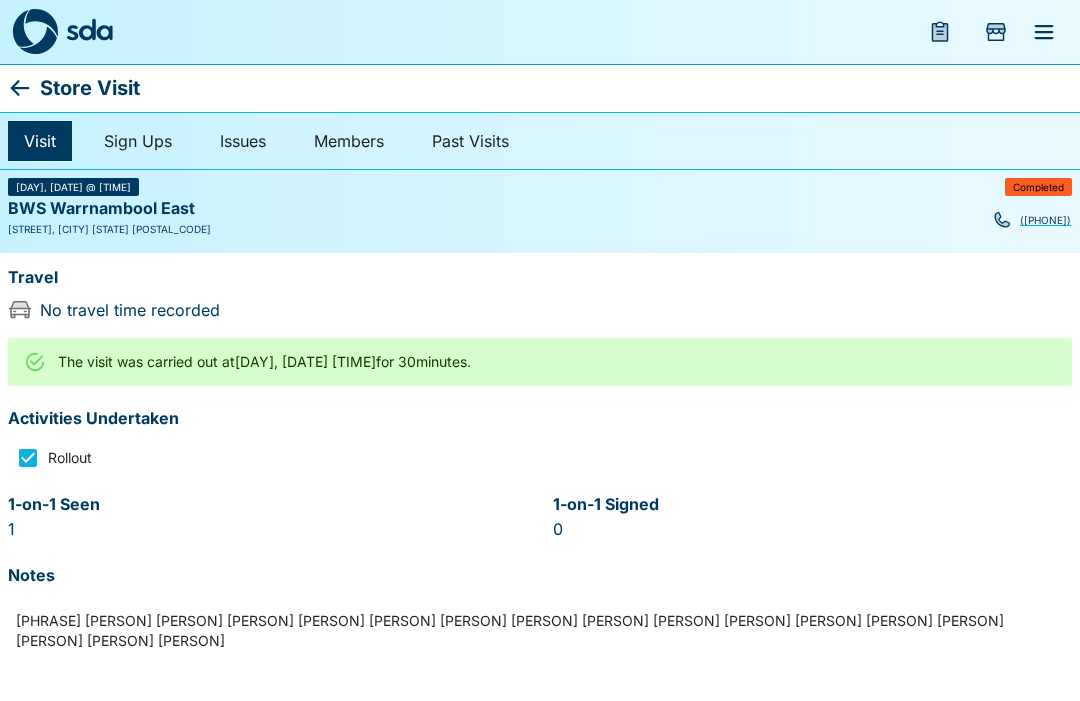 scroll, scrollTop: 0, scrollLeft: 0, axis: both 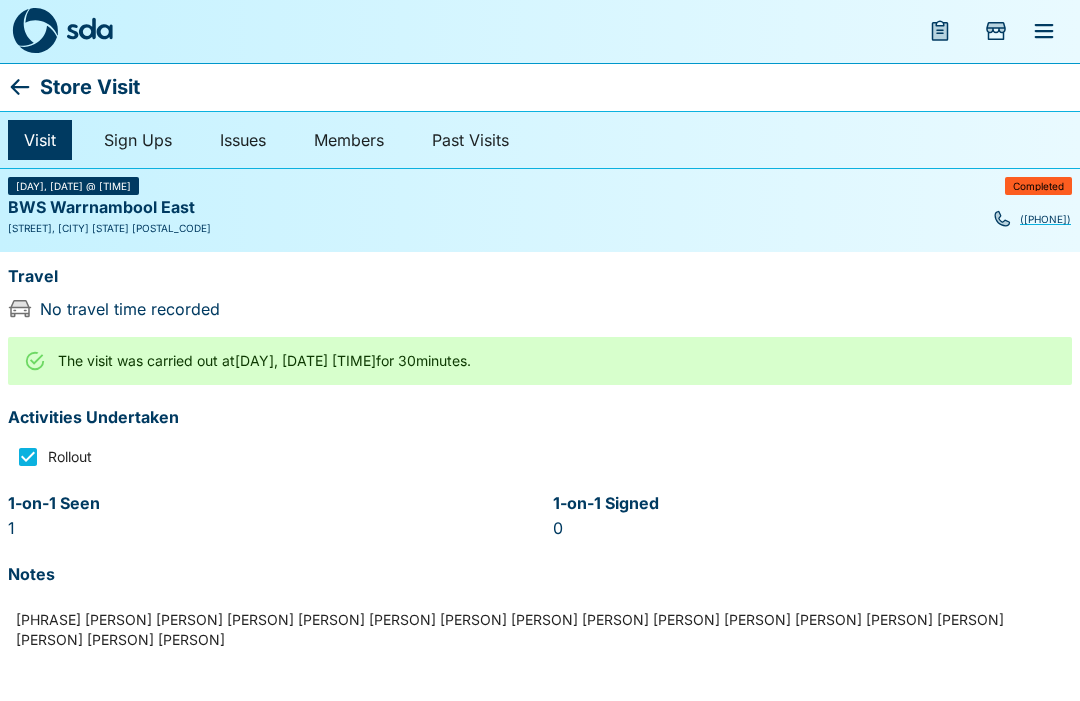 click on "[PHRASE] [PHRASE] [DATE] [TIME] for [DURATION]." at bounding box center (264, 362) 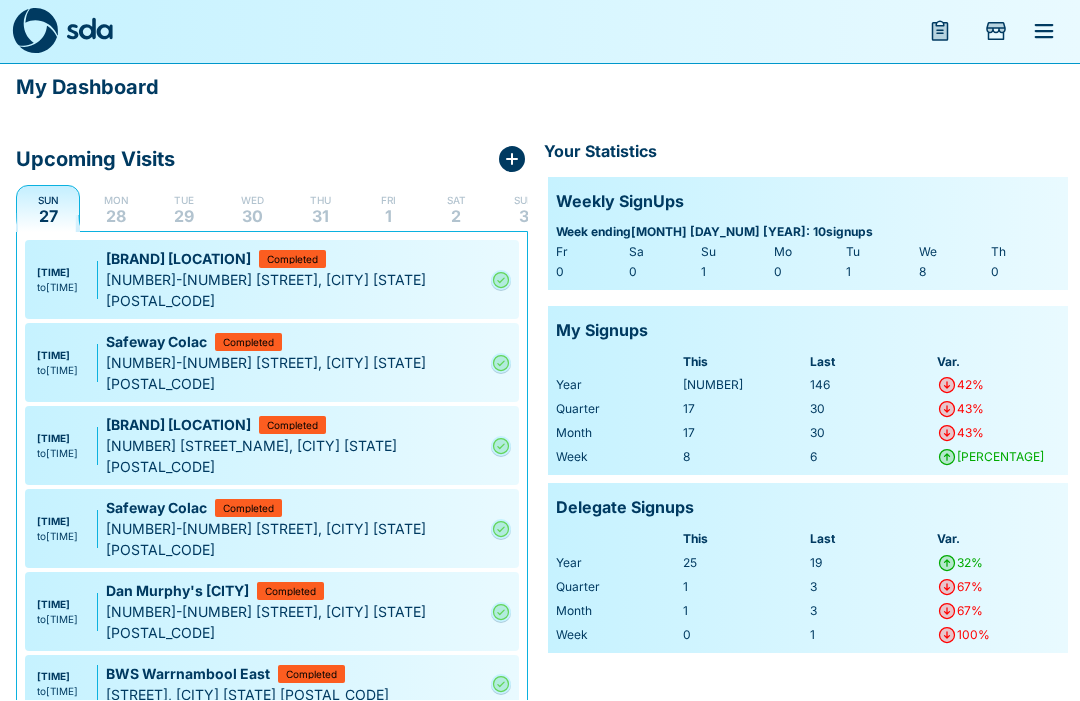scroll, scrollTop: 1, scrollLeft: 0, axis: vertical 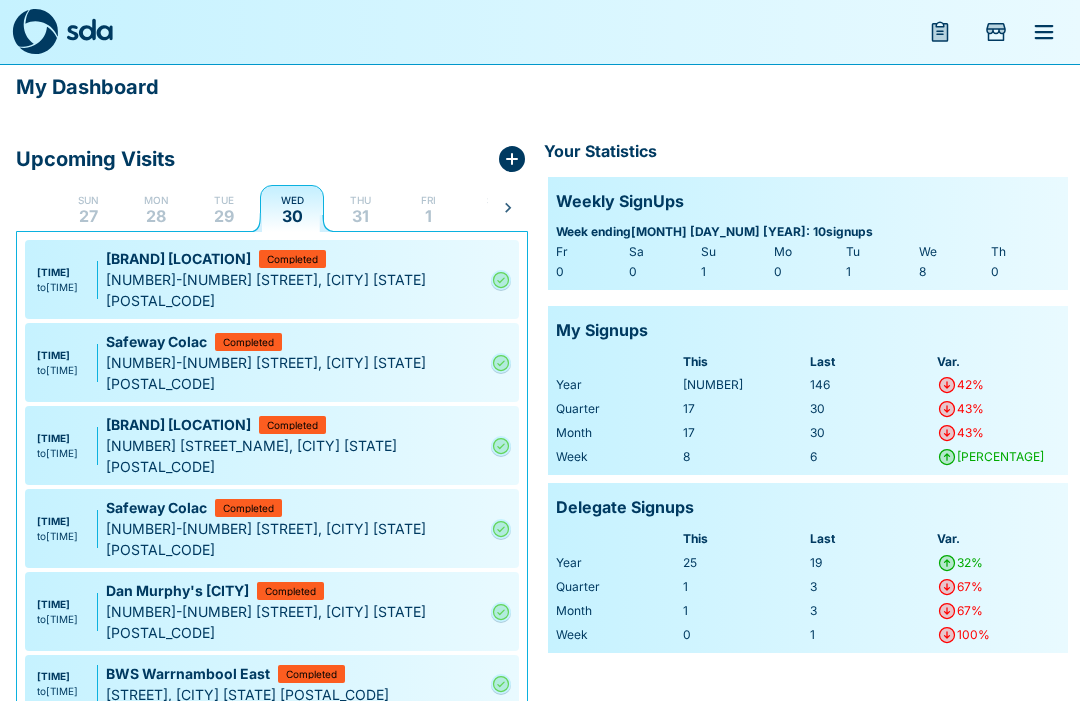 click on "Completed" at bounding box center [311, 674] 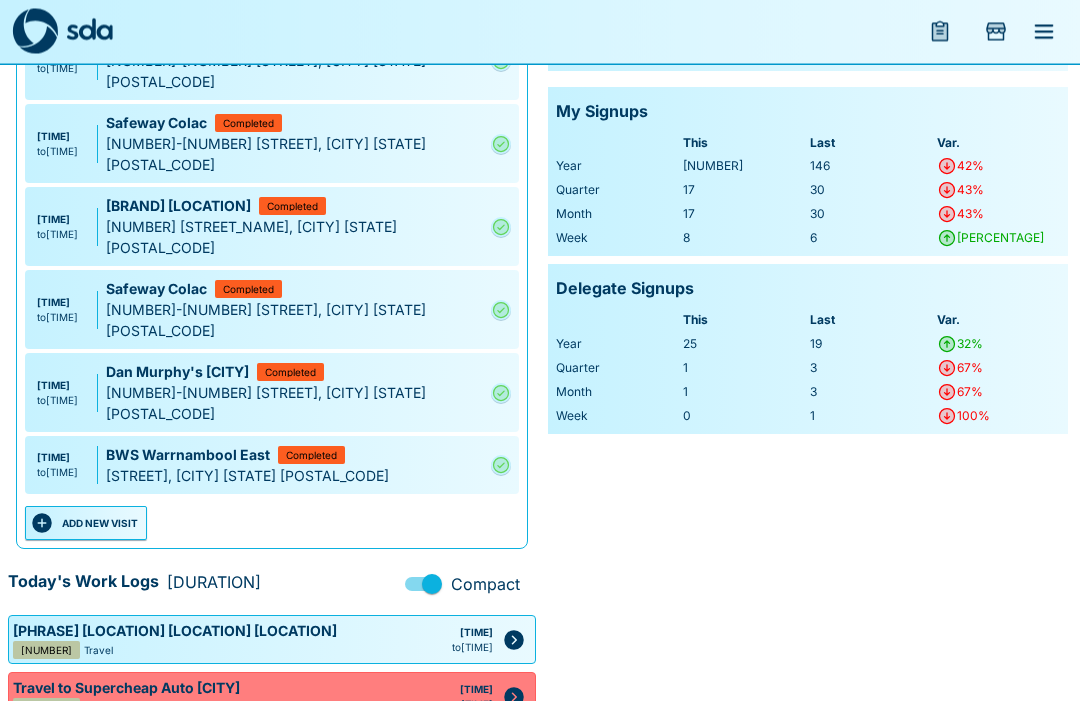 scroll, scrollTop: 224, scrollLeft: 0, axis: vertical 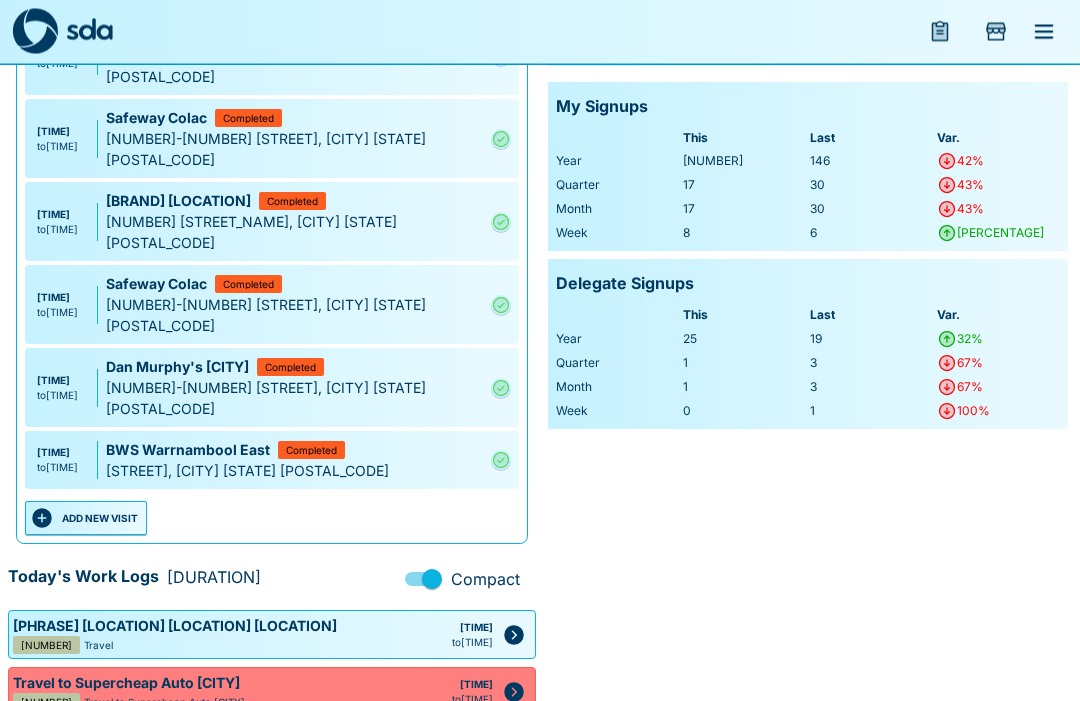 click on "ADD NEW VISIT" at bounding box center [86, 519] 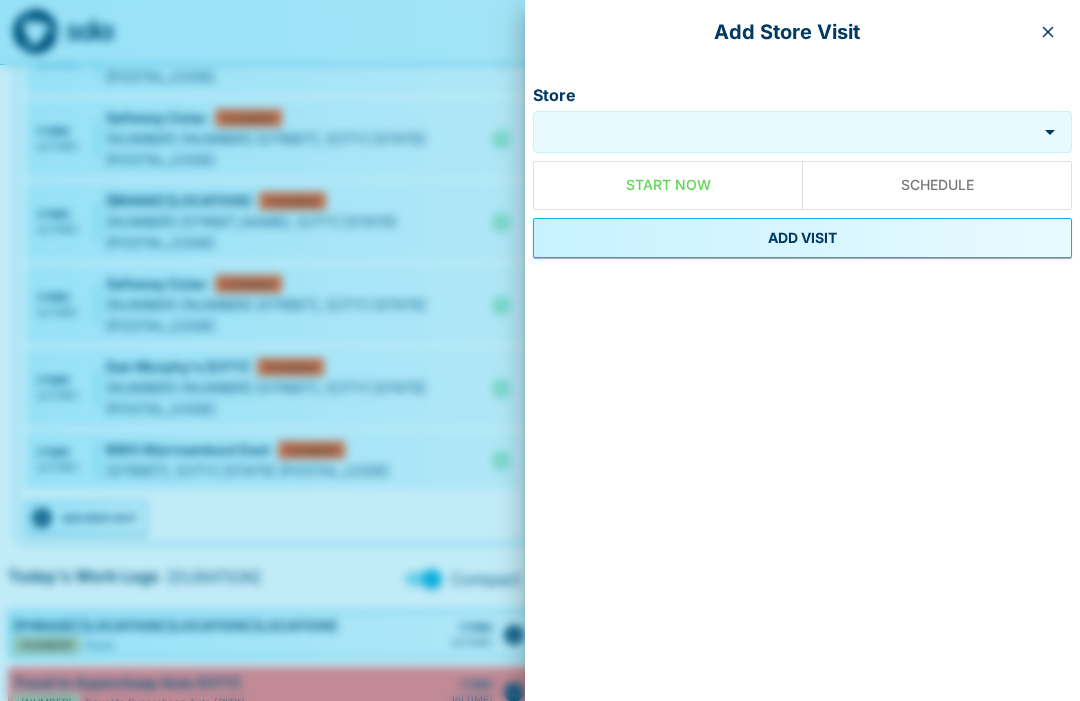 click on "Store" at bounding box center [785, 132] 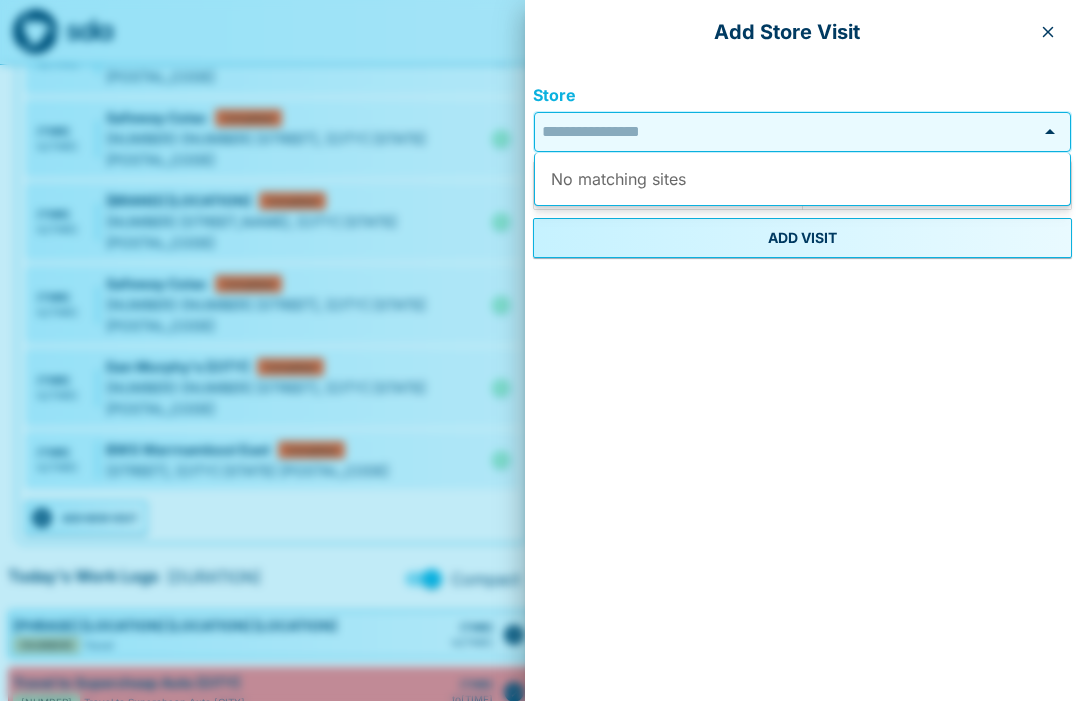 scroll, scrollTop: 224, scrollLeft: 0, axis: vertical 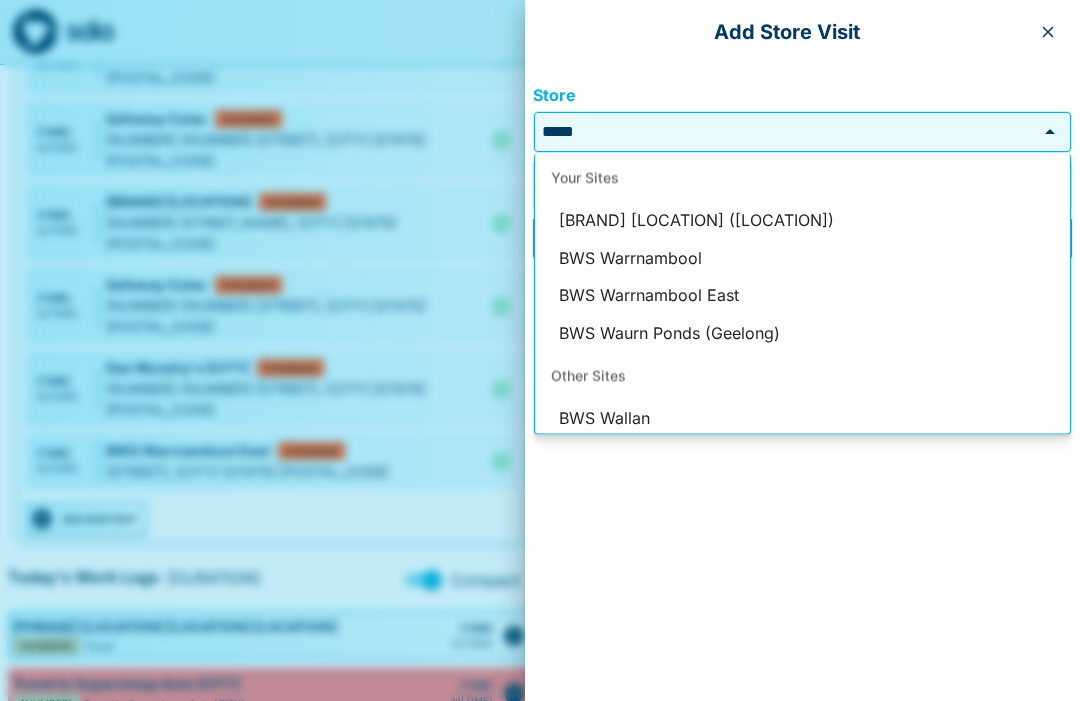 click on "BWS Warrnambool" at bounding box center (802, 258) 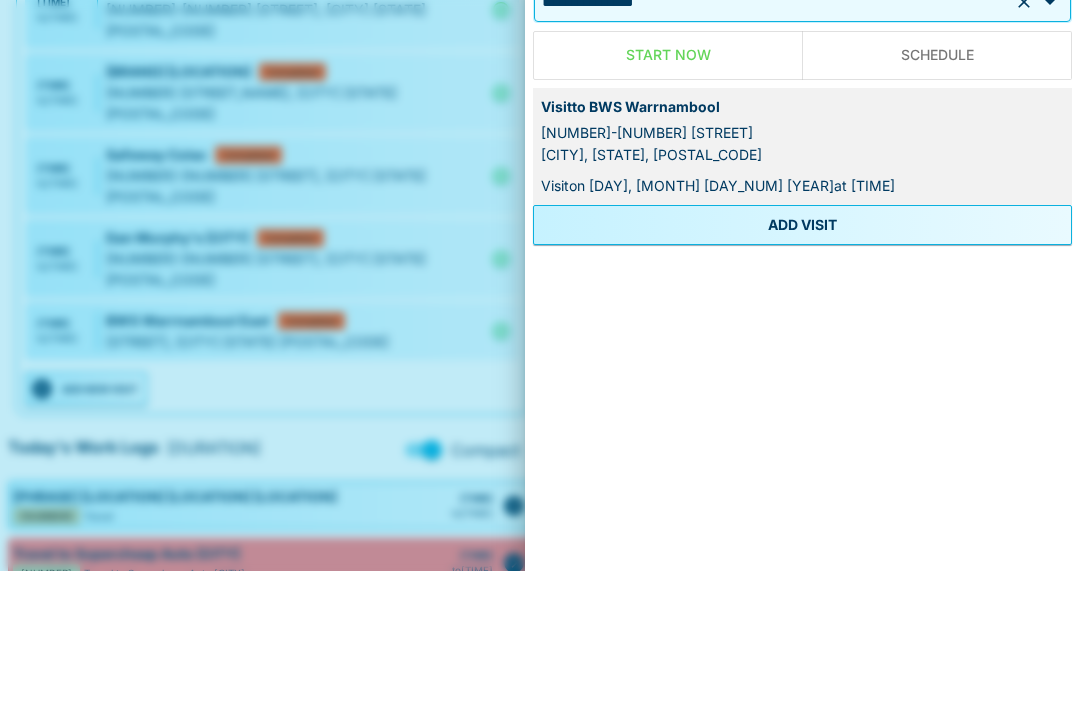 click on "ADD VISIT" at bounding box center [802, 355] 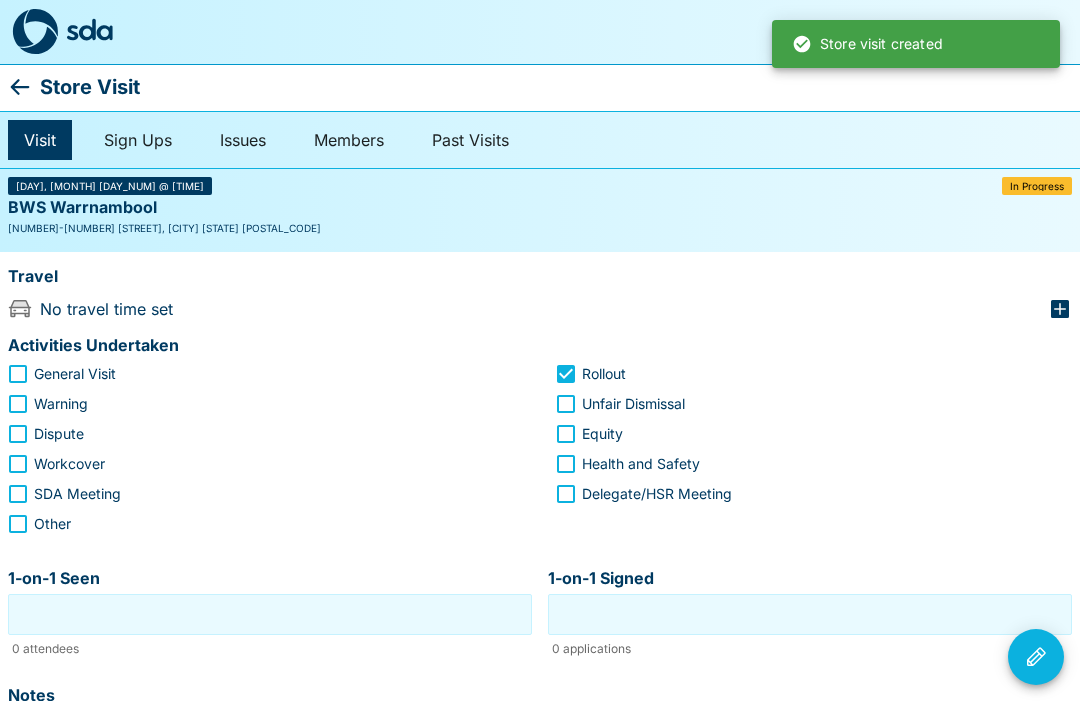 scroll, scrollTop: 0, scrollLeft: 0, axis: both 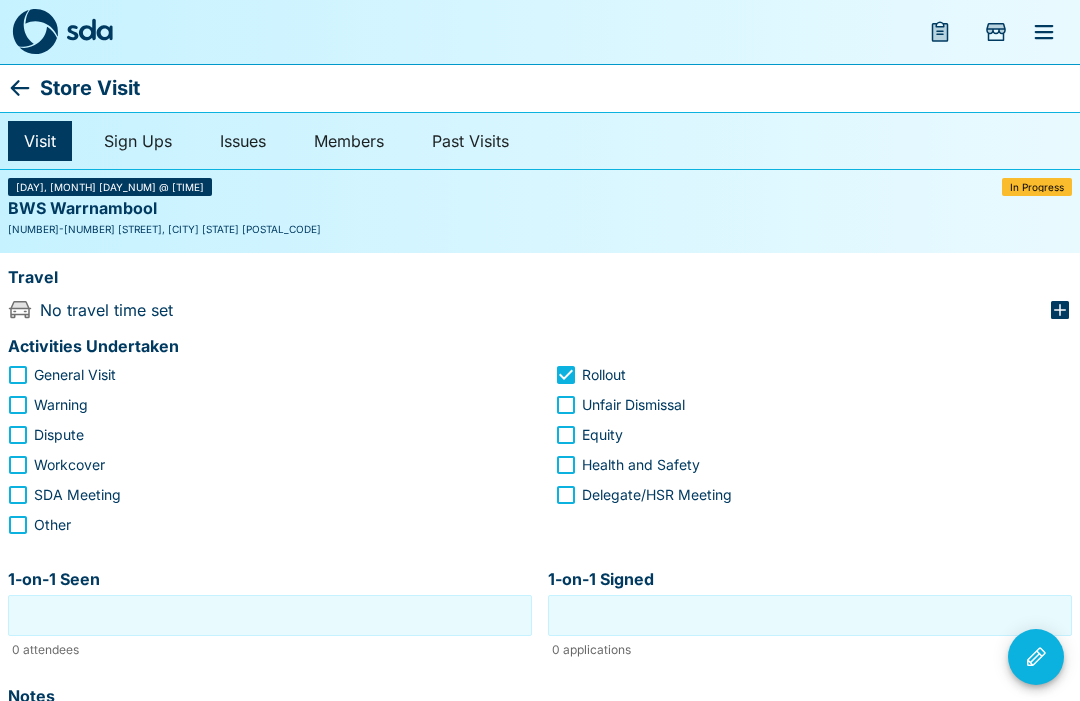 click 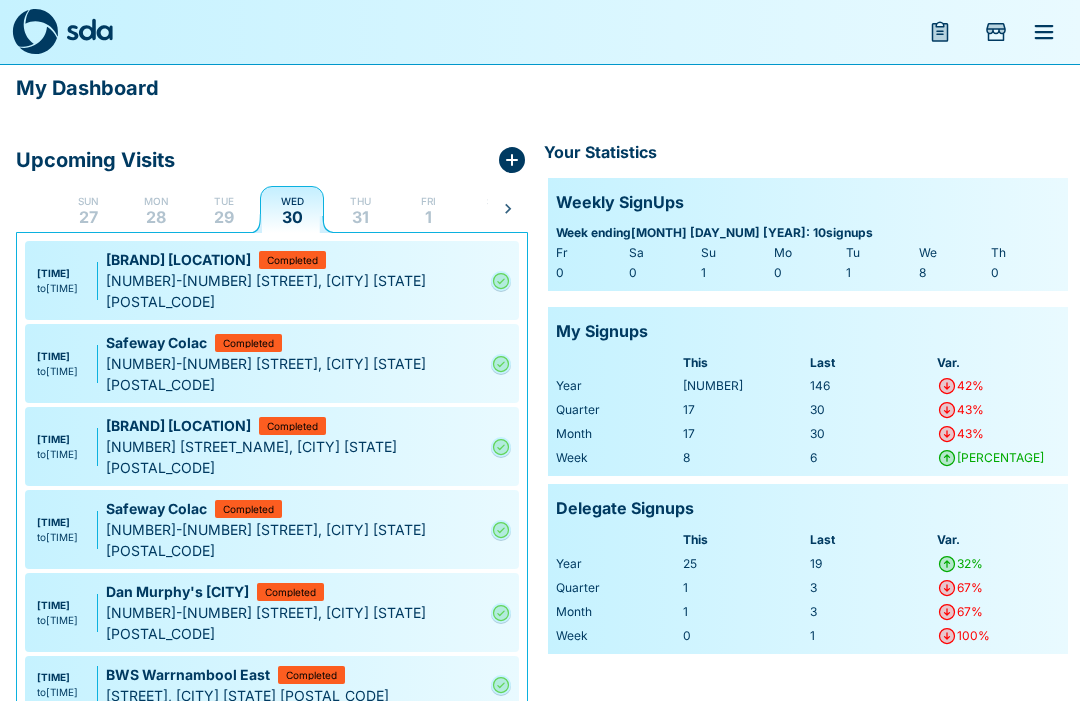 click at bounding box center (501, 758) 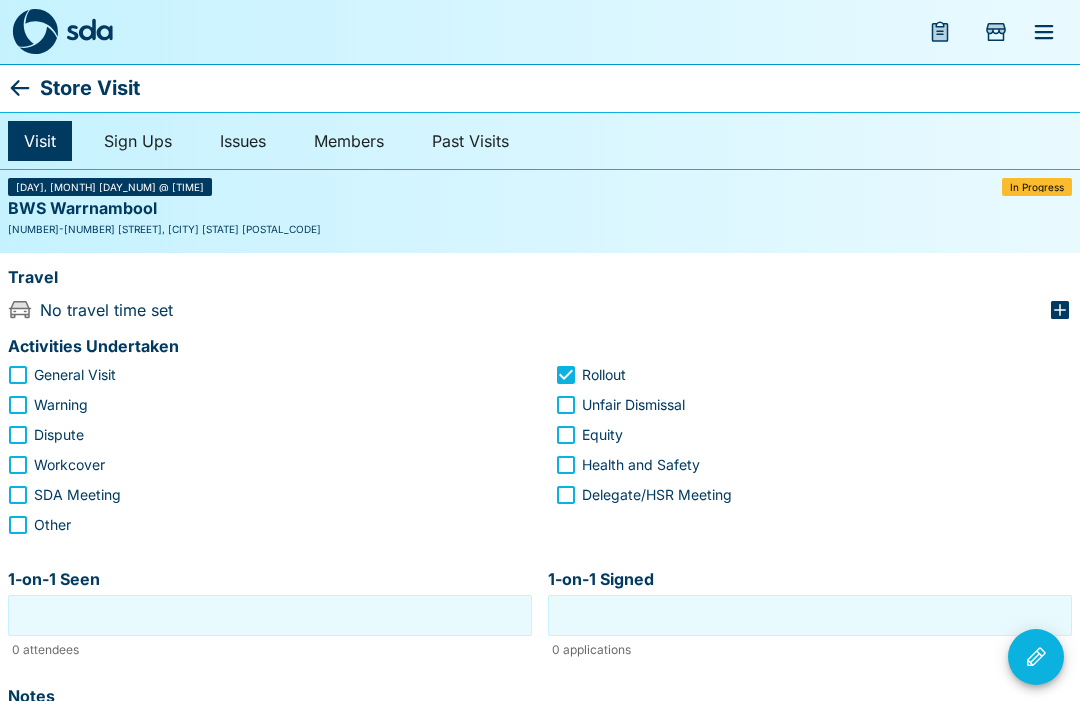 click 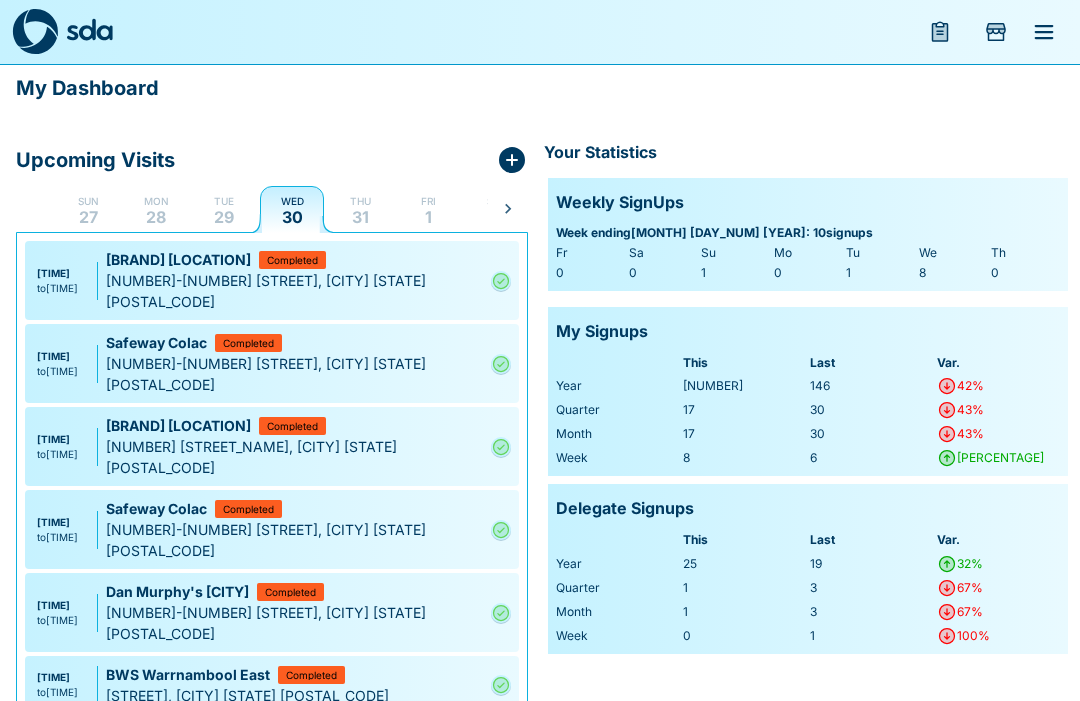 click 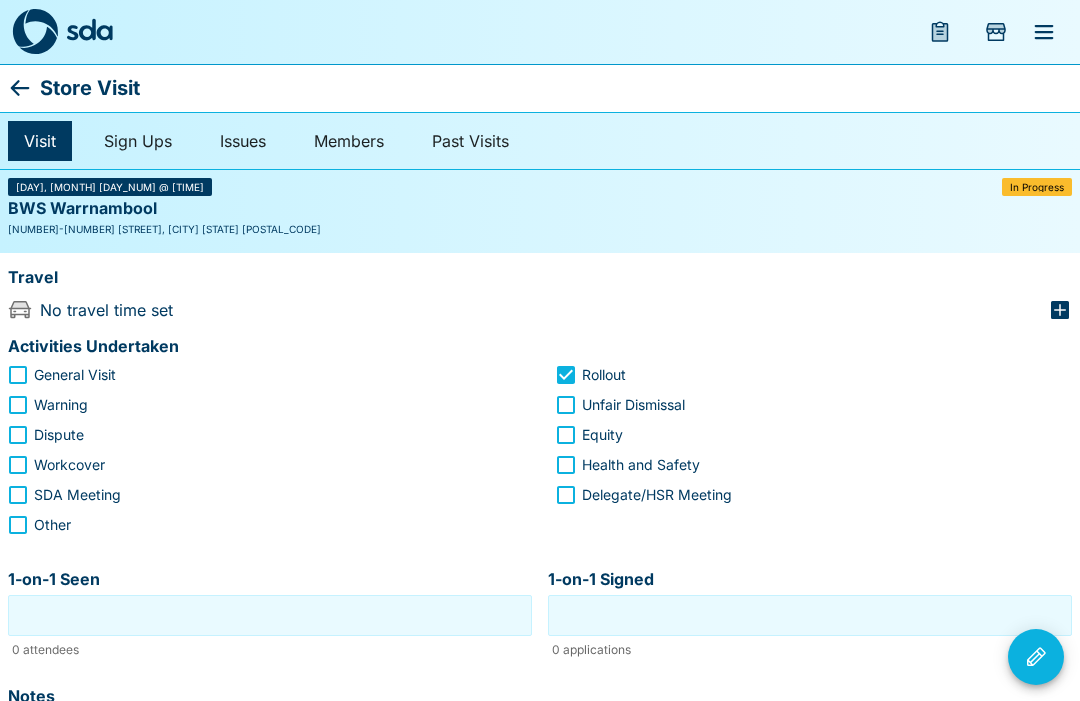 click 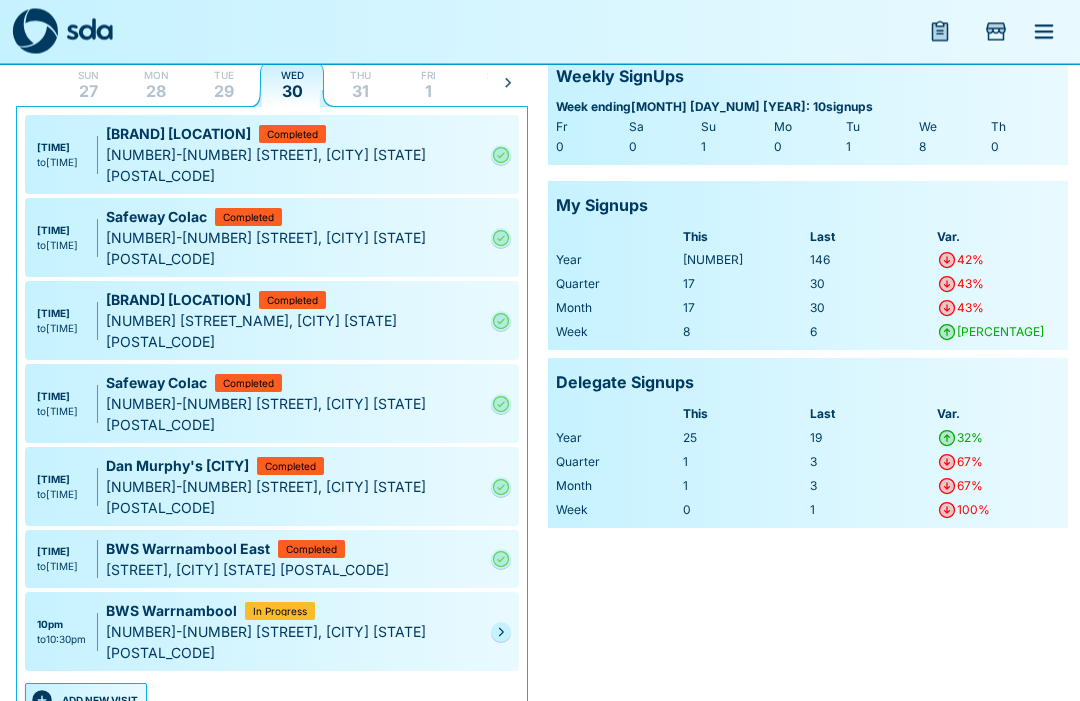 scroll, scrollTop: 128, scrollLeft: 0, axis: vertical 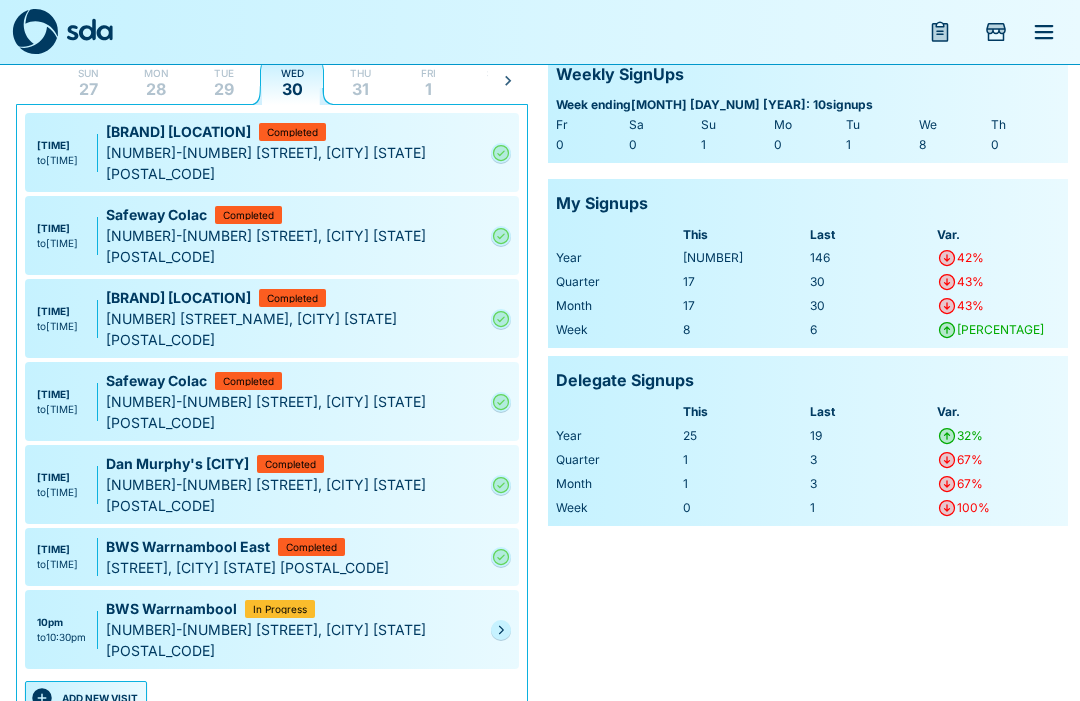 click on "[TIME] [TIME] [BRAND] [LOCATION] [PHRASE] [NUMBER]-[NUMBER] [STREET], [CITY] [STATE] [POSTAL_CODE]" at bounding box center (272, 629) 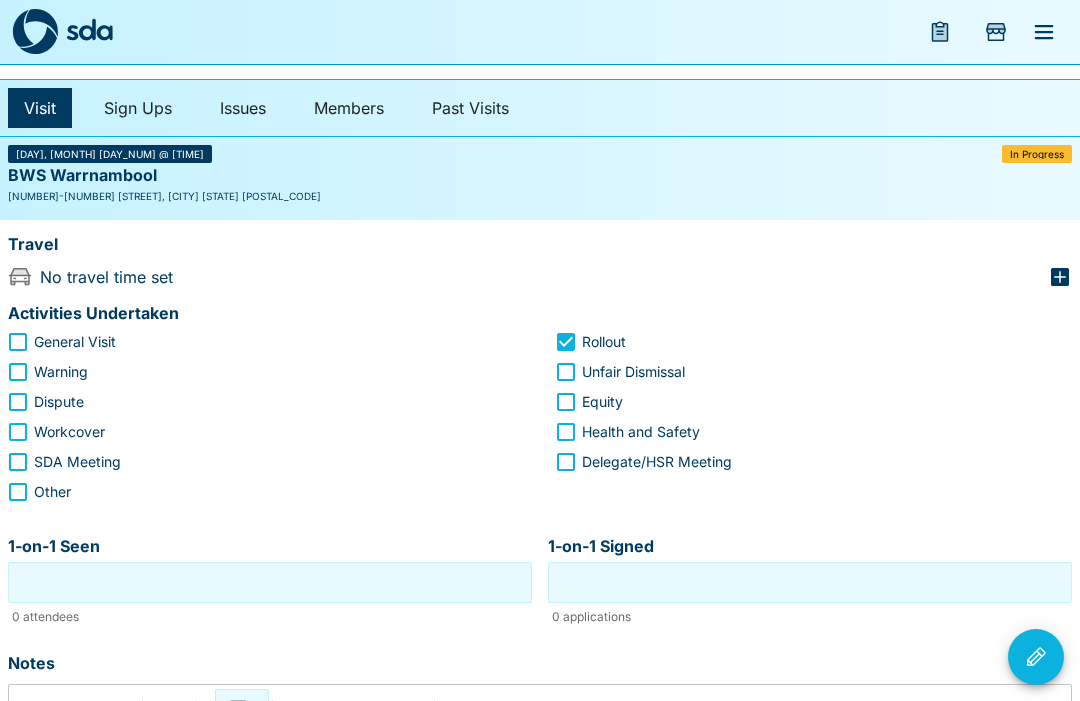 scroll, scrollTop: 0, scrollLeft: 0, axis: both 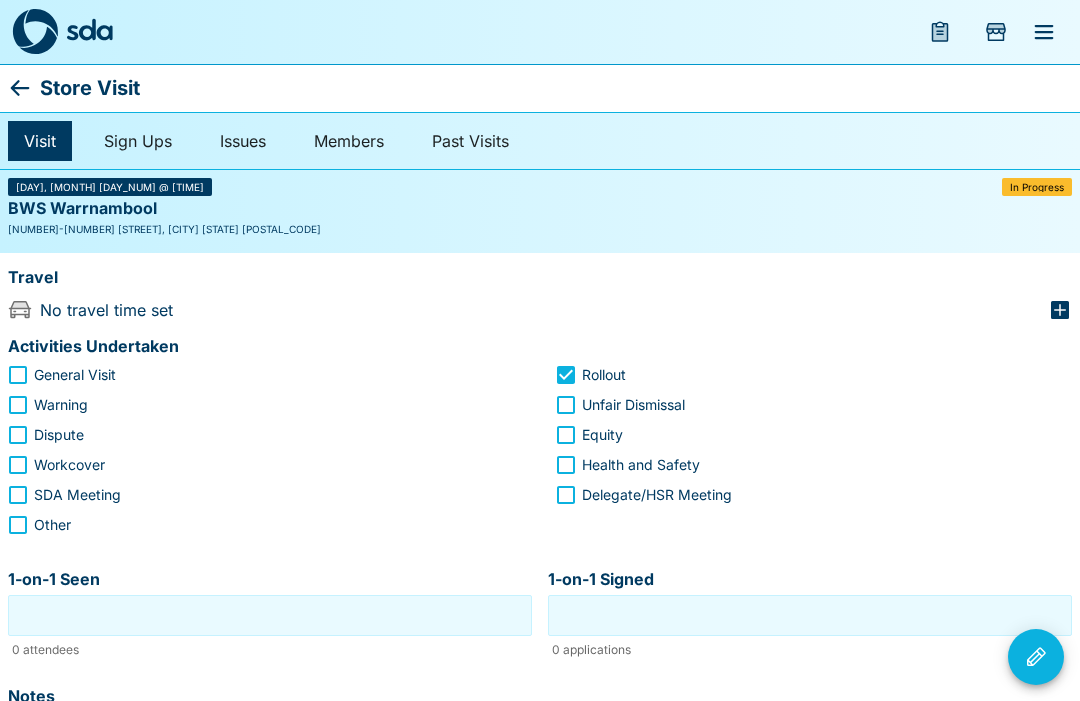 click on "Store Visit" at bounding box center (90, 88) 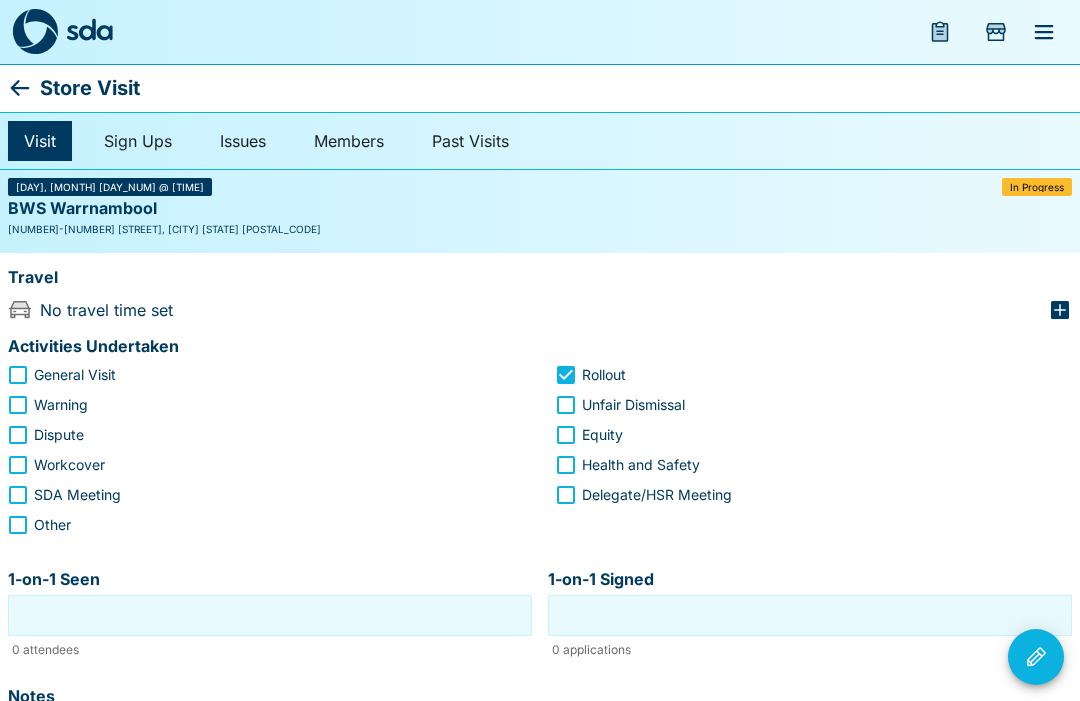 click 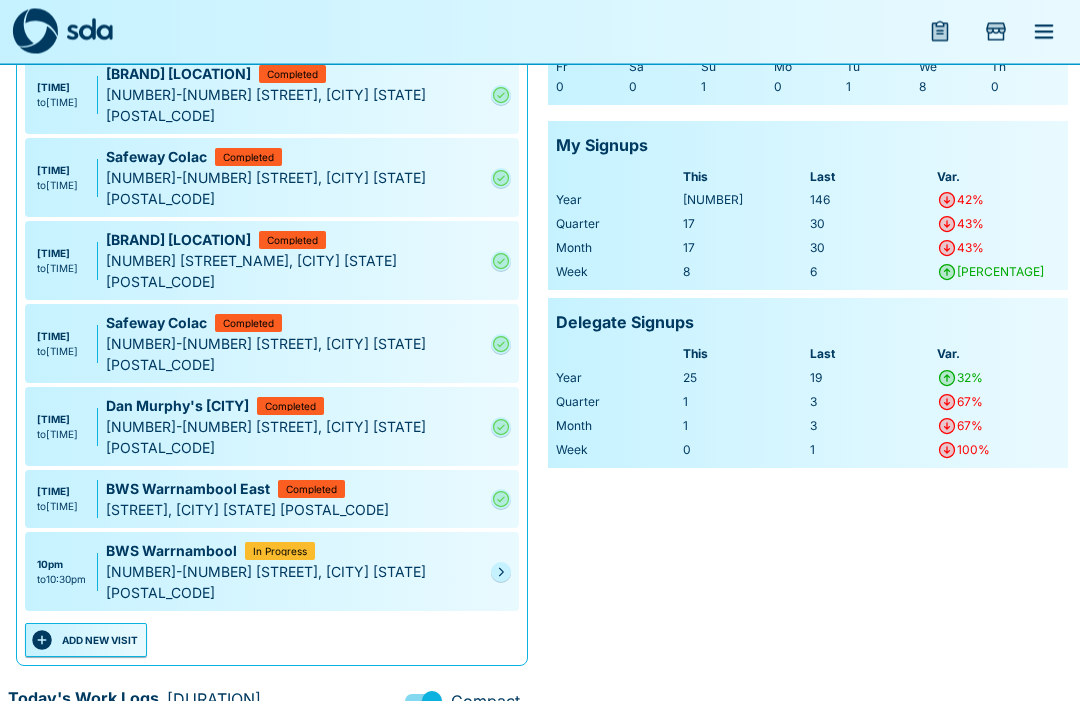 scroll, scrollTop: 217, scrollLeft: 0, axis: vertical 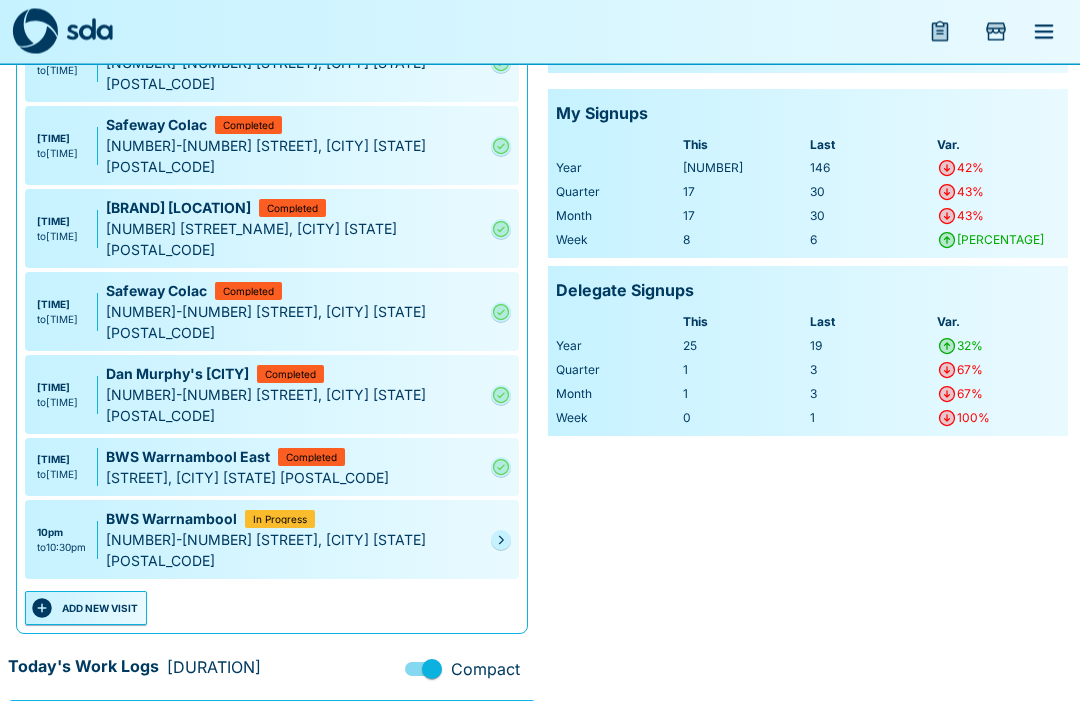 click on "[NUMBER]-[NUMBER] [STREET], [CITY] [STATE] [POSTAL_CODE]" at bounding box center (294, 551) 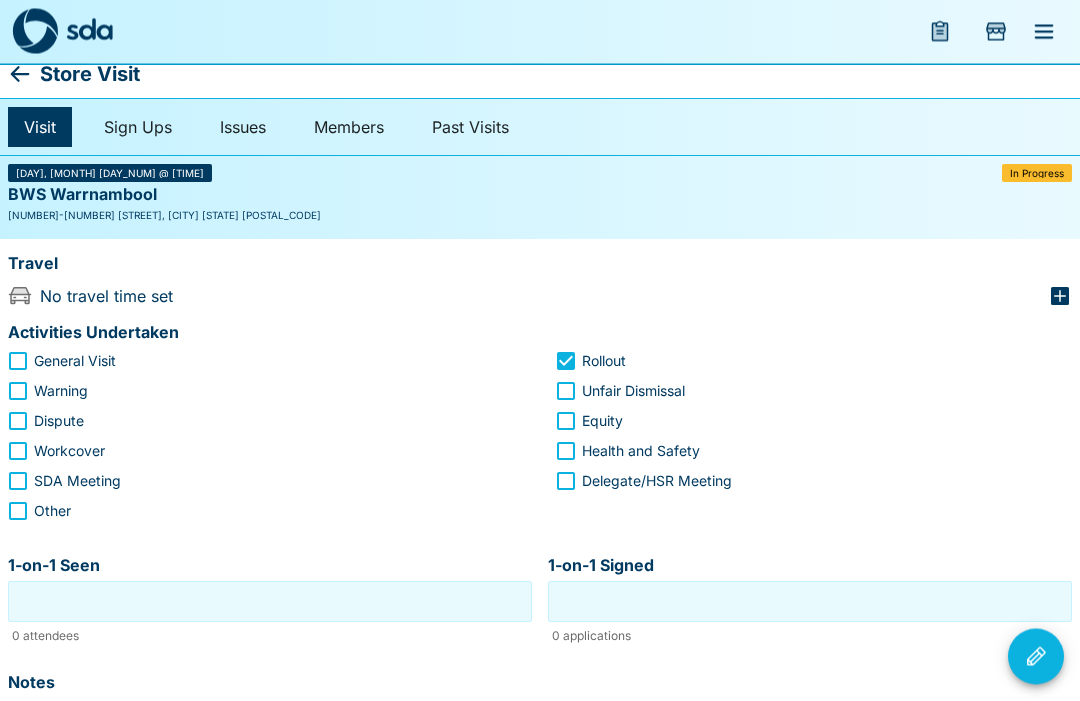 scroll, scrollTop: 0, scrollLeft: 0, axis: both 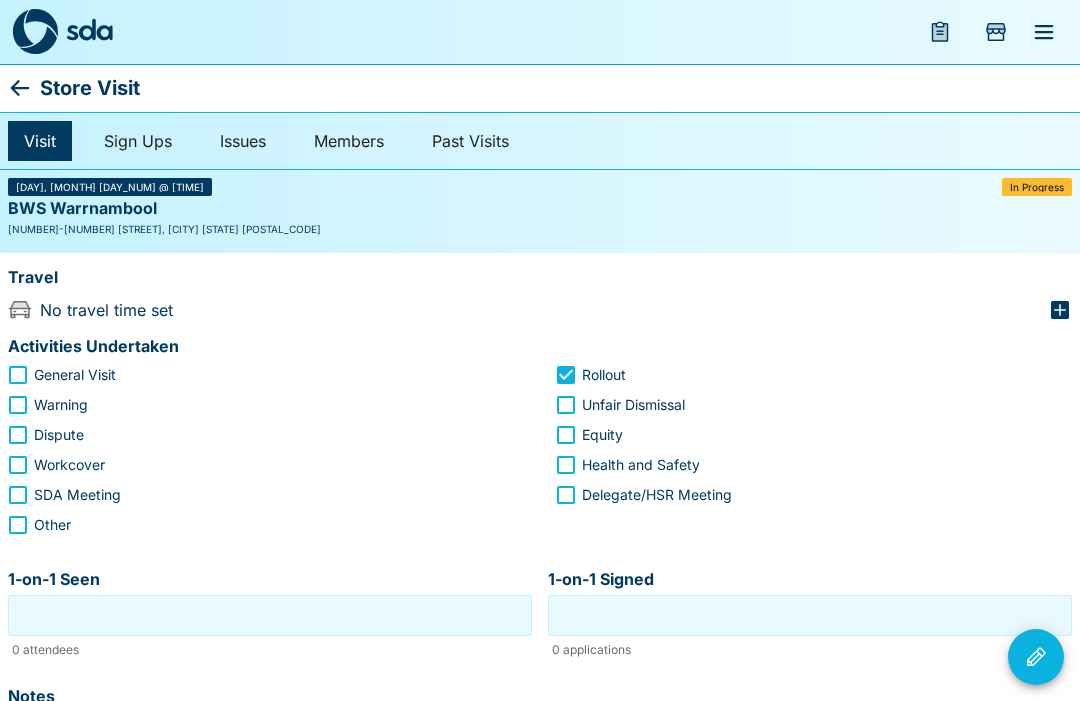 click on "Store Visit" at bounding box center [90, 88] 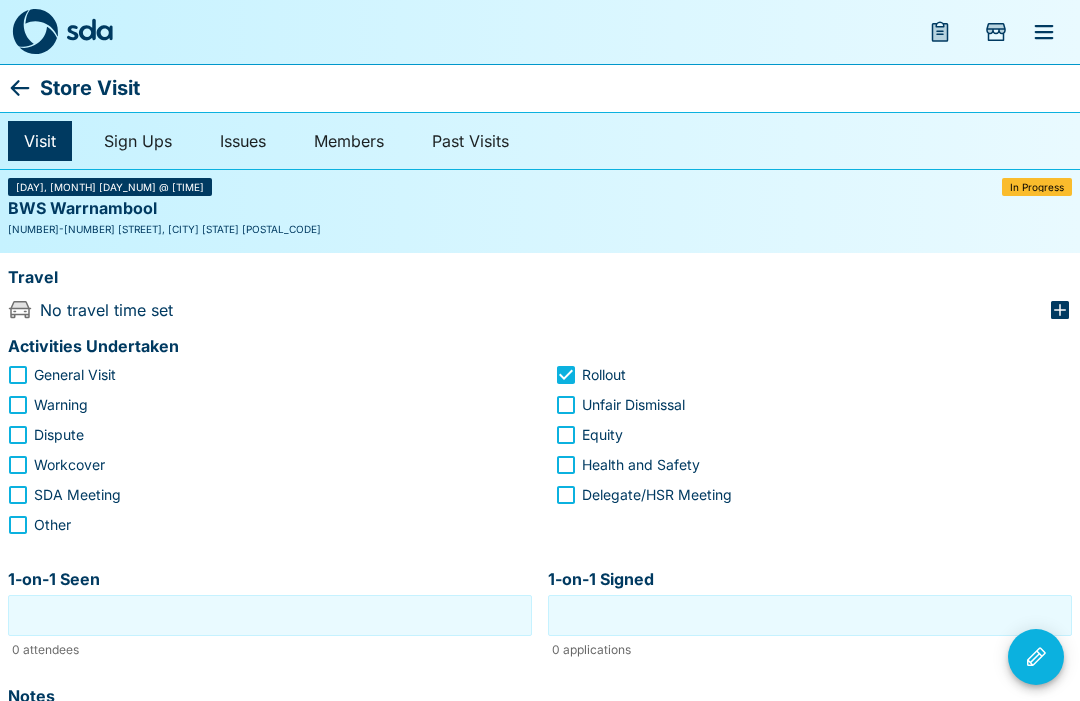 click 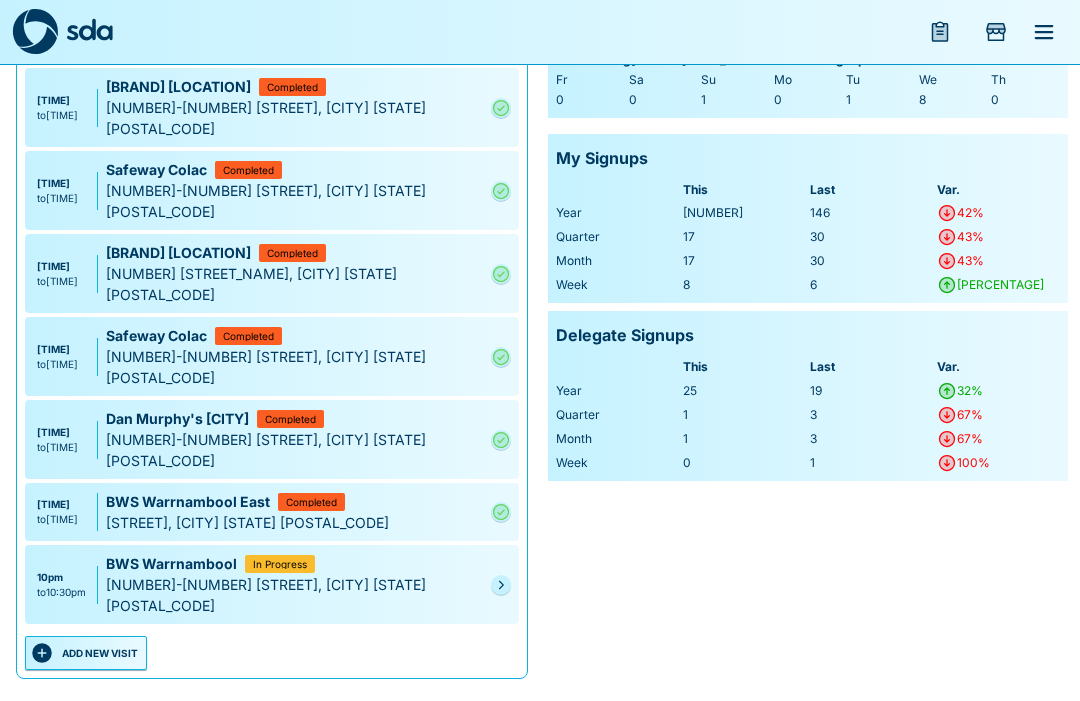 scroll, scrollTop: 185, scrollLeft: 0, axis: vertical 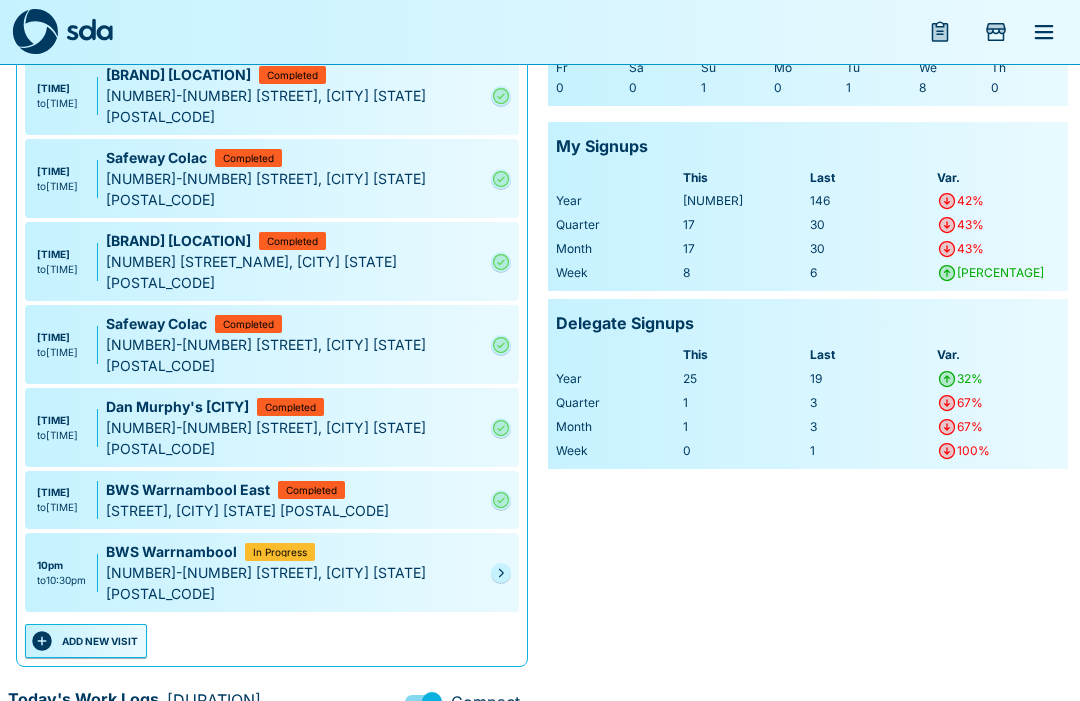 click at bounding box center [501, 573] 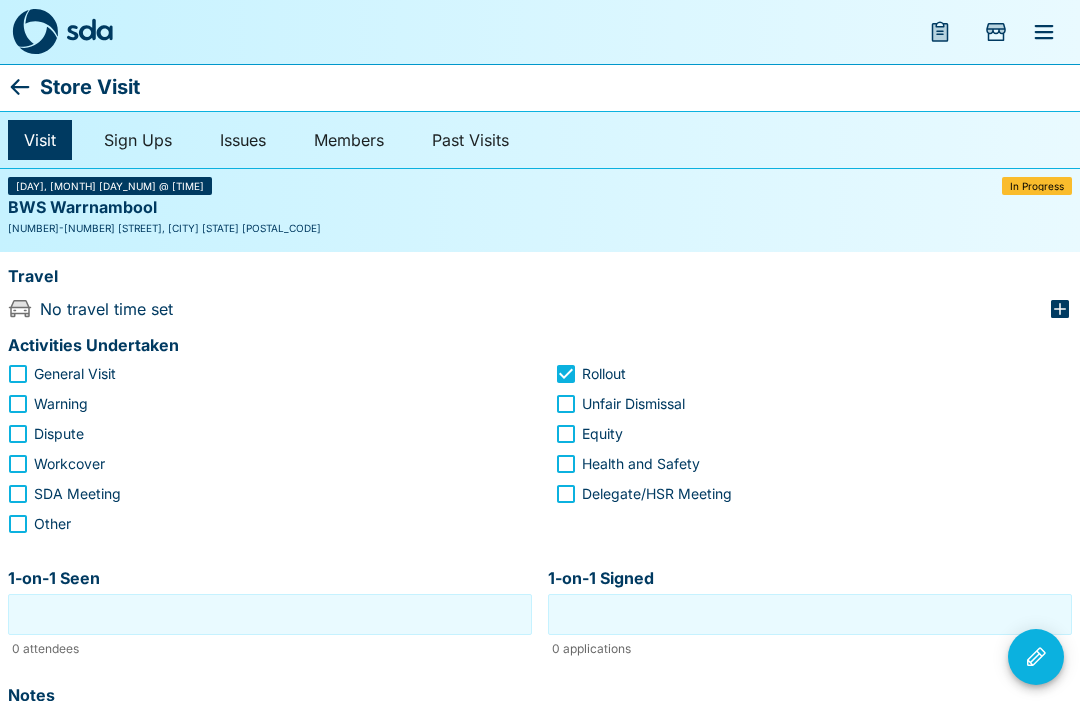 scroll, scrollTop: 0, scrollLeft: 0, axis: both 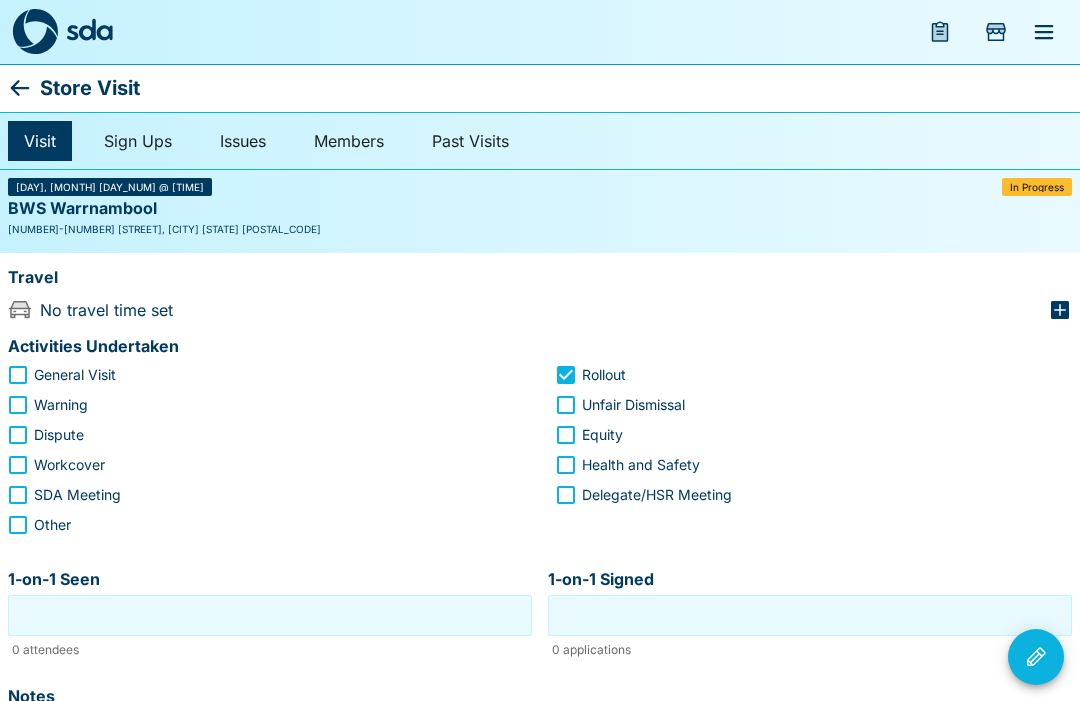 click 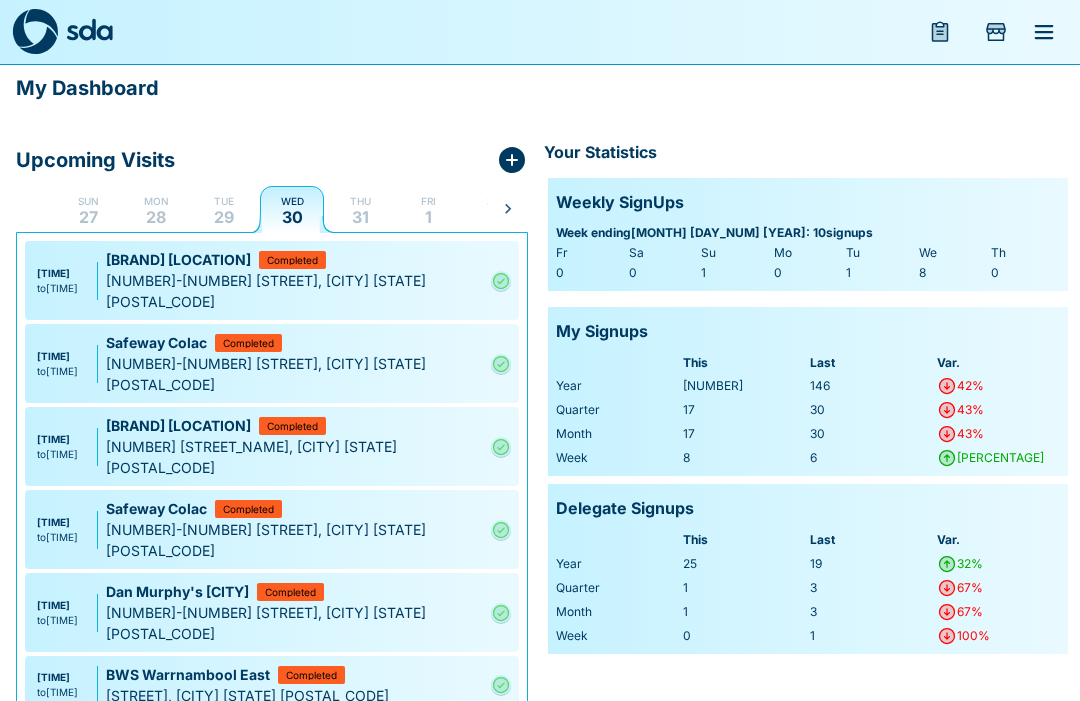 click at bounding box center [501, 758] 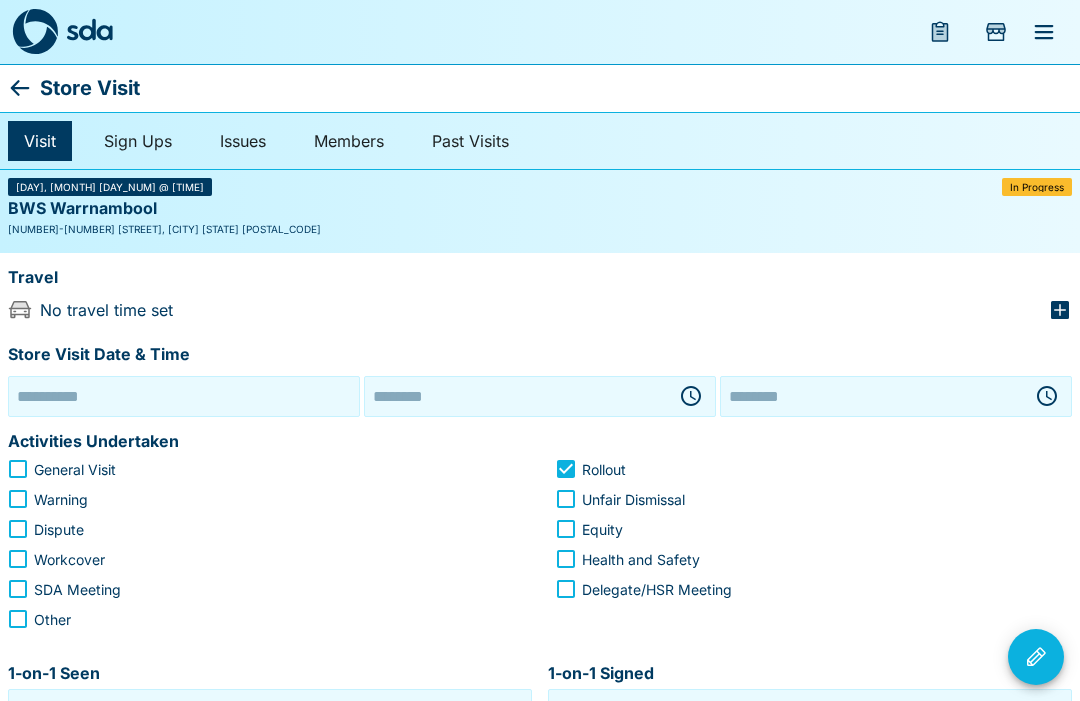 type on "**********" 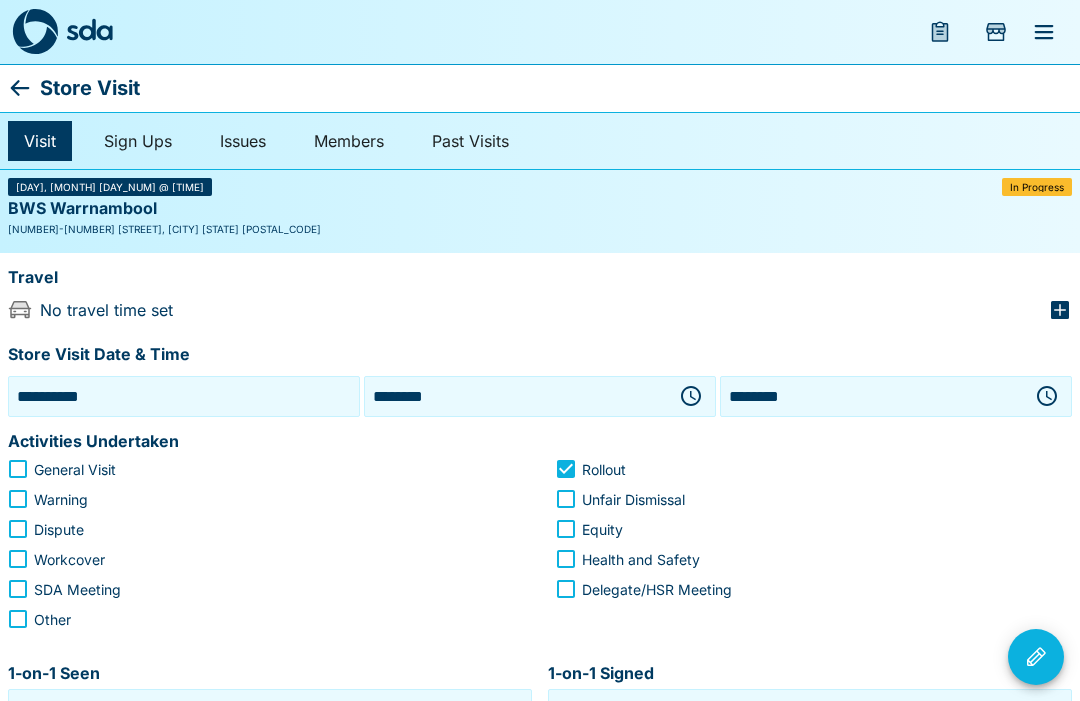 click 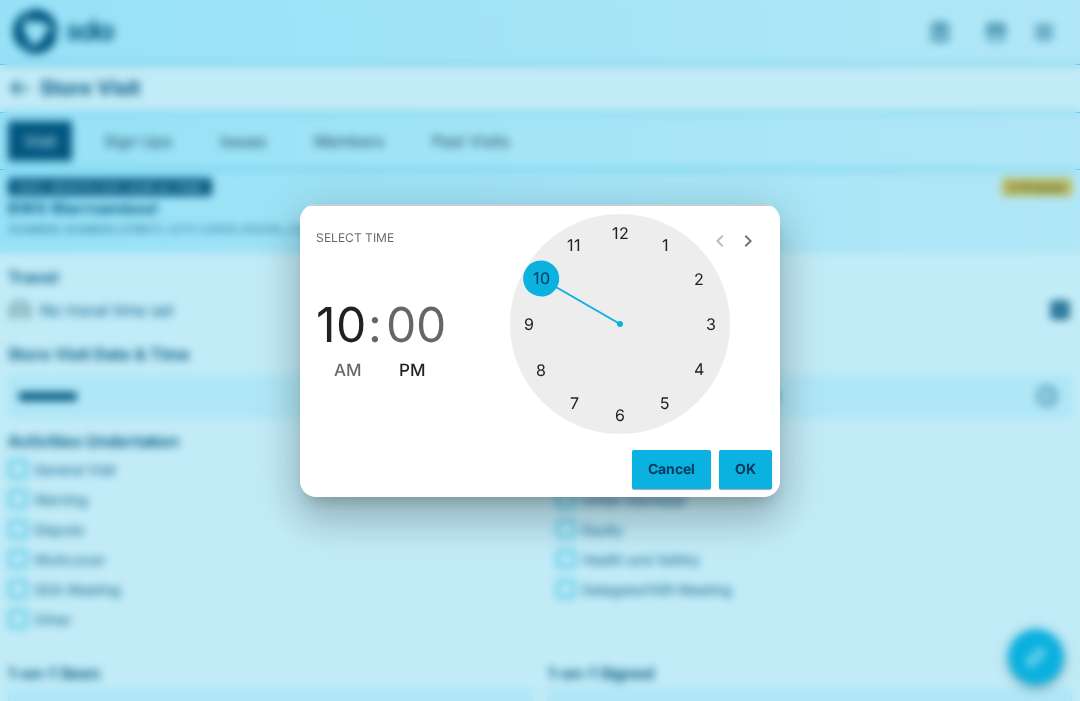 click at bounding box center (620, 324) 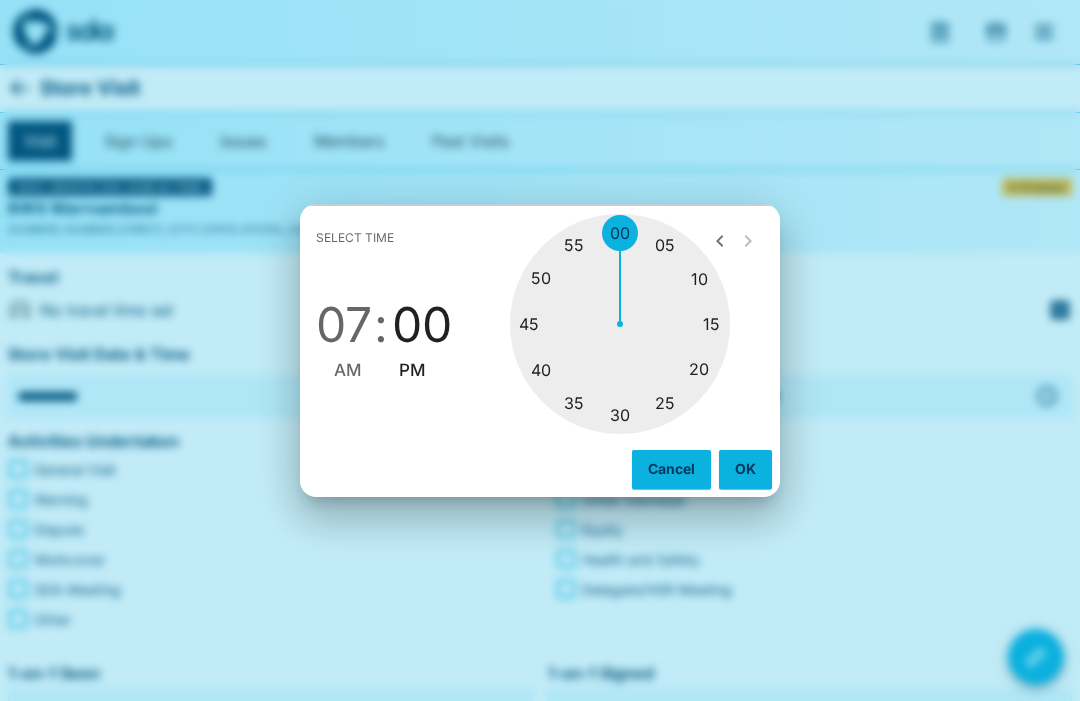 click at bounding box center [620, 324] 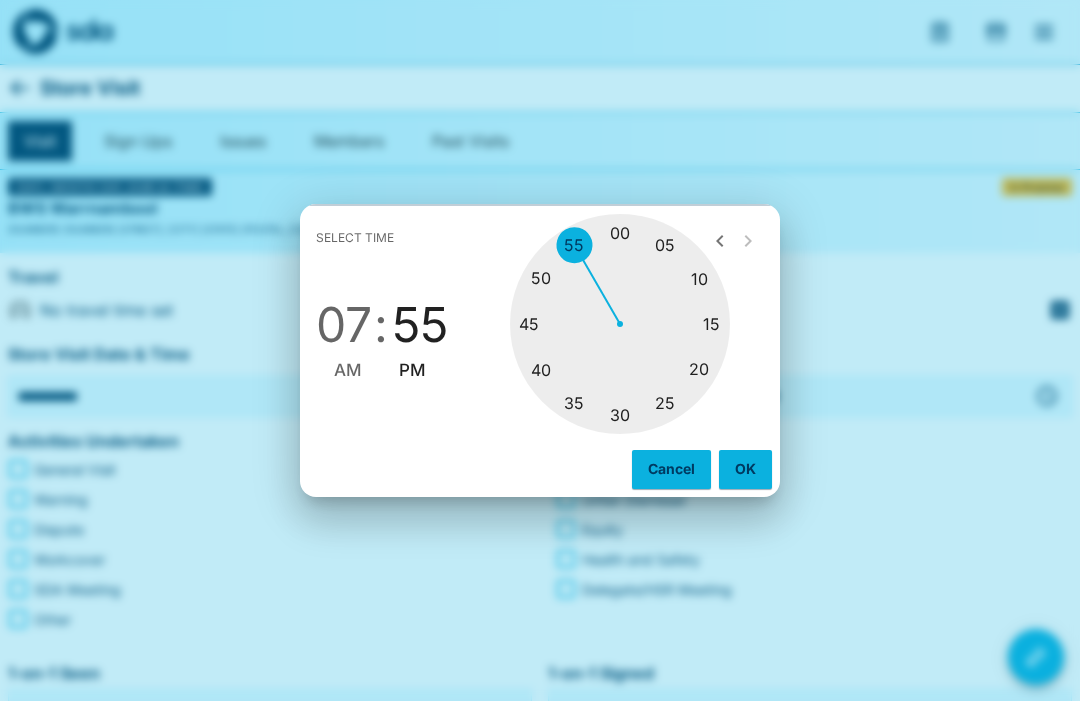 click on "OK" at bounding box center (745, 469) 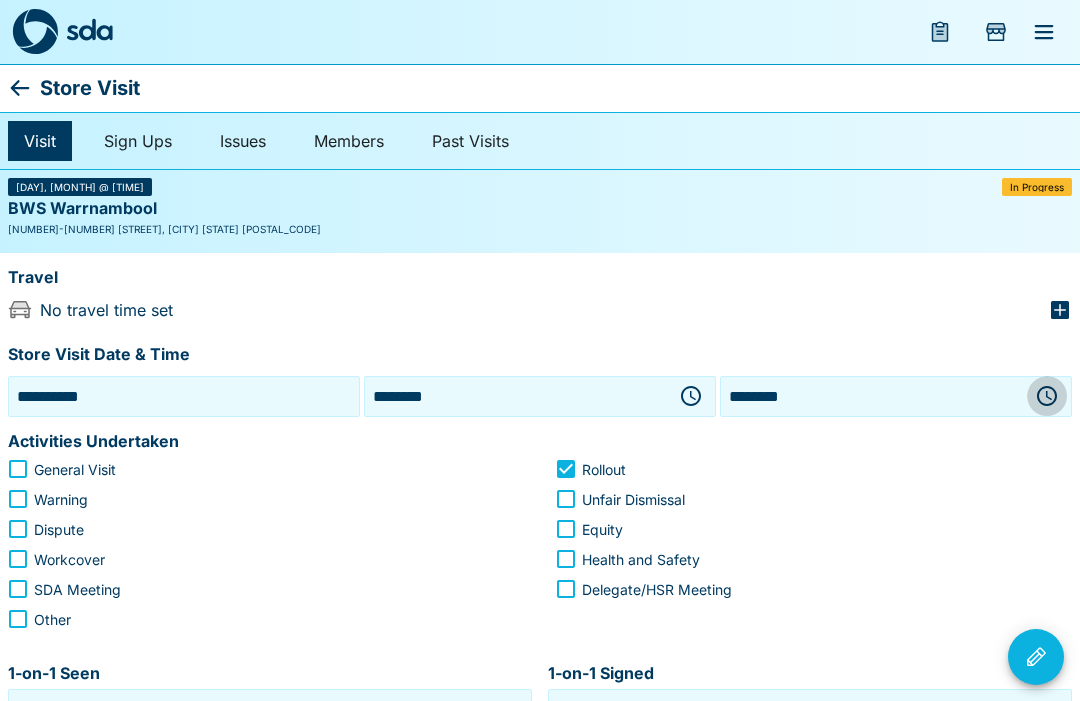 click 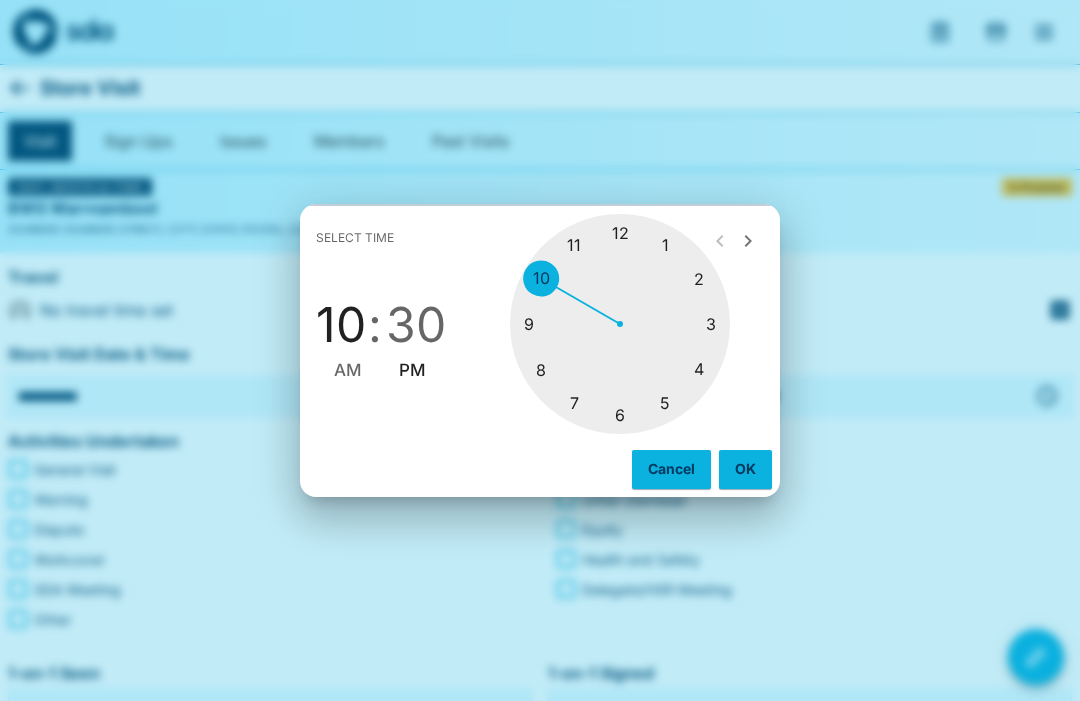 click at bounding box center [620, 324] 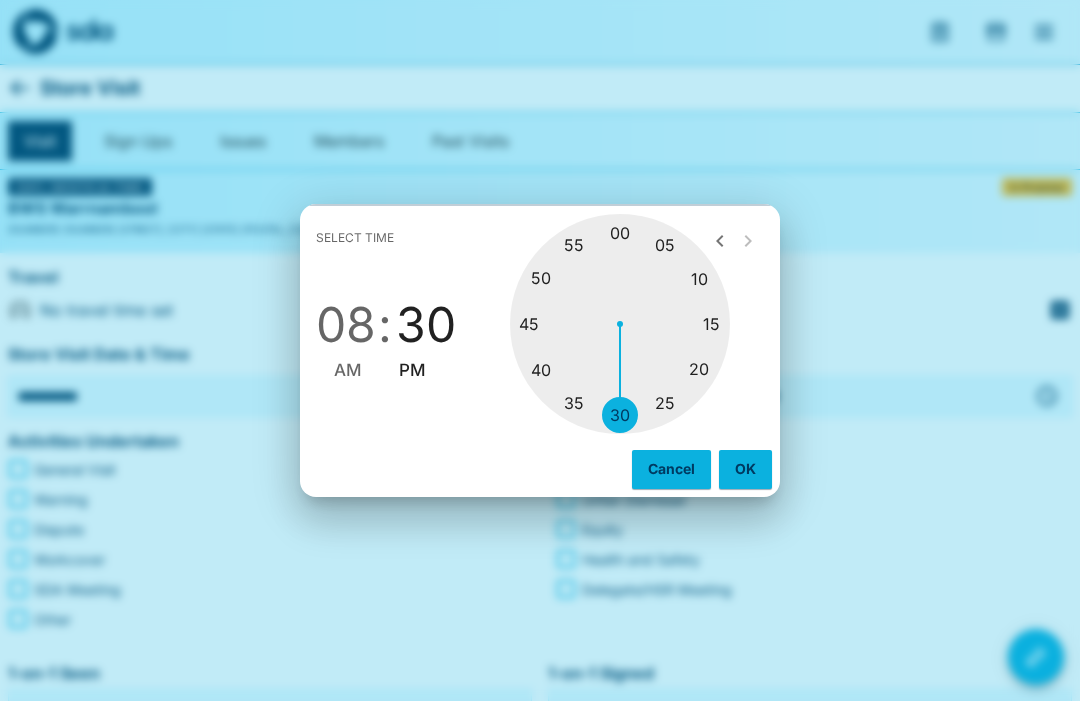type on "********" 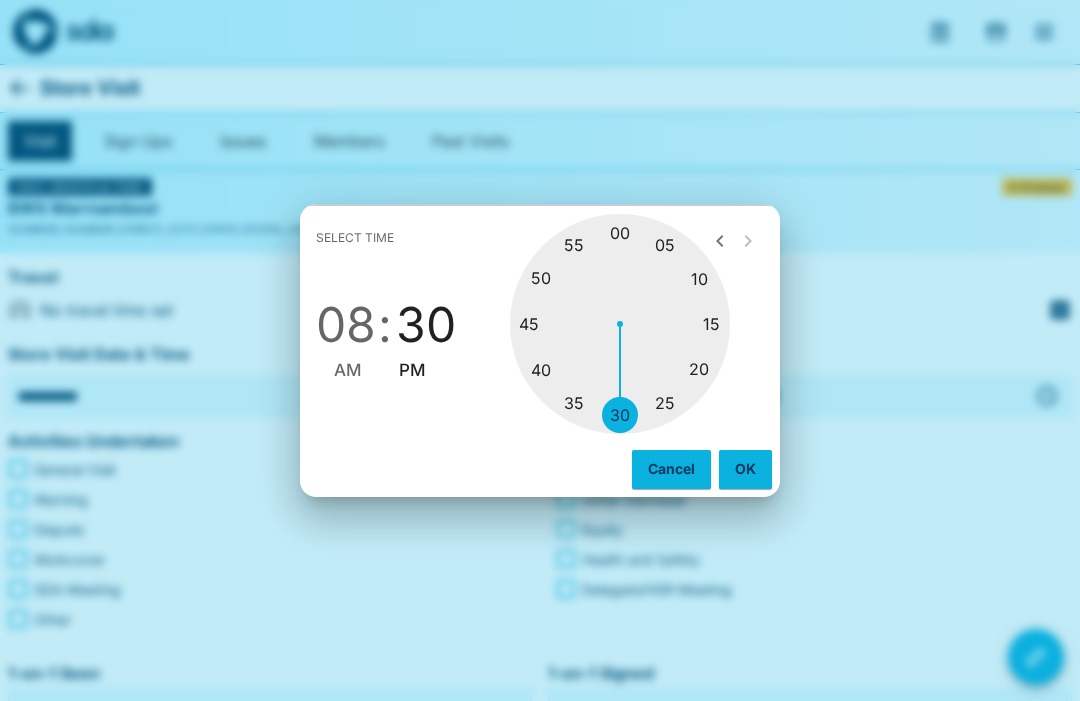 click at bounding box center [620, 324] 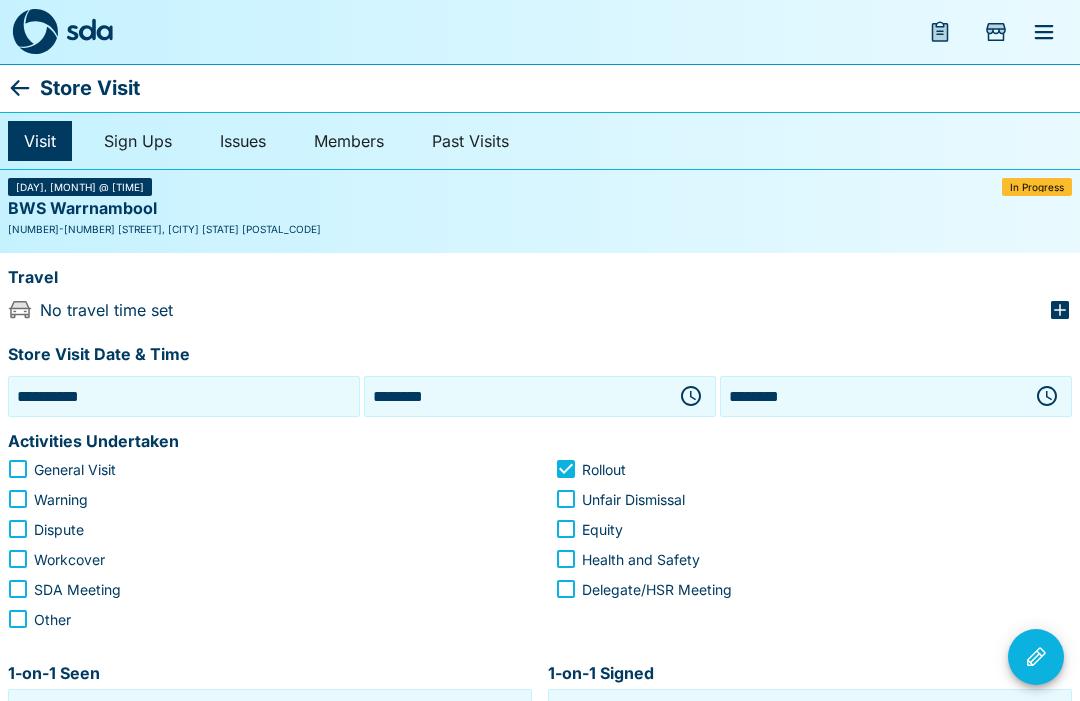 click 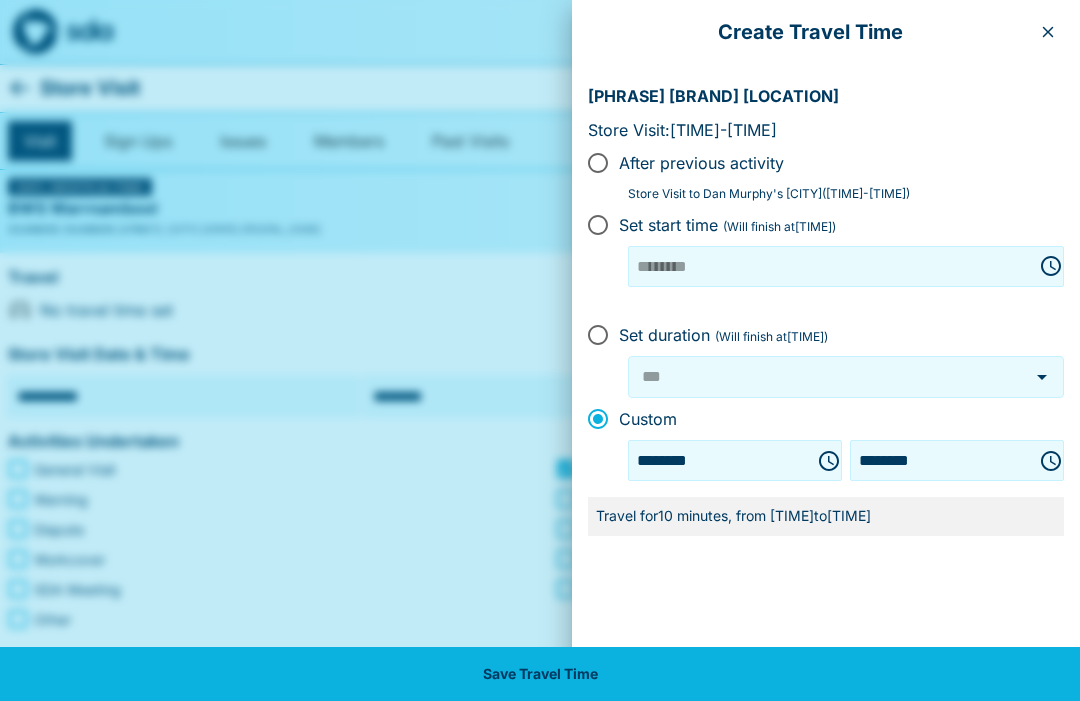 click on "Save Travel Time" at bounding box center [540, 674] 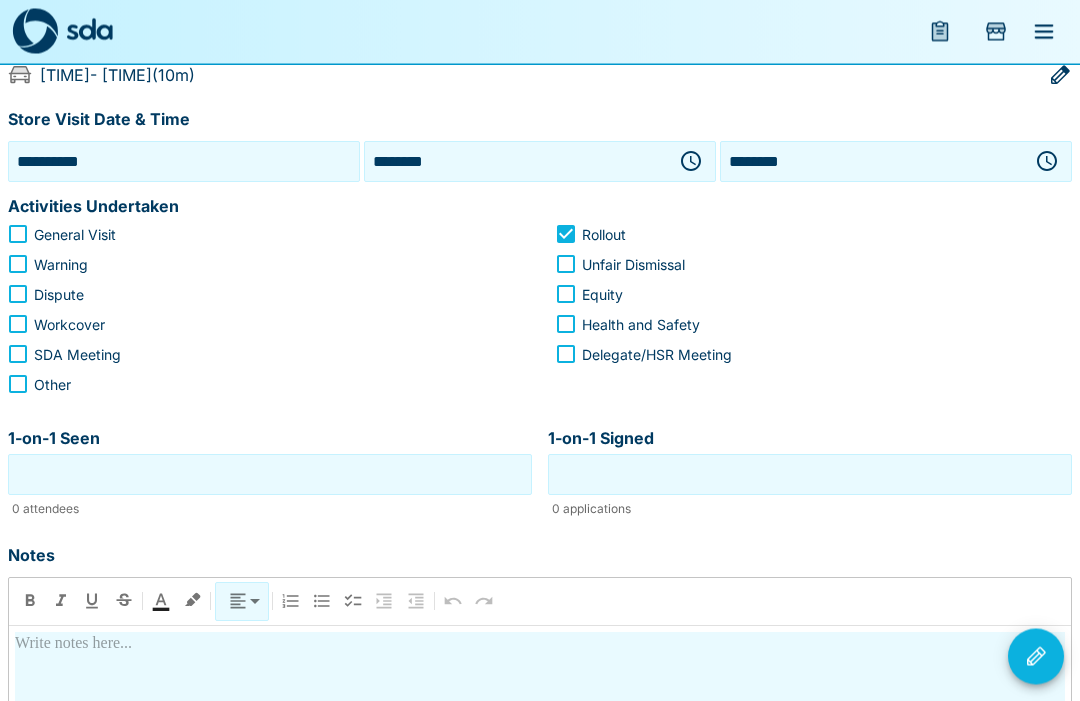 scroll, scrollTop: 235, scrollLeft: 0, axis: vertical 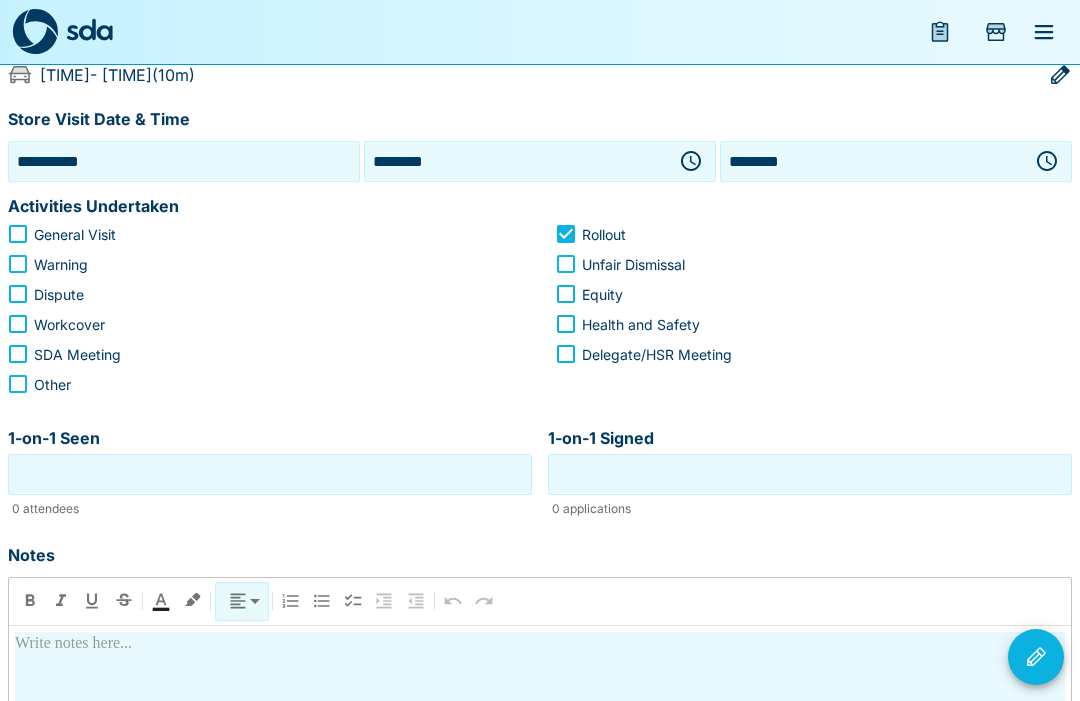 click on "1-on-1 Seen" at bounding box center [270, 474] 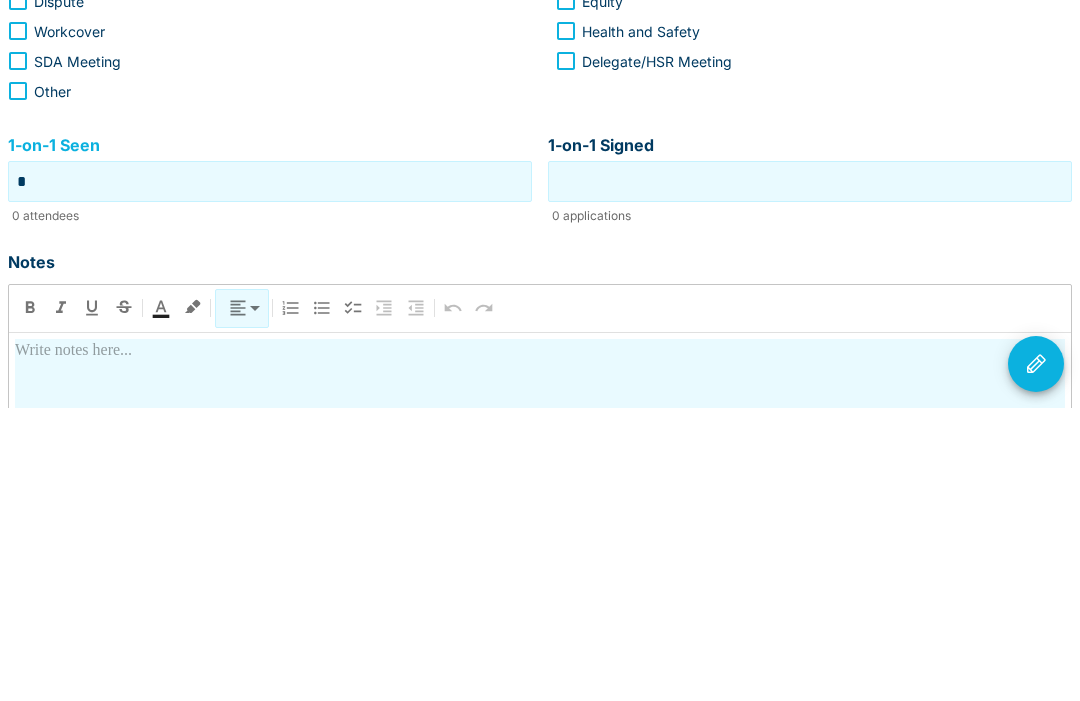 type on "*" 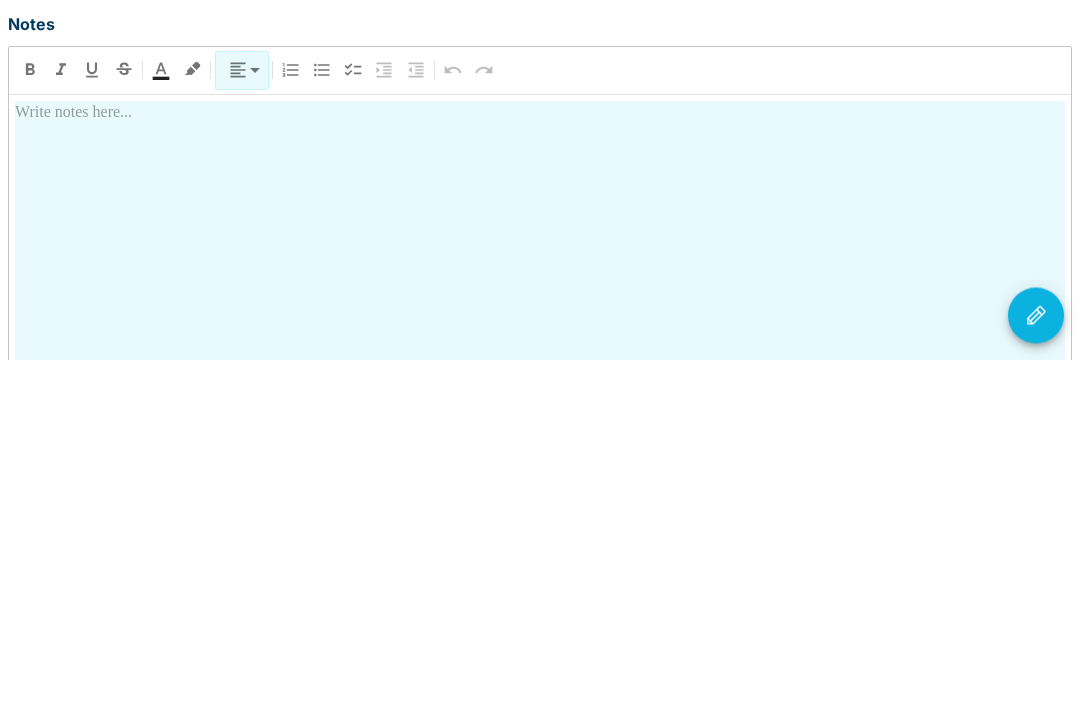 scroll, scrollTop: 424, scrollLeft: 0, axis: vertical 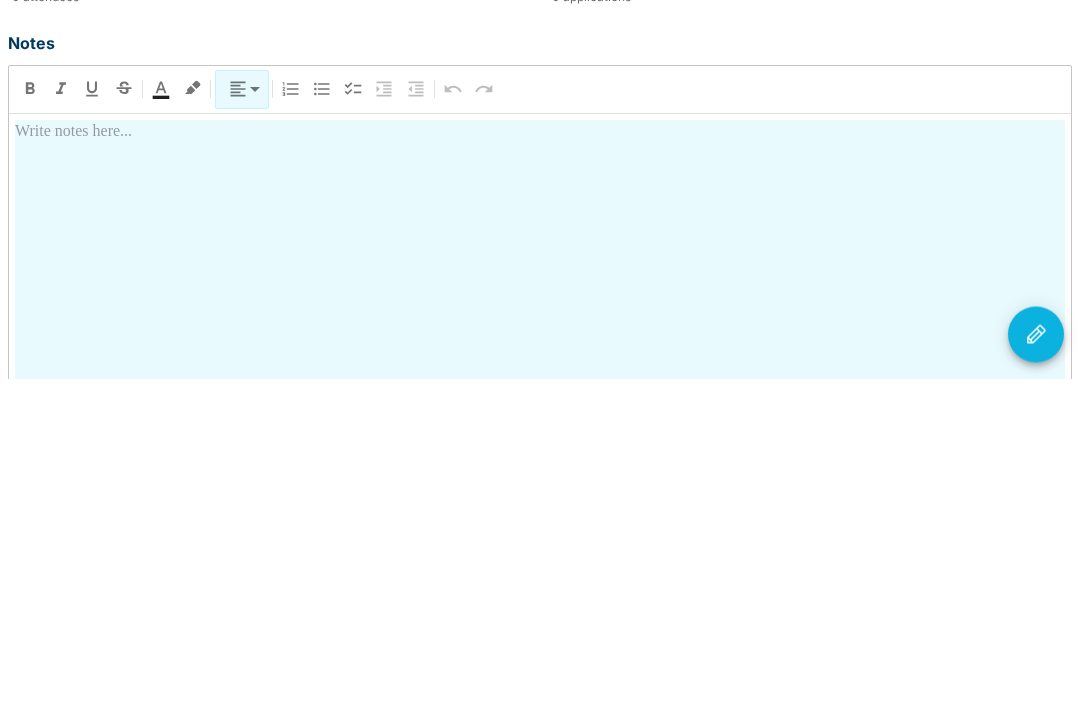 type on "*" 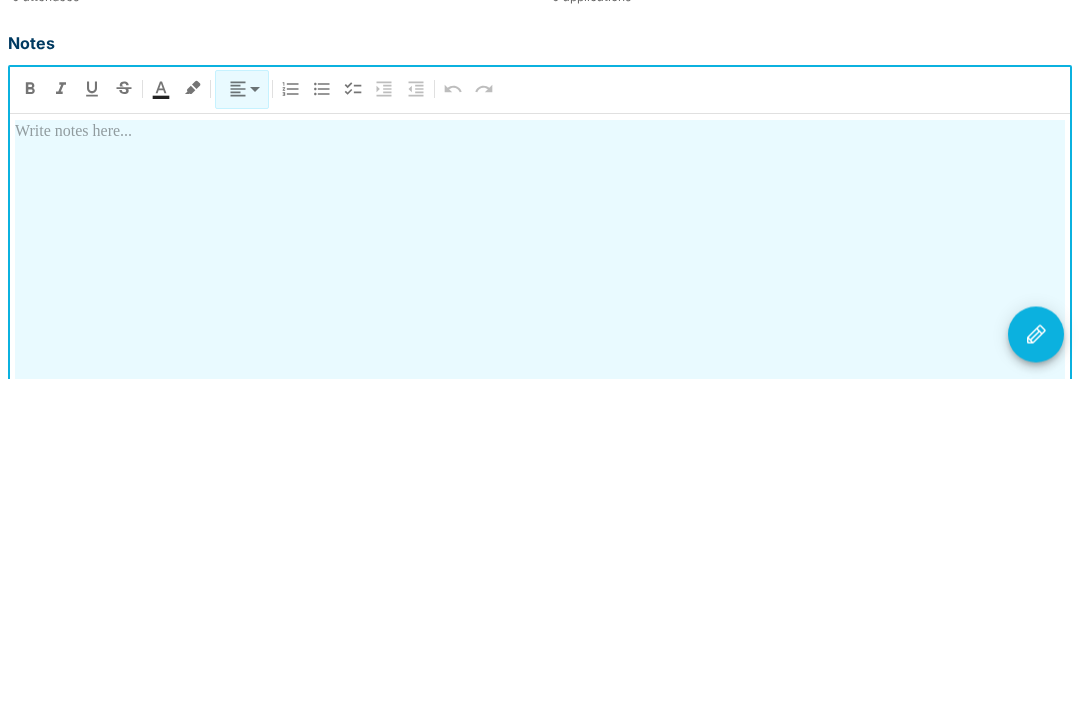 type 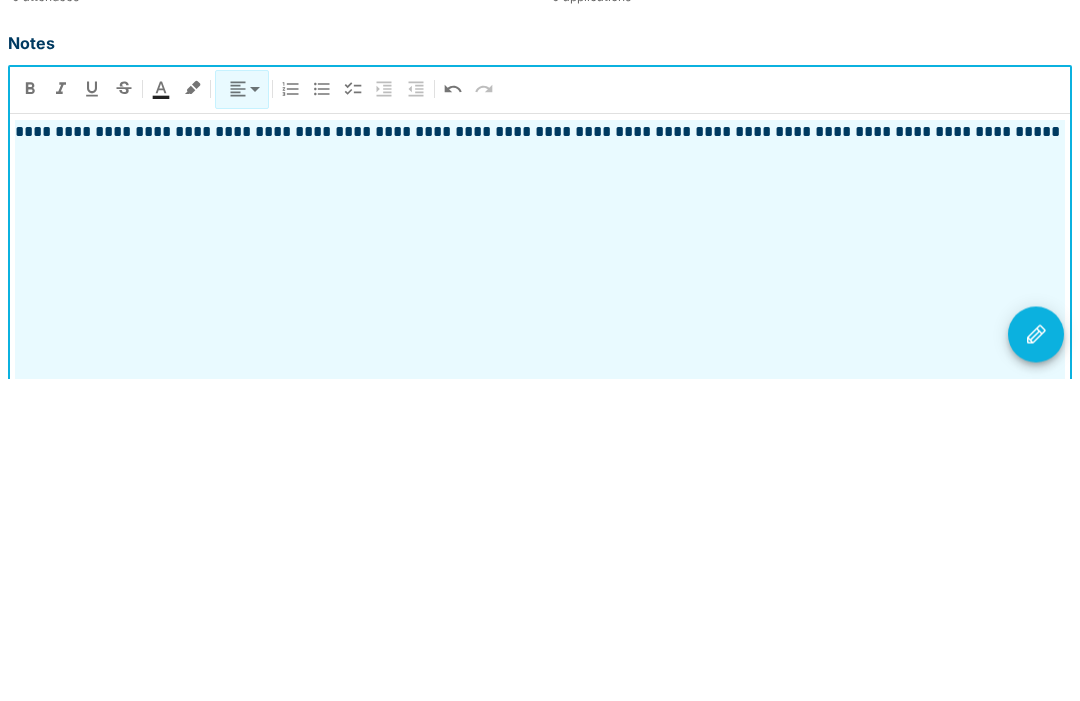 click at bounding box center [1036, 657] 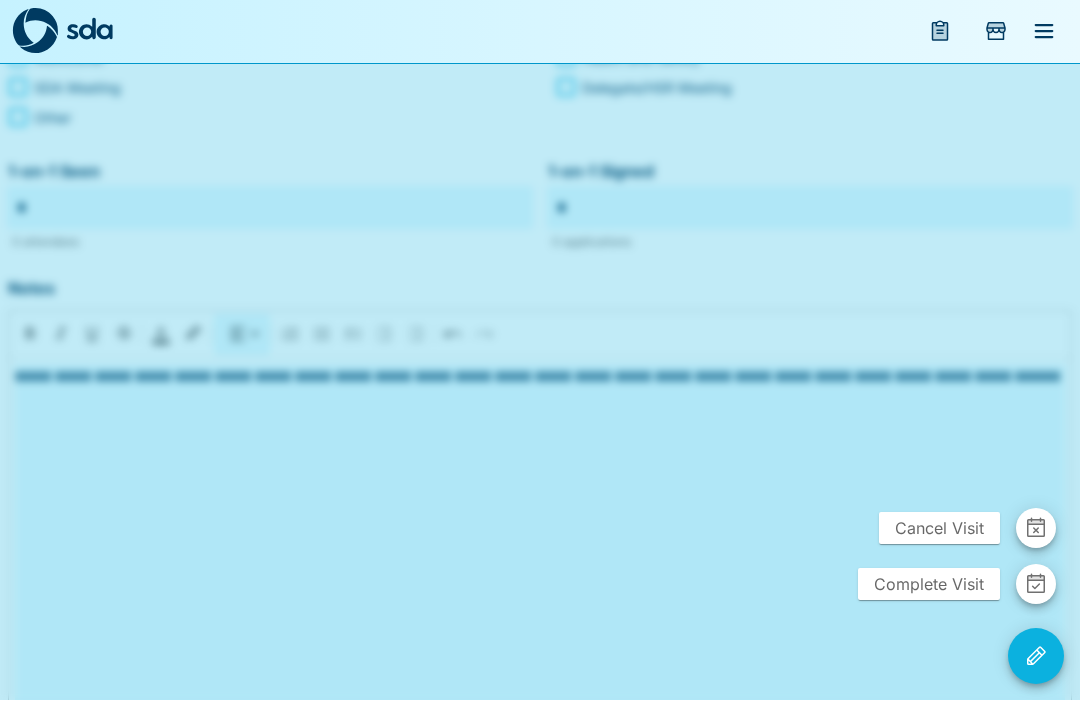 click on "Complete Visit" at bounding box center [929, 585] 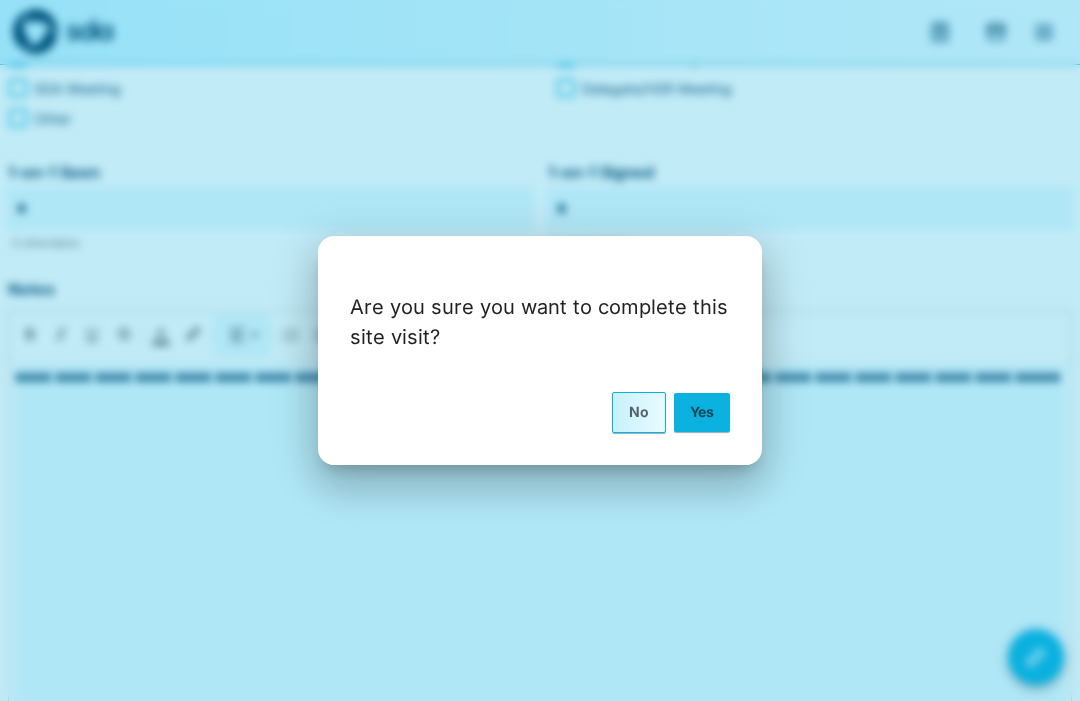 click on "Yes" at bounding box center (702, 412) 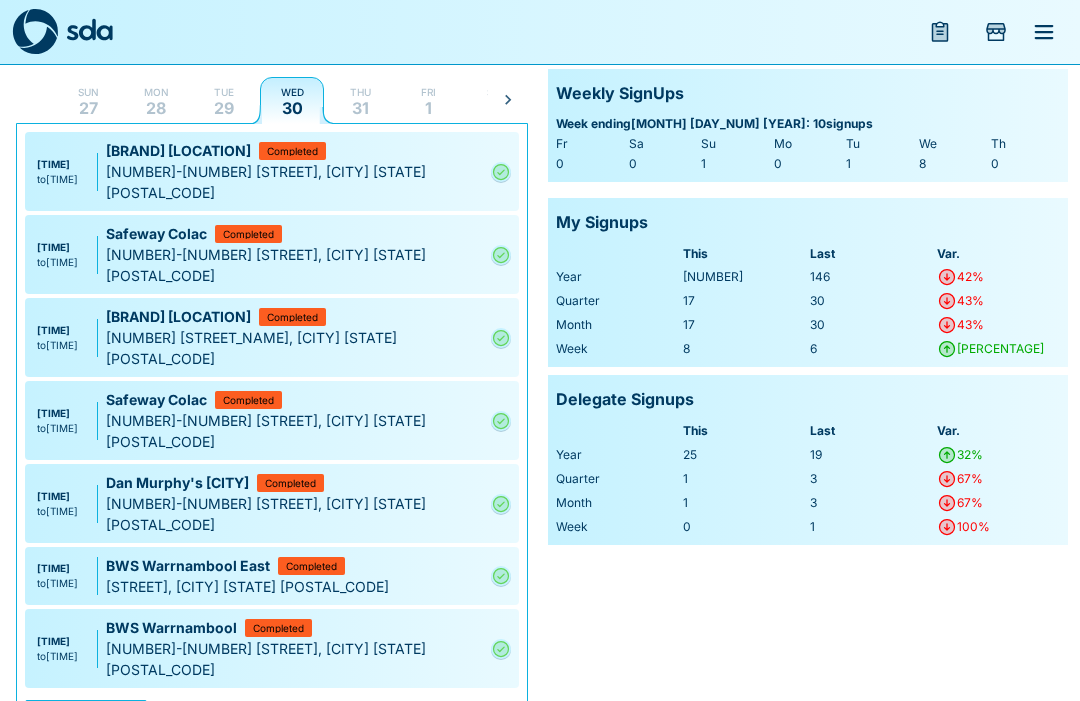 scroll, scrollTop: 0, scrollLeft: 0, axis: both 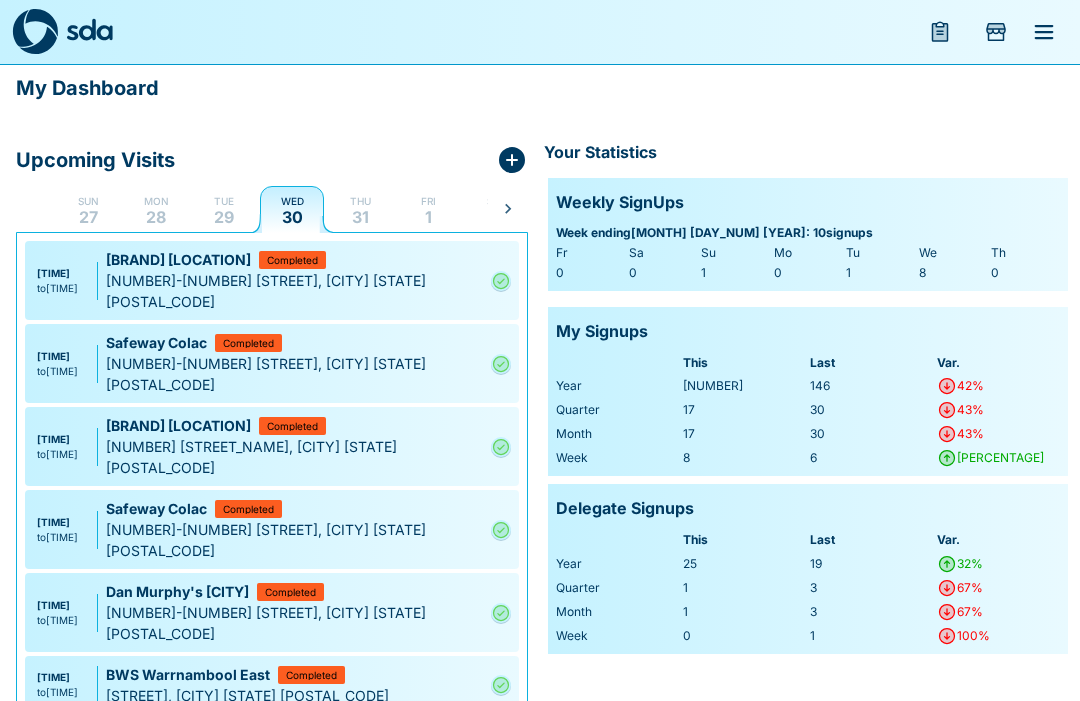 click 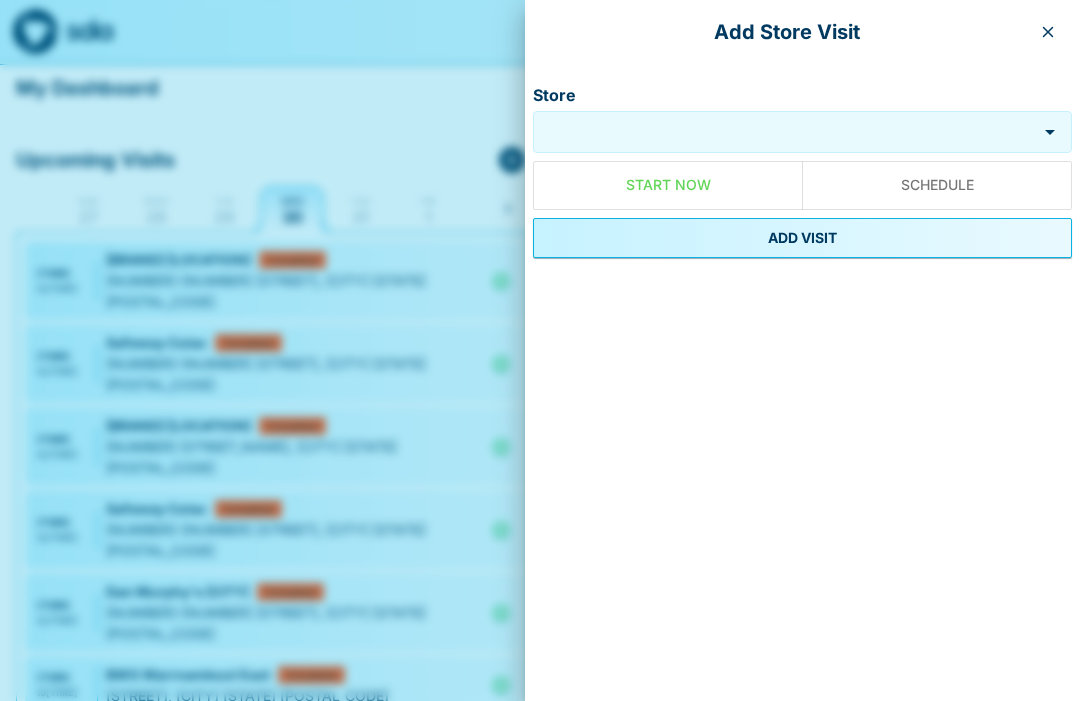click 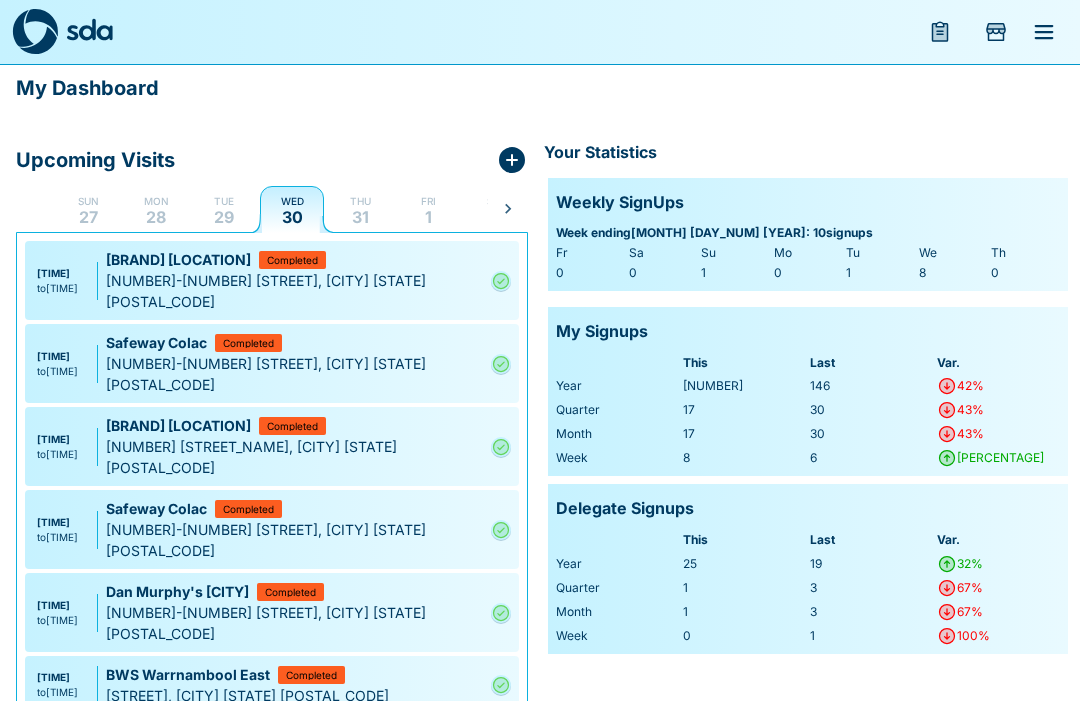 click 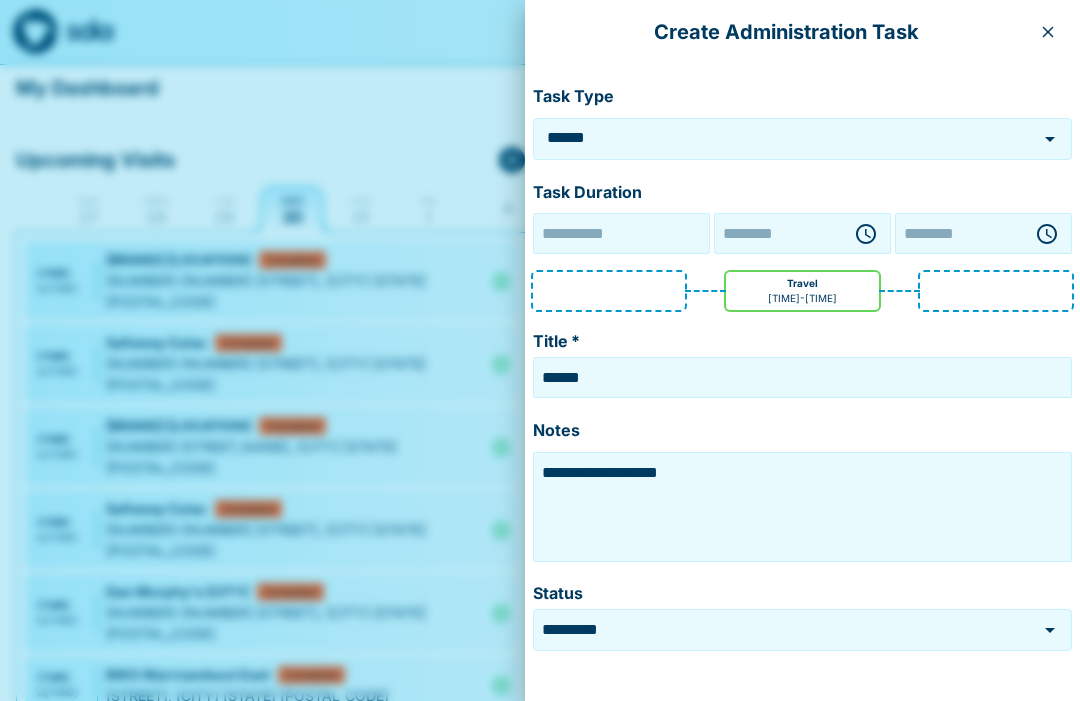 type on "**********" 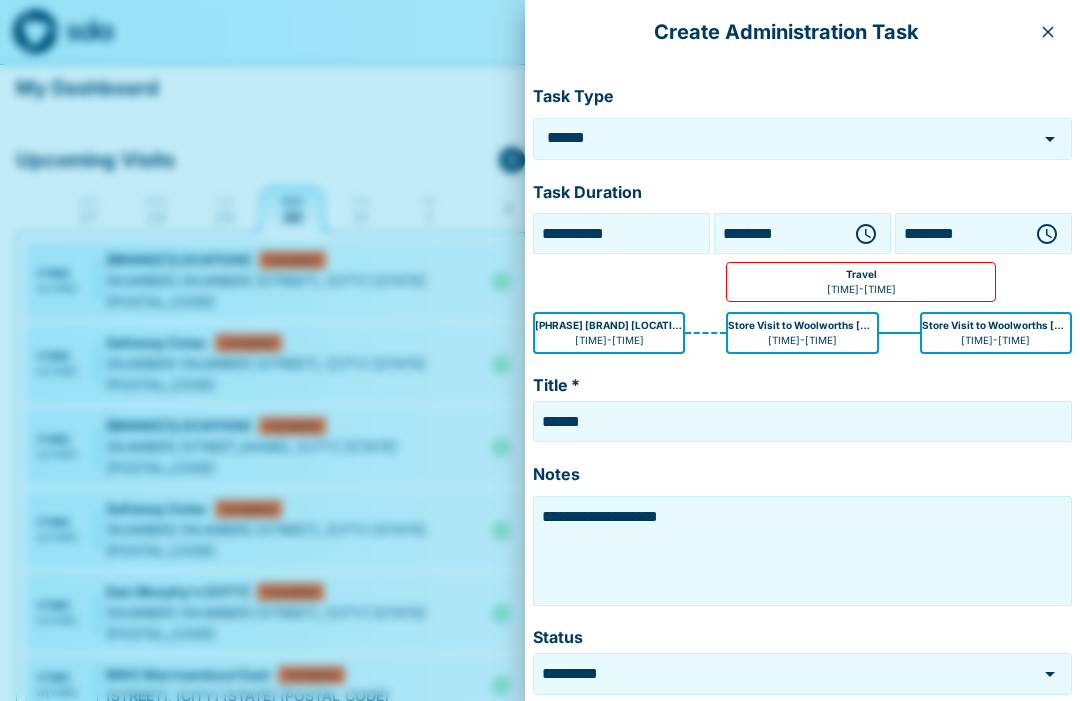 click 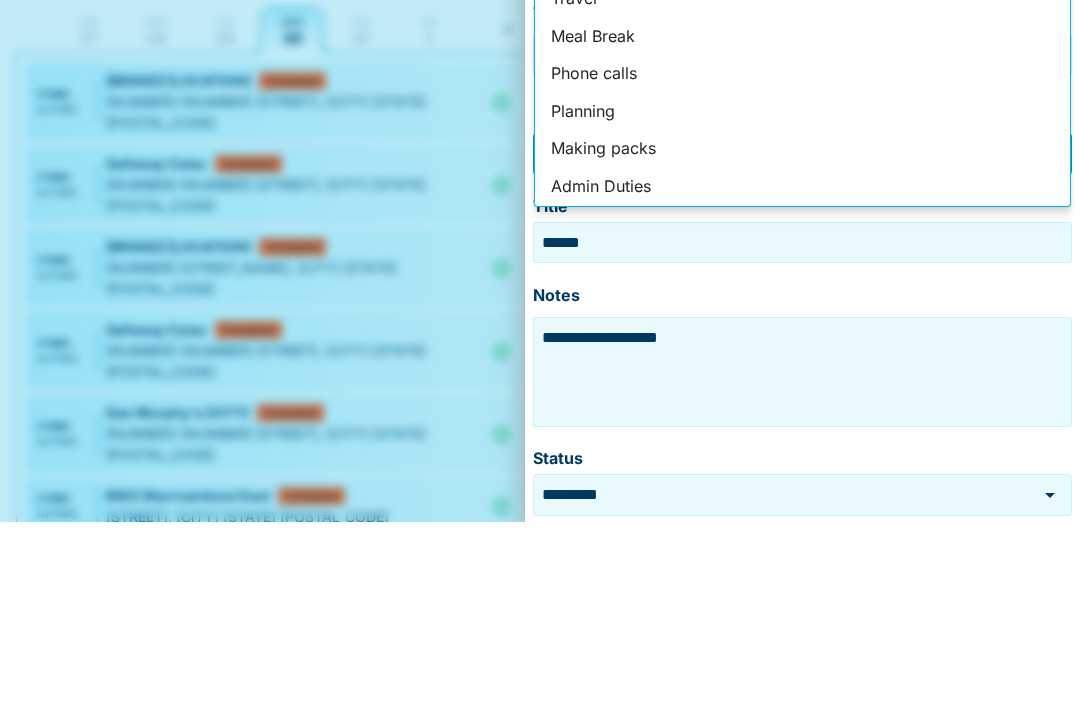 click on "Admin Duties" at bounding box center (802, 366) 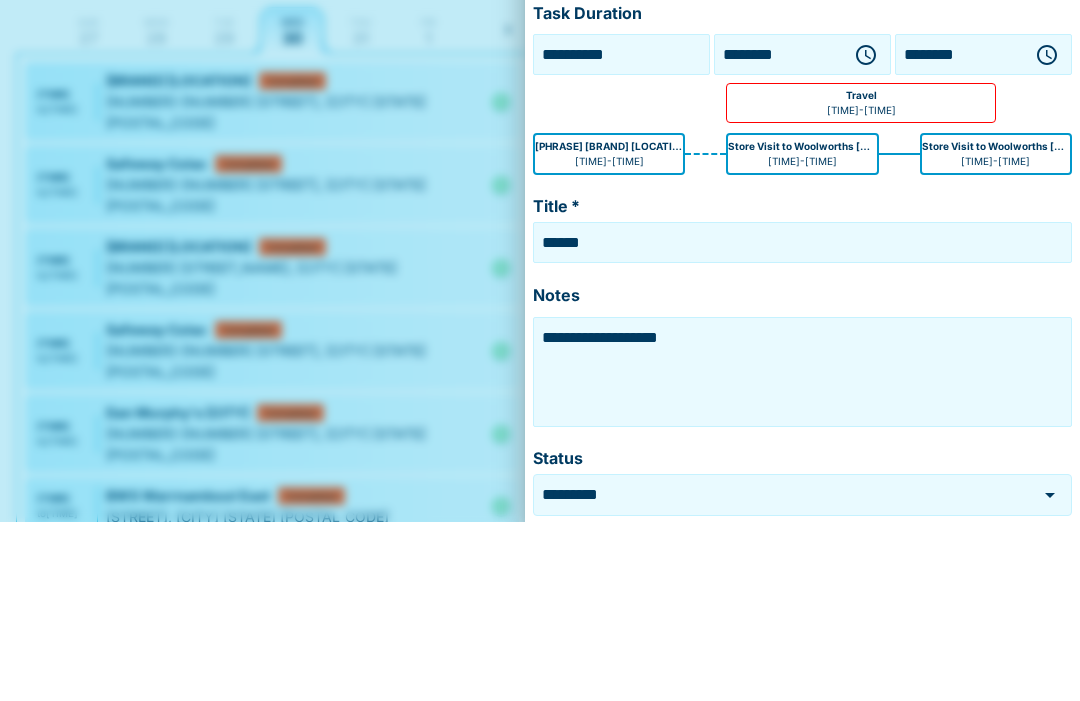 type on "**********" 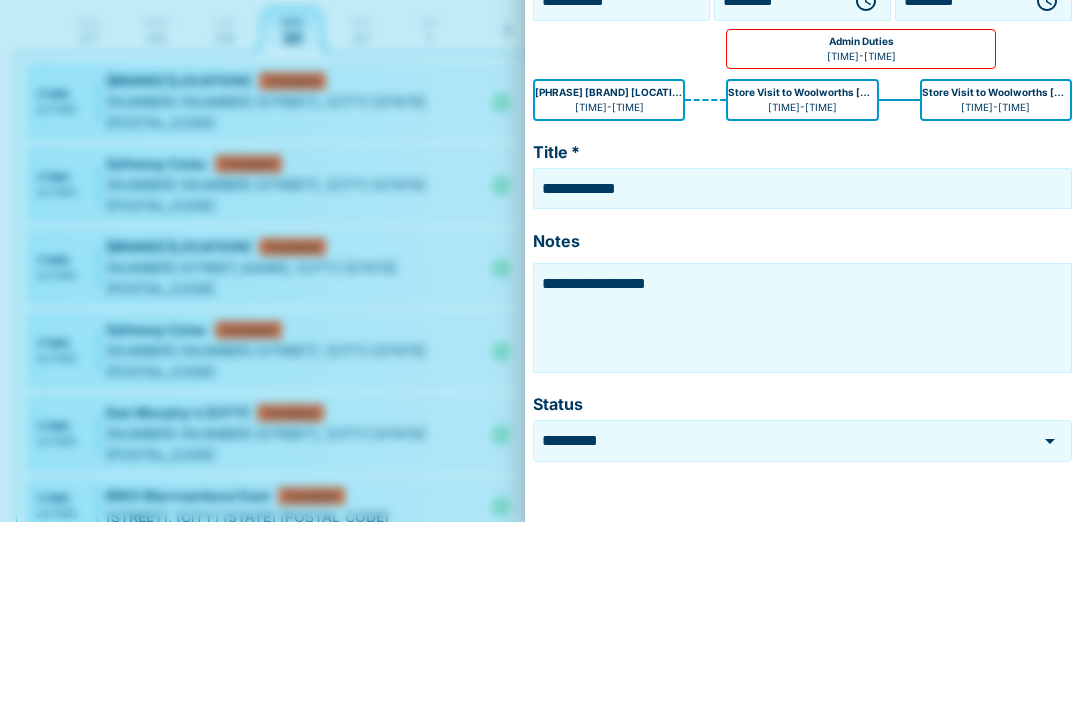 scroll, scrollTop: 53, scrollLeft: 0, axis: vertical 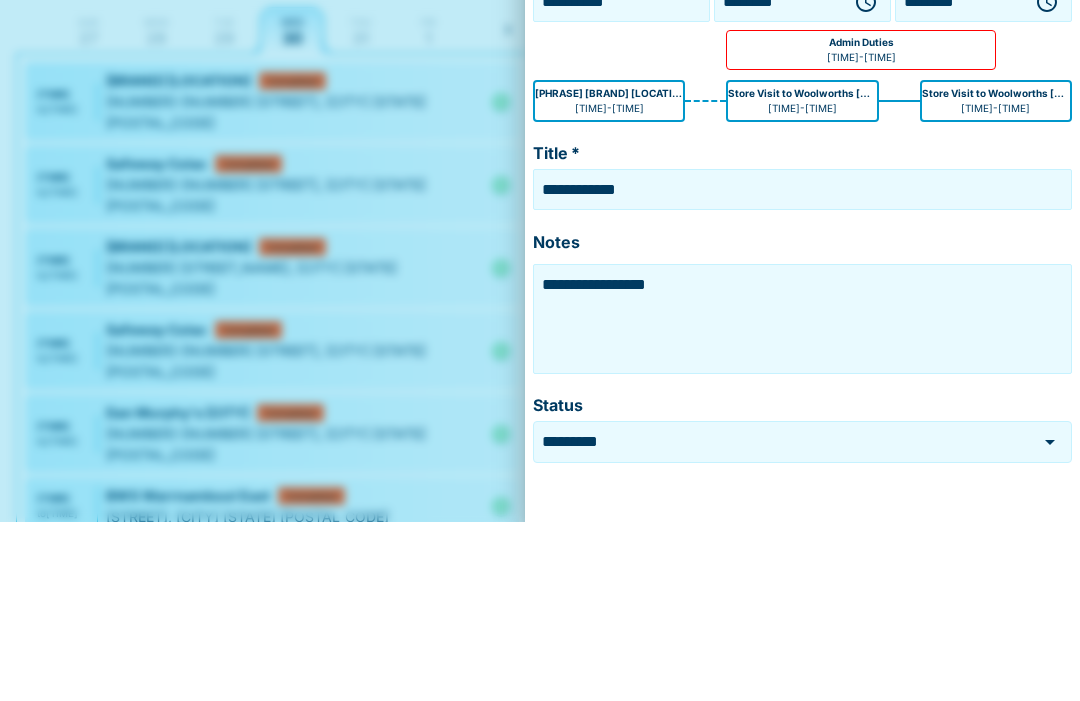 click on "*********" at bounding box center [802, 498] 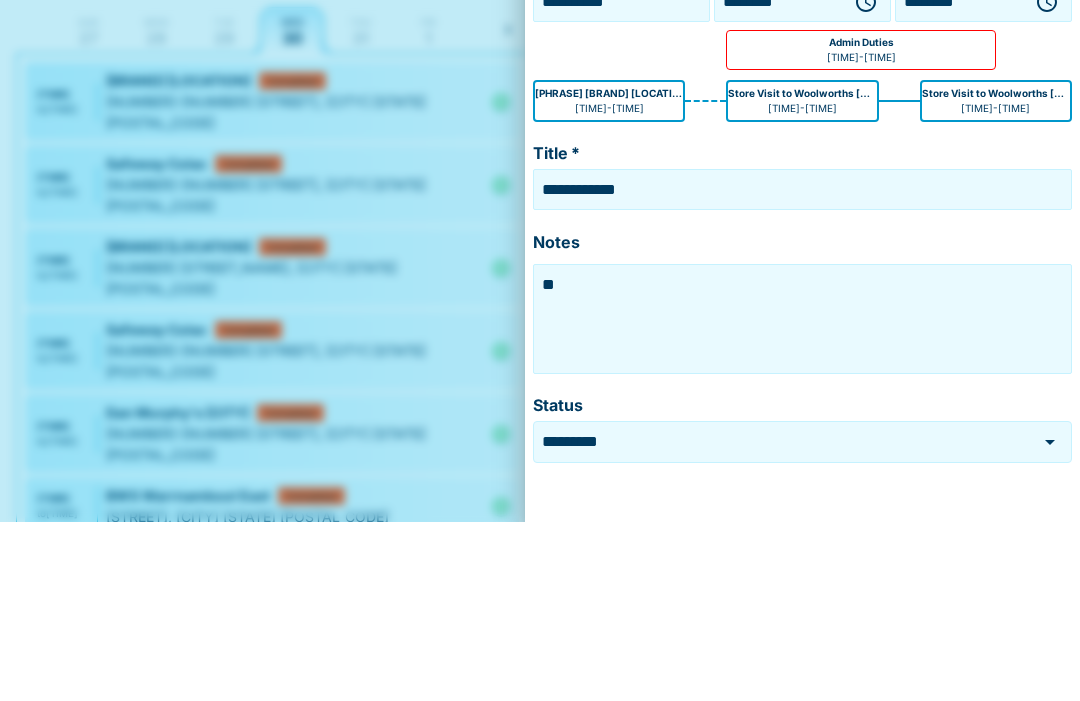 type on "*" 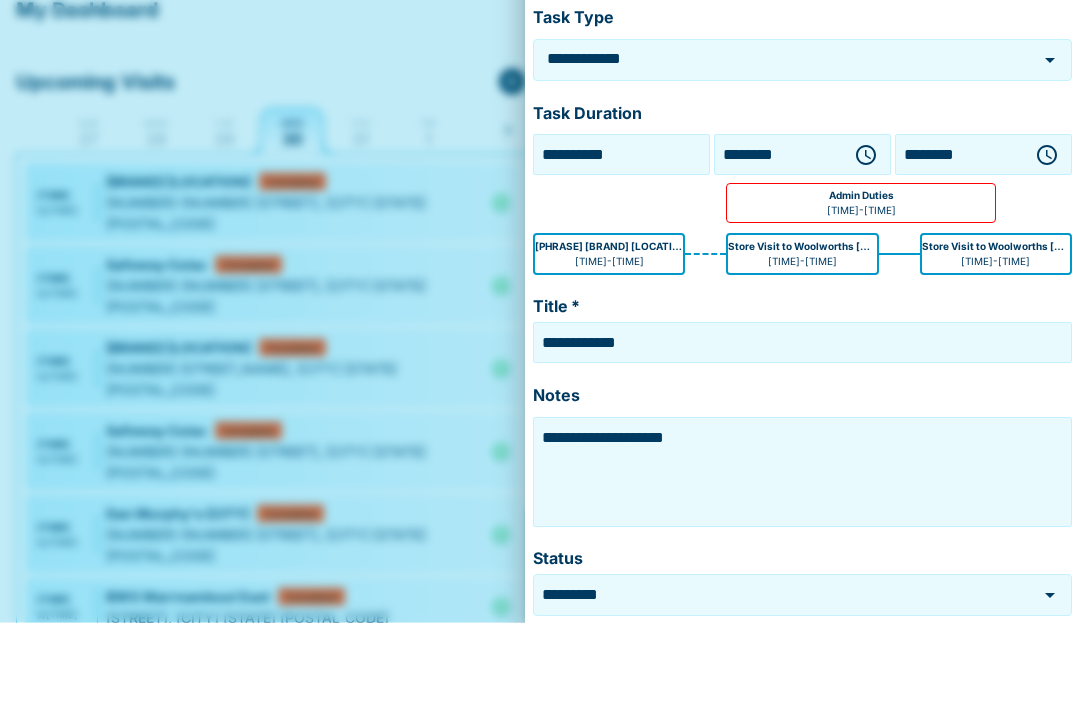 scroll, scrollTop: 0, scrollLeft: 0, axis: both 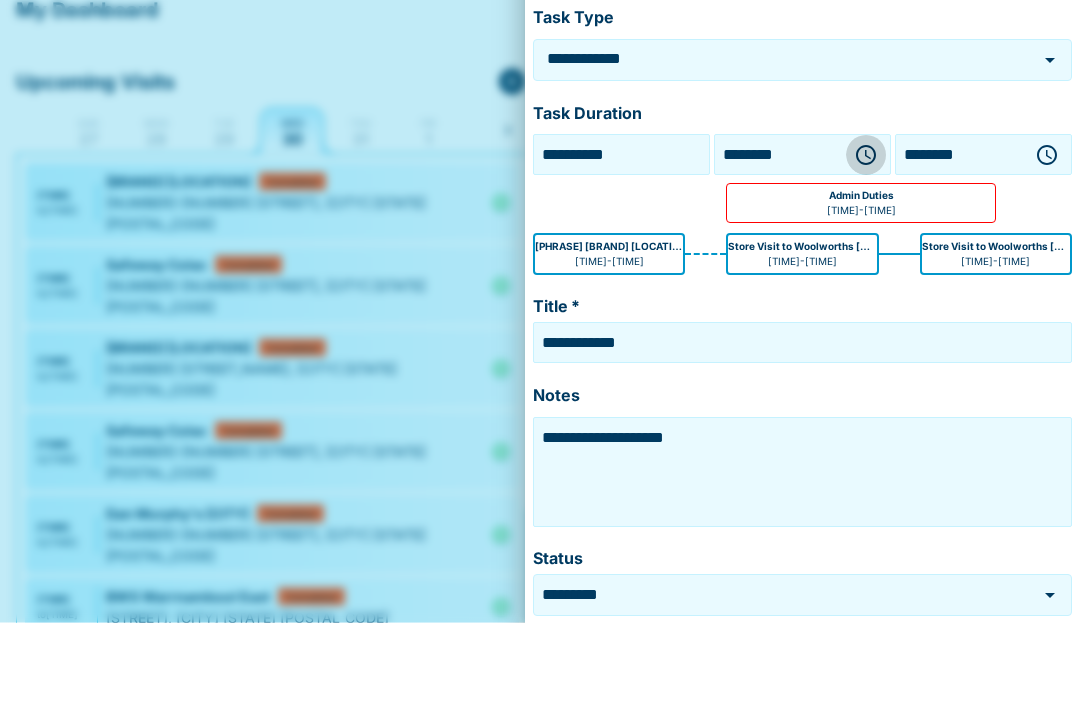 type on "**********" 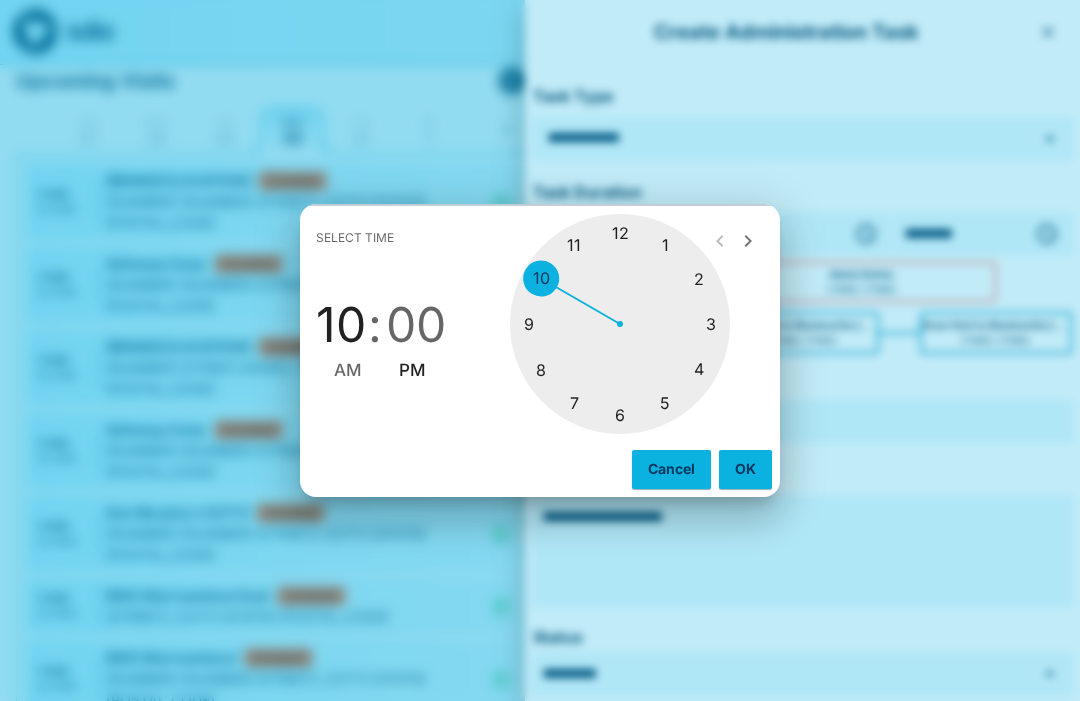 click at bounding box center (620, 324) 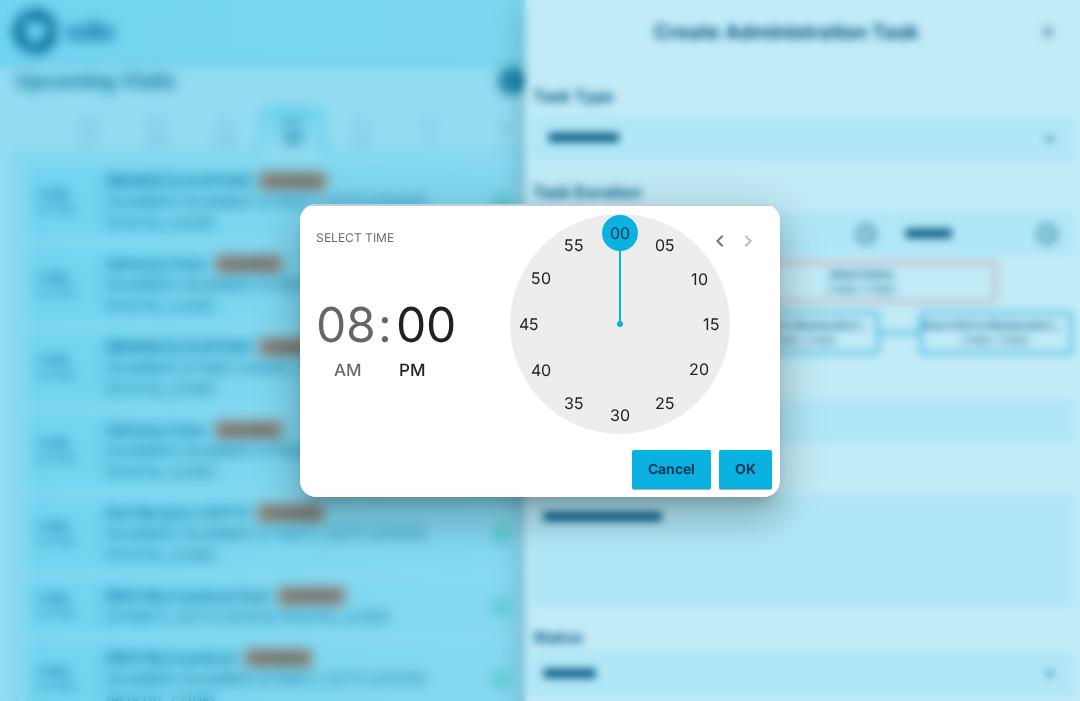 click on "Cancel" at bounding box center [671, 469] 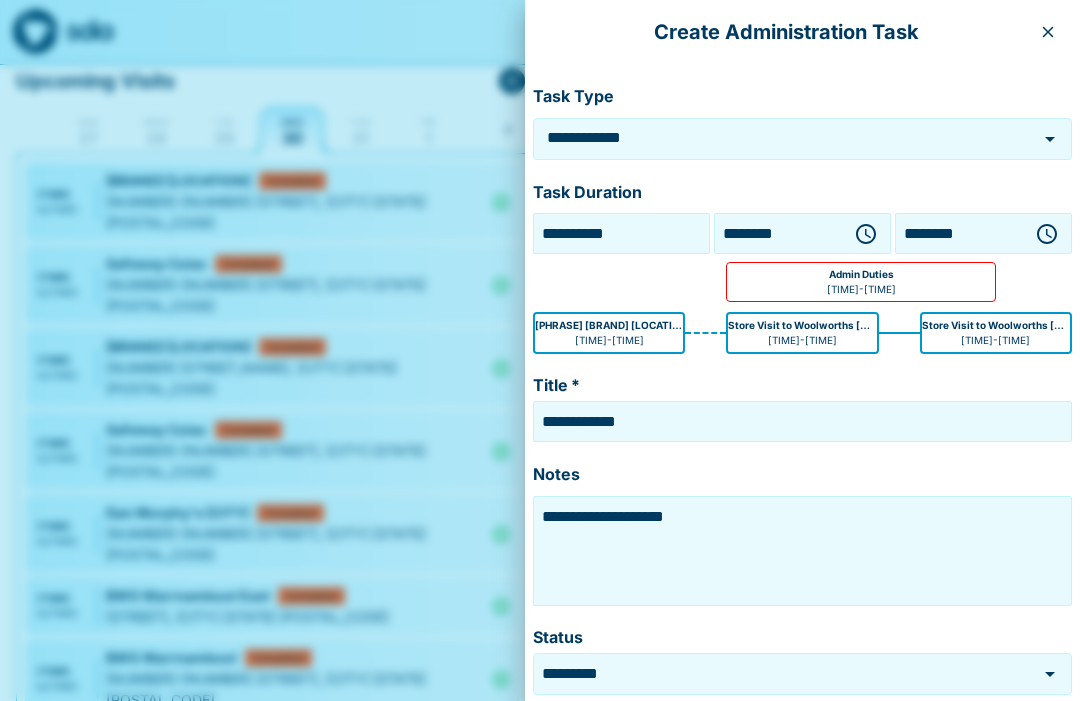 click 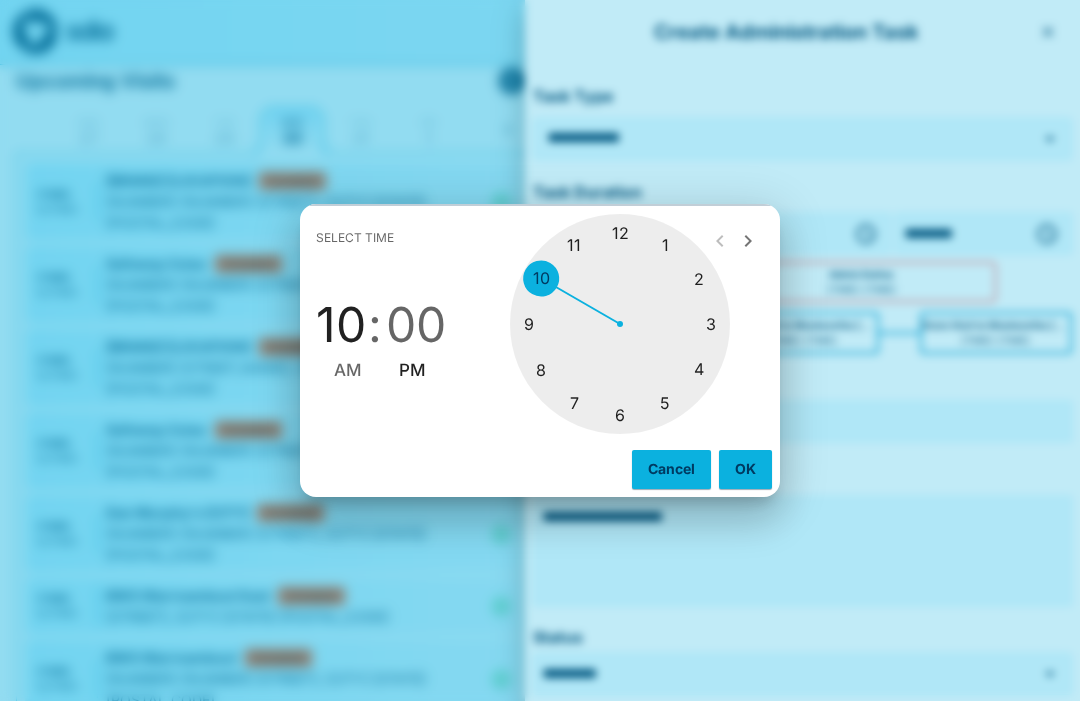 click at bounding box center [620, 324] 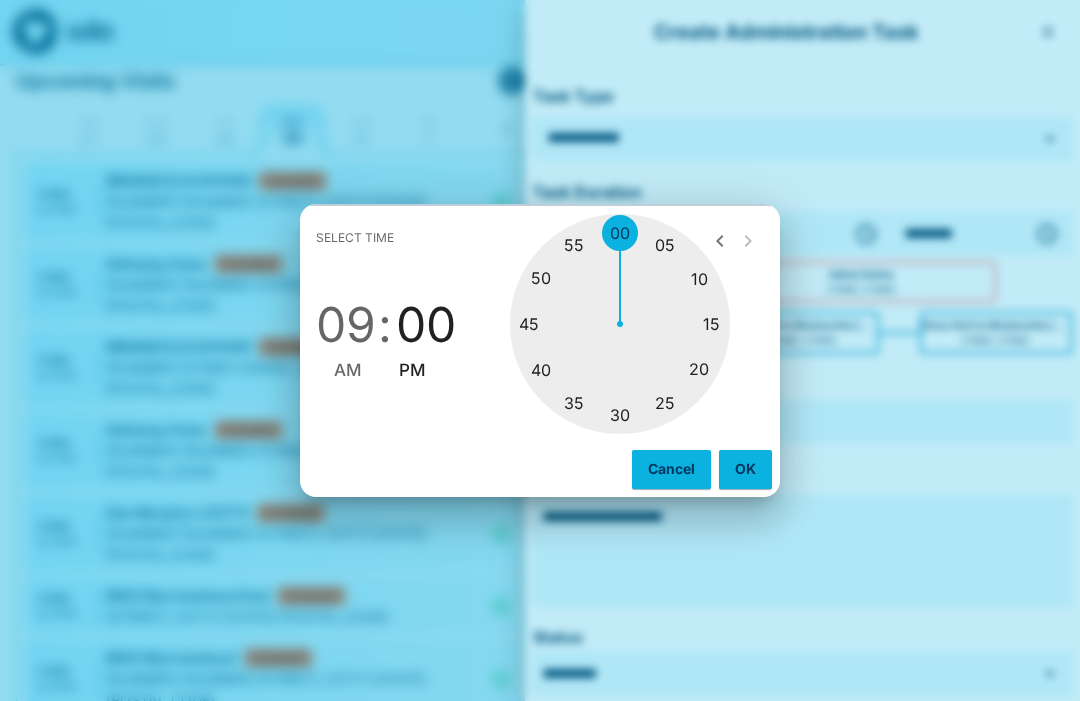 type on "********" 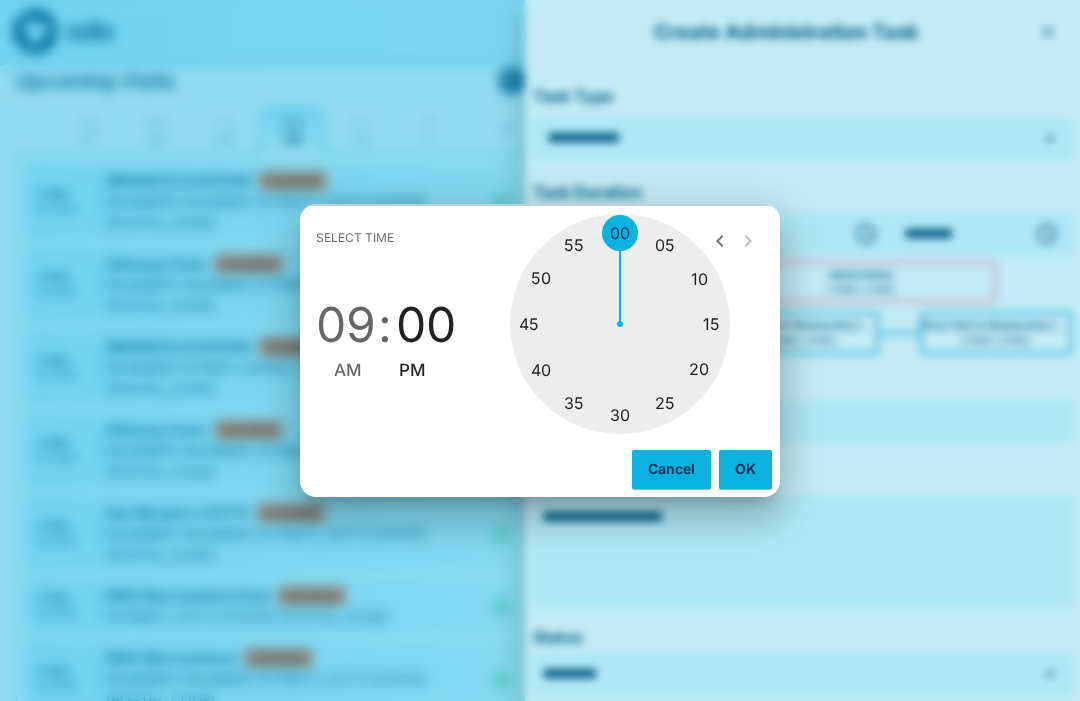 click at bounding box center (620, 324) 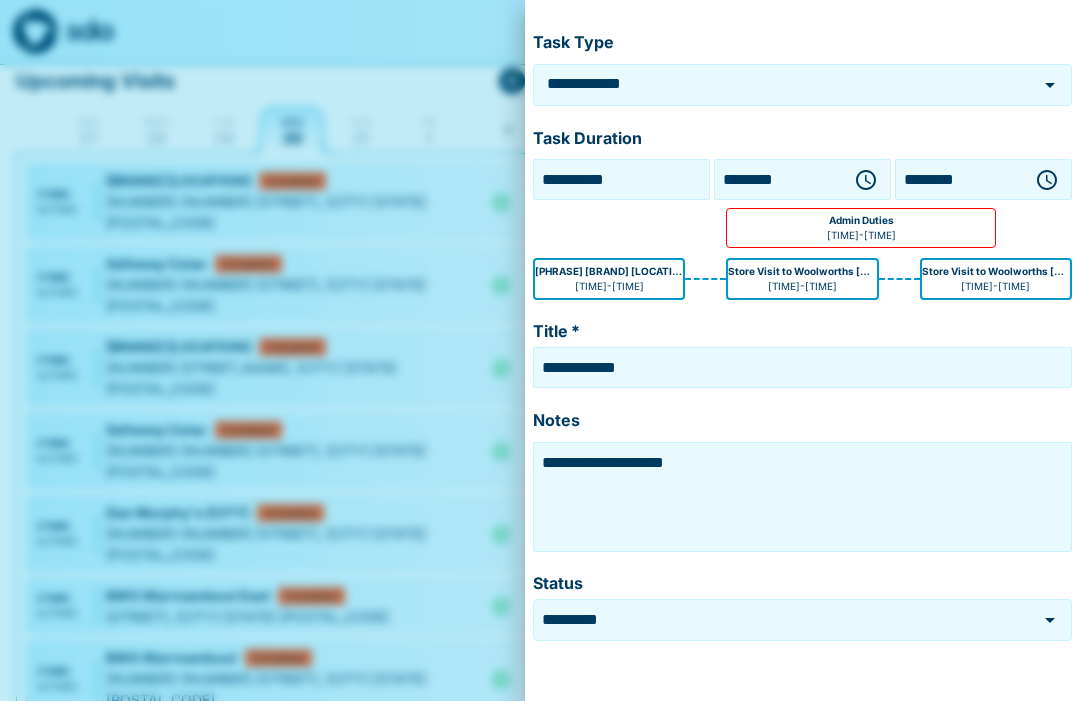 scroll, scrollTop: 53, scrollLeft: 0, axis: vertical 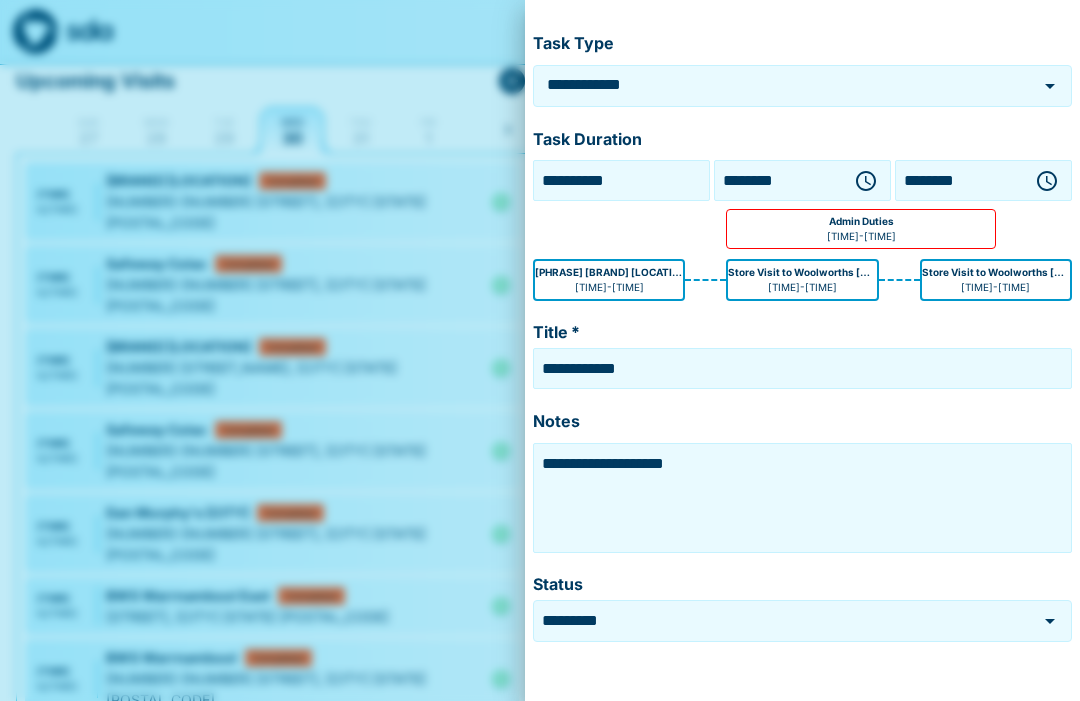 click on "Save Details" at bounding box center (802, 742) 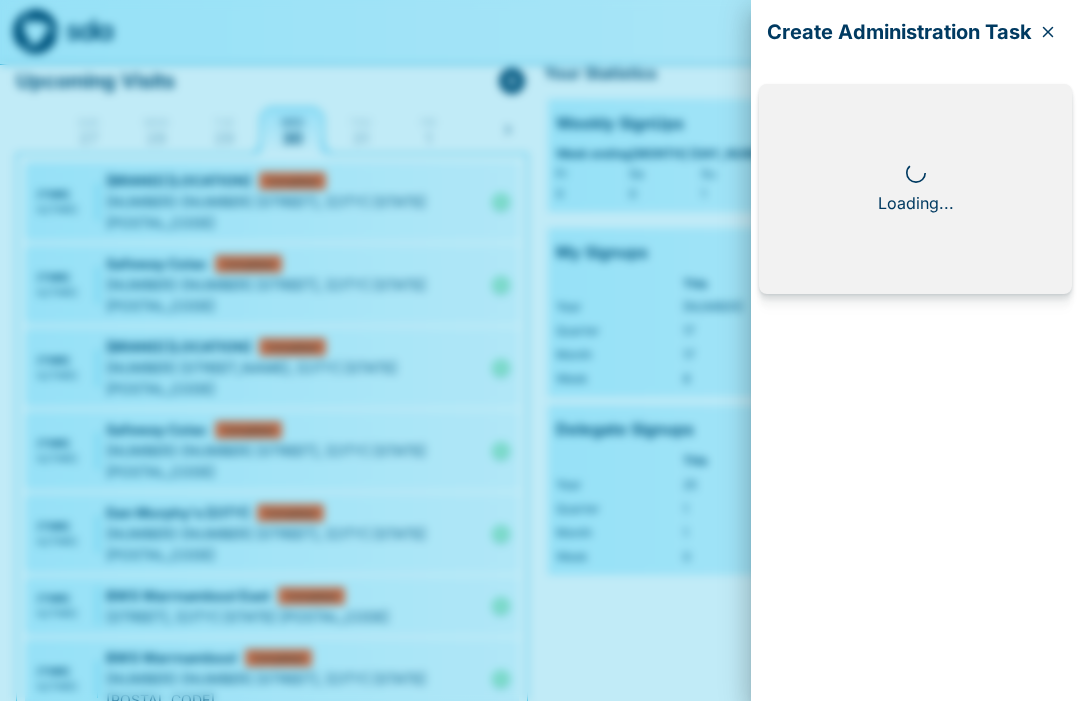 scroll, scrollTop: 0, scrollLeft: 0, axis: both 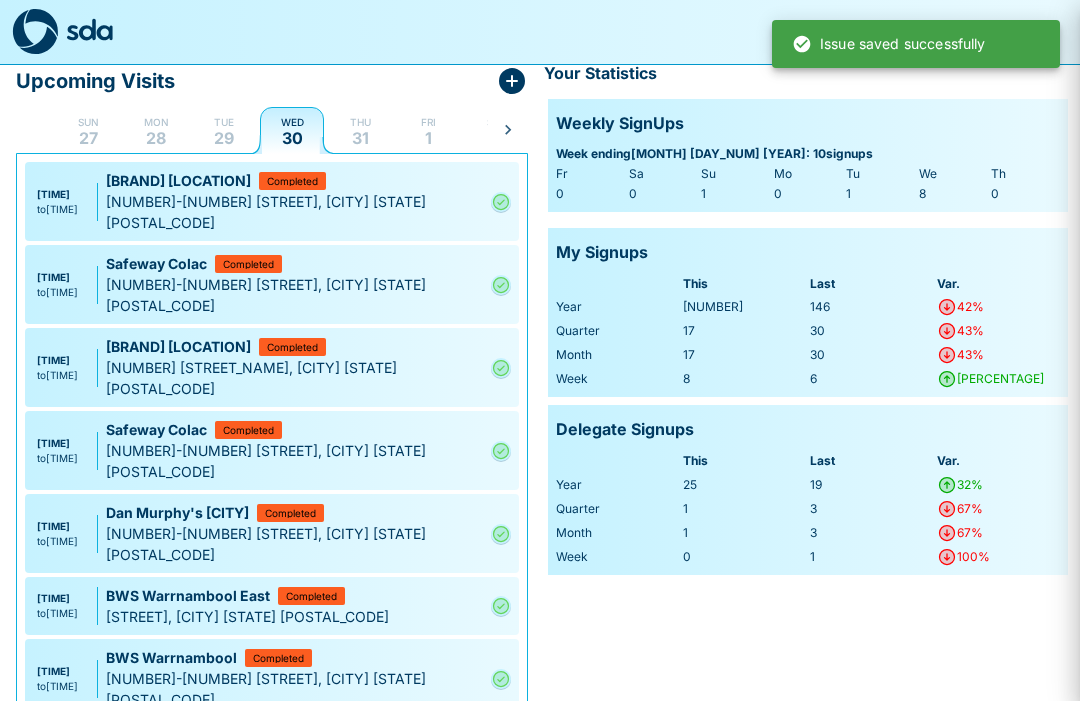 type on "**********" 